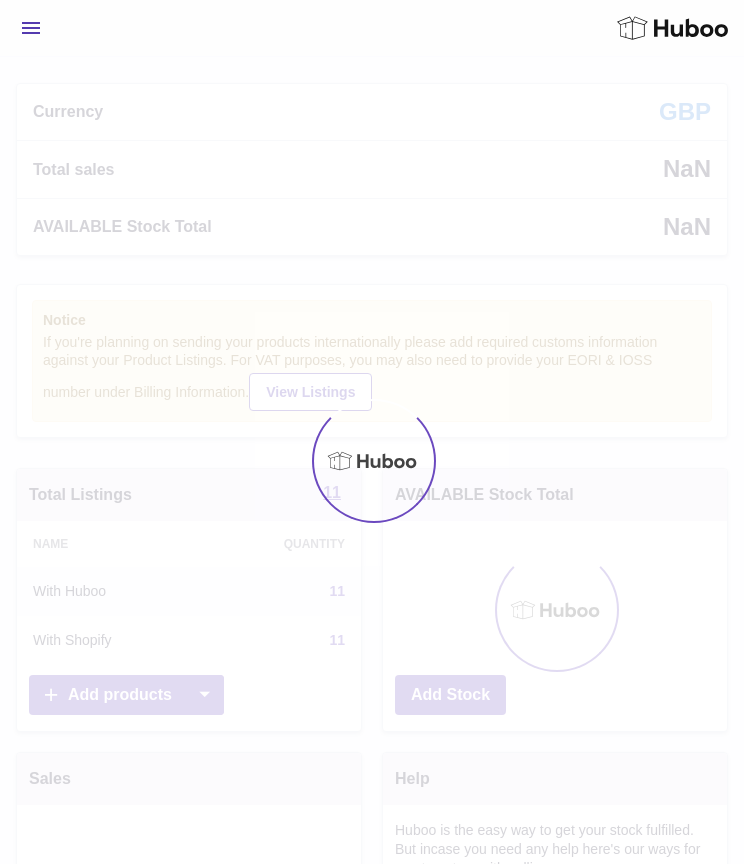 scroll, scrollTop: 0, scrollLeft: 0, axis: both 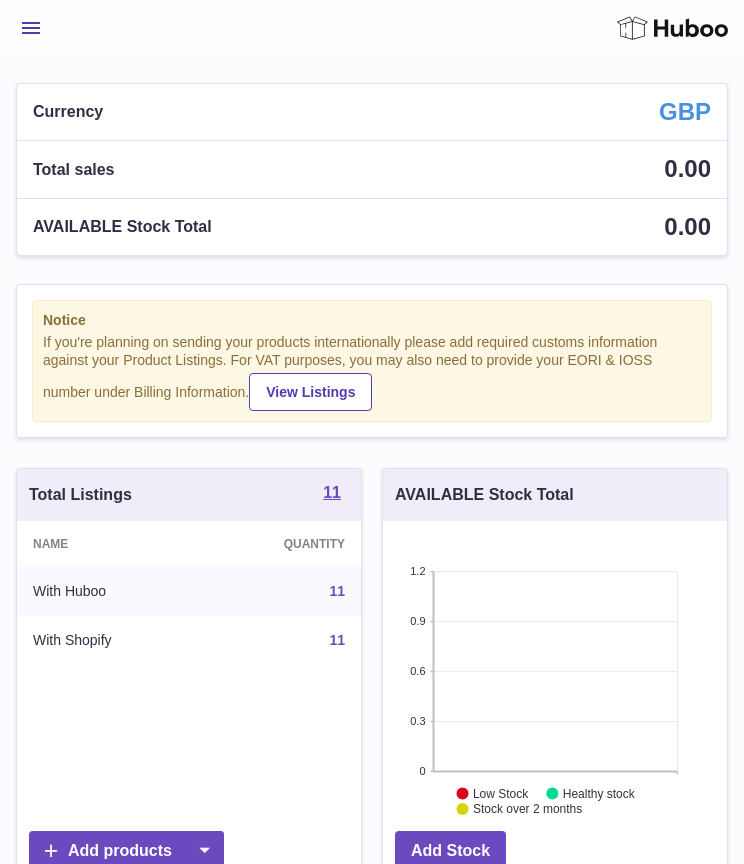 click on "Menu" at bounding box center (31, 28) 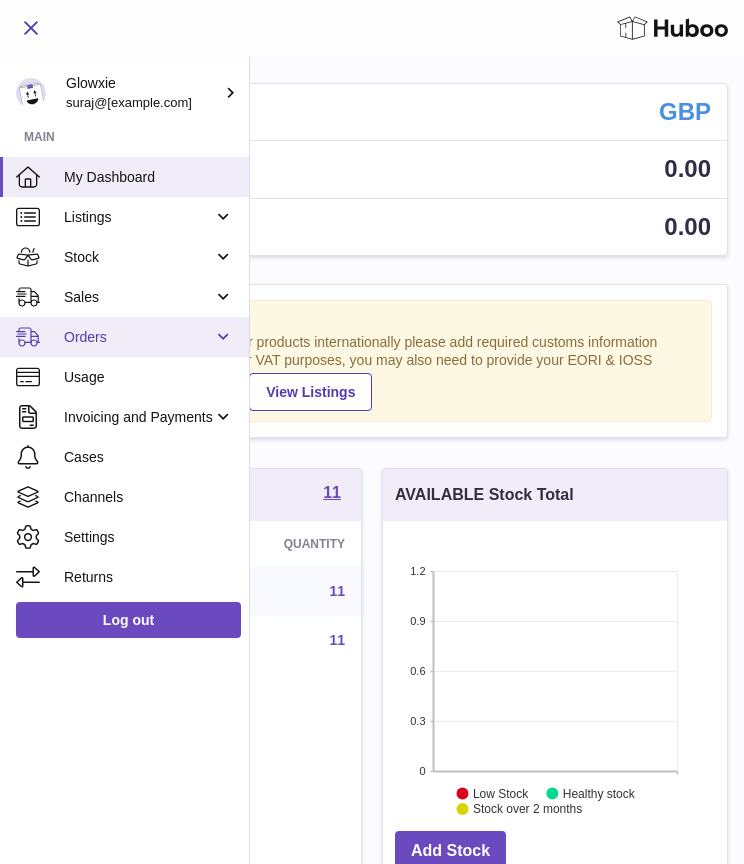 click on "Orders" at bounding box center (138, 337) 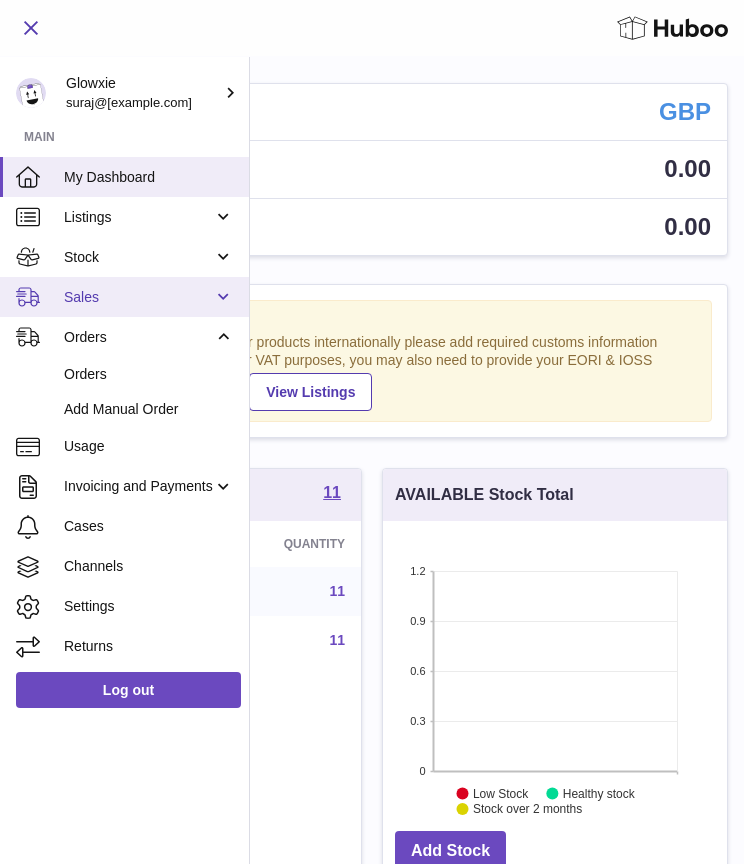 click on "Sales" at bounding box center (124, 297) 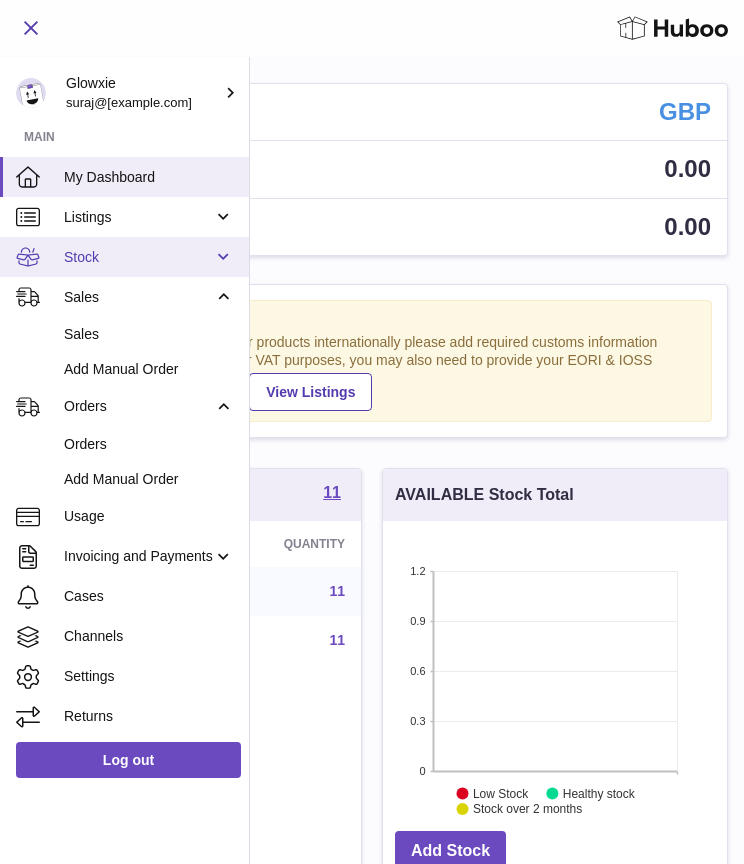 click on "Stock" at bounding box center [138, 257] 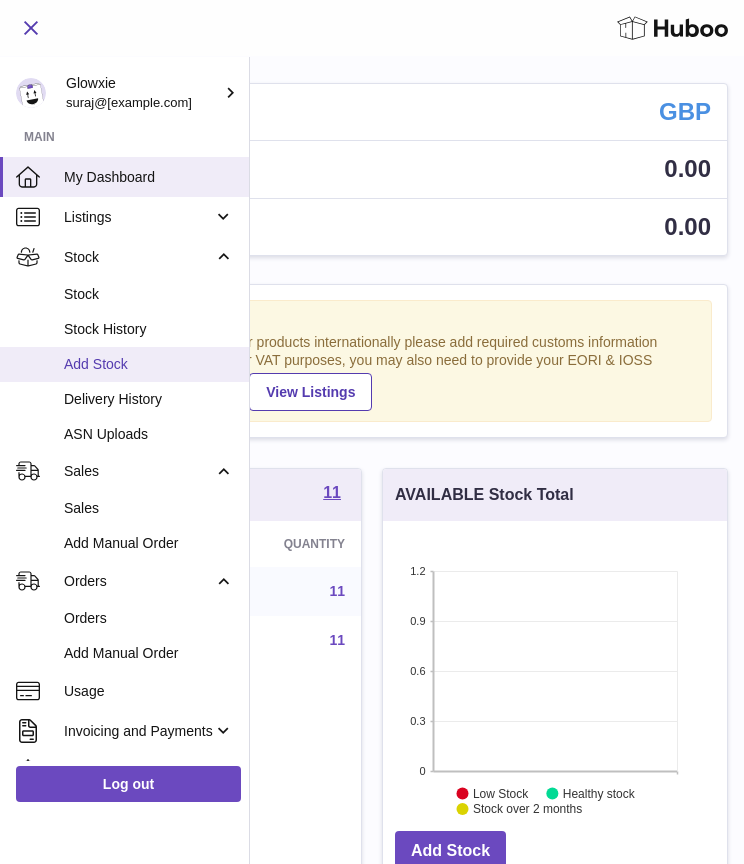 click on "Add Stock" at bounding box center [149, 364] 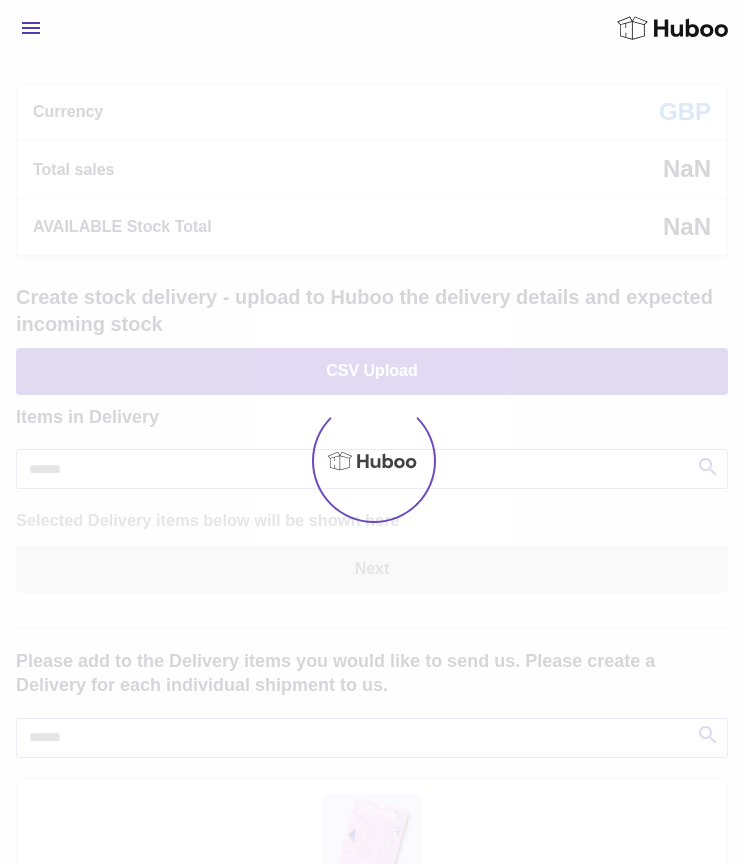 scroll, scrollTop: 0, scrollLeft: 0, axis: both 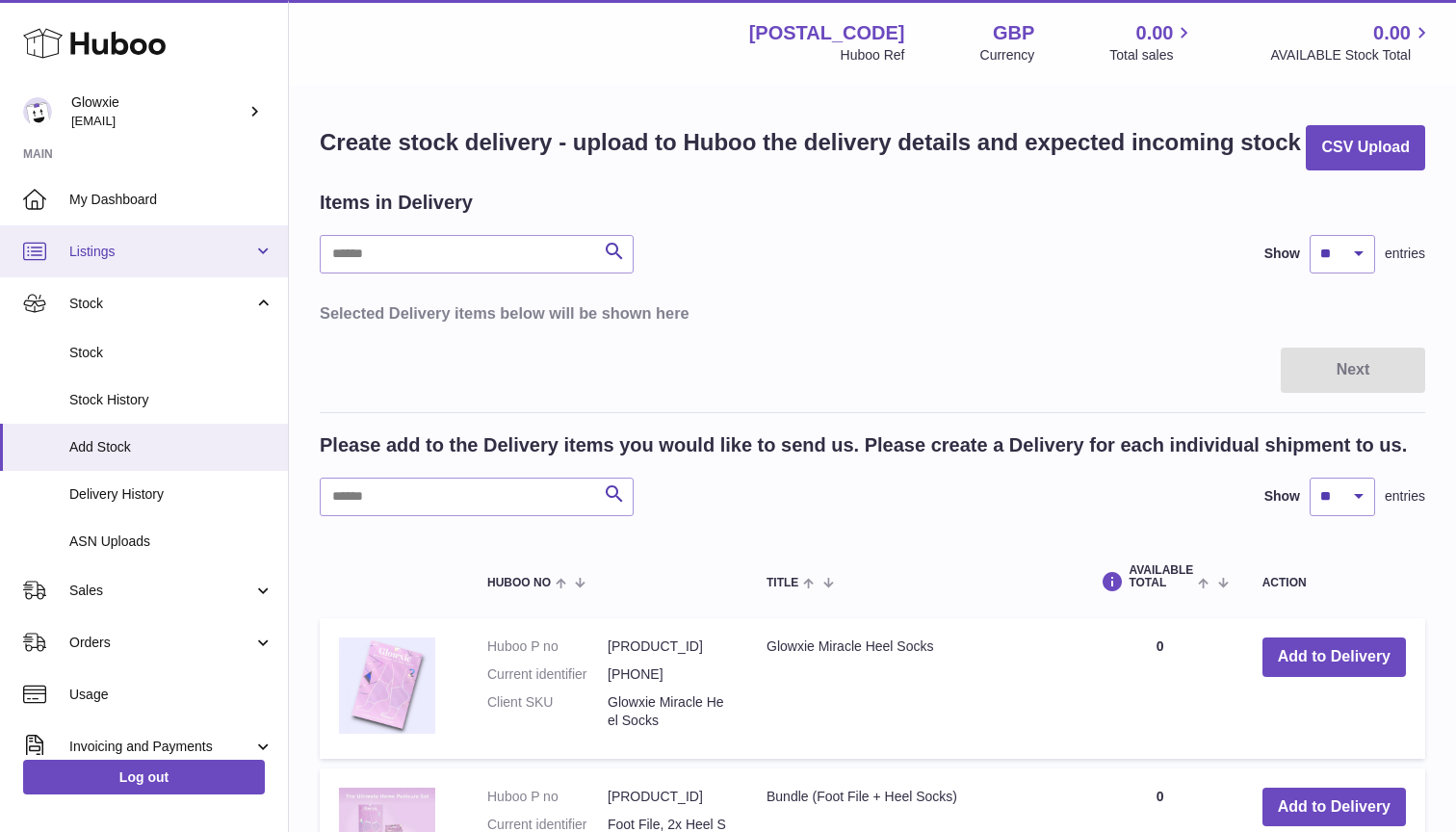 click on "Listings" at bounding box center (161, 251) 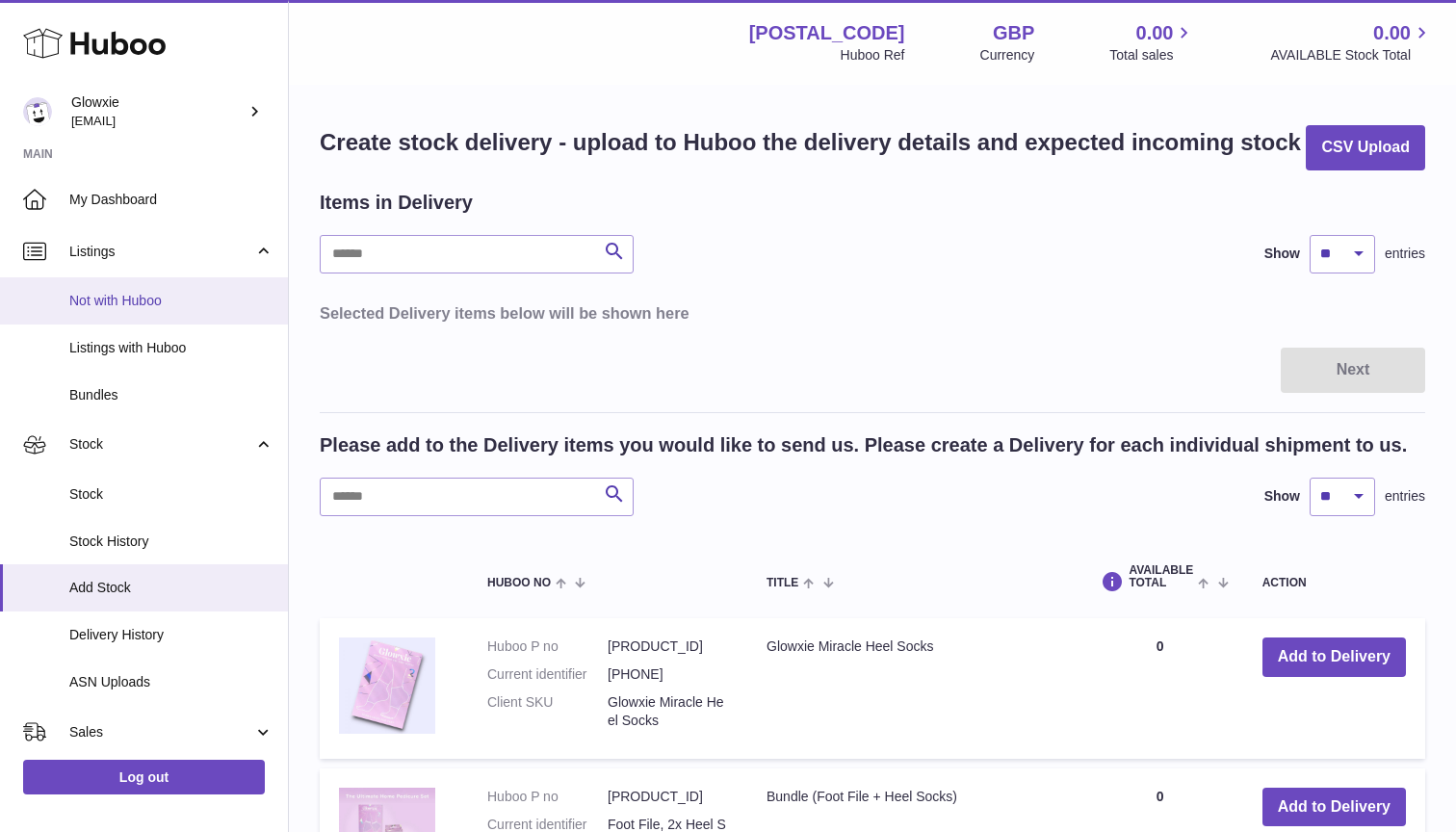 click on "Not with Huboo" at bounding box center (143, 300) 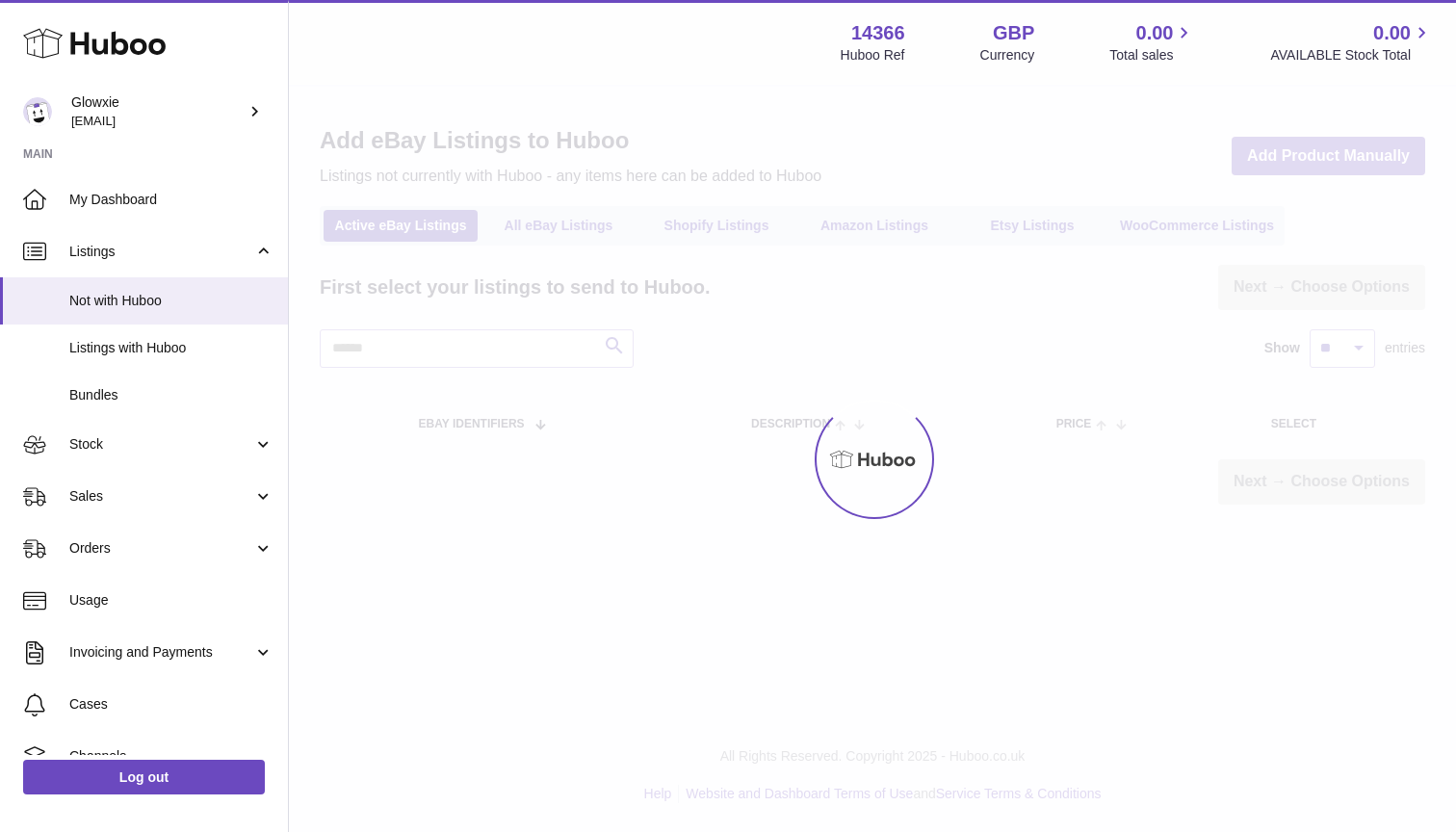 scroll, scrollTop: 0, scrollLeft: 0, axis: both 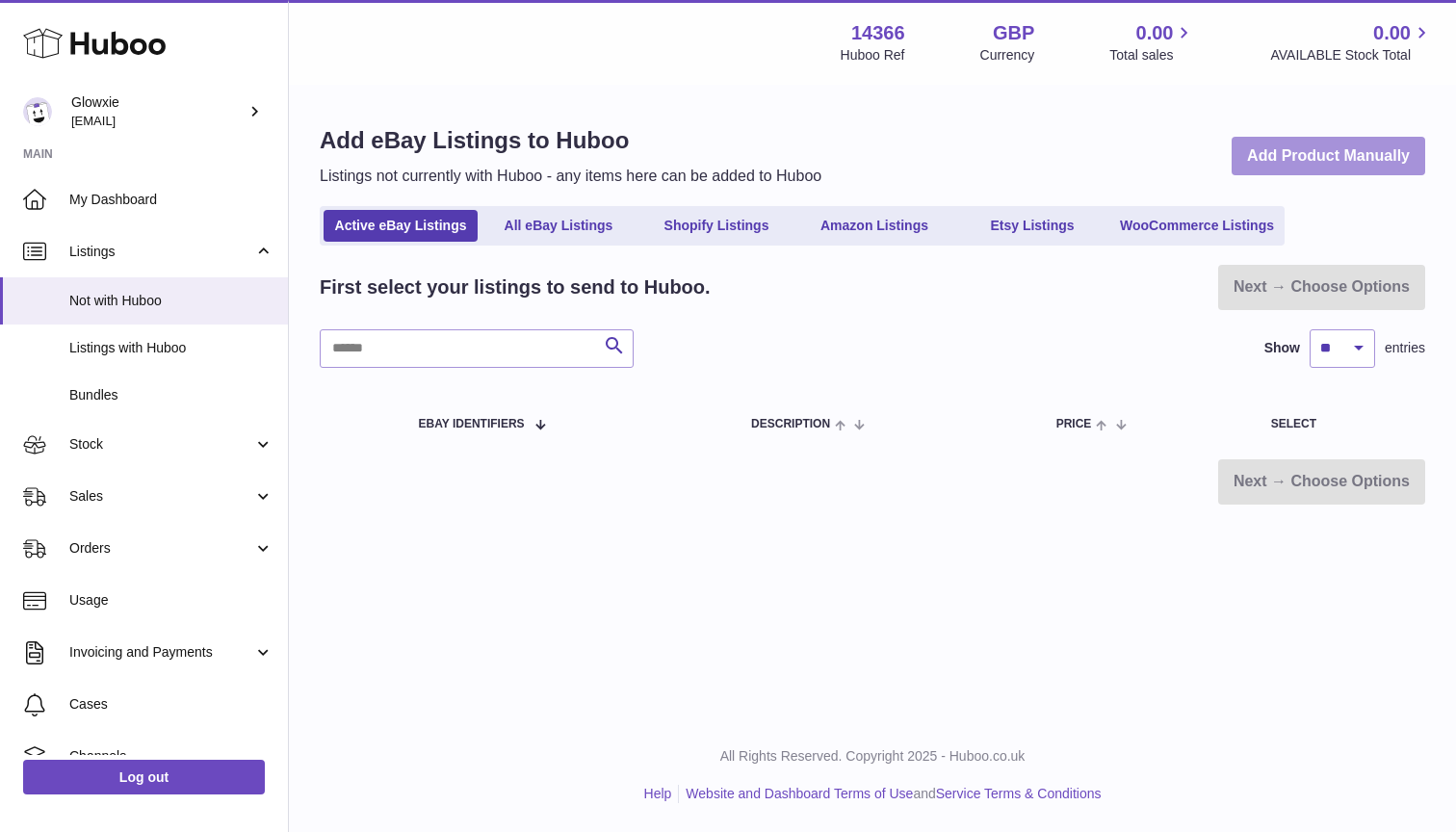 click on "Add Product Manually" at bounding box center (1328, 156) 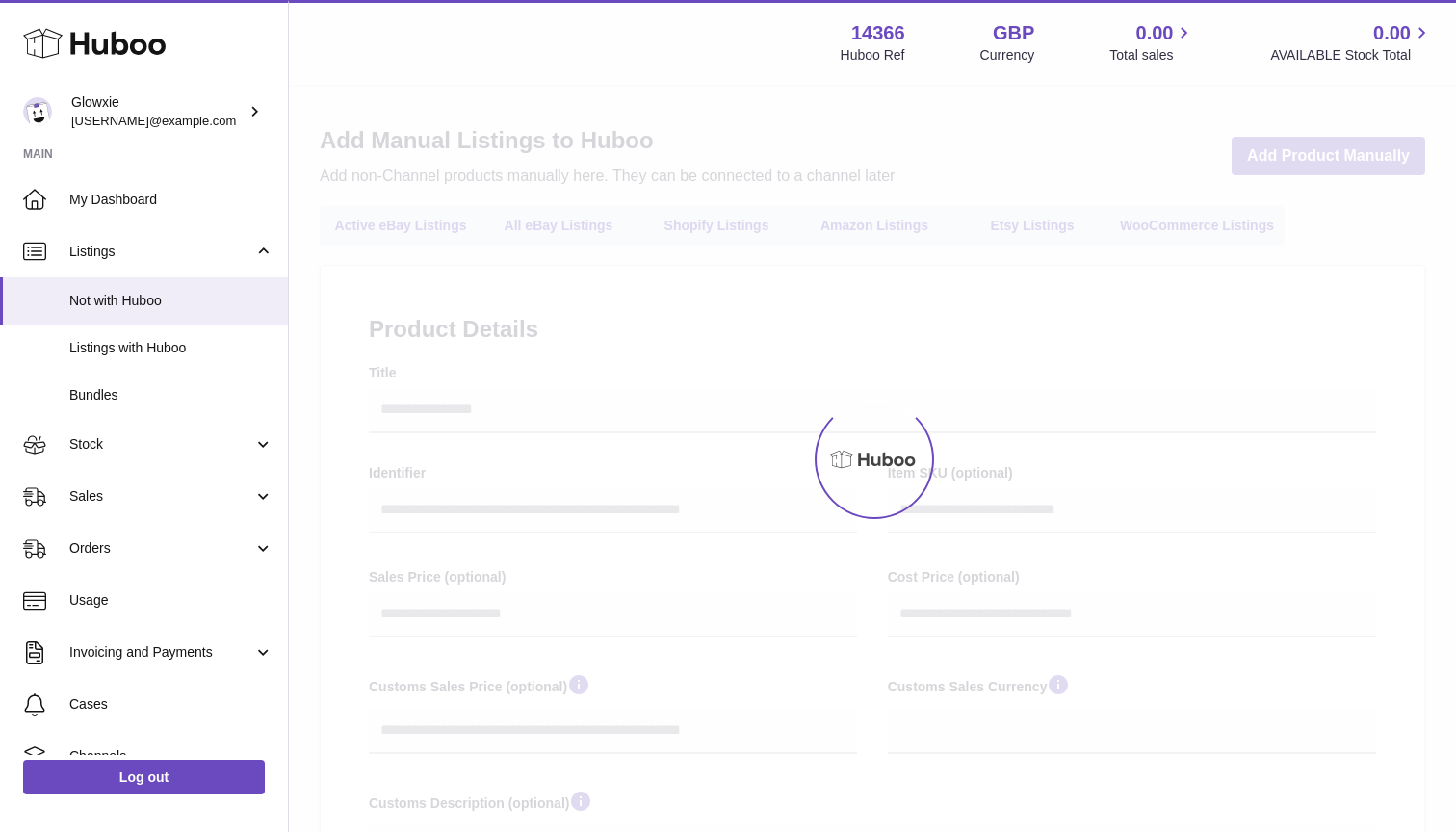 select 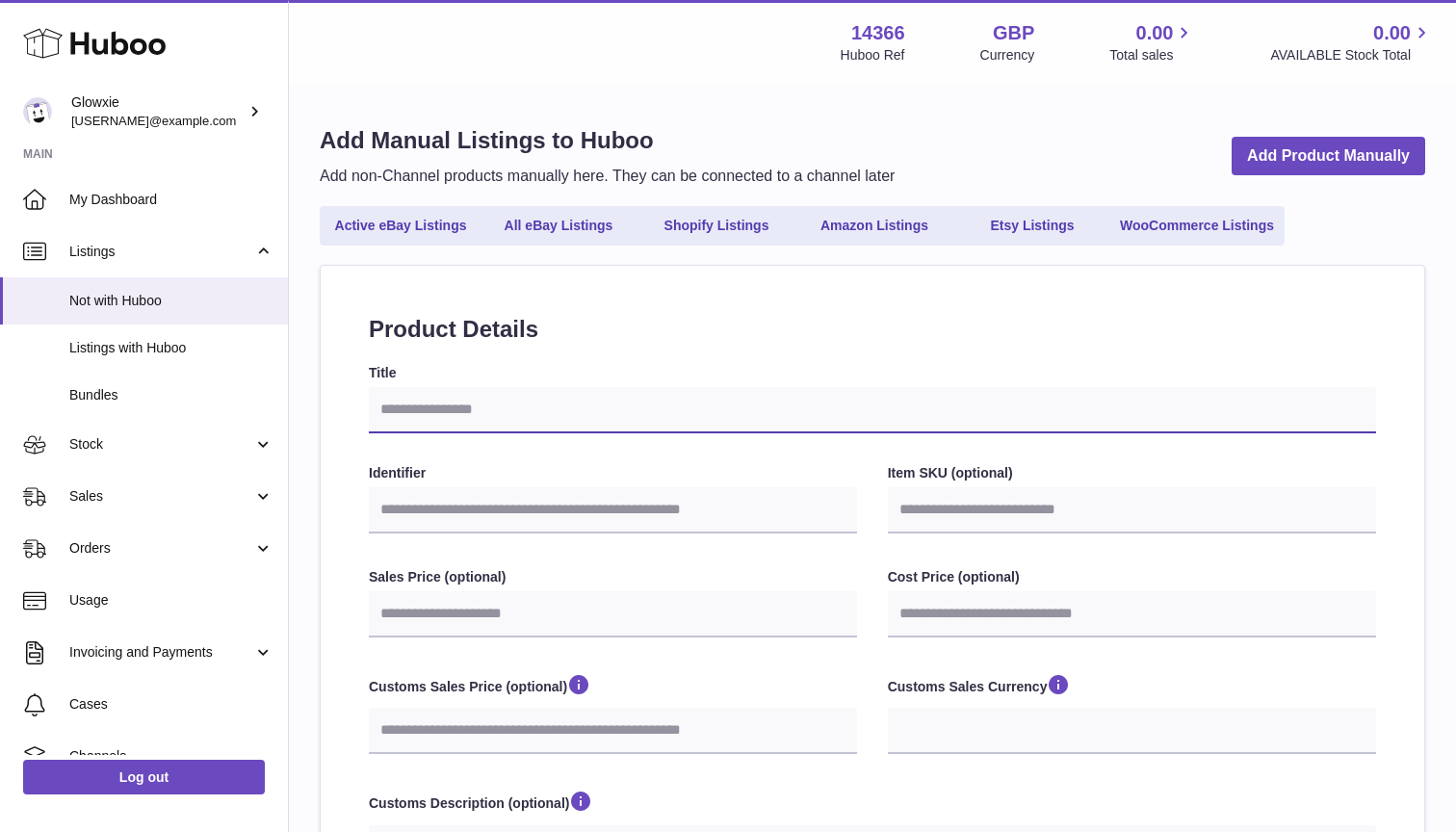 click on "Title" at bounding box center (872, 410) 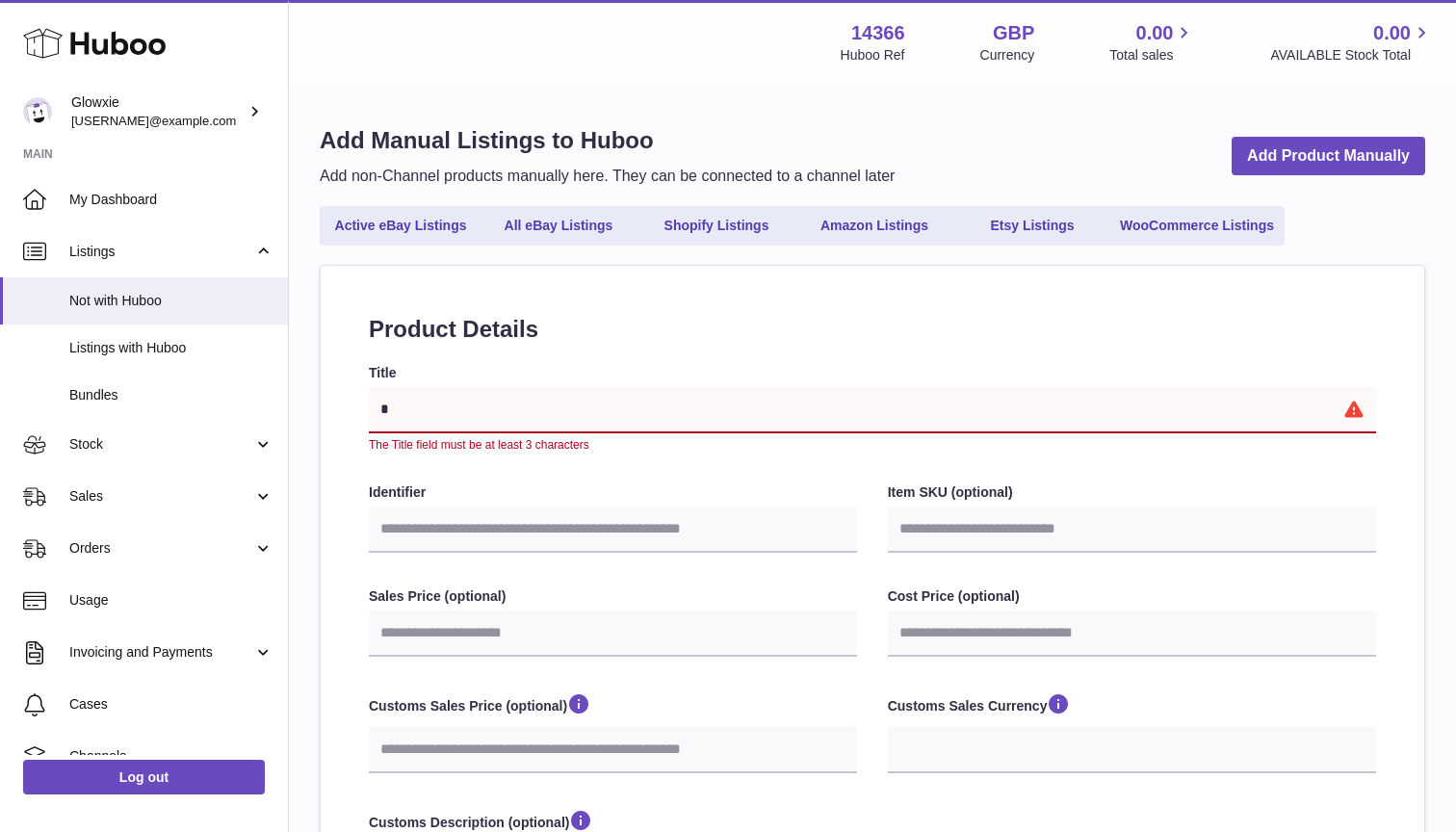type on "**" 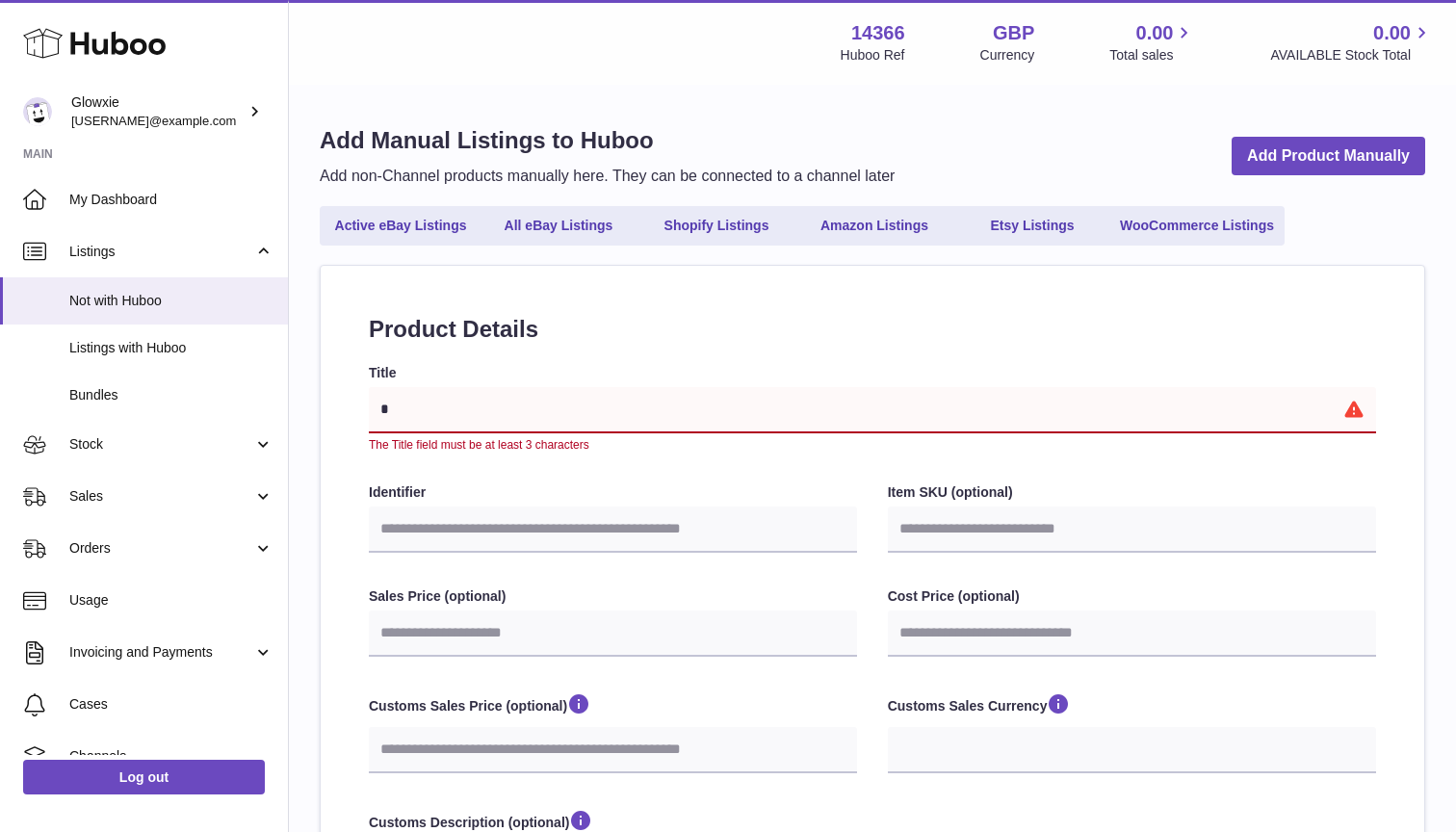 select 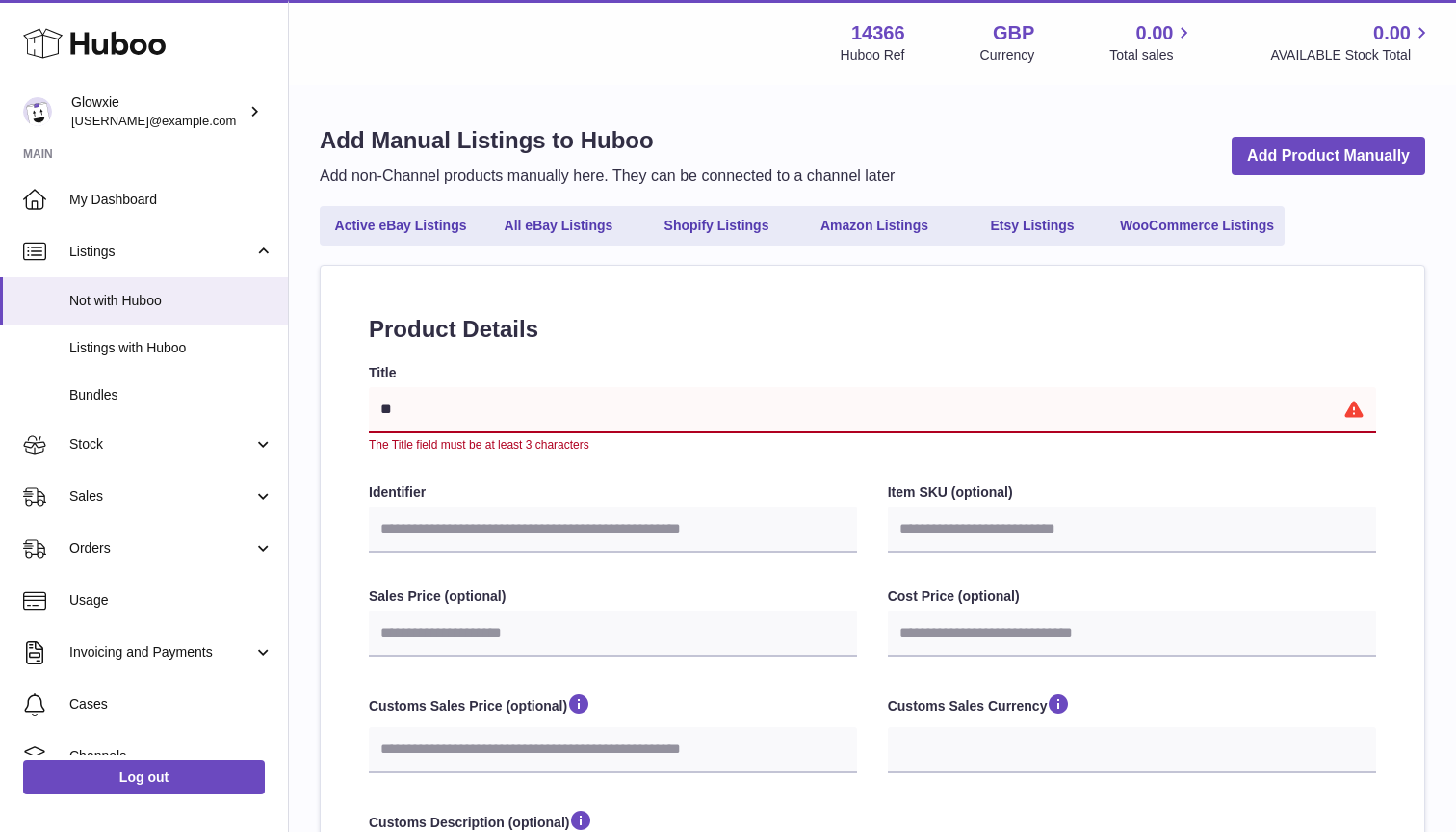 type on "***" 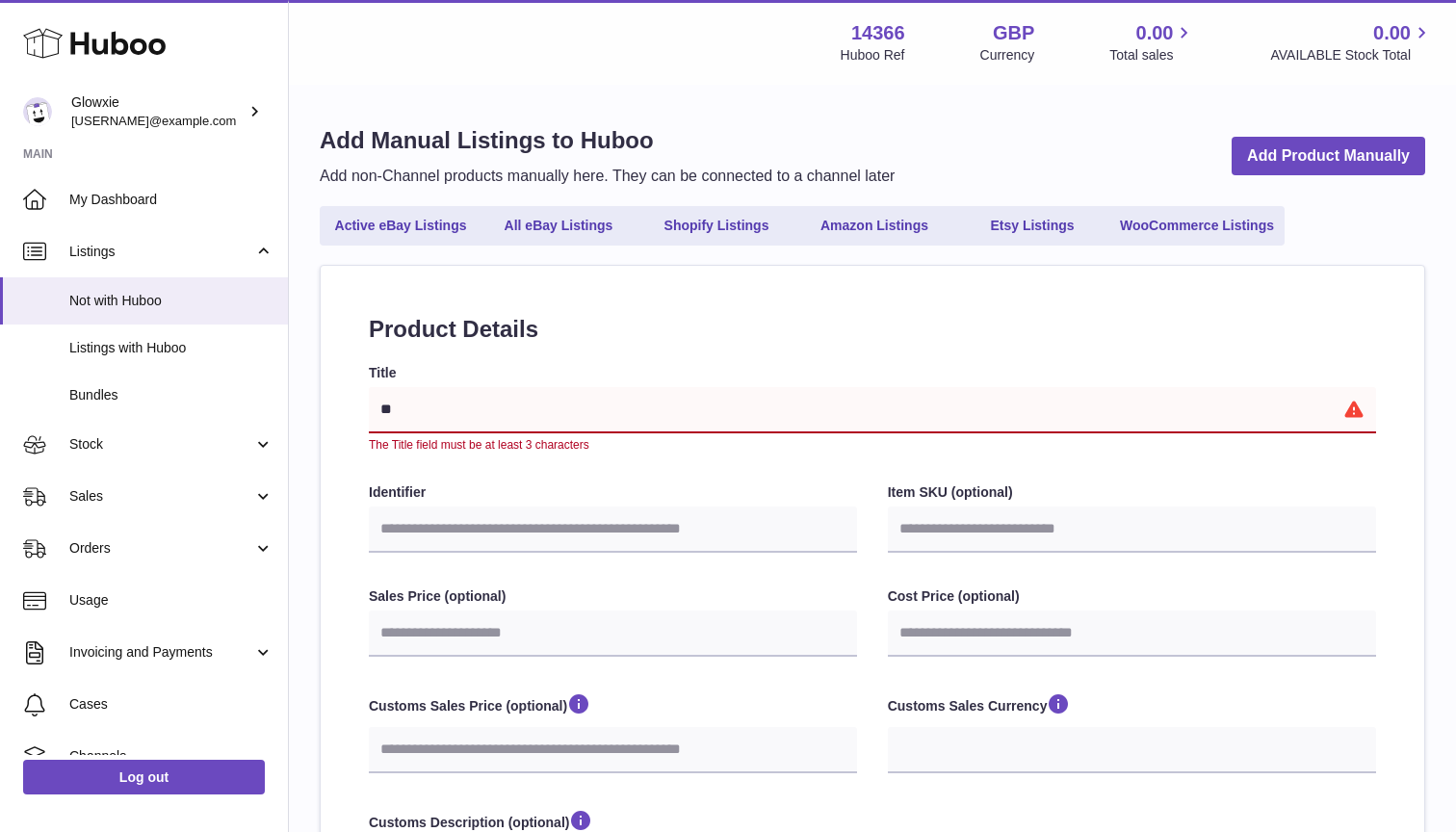 select 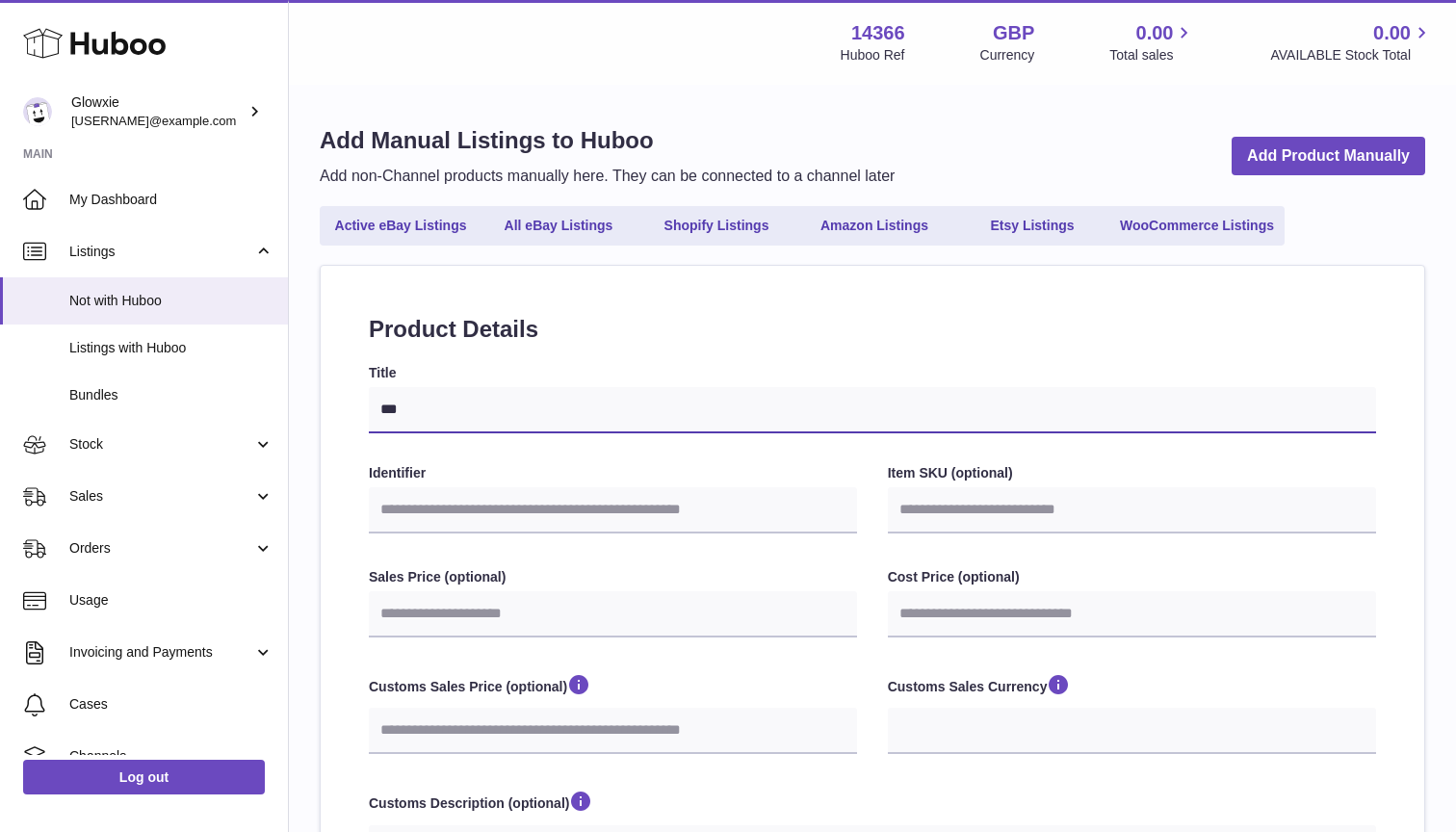 type on "****" 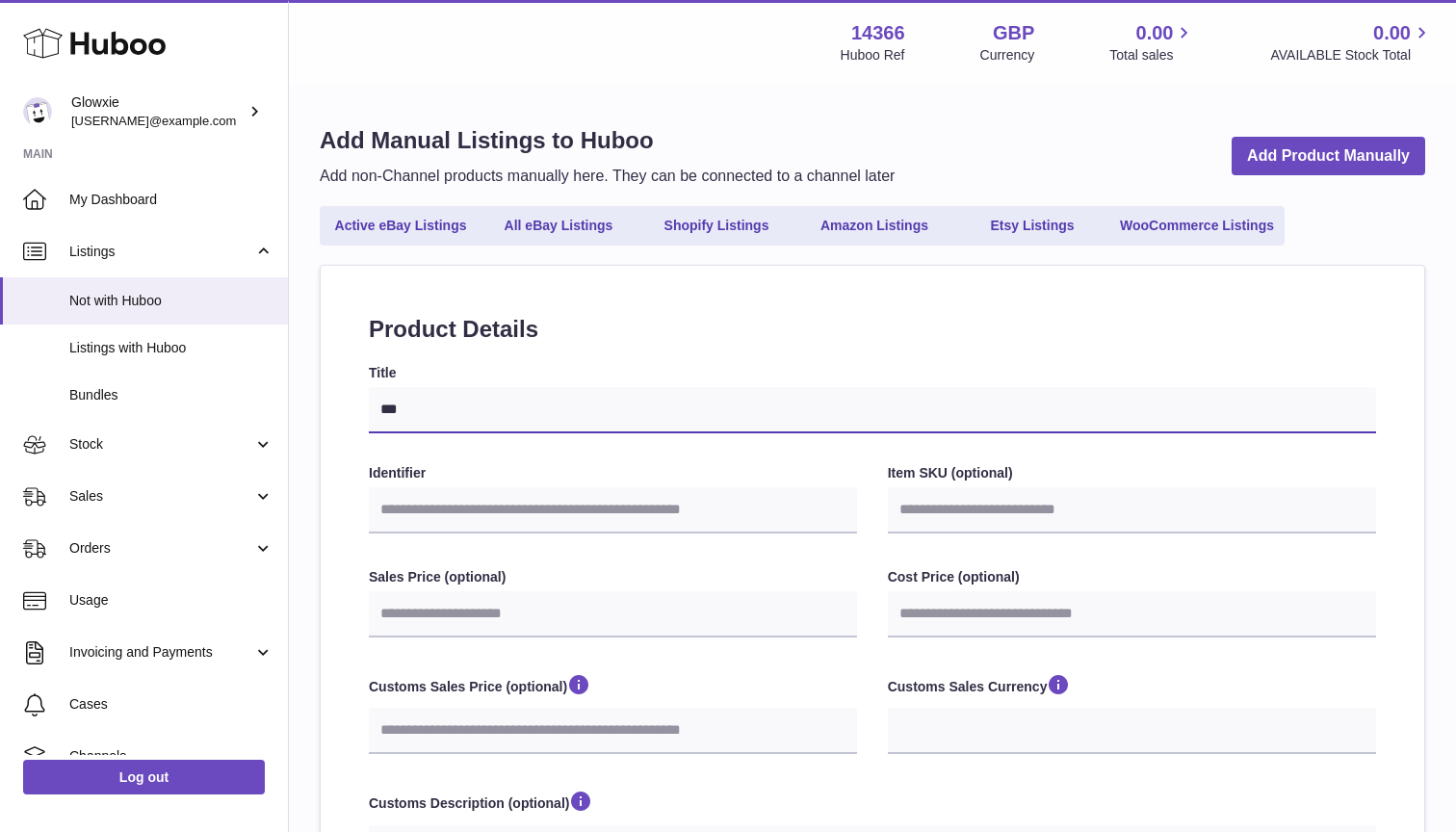 select 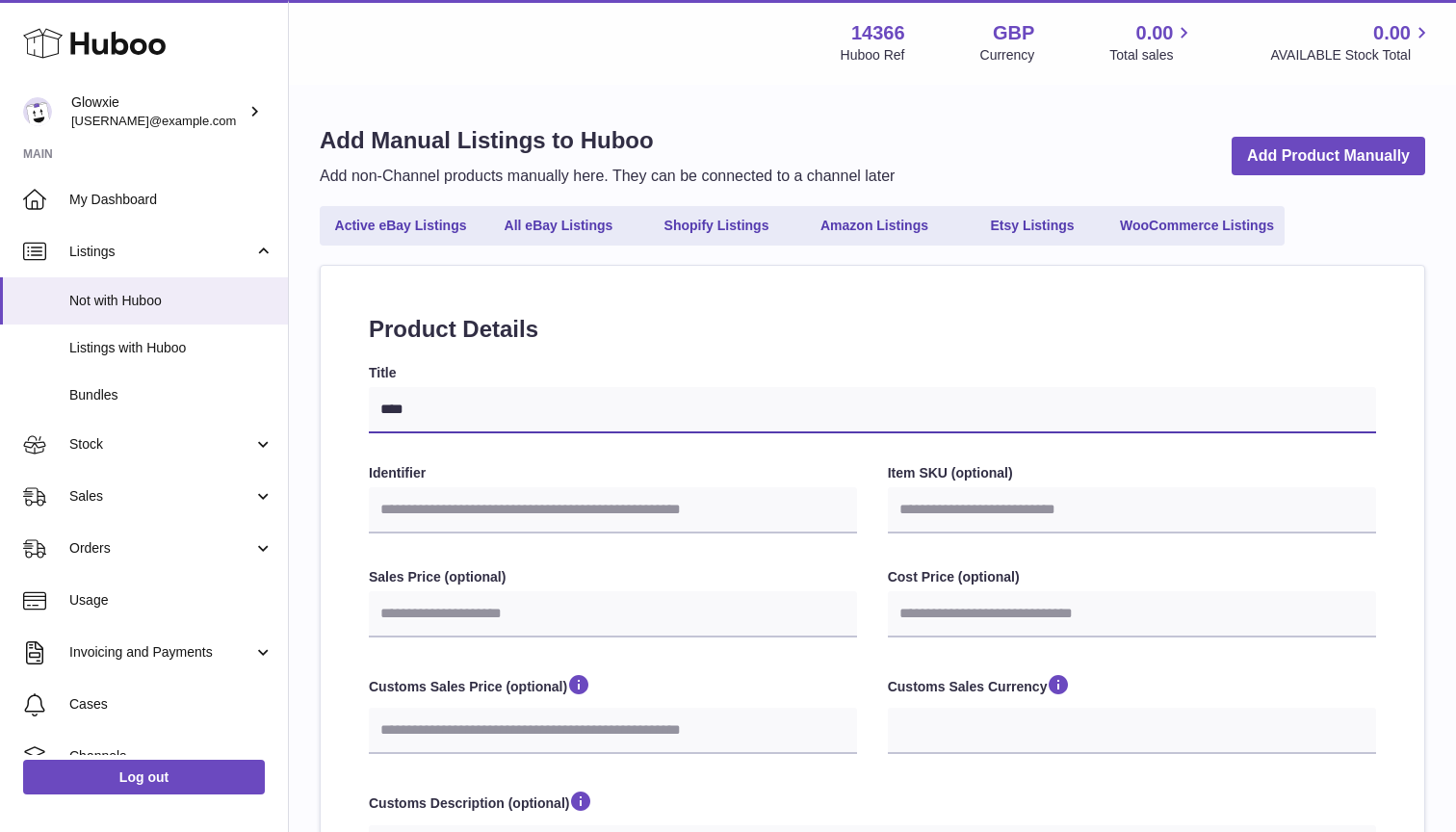 type on "****" 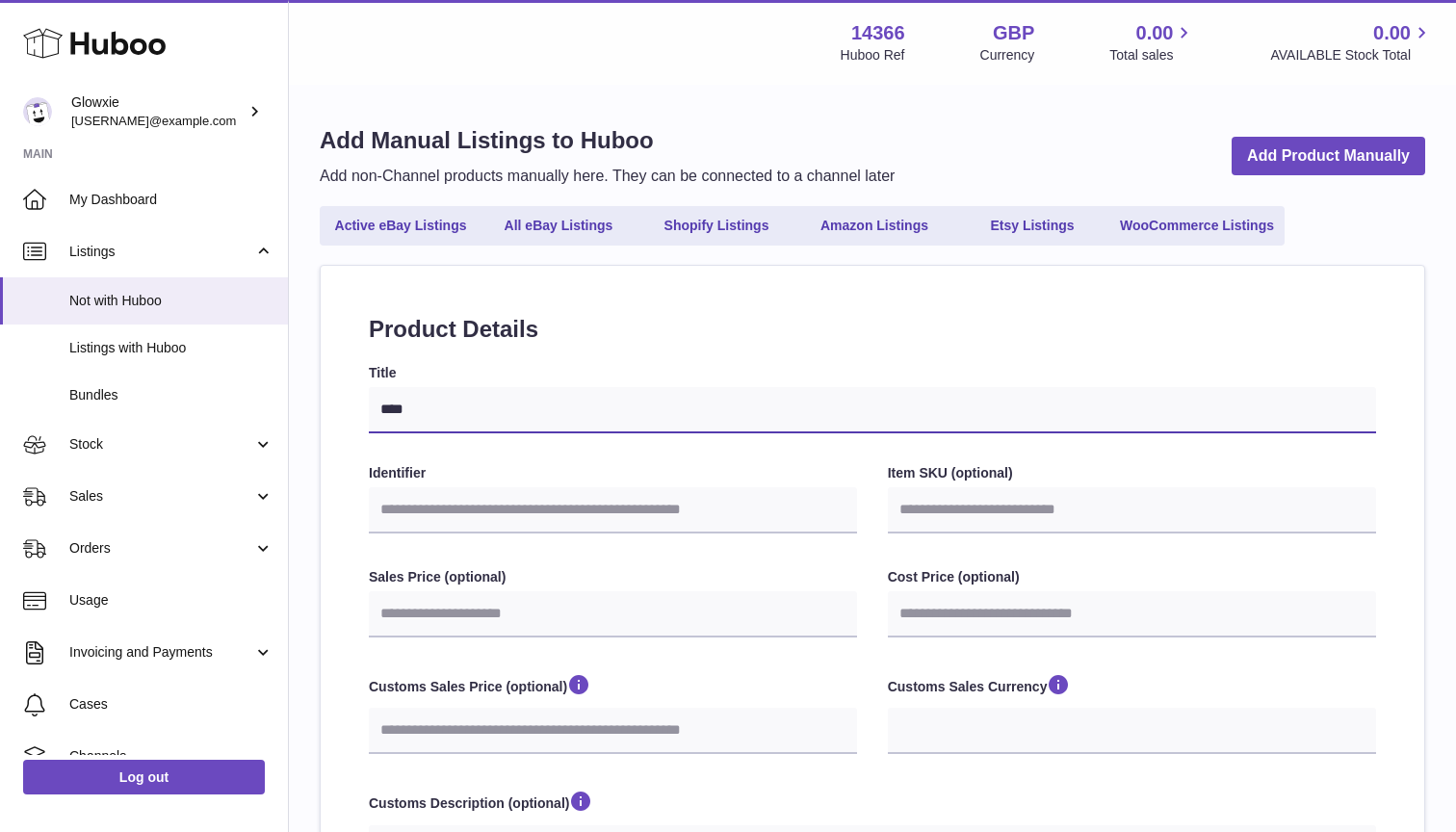 select 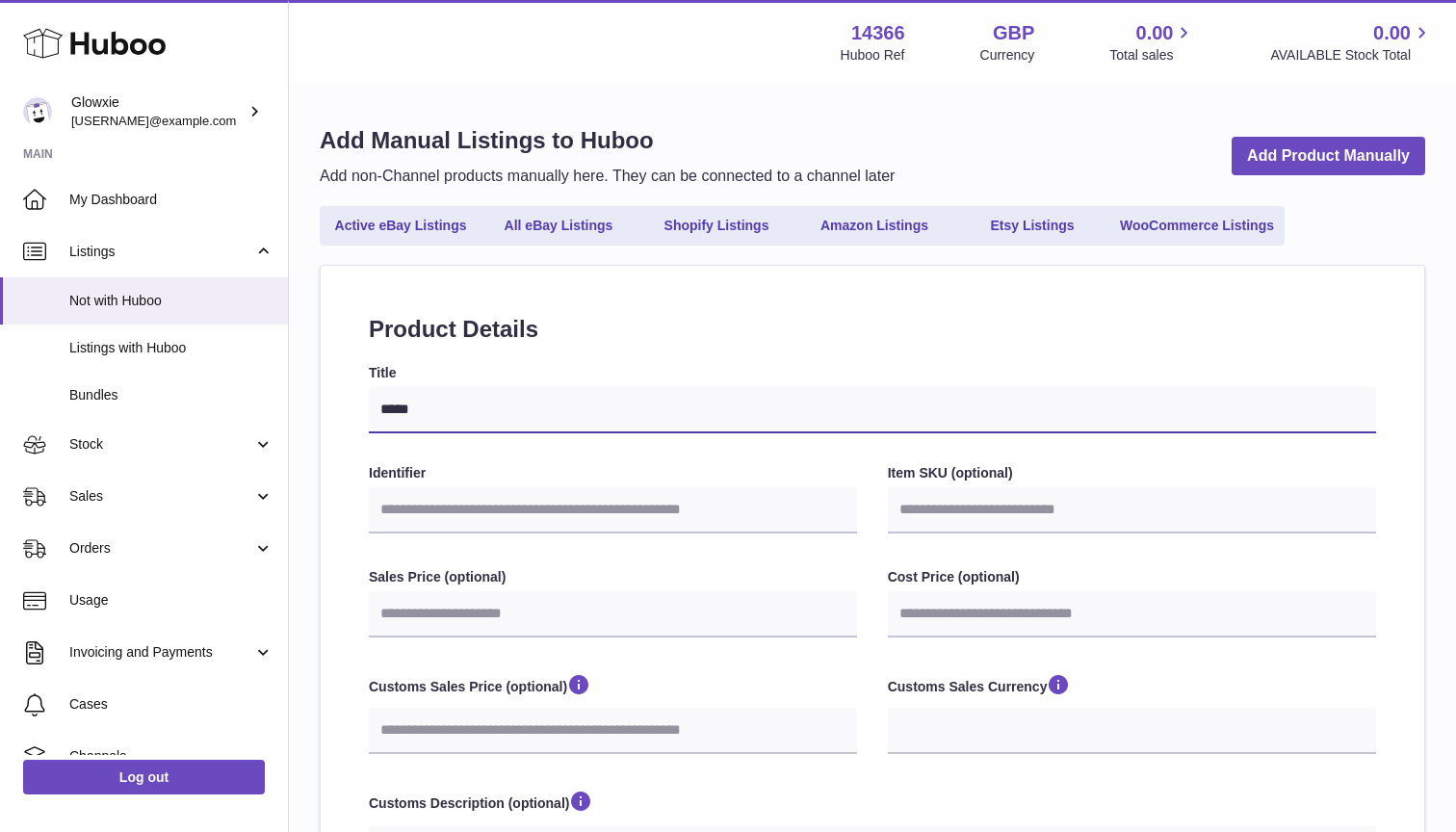 type on "******" 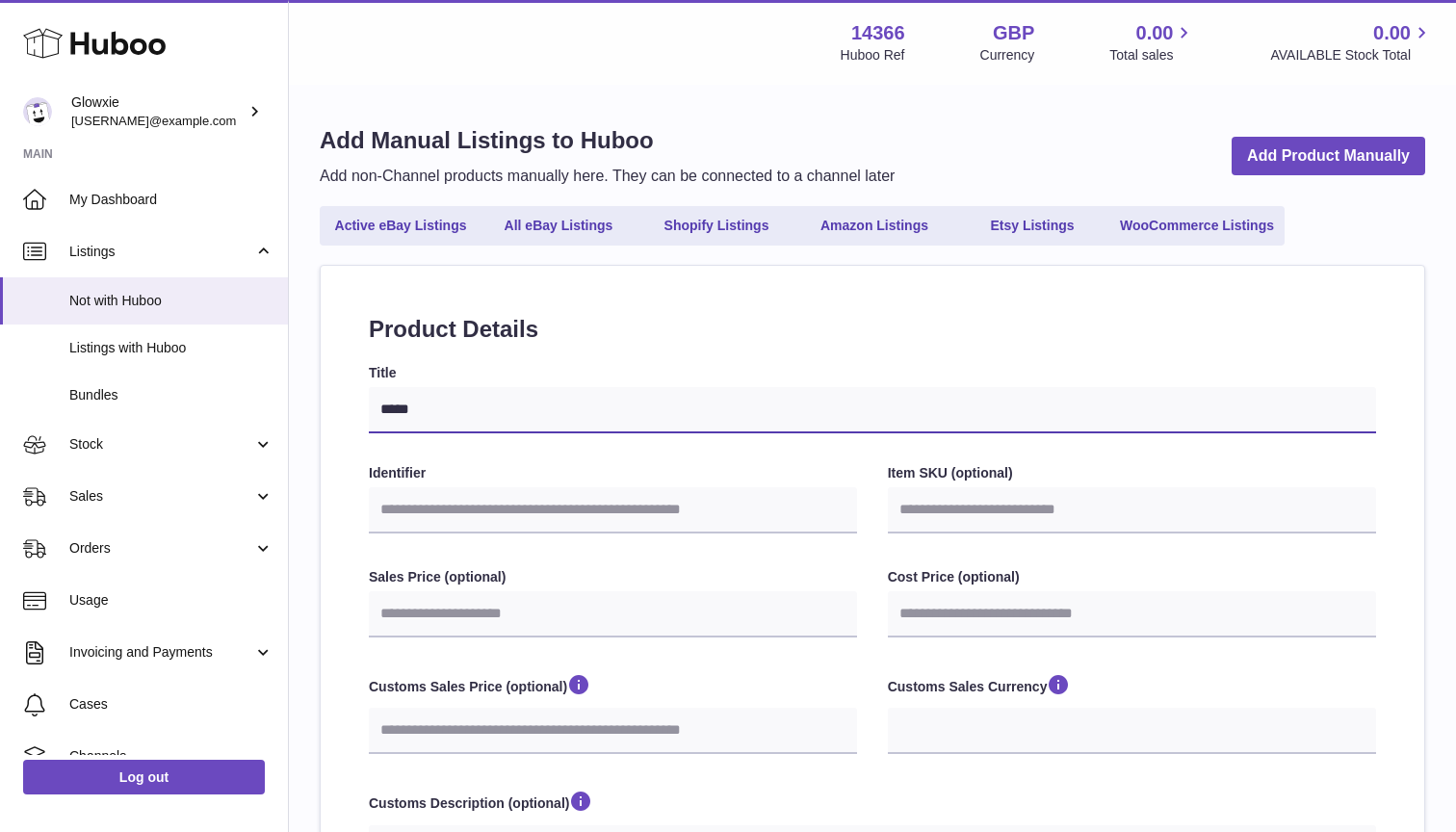 select 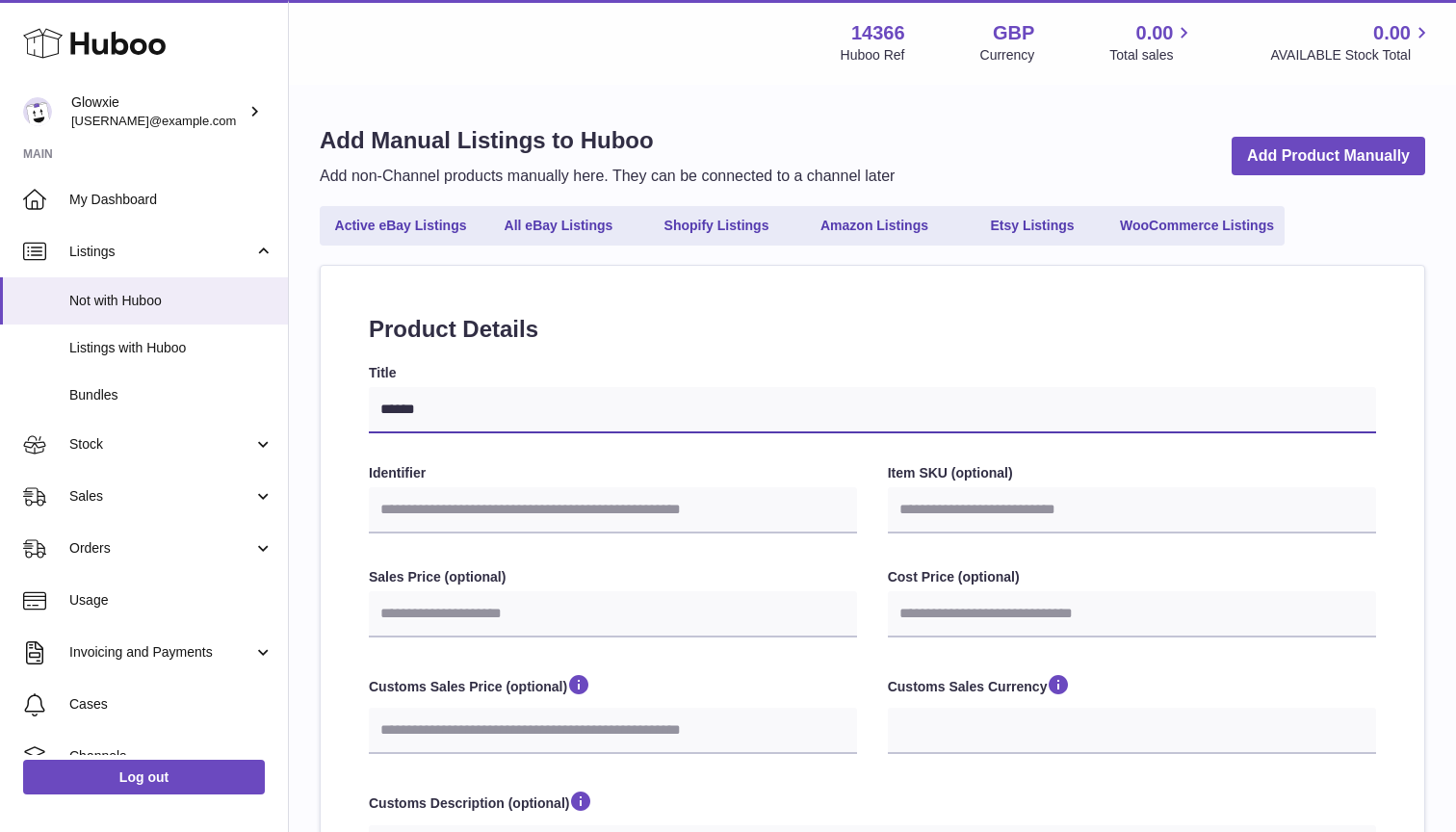 type on "*******" 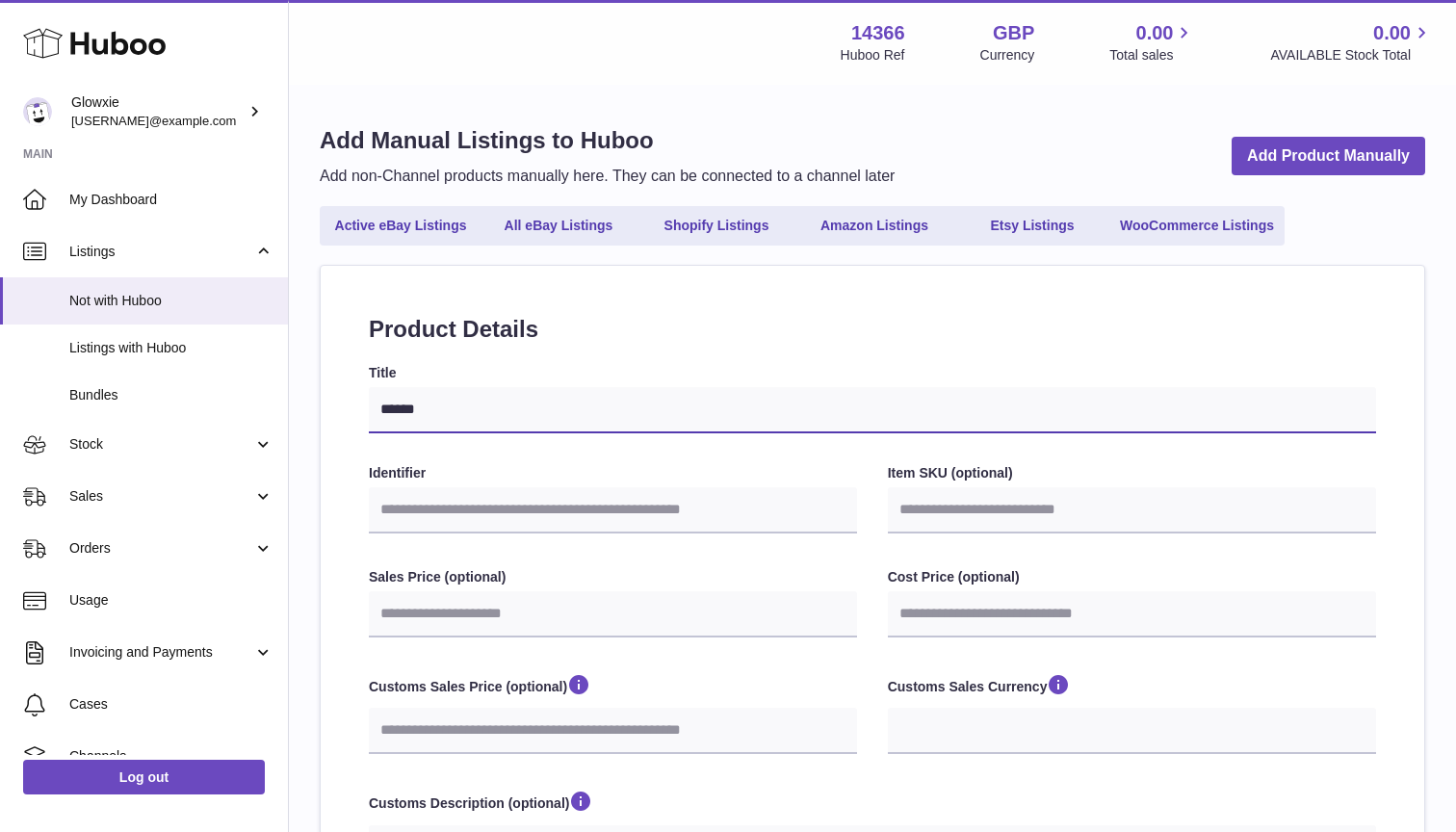 select 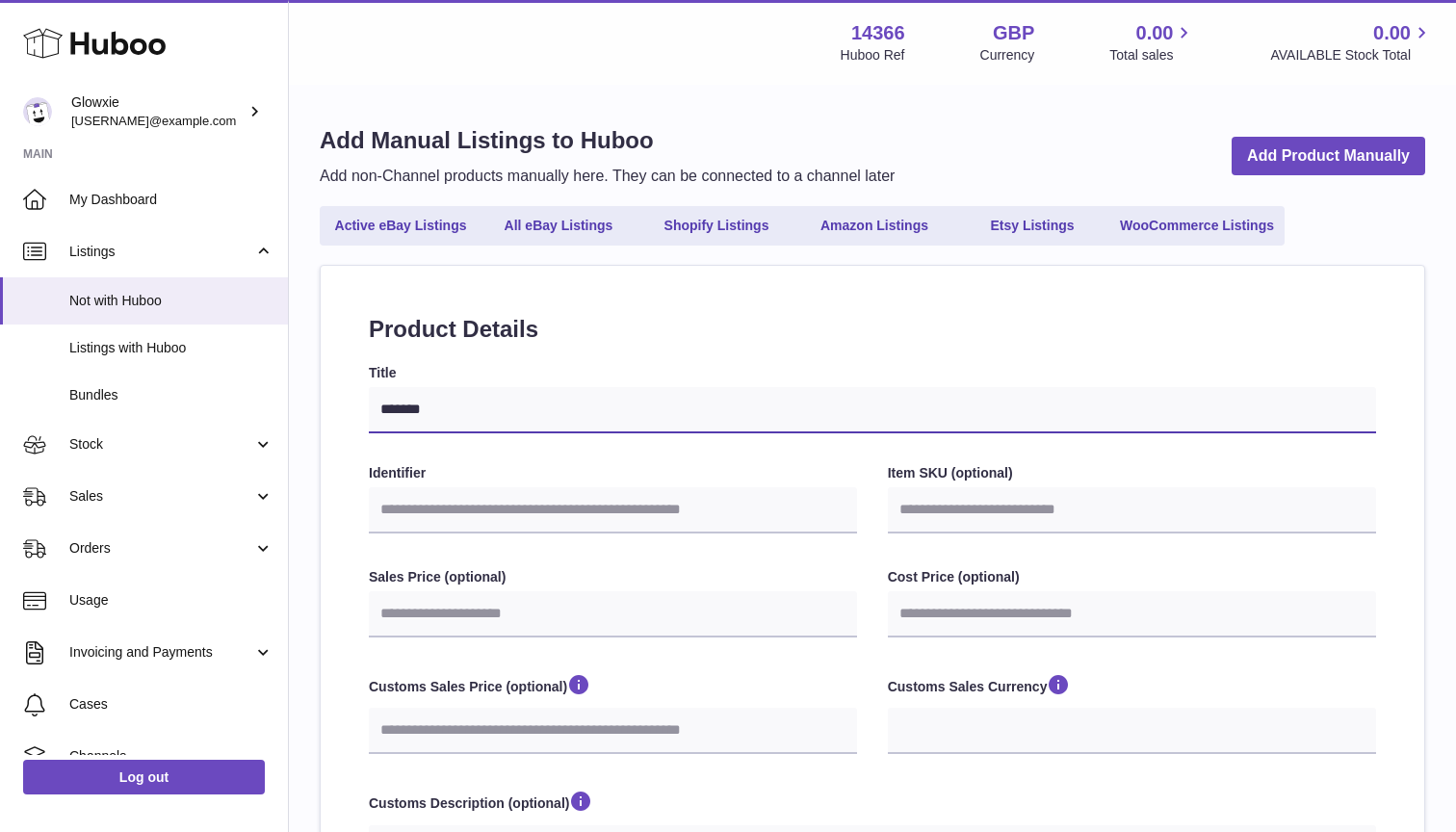 select 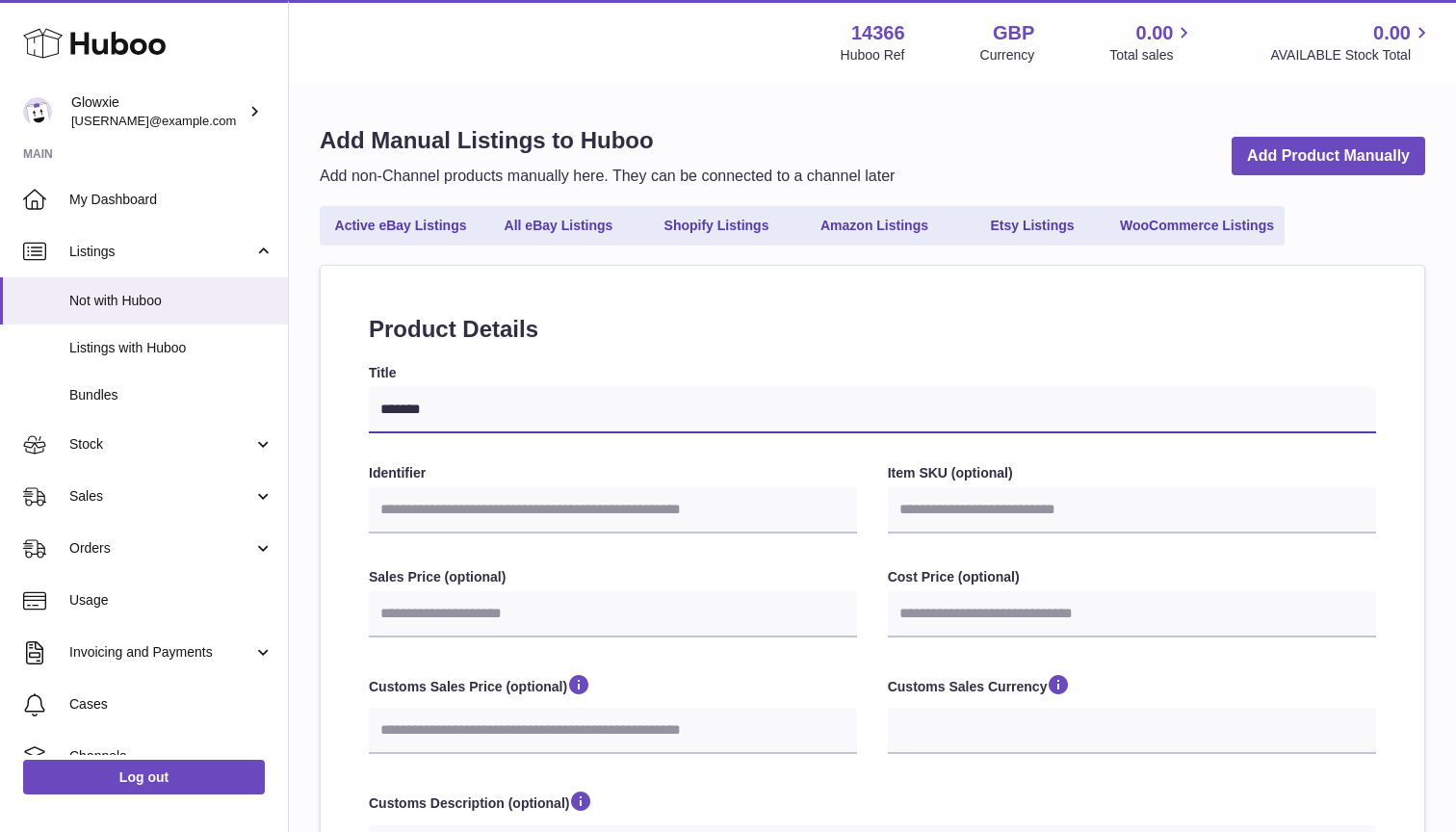type on "********" 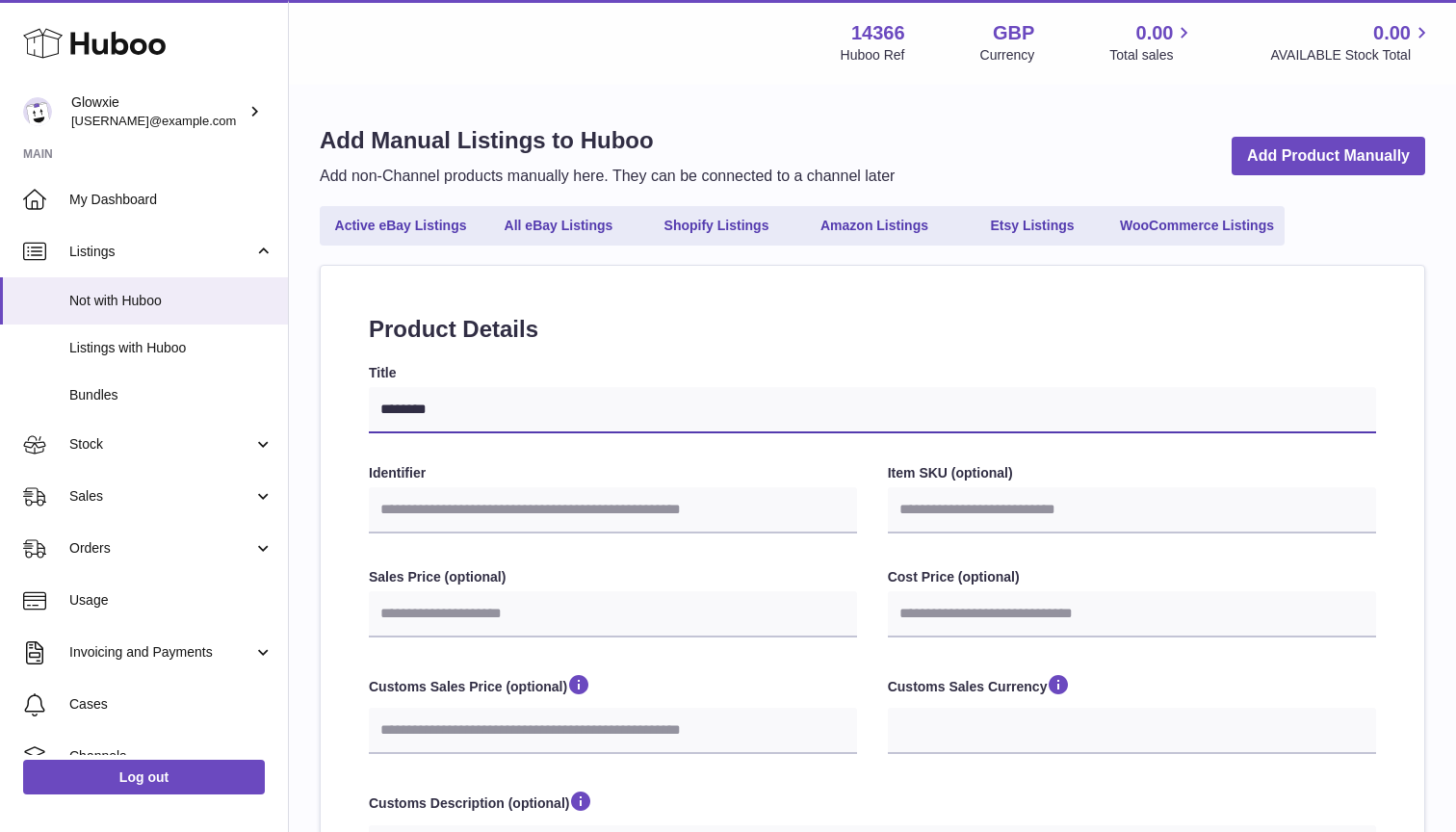 type on "********" 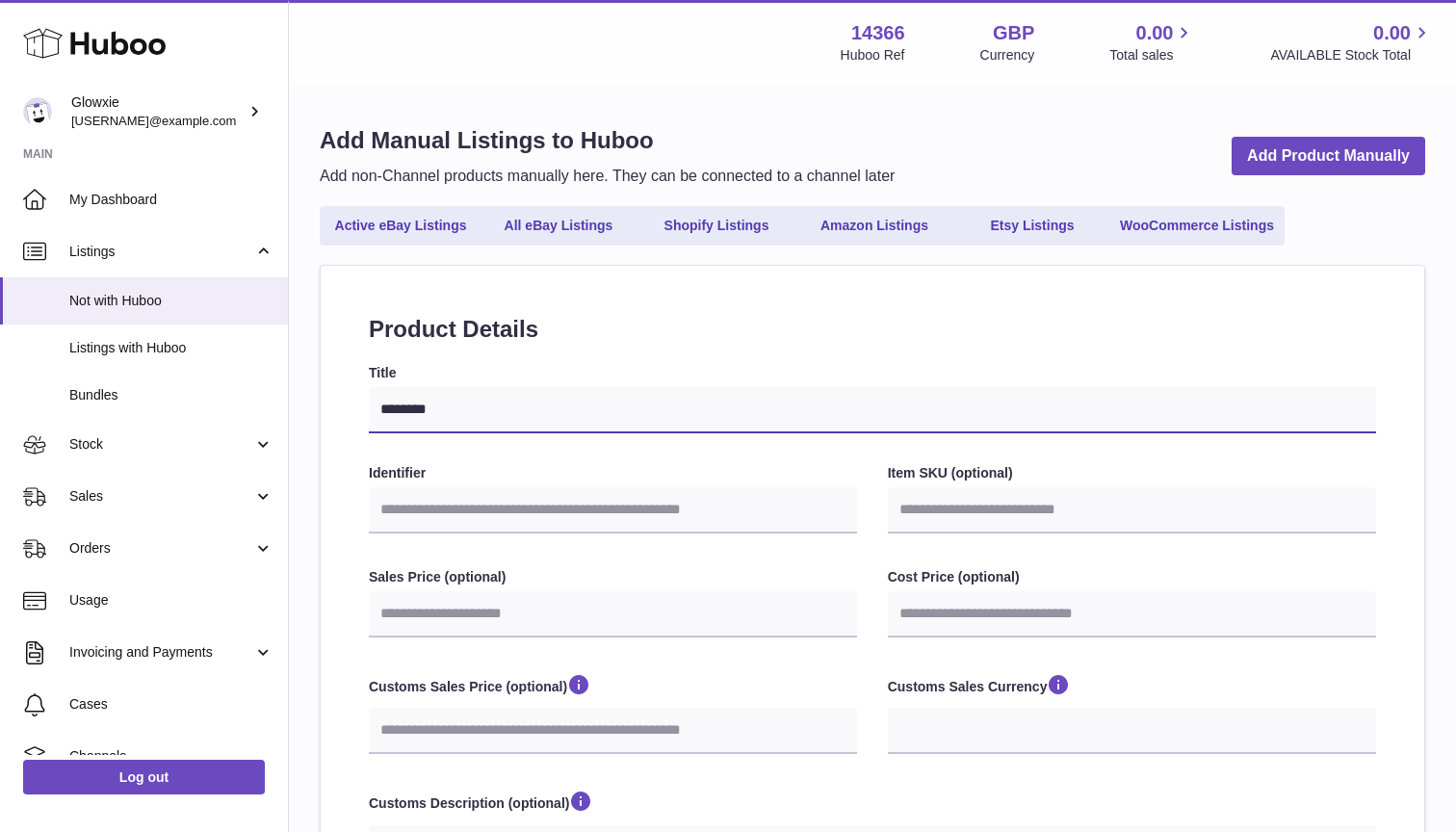 select 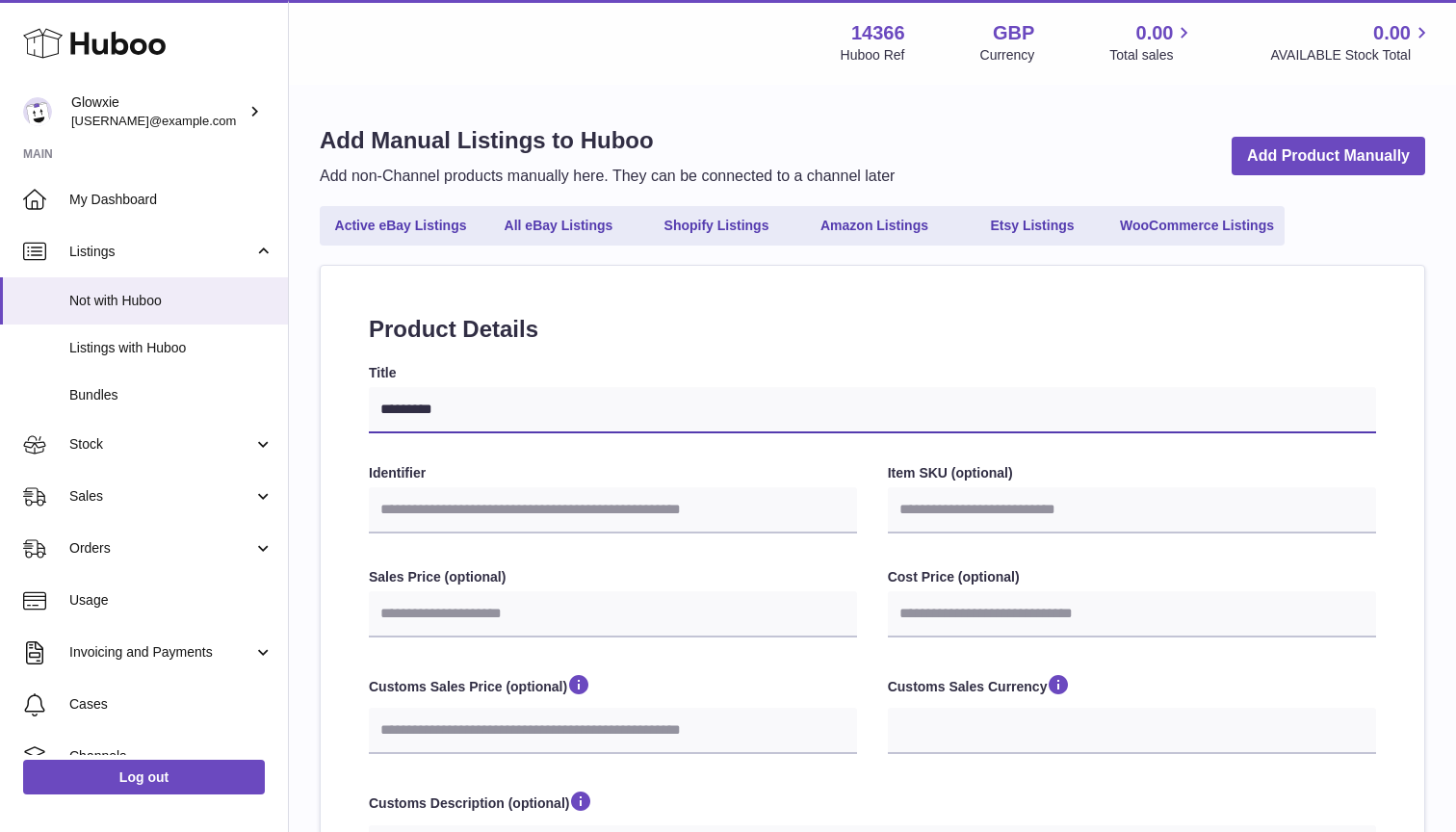 type on "********" 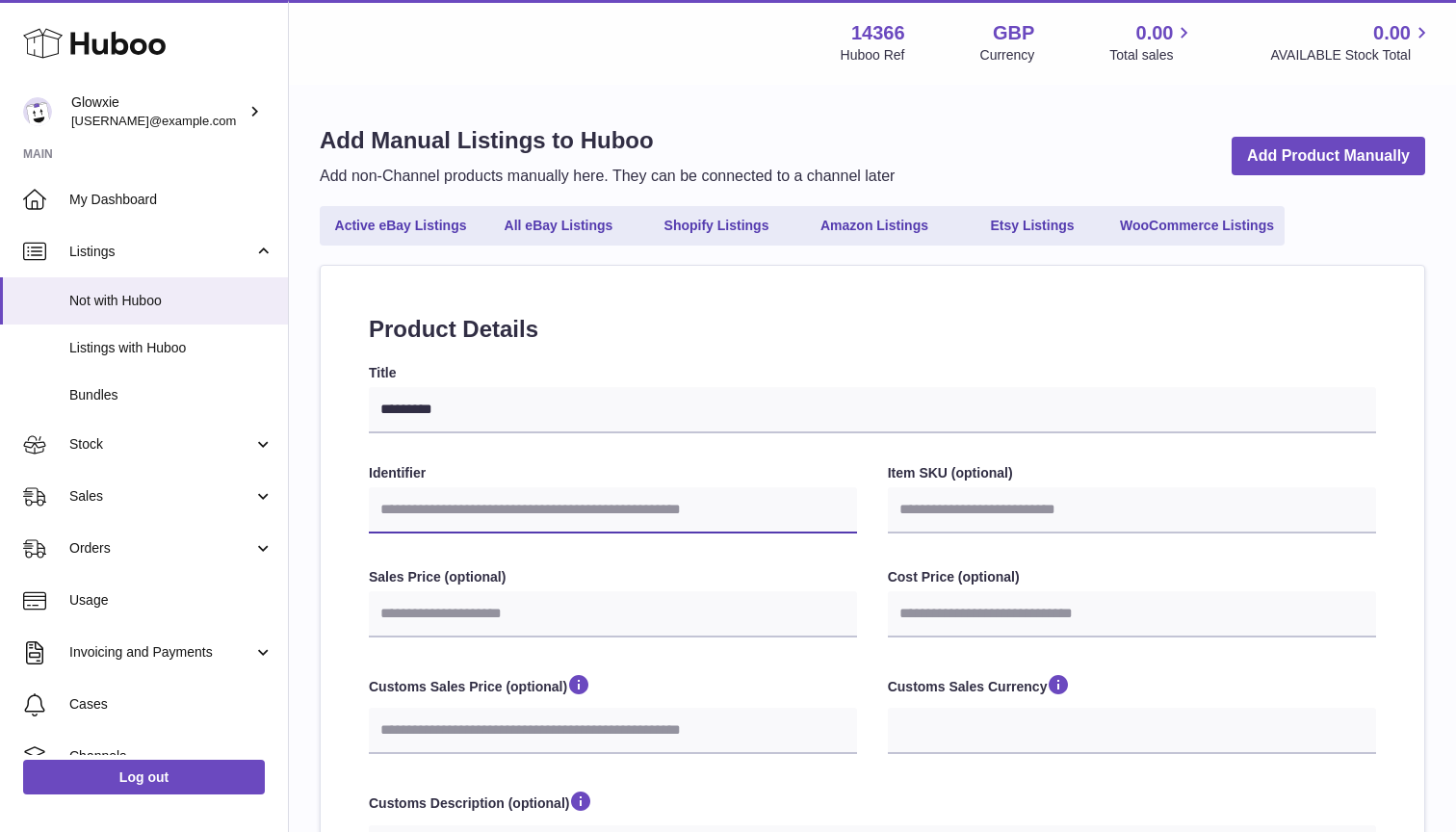 click on "Identifier" at bounding box center (612, 510) 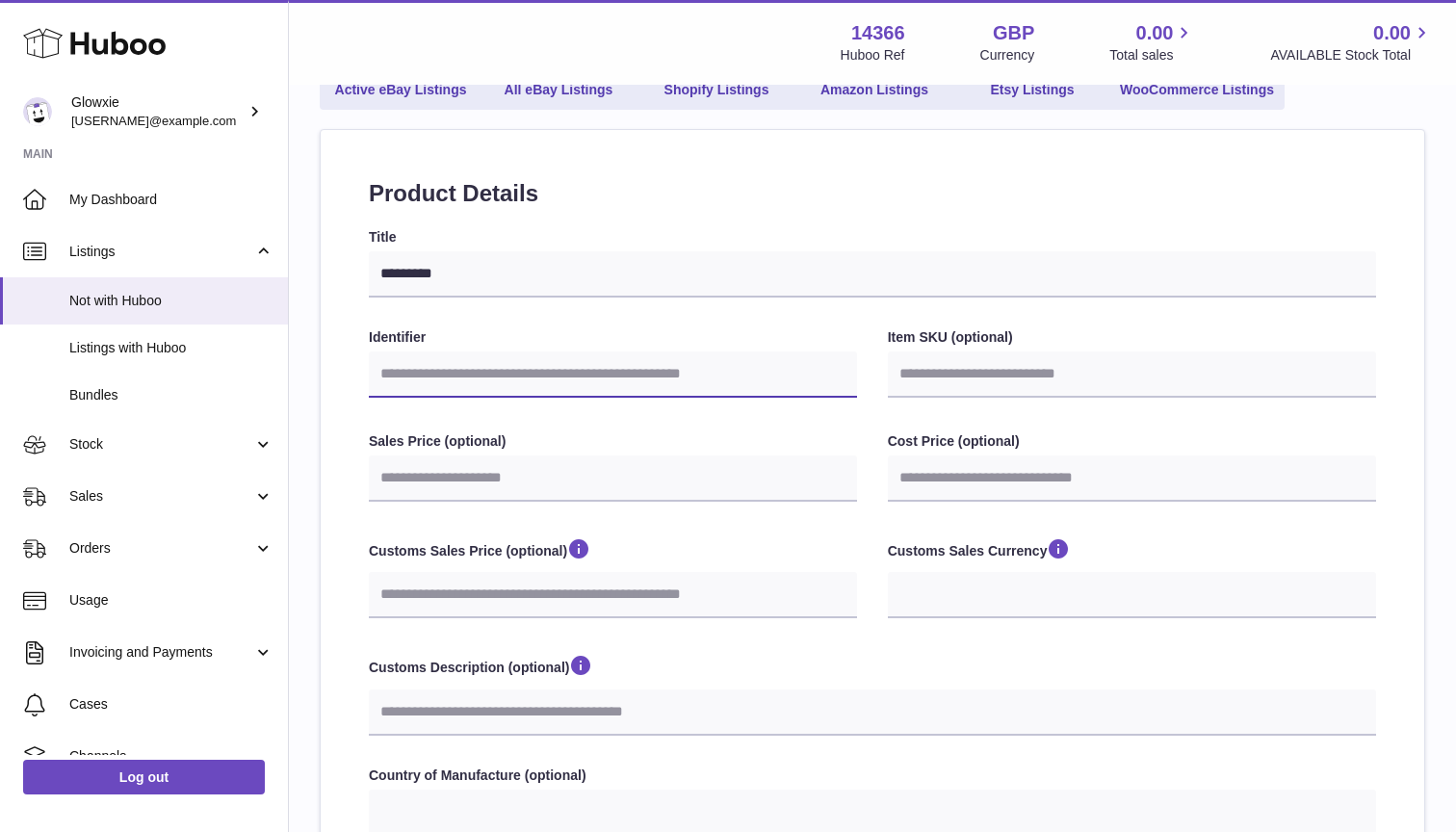 scroll, scrollTop: 159, scrollLeft: 0, axis: vertical 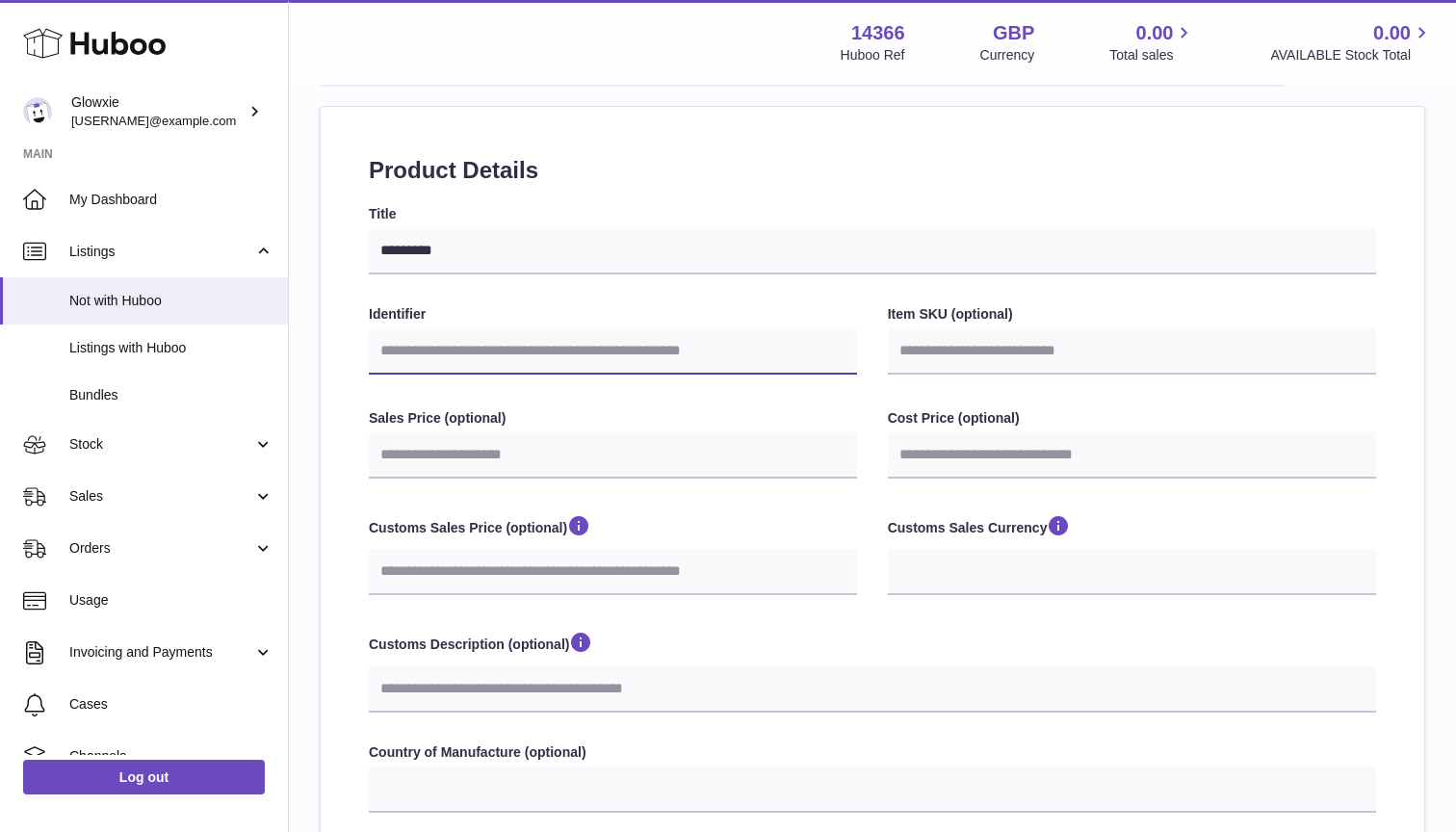 type on "*" 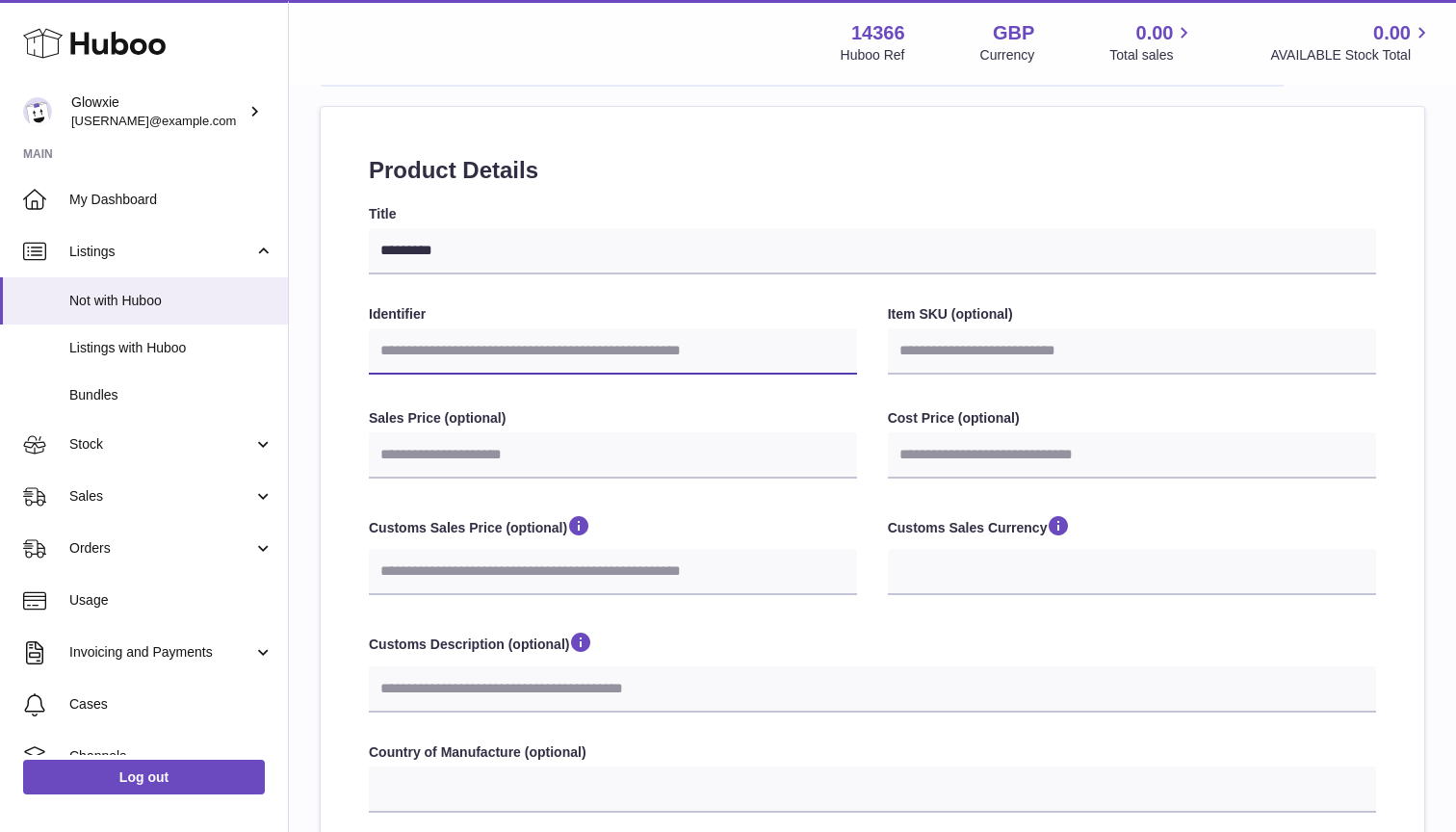 select 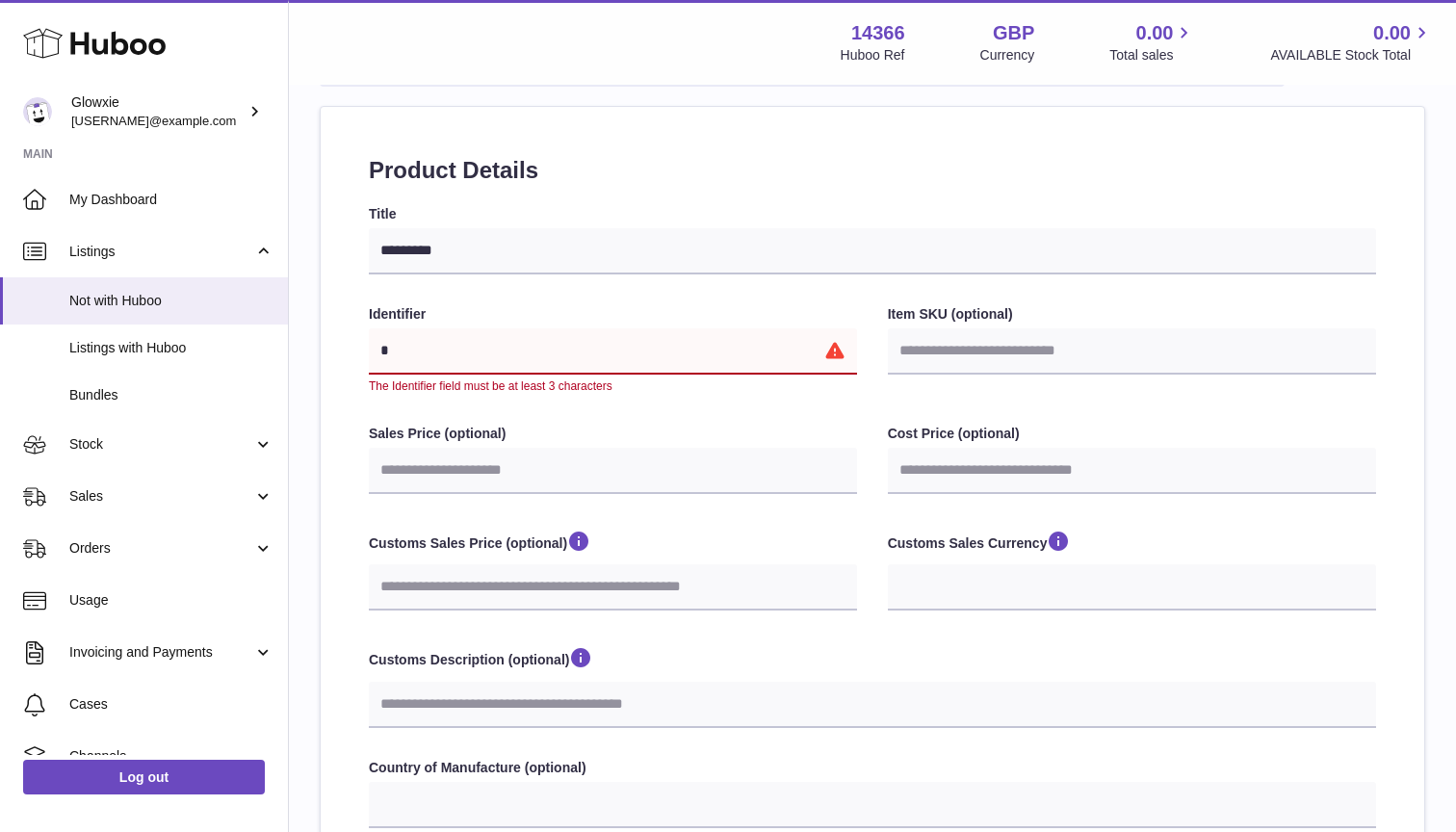 type on "**" 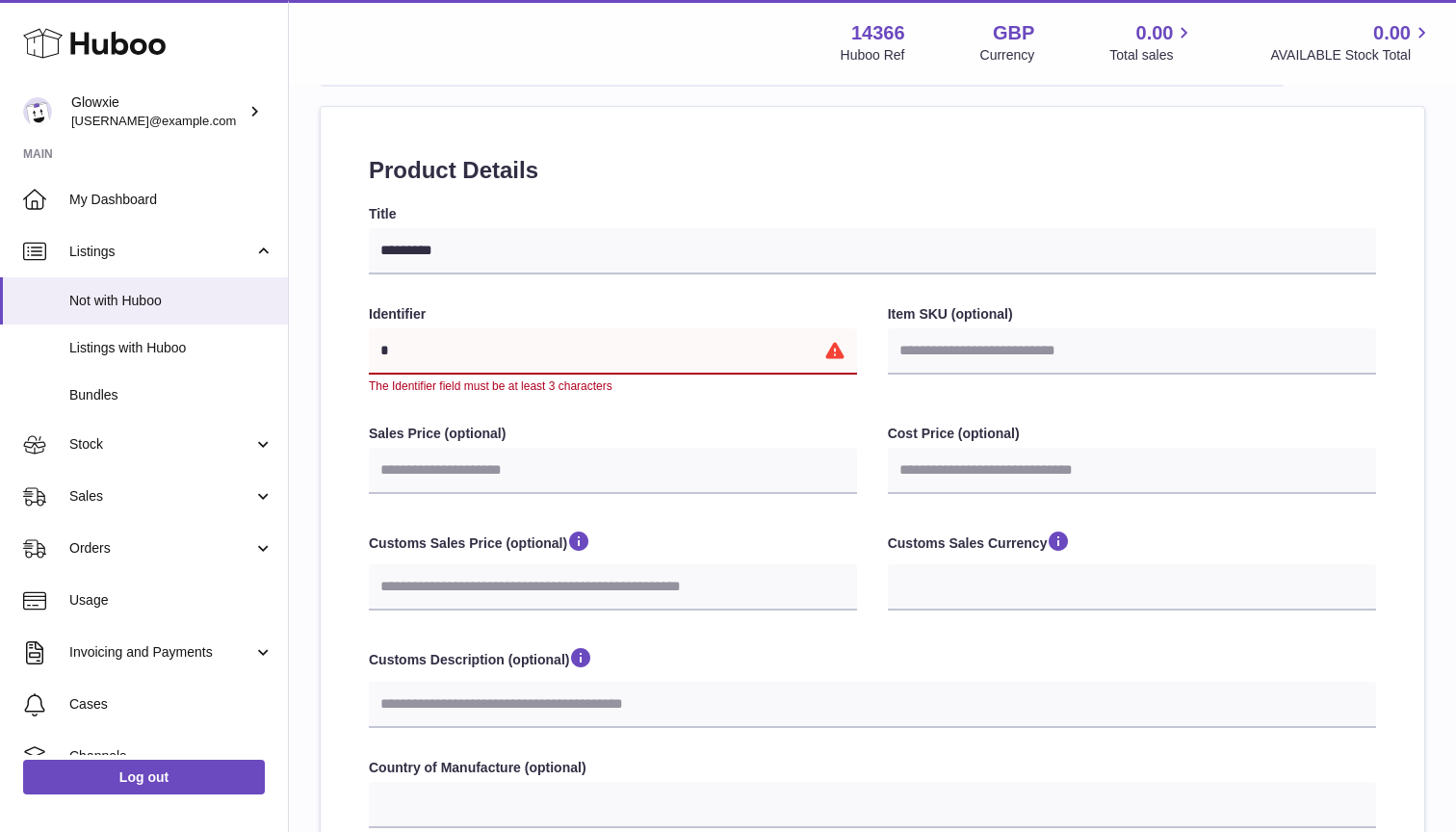 select 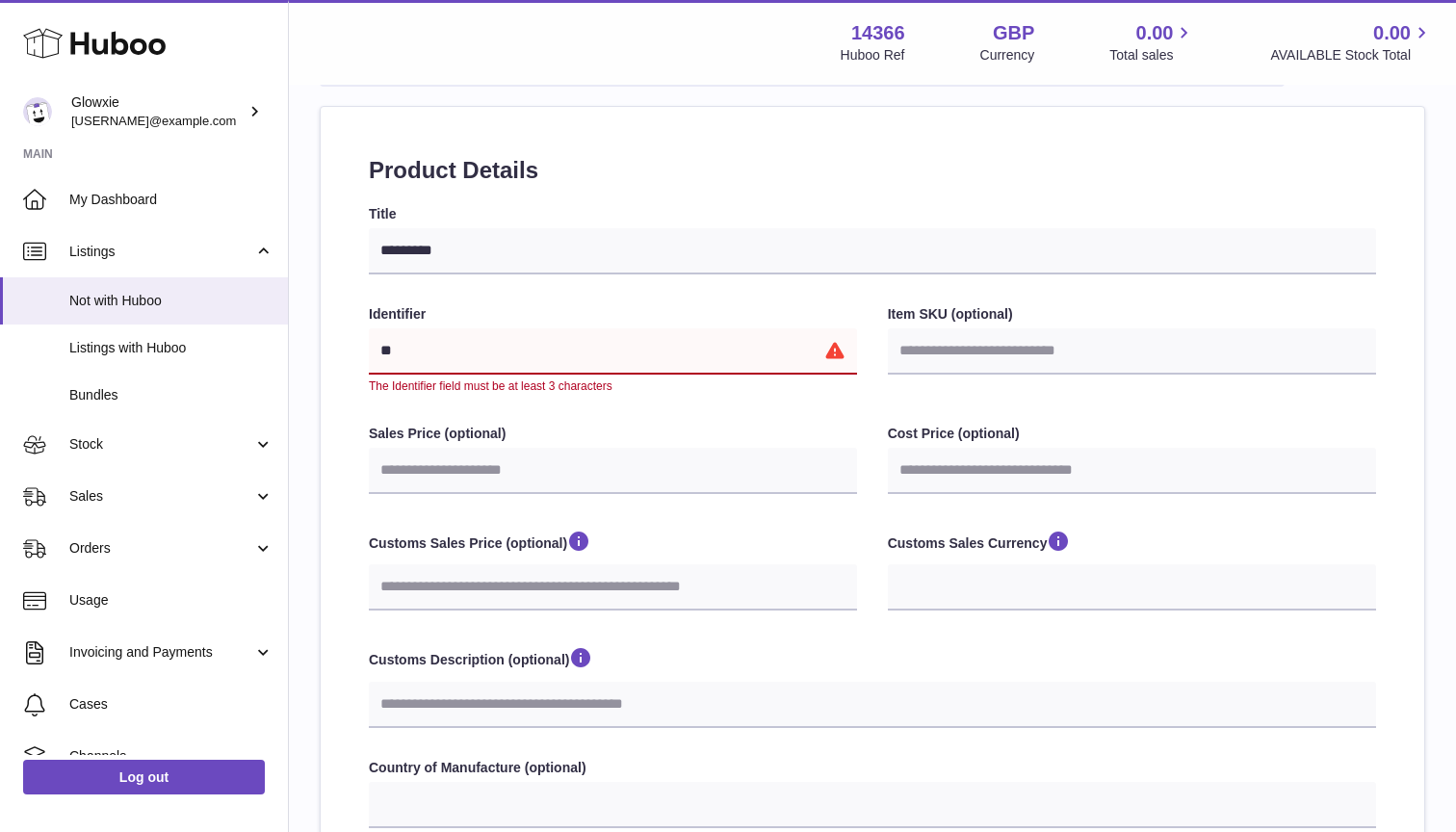 type on "***" 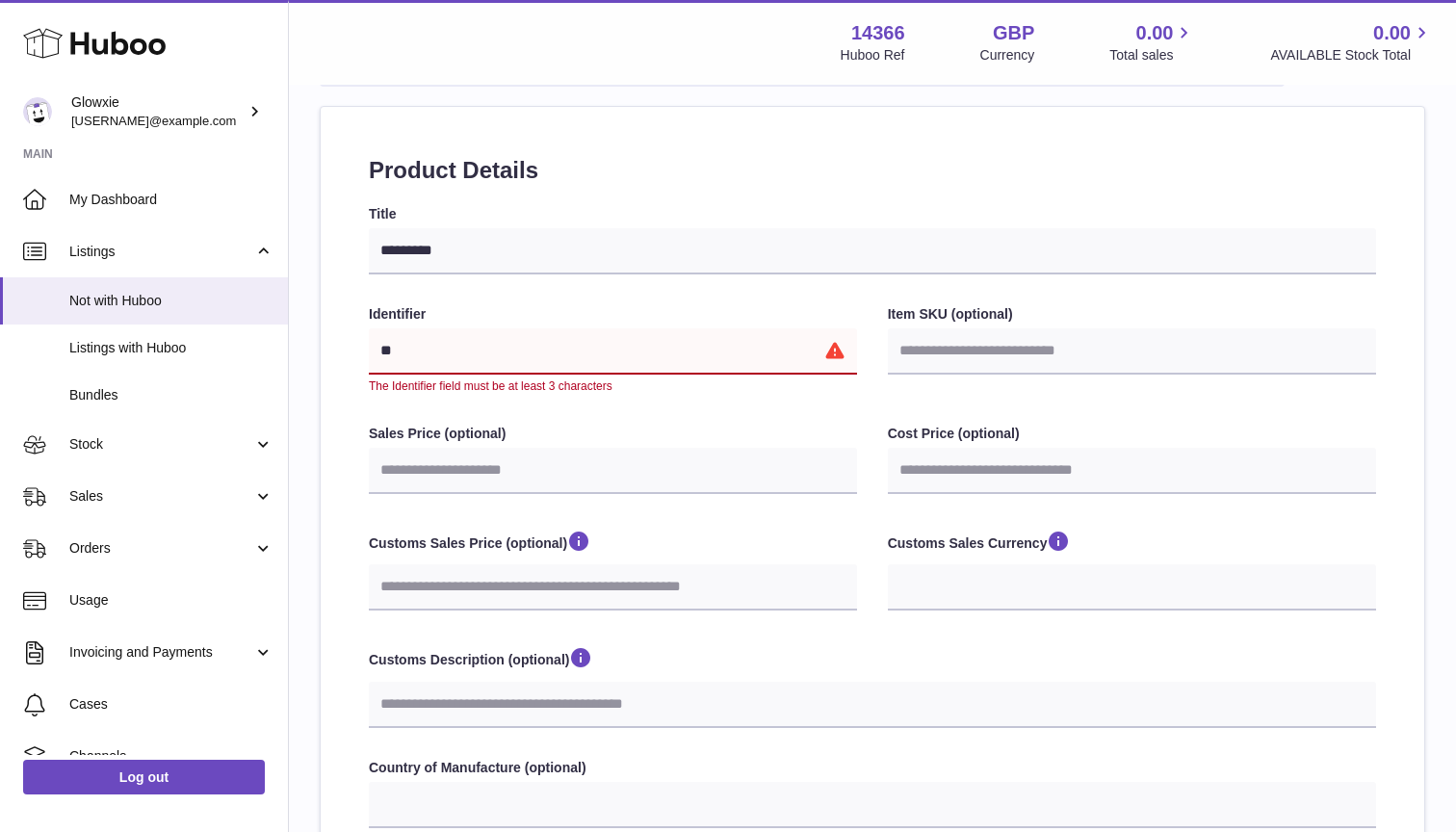 select 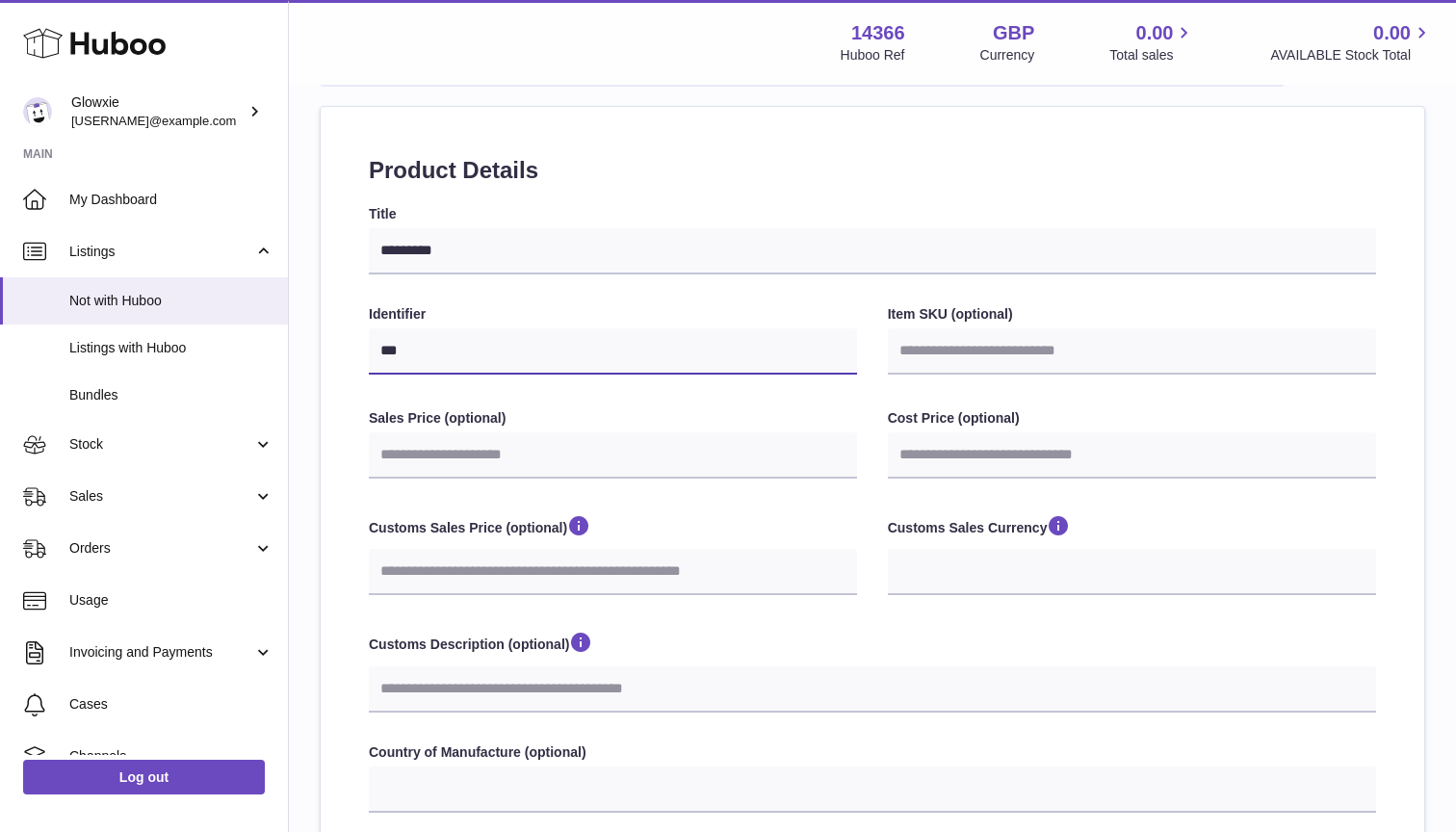 type on "****" 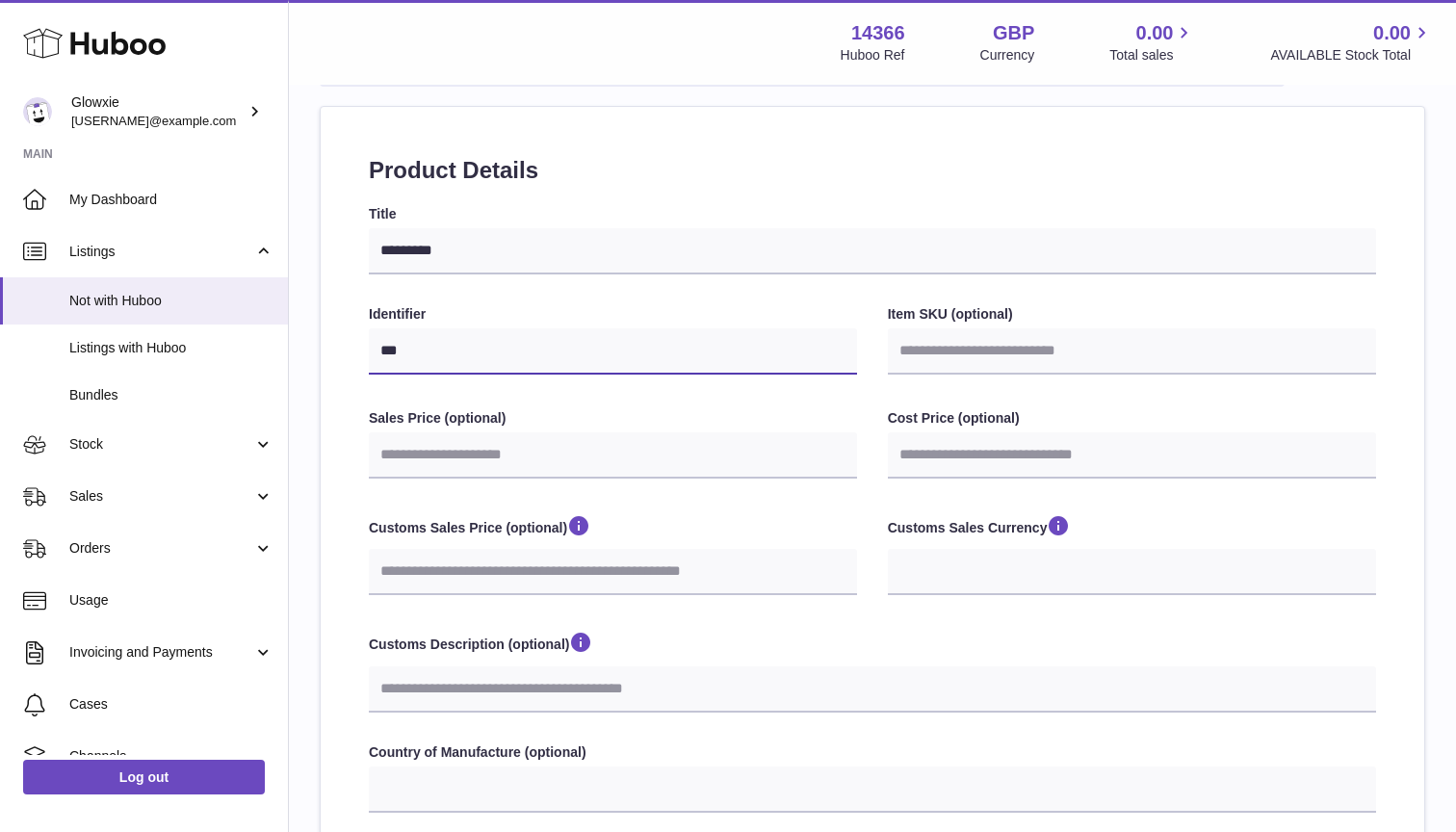select 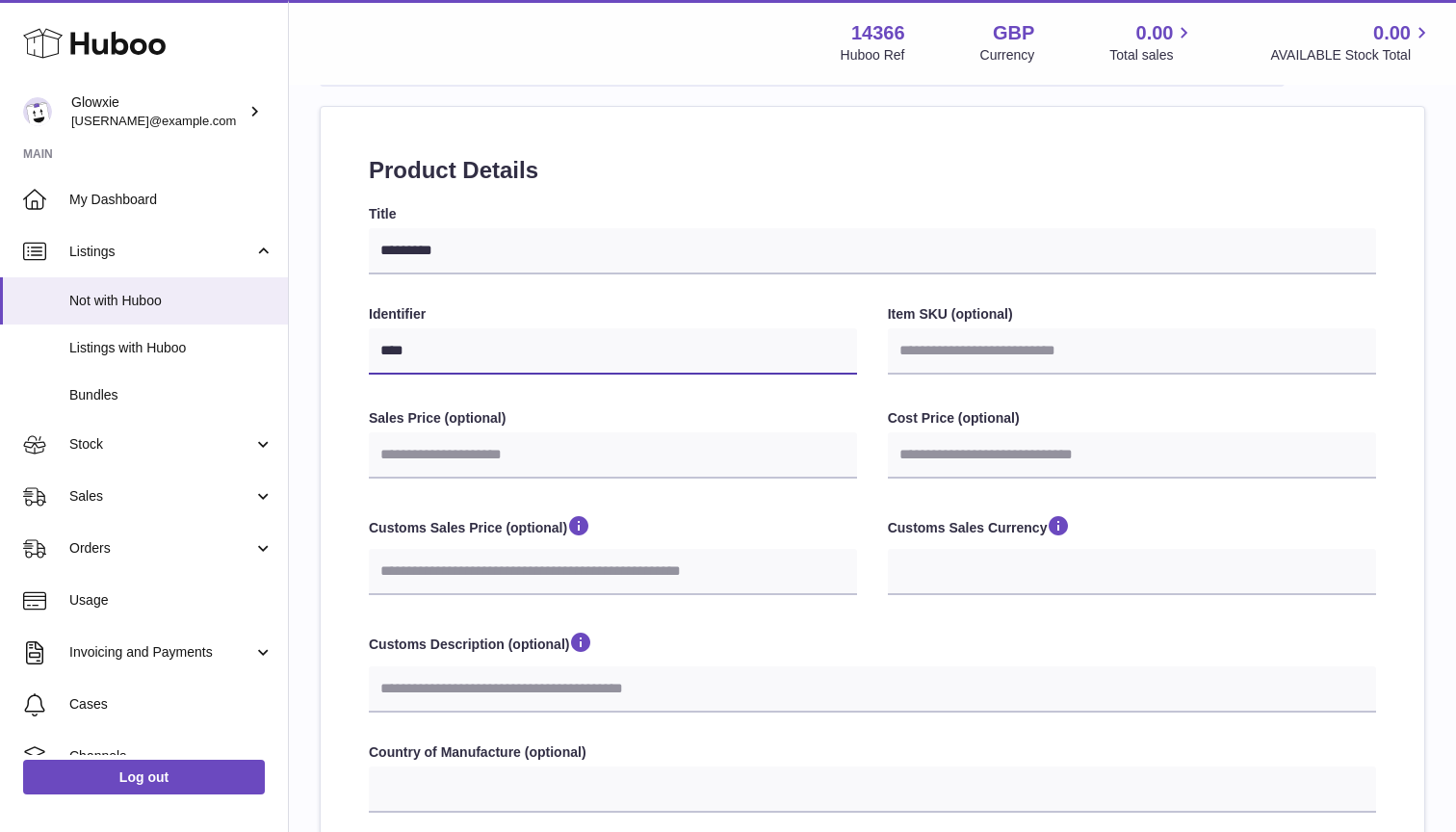 type on "*****" 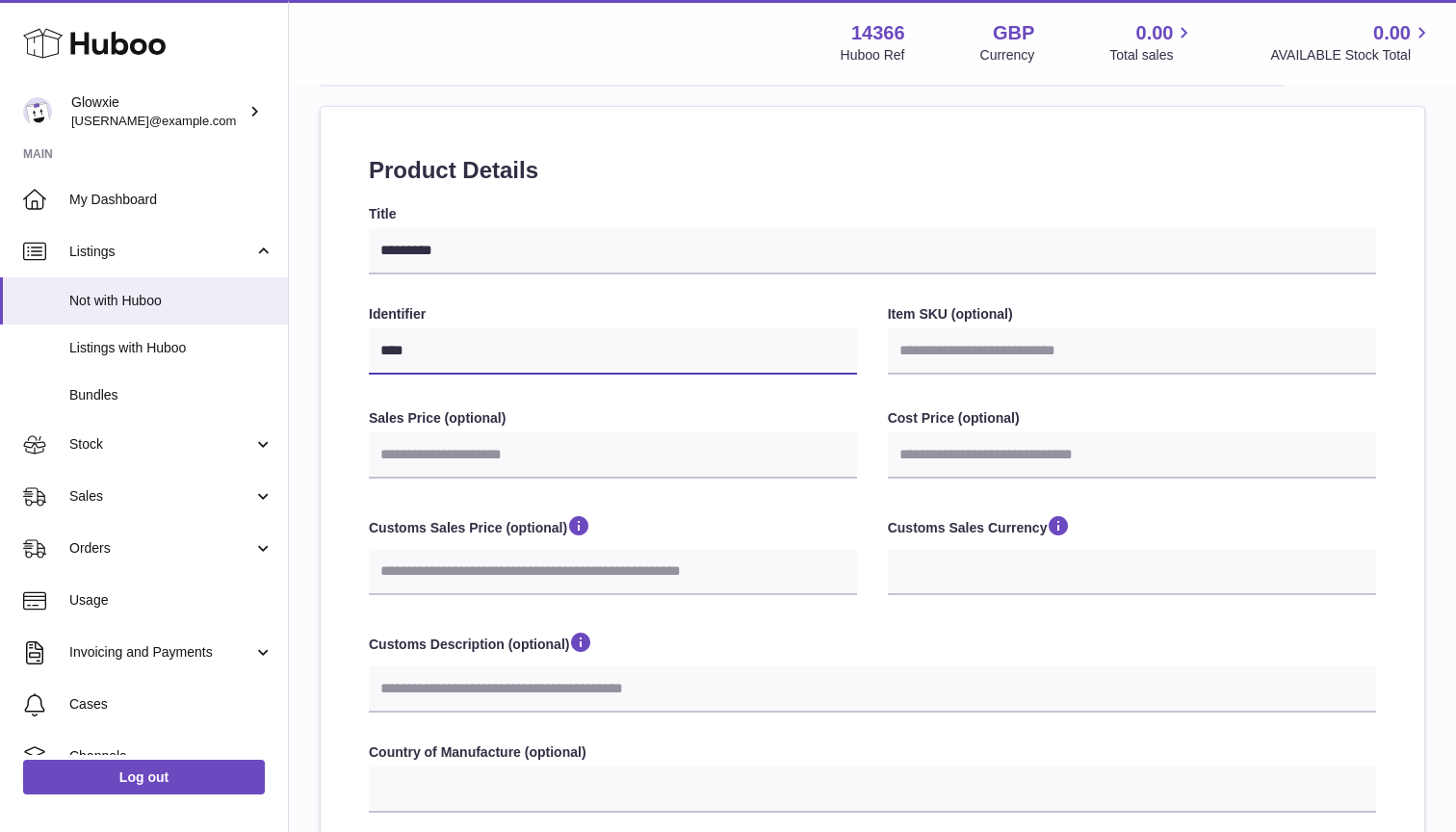 select 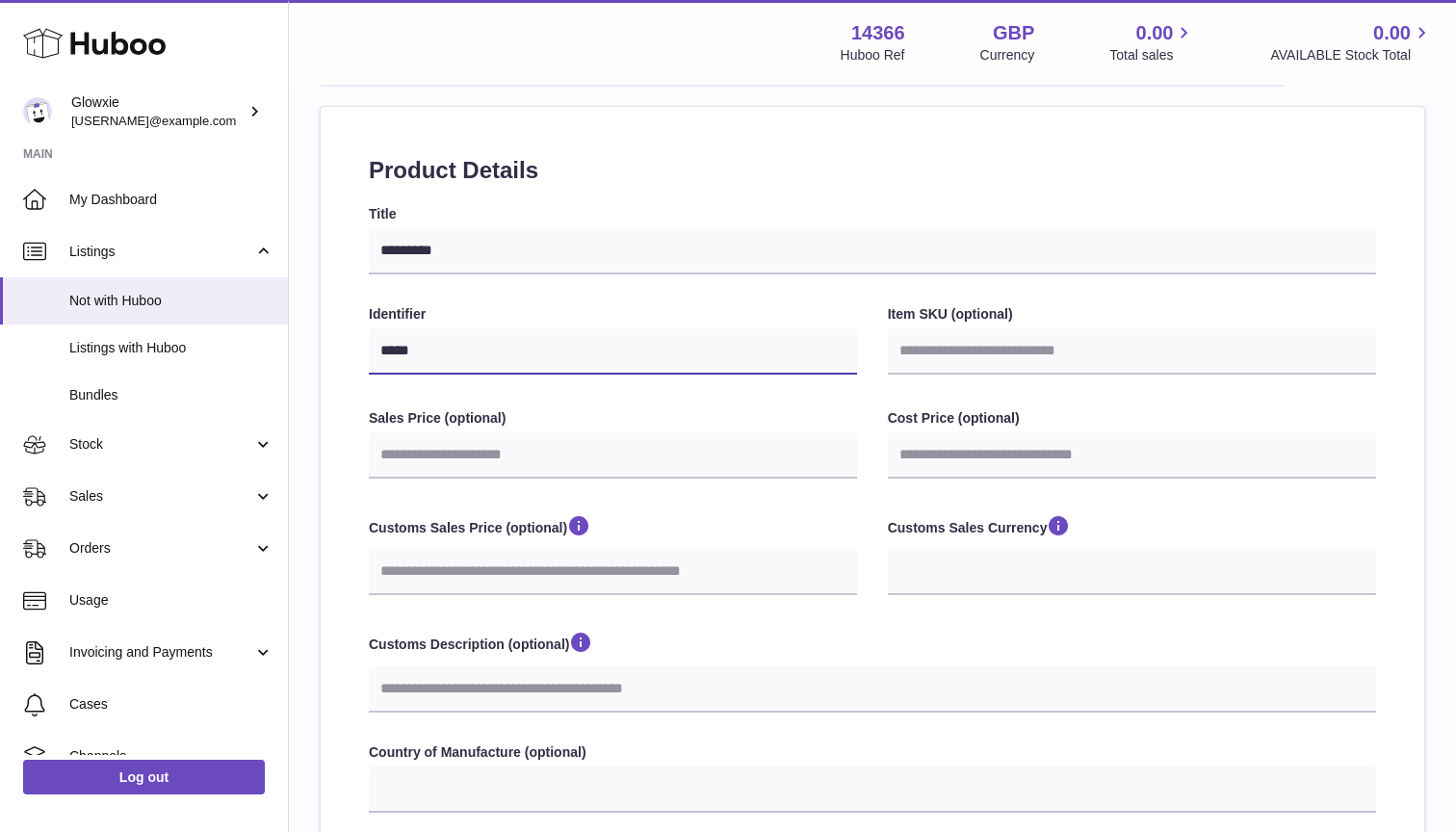 type on "******" 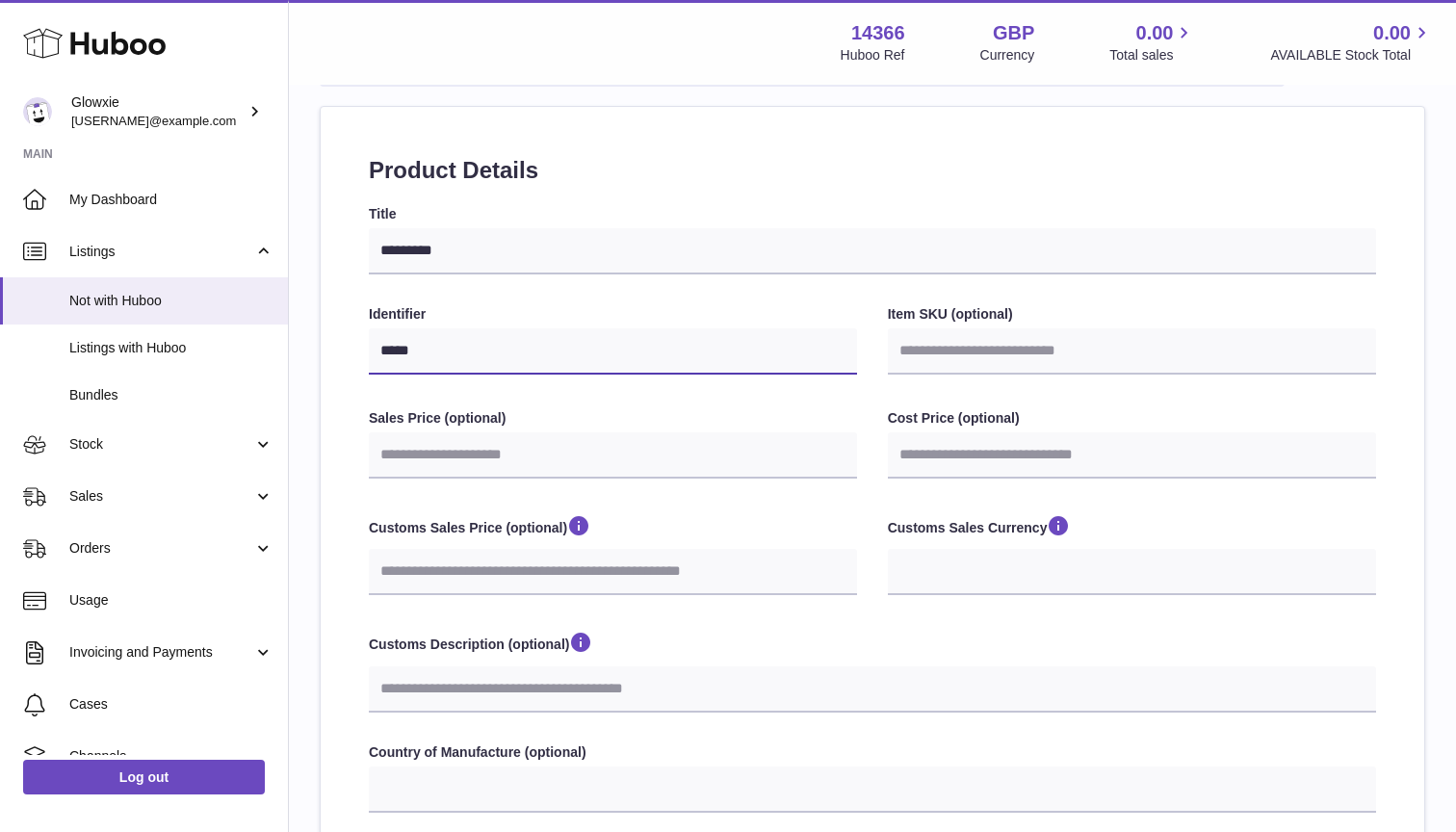 select 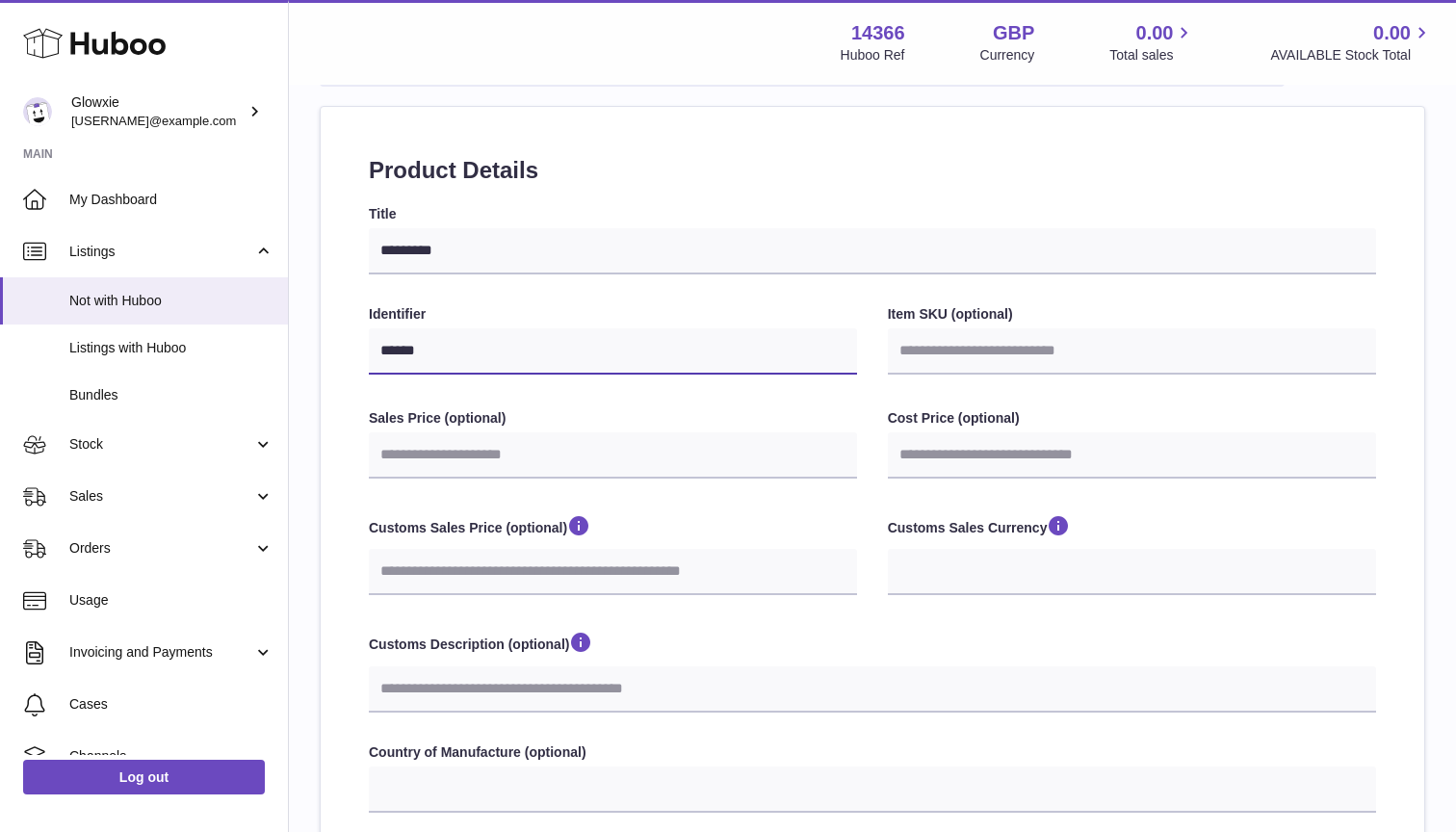 type on "*******" 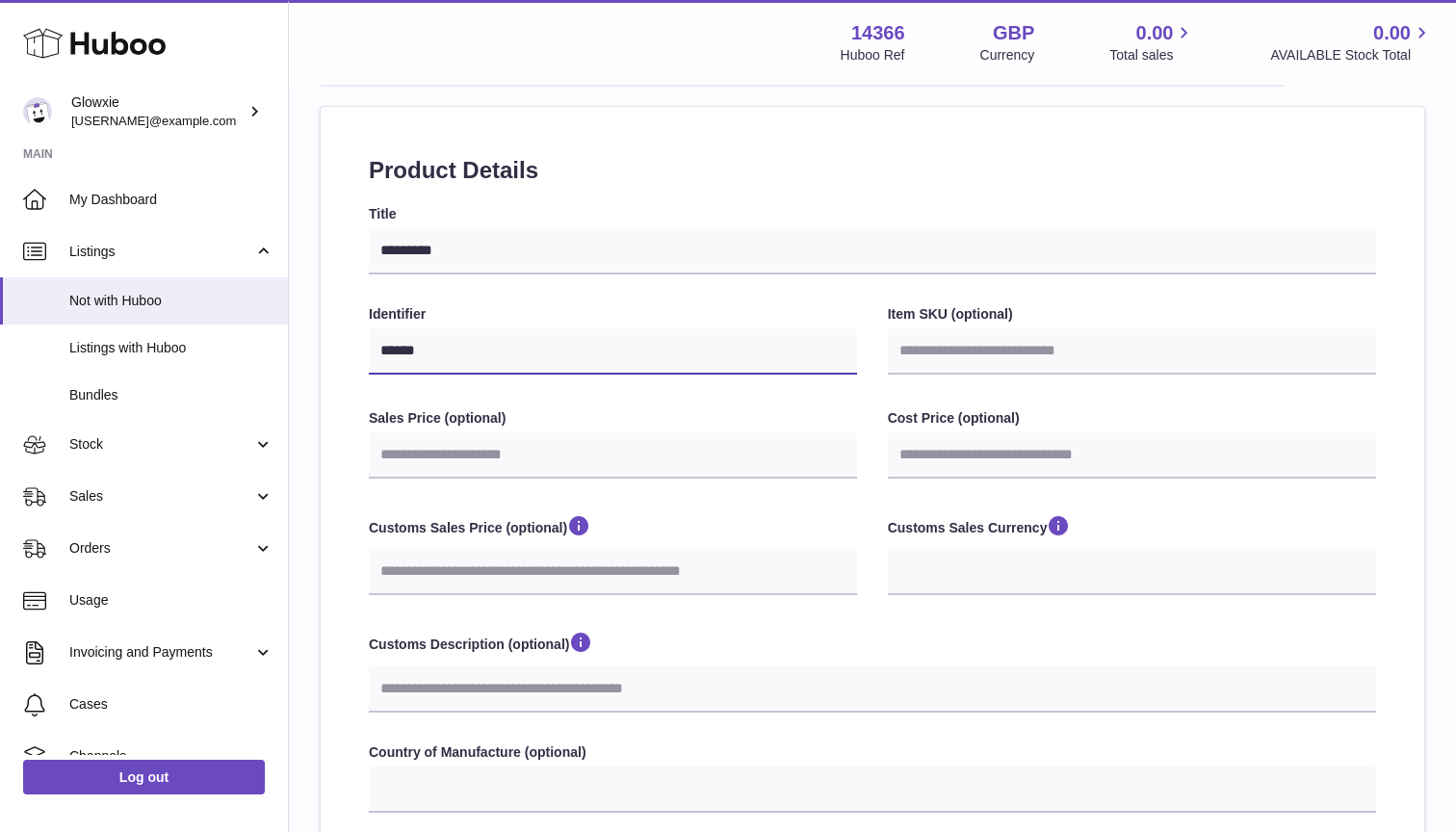 select 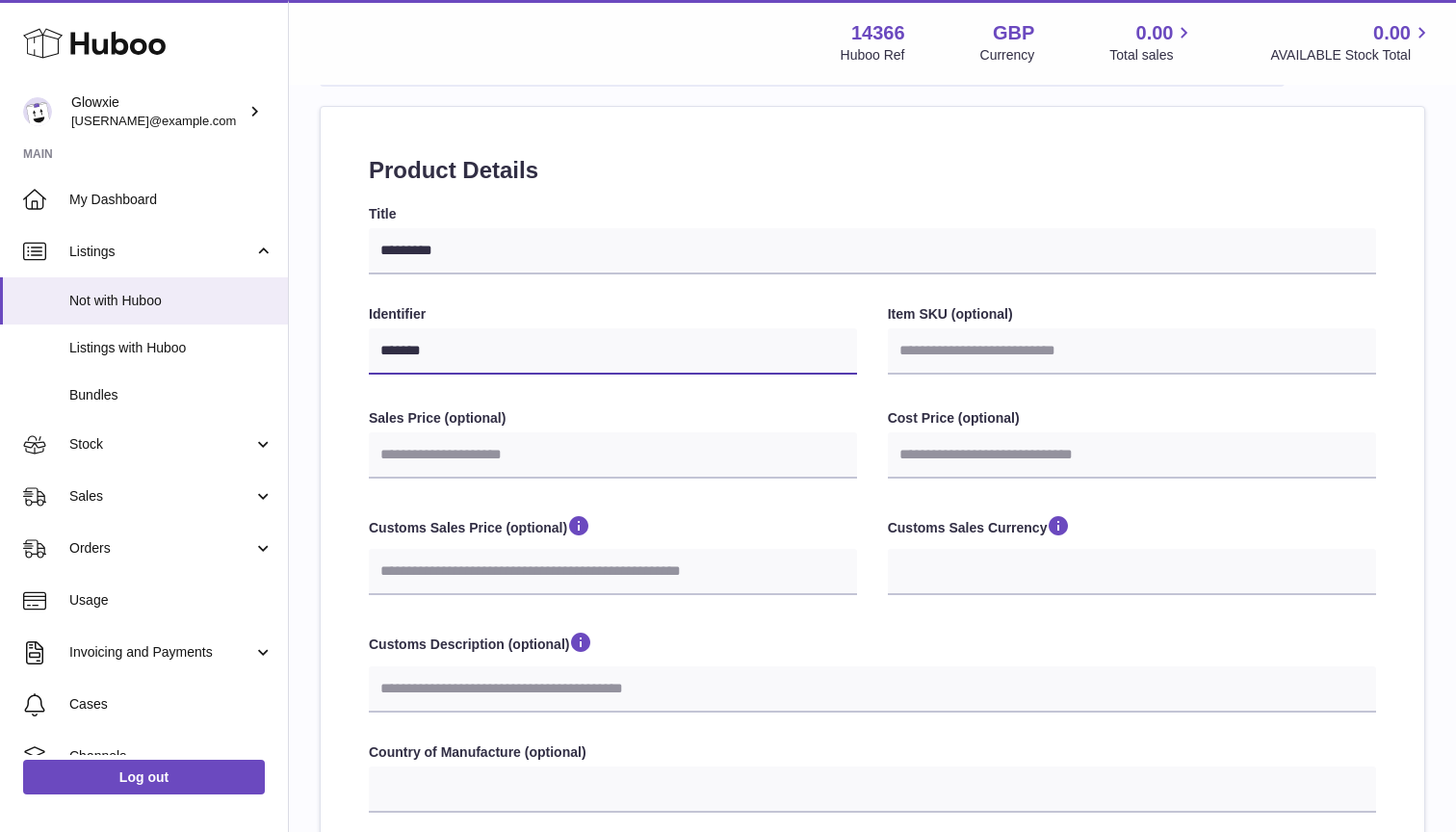 type on "********" 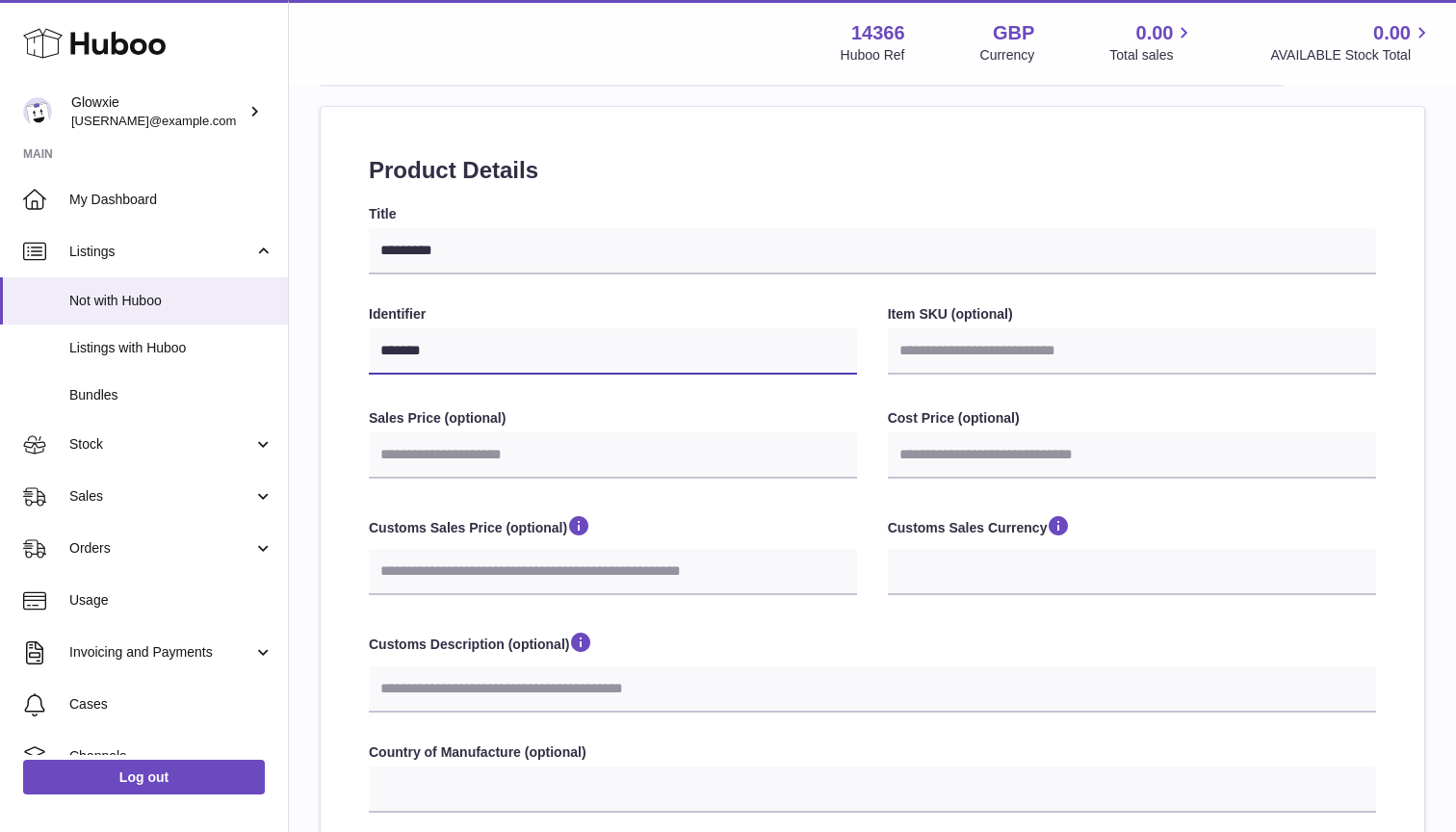 select 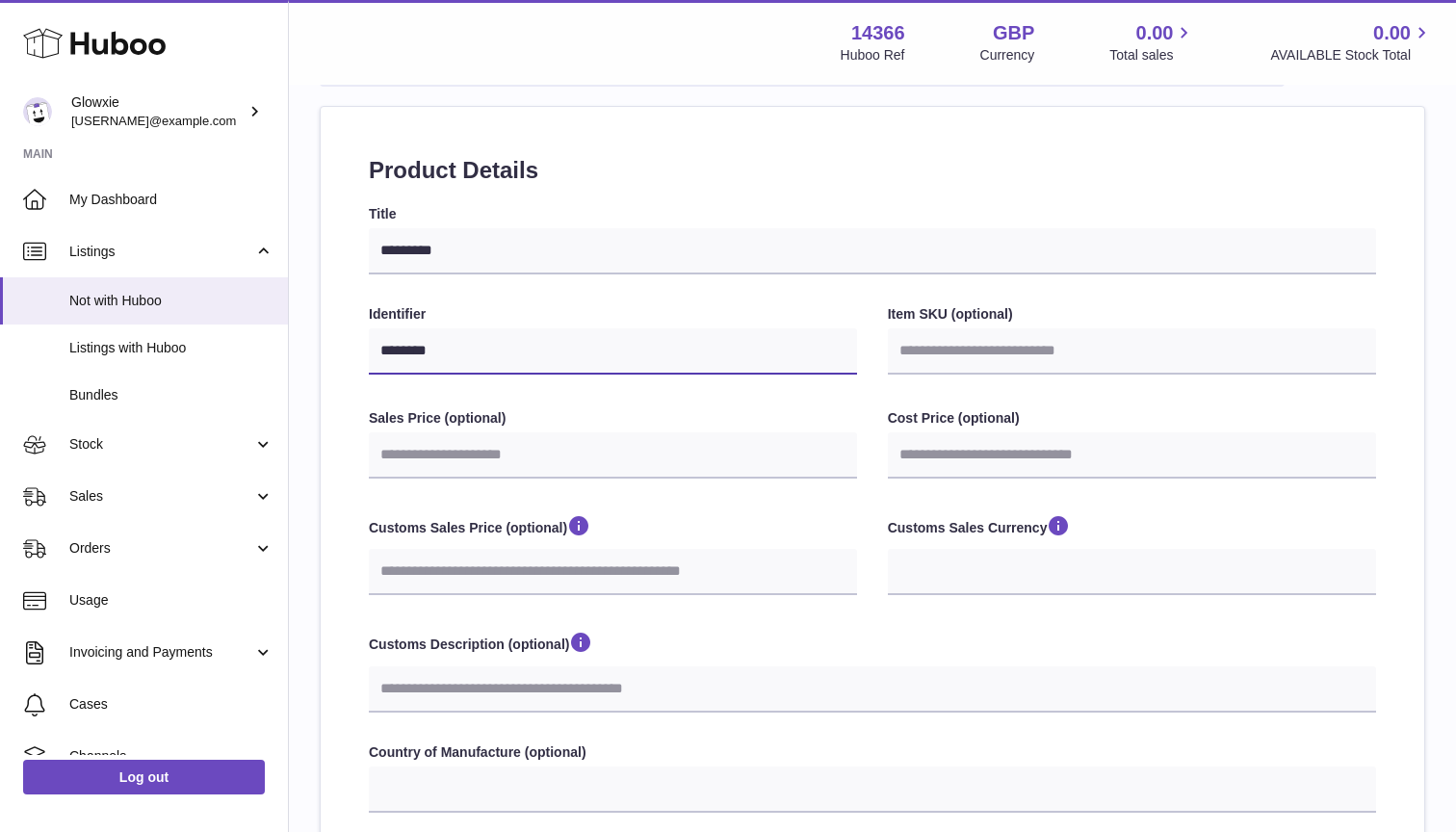 type on "*********" 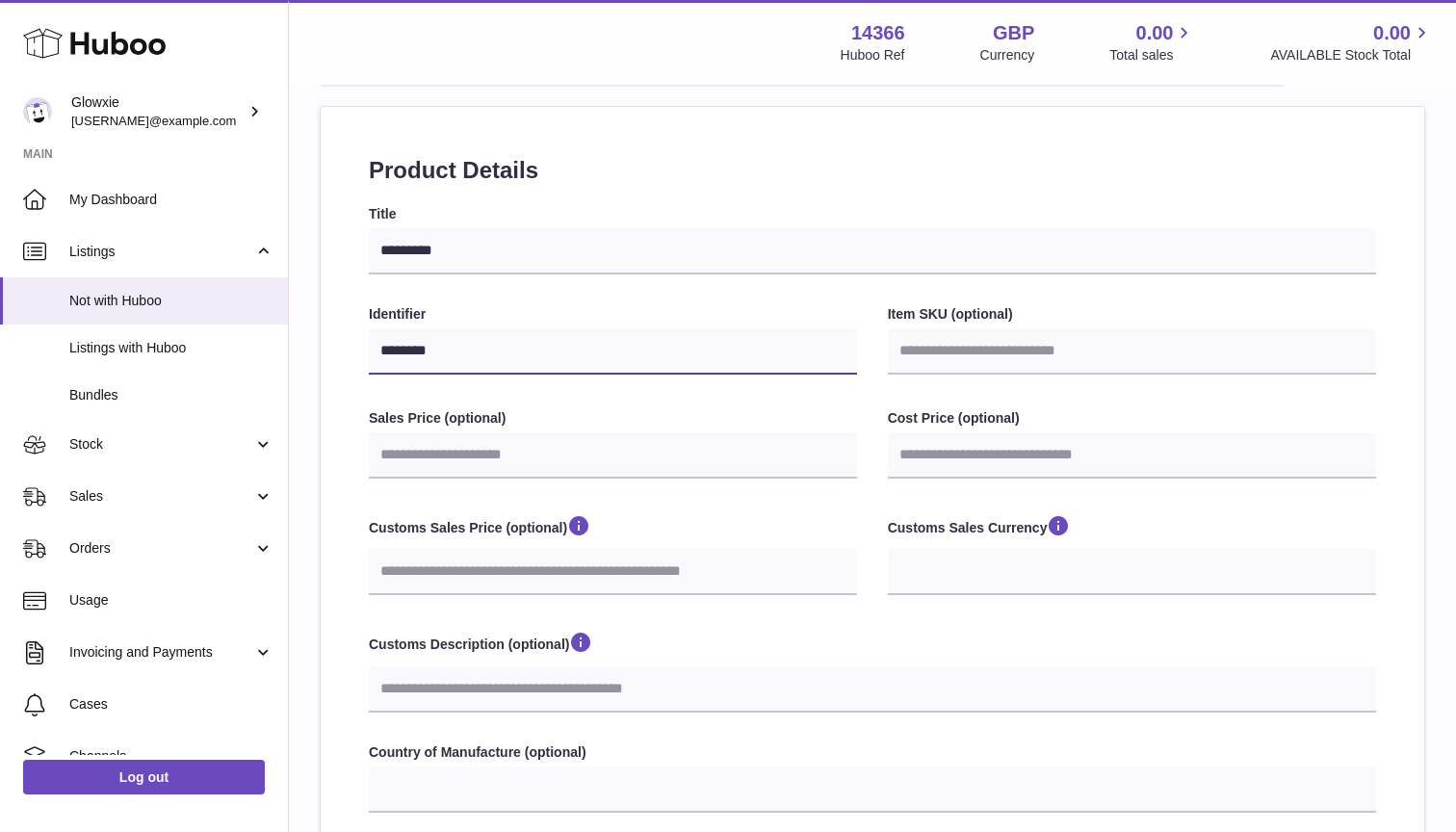 select 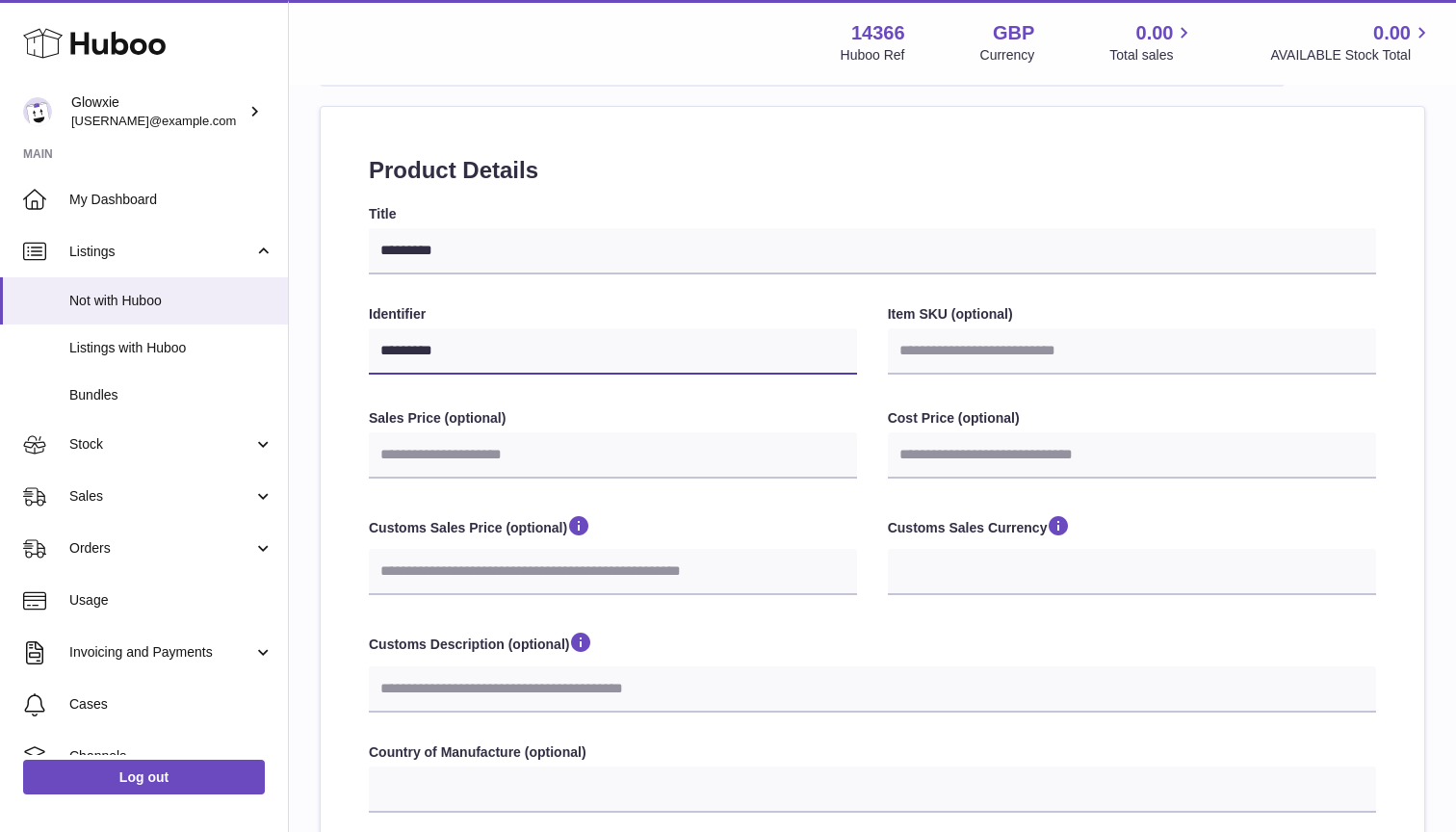 type on "**********" 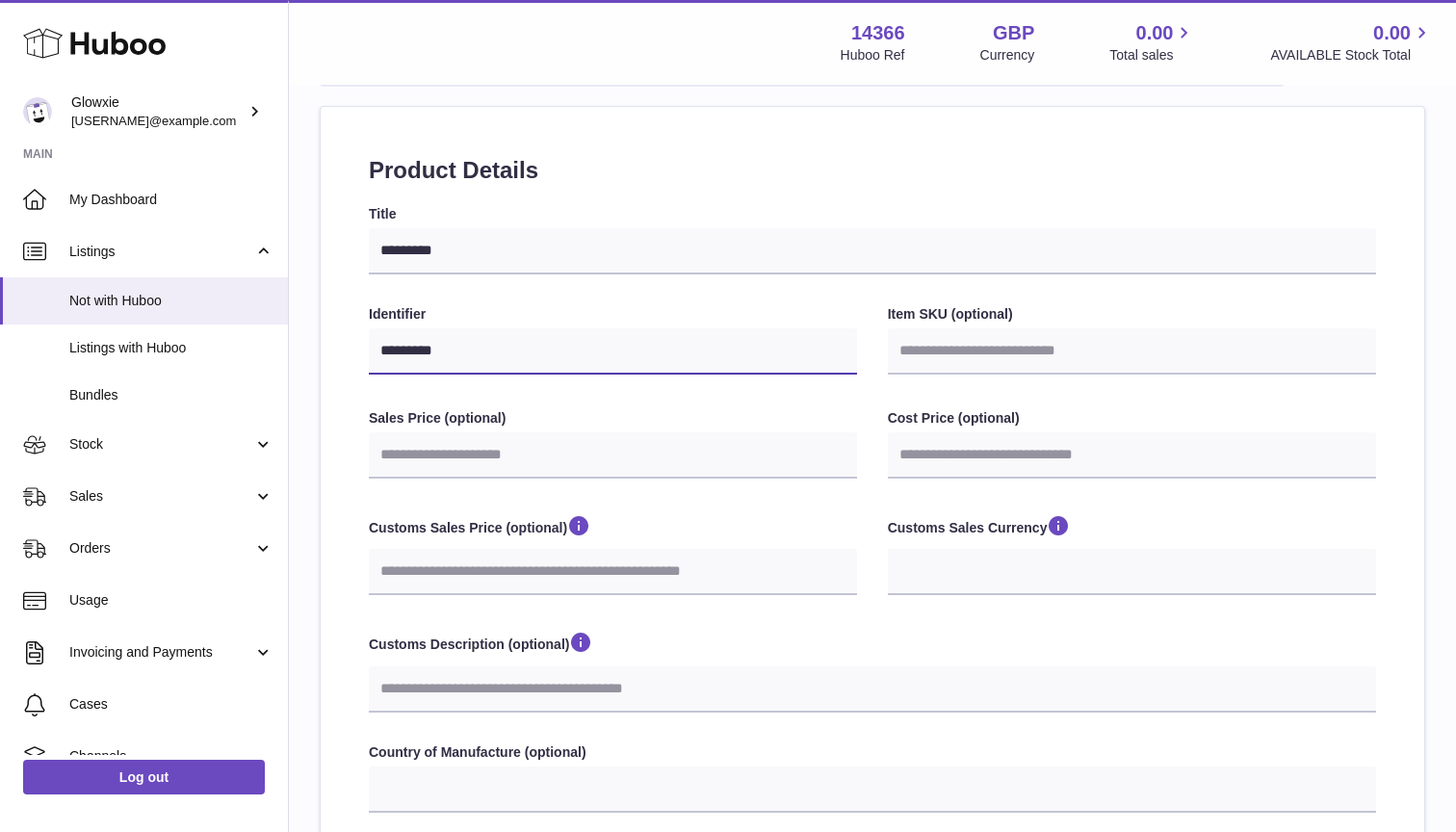 select 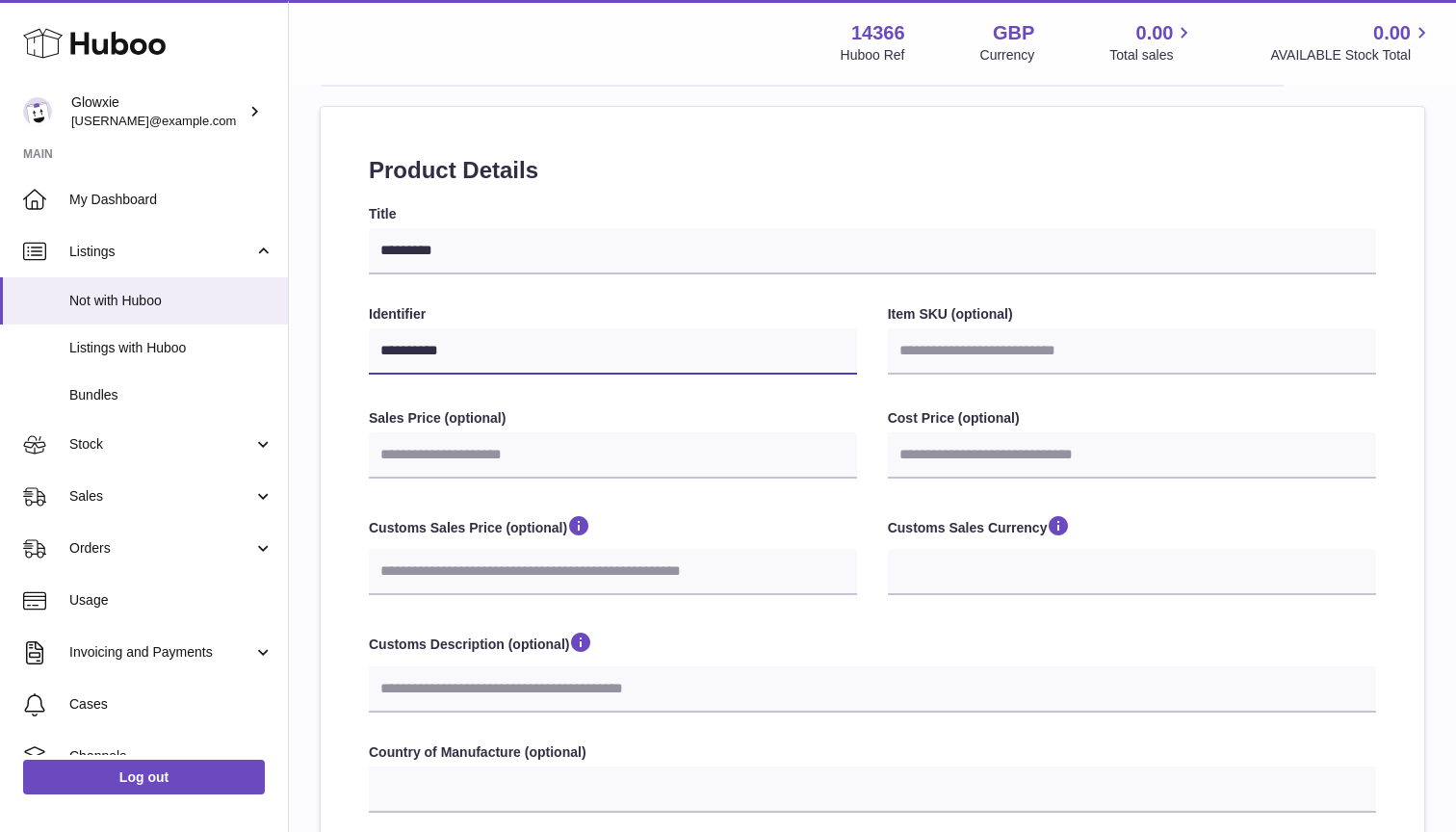 type on "**********" 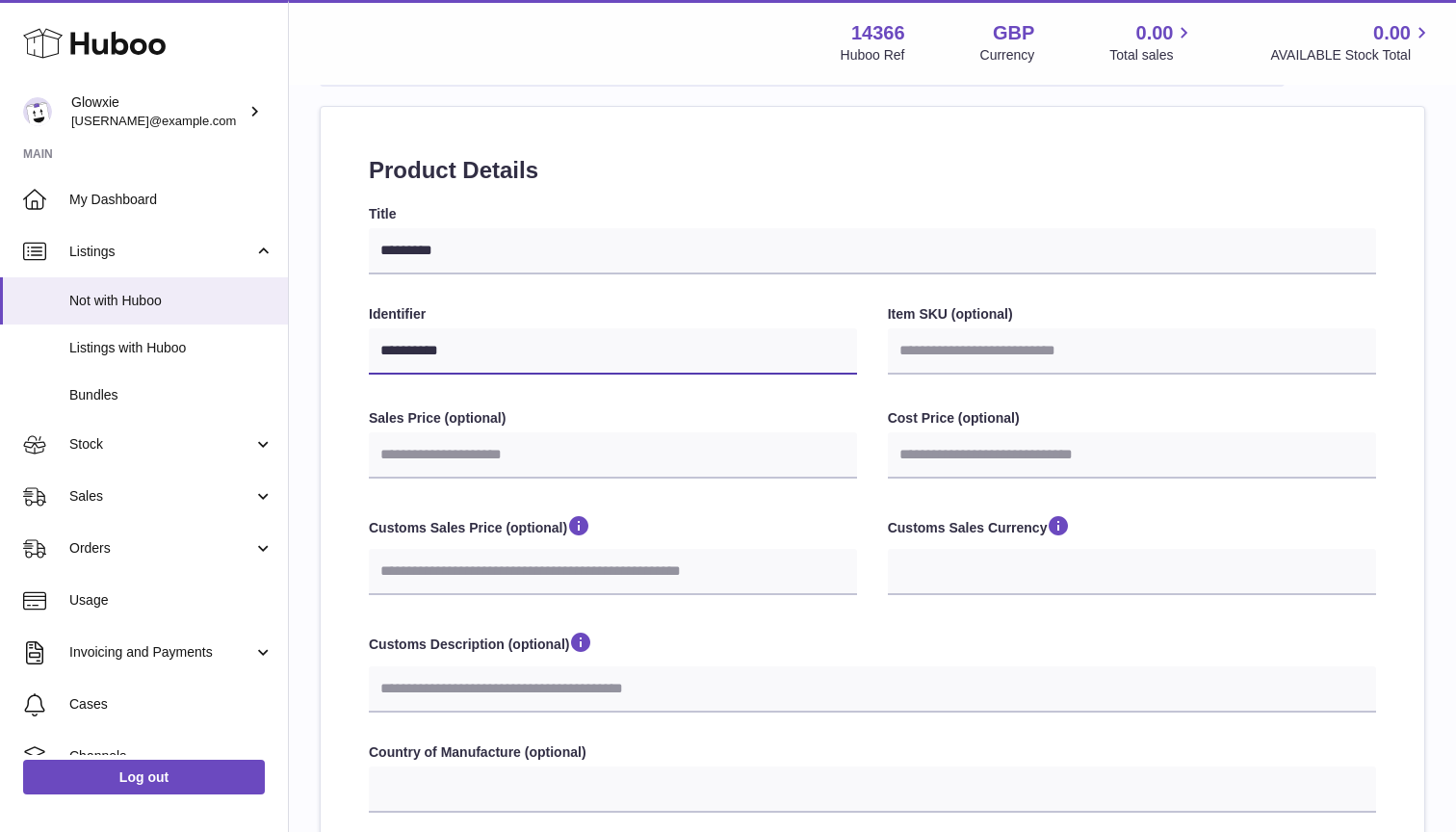 select 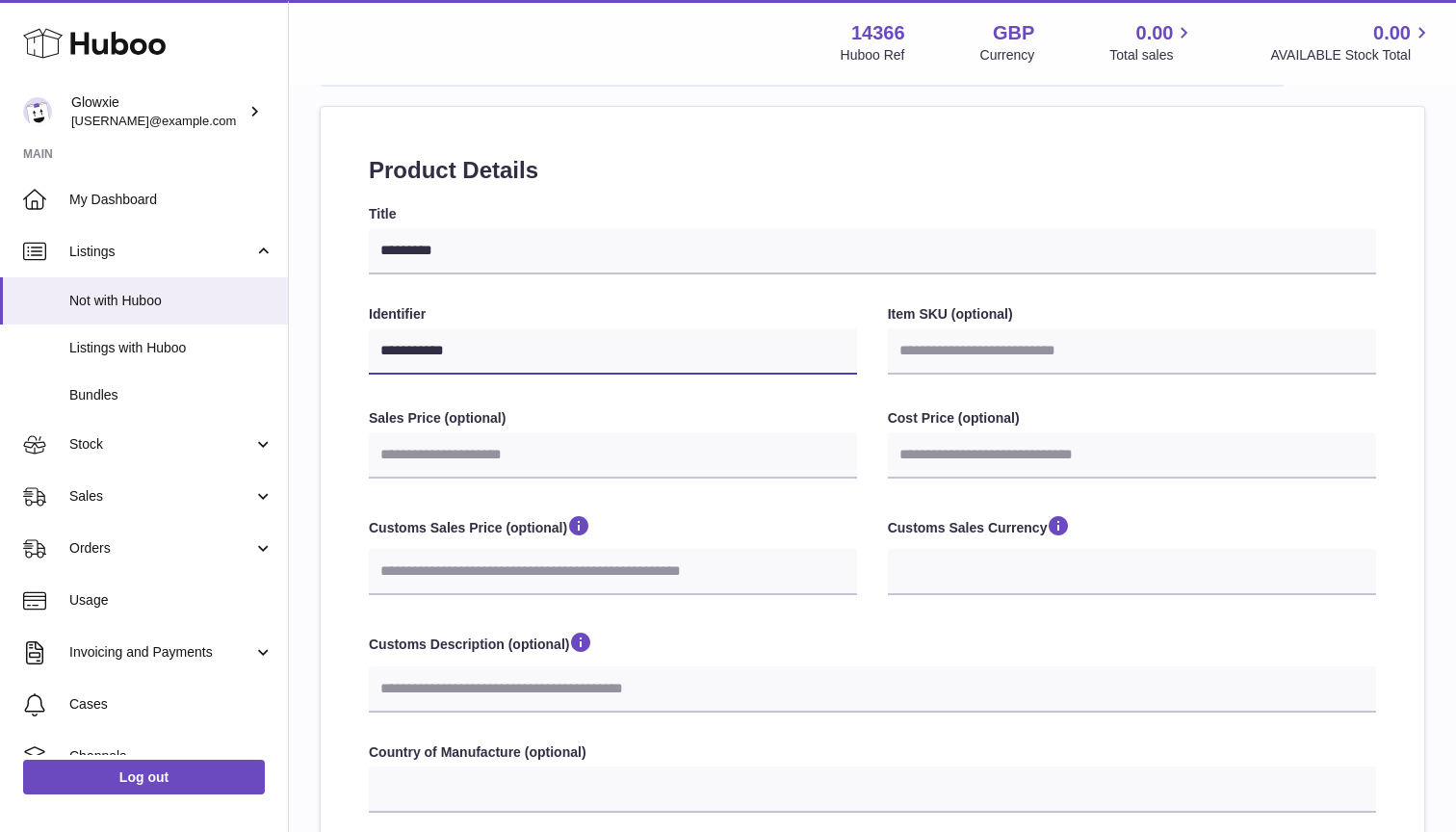 type on "**********" 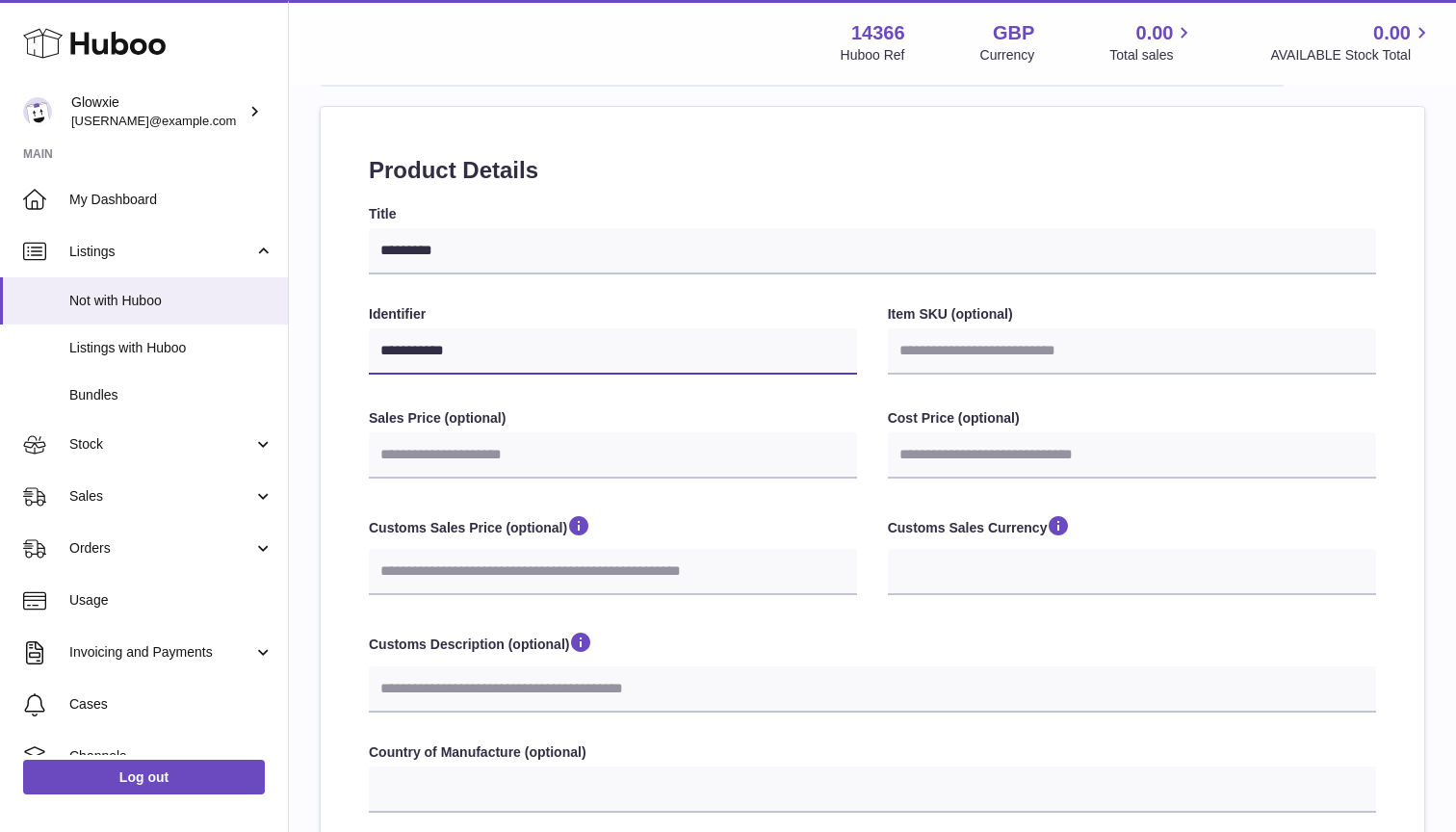 select 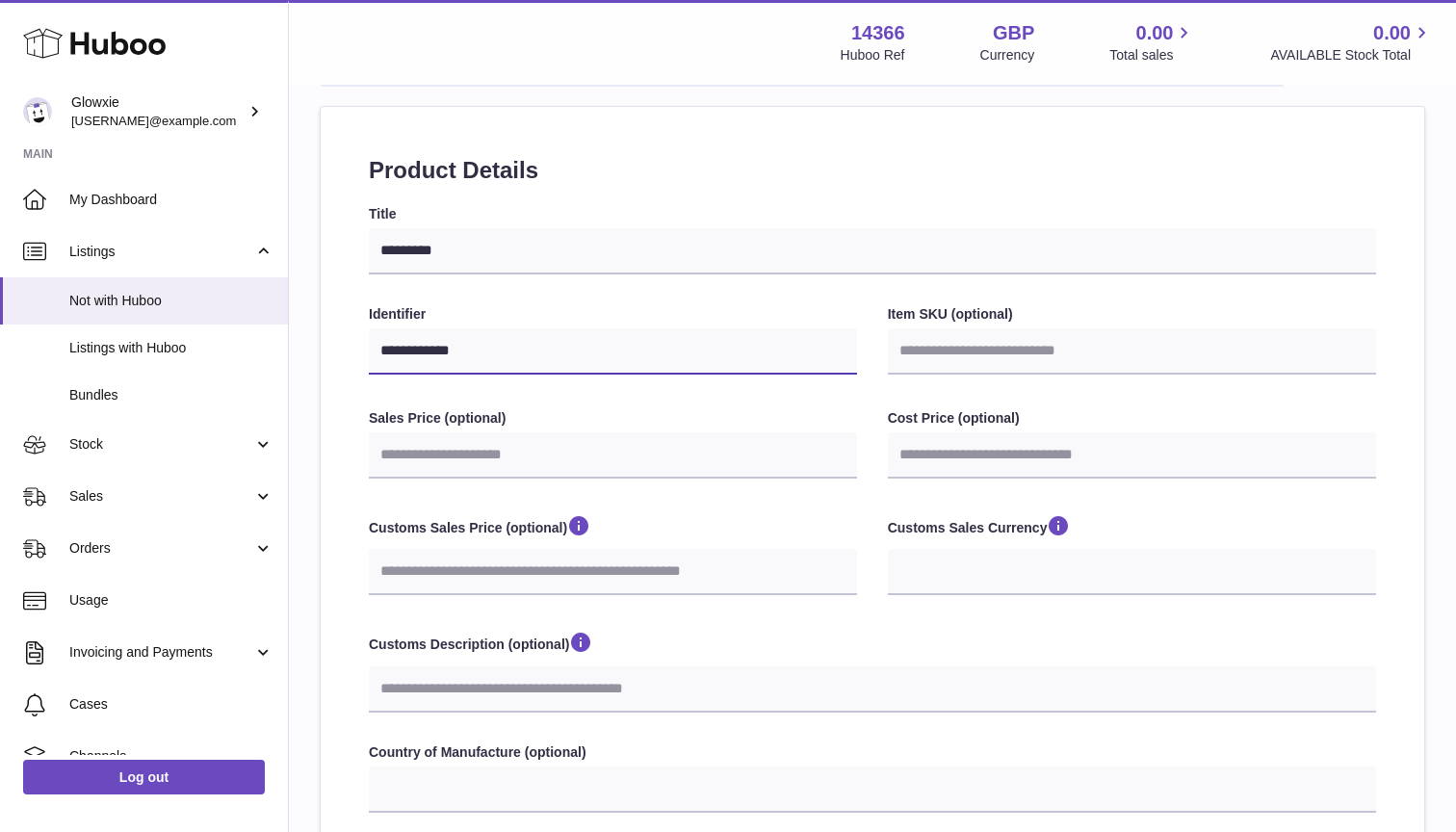 type on "**********" 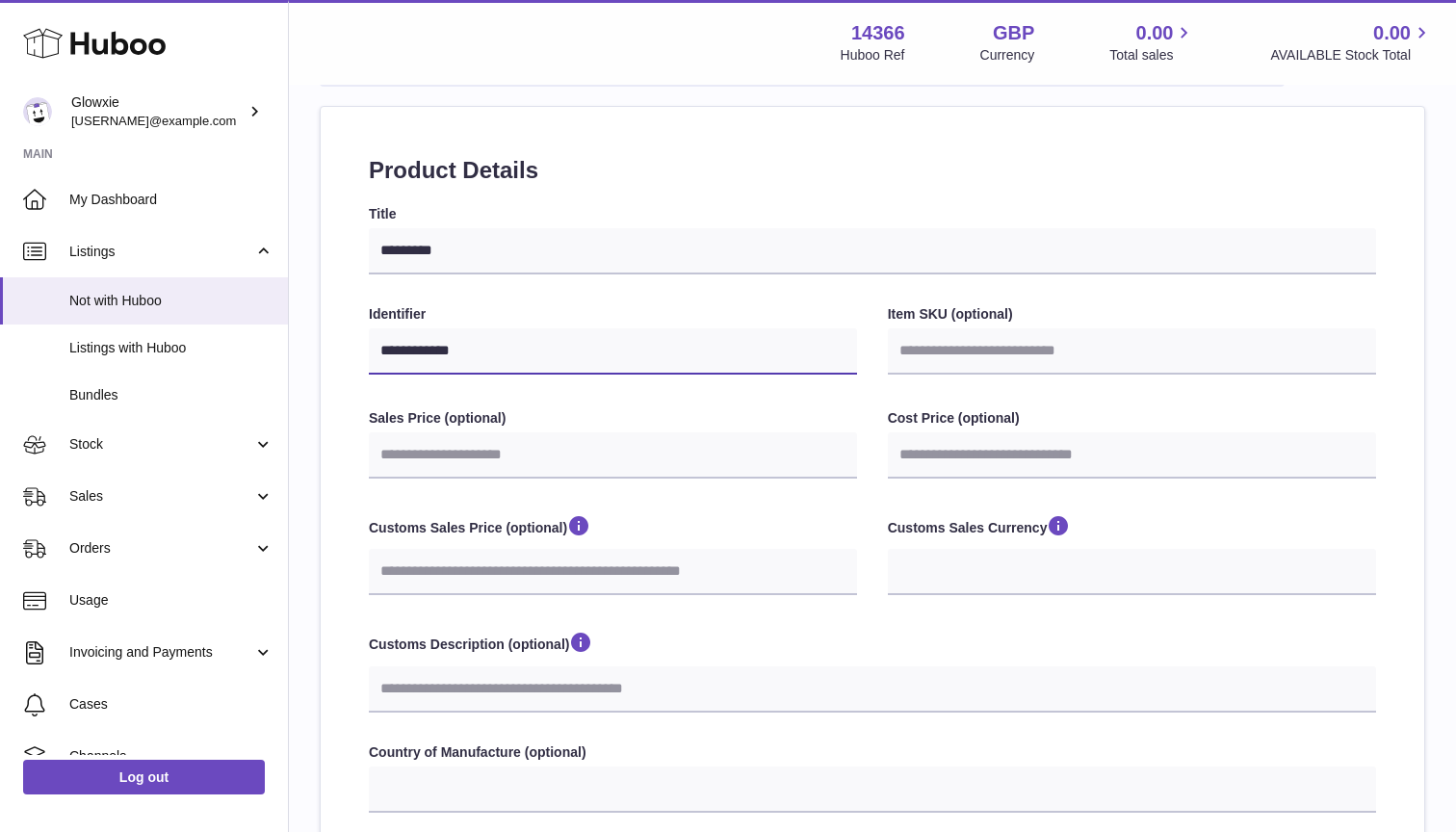 select 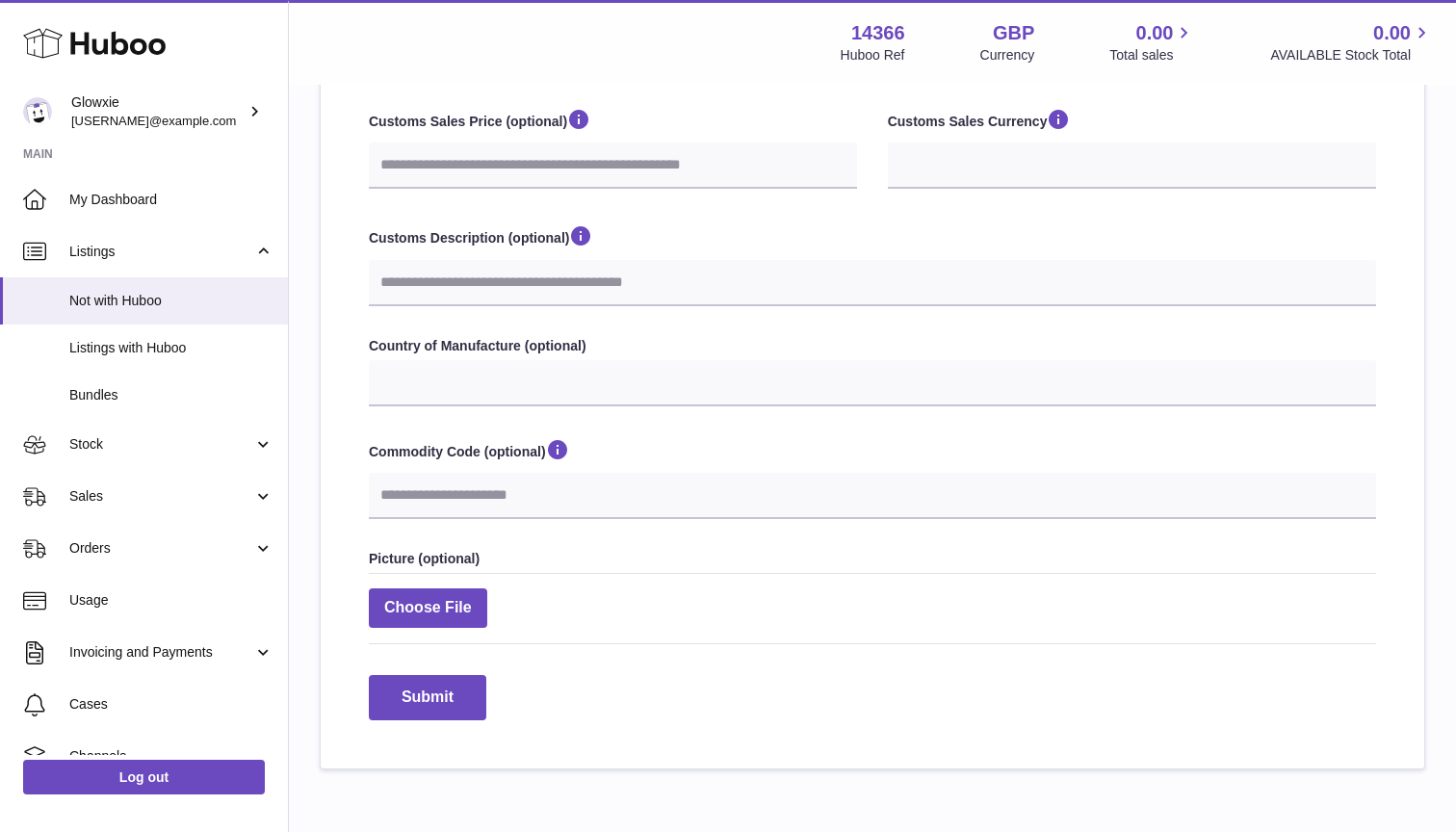 scroll, scrollTop: 577, scrollLeft: 0, axis: vertical 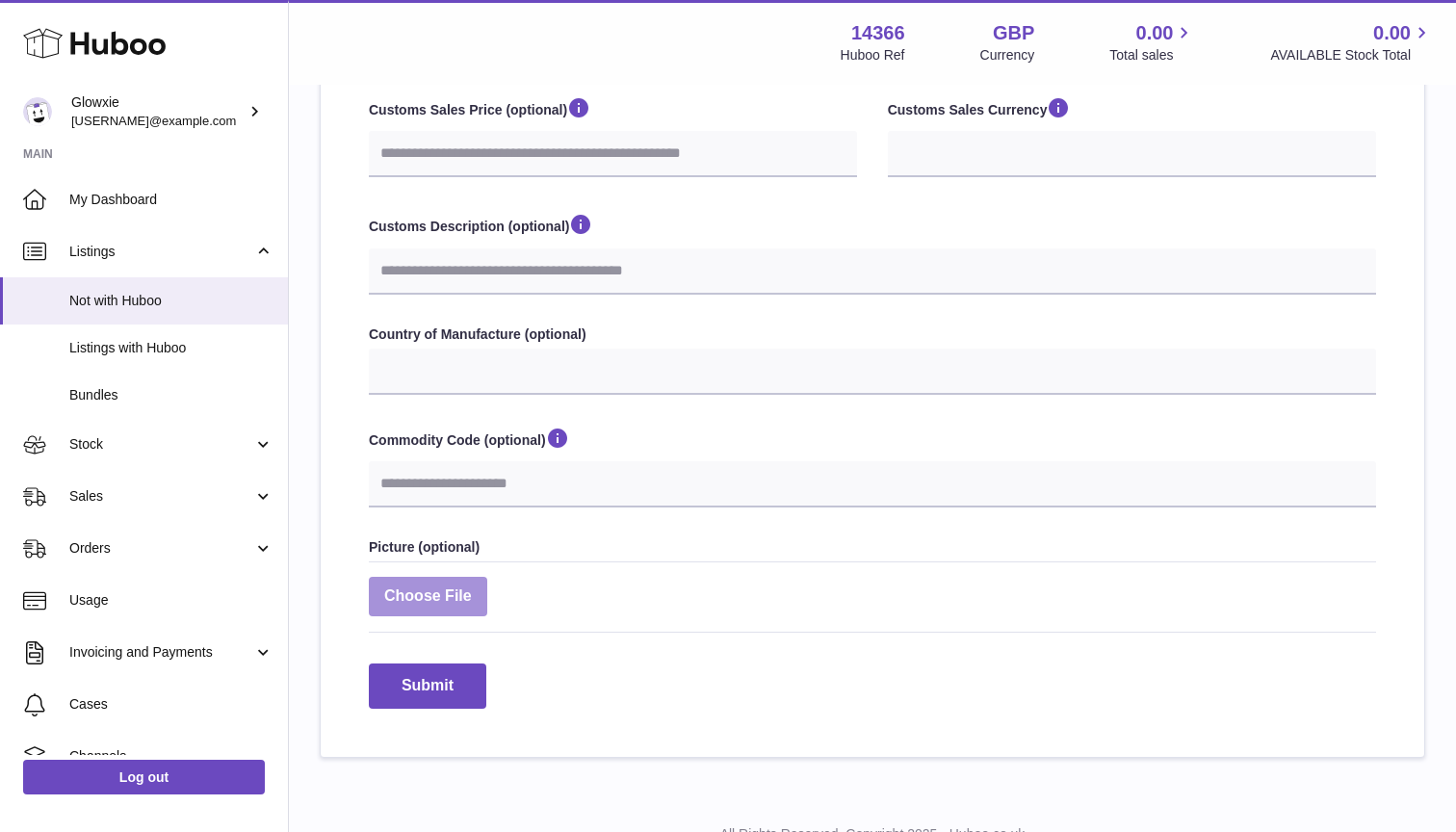 type on "**********" 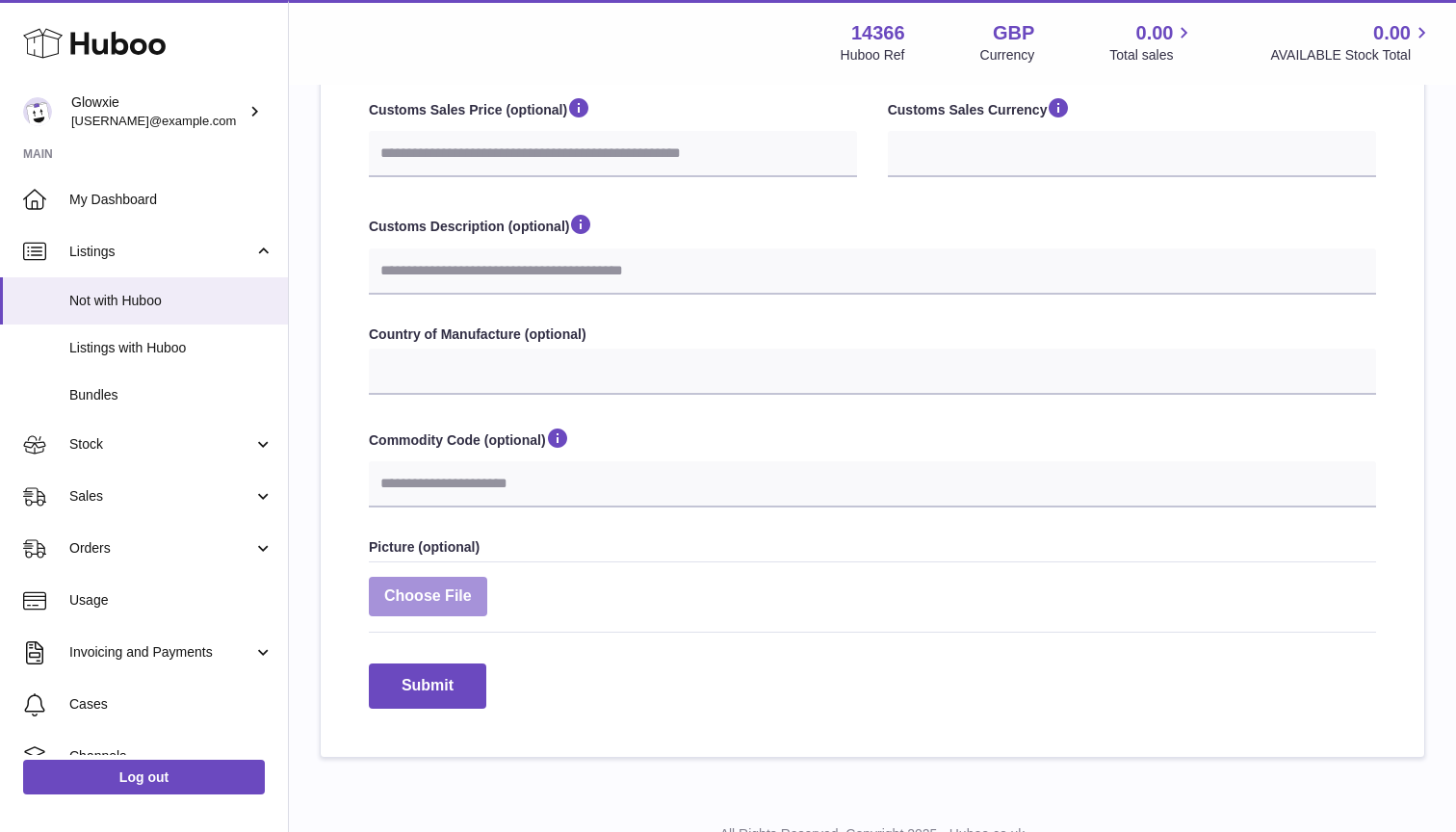 type on "**********" 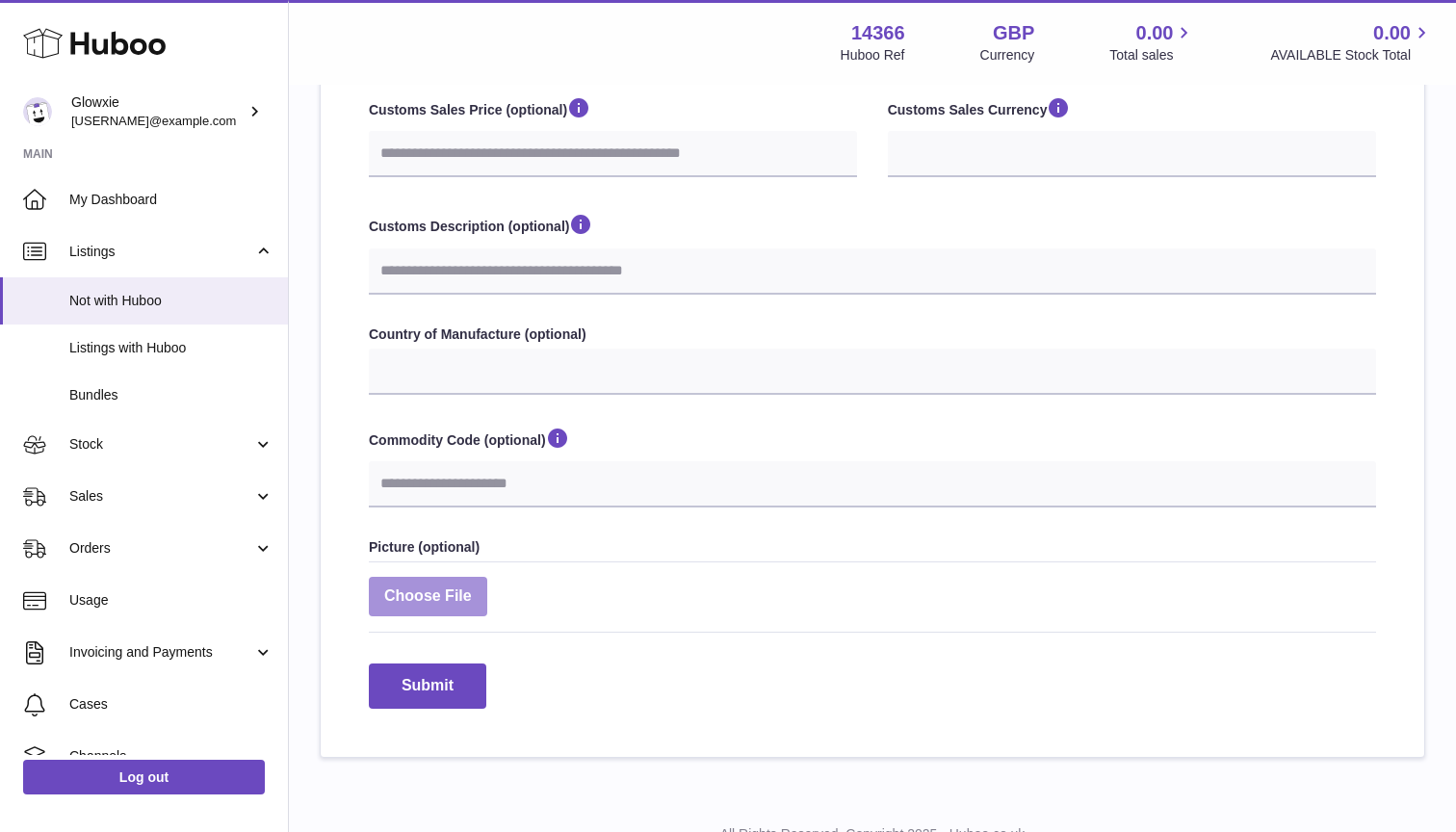 select 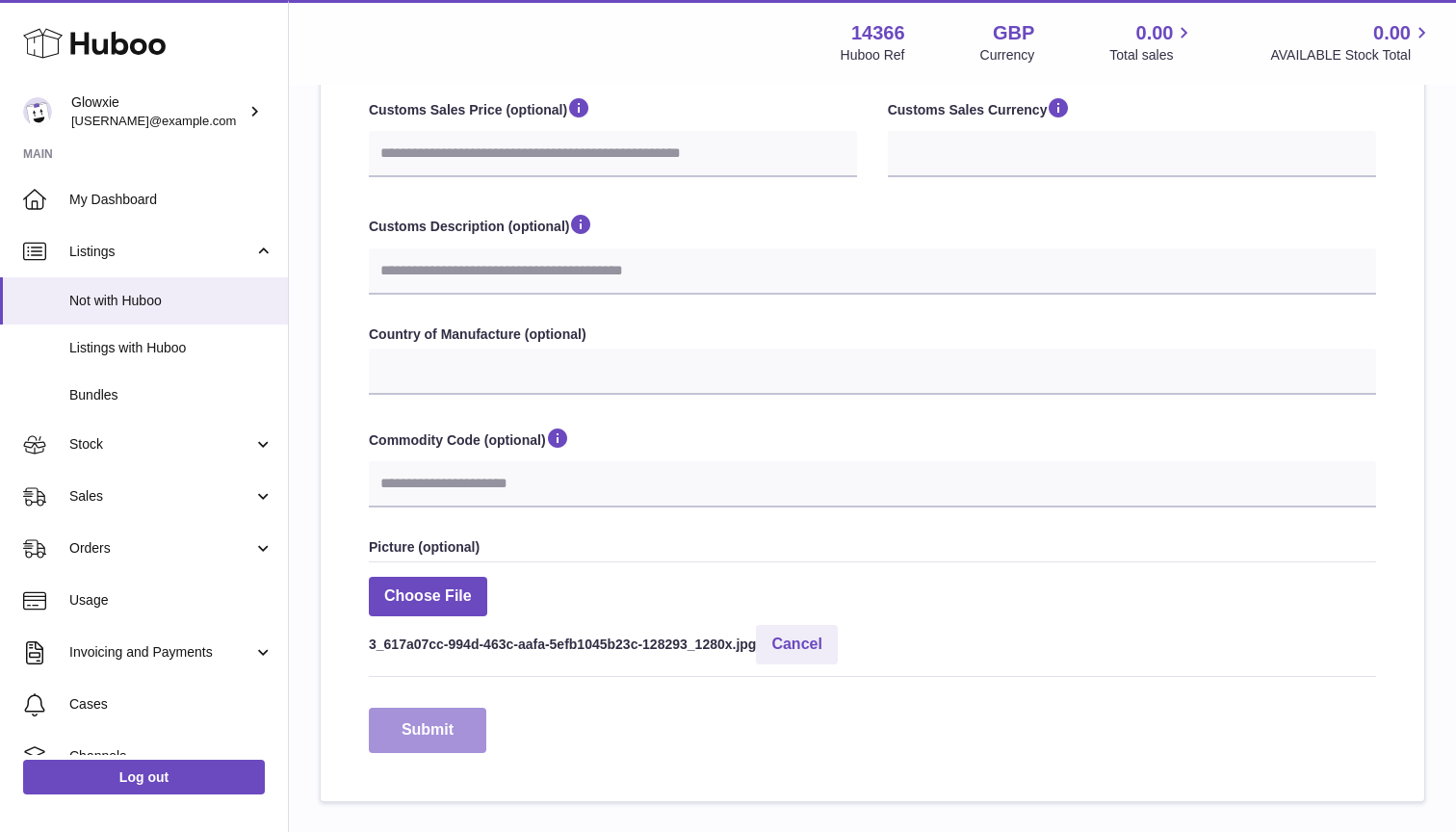 click on "Submit" at bounding box center [428, 730] 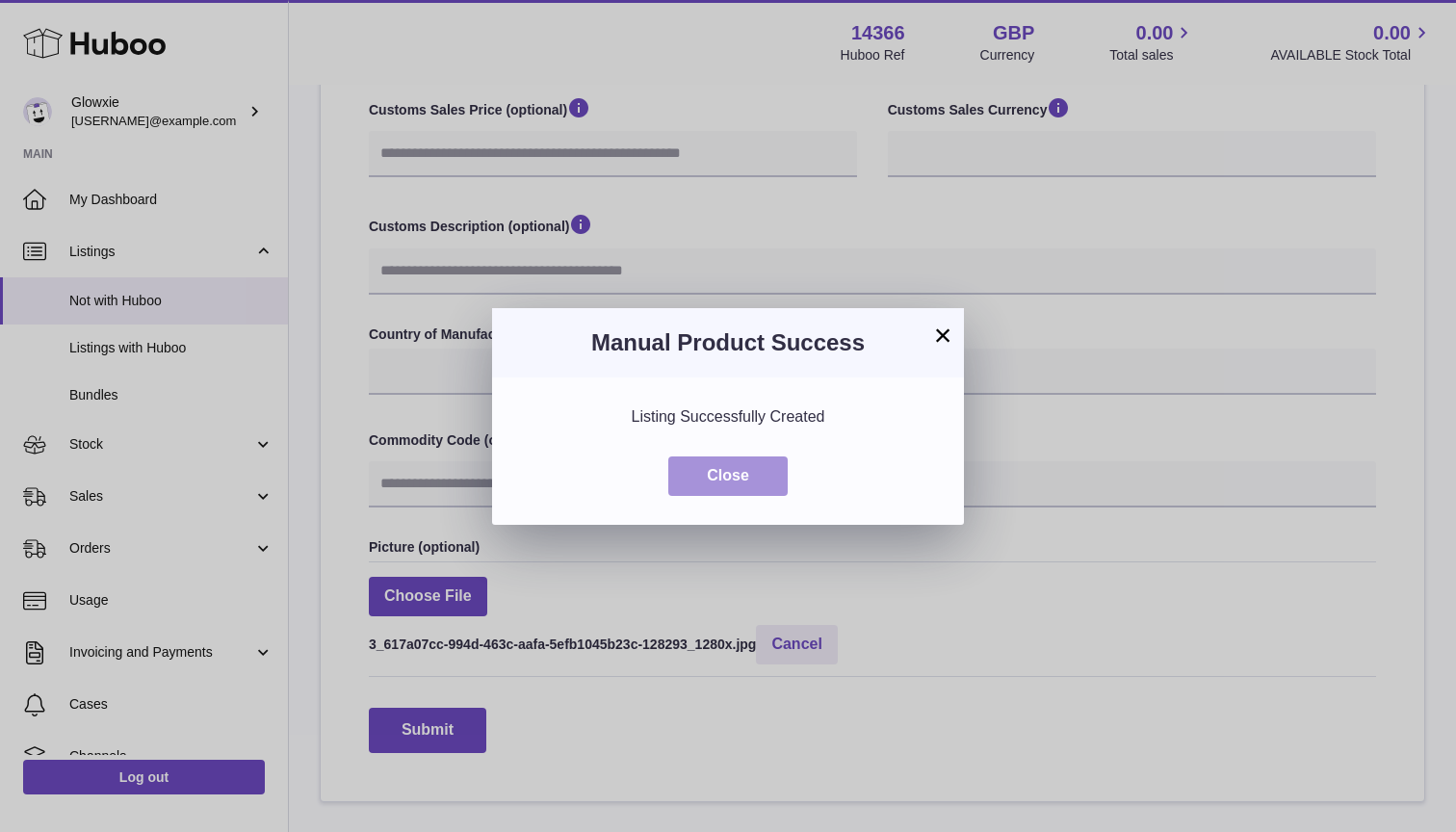click on "Close" at bounding box center [728, 476] 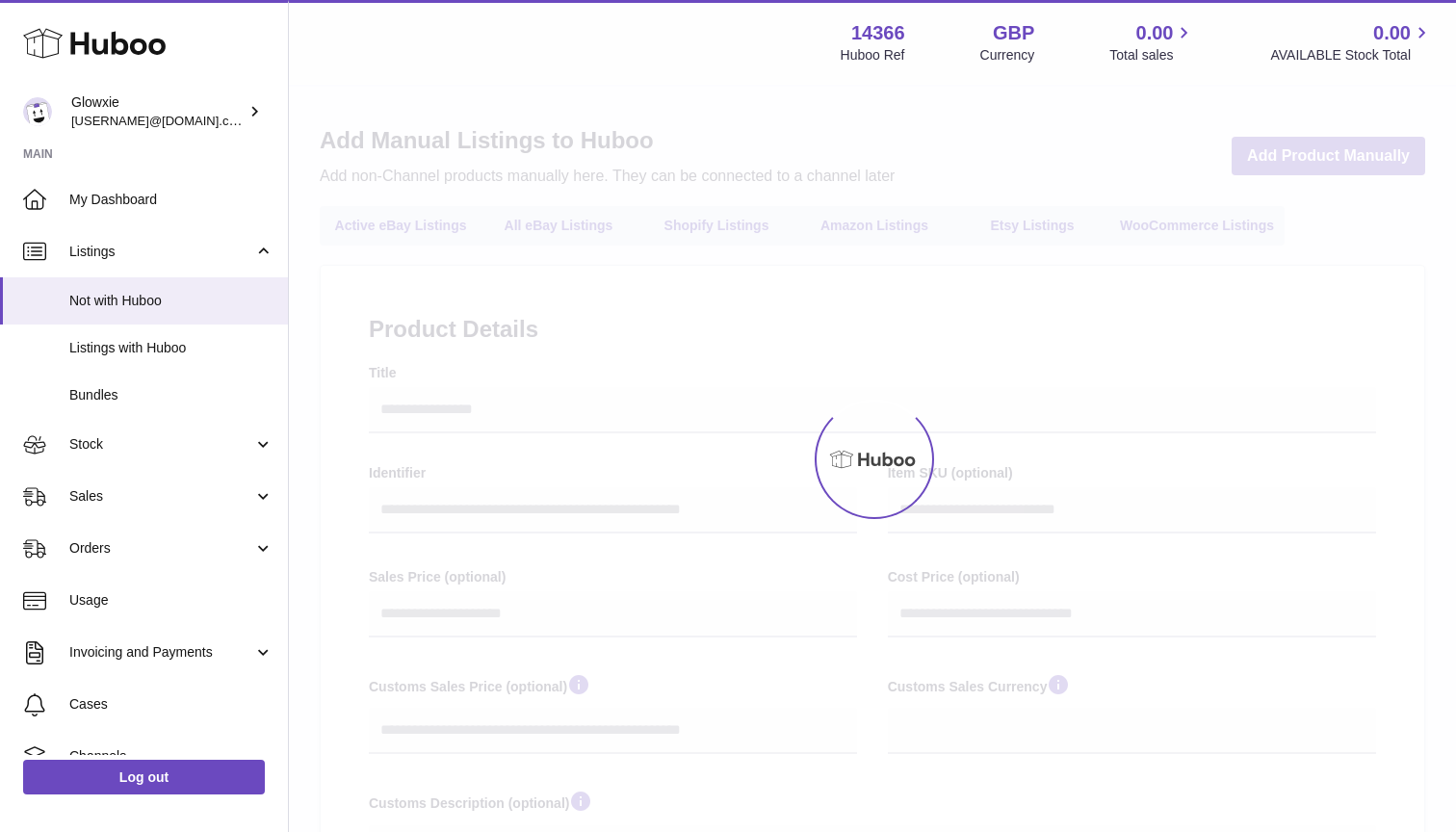 select 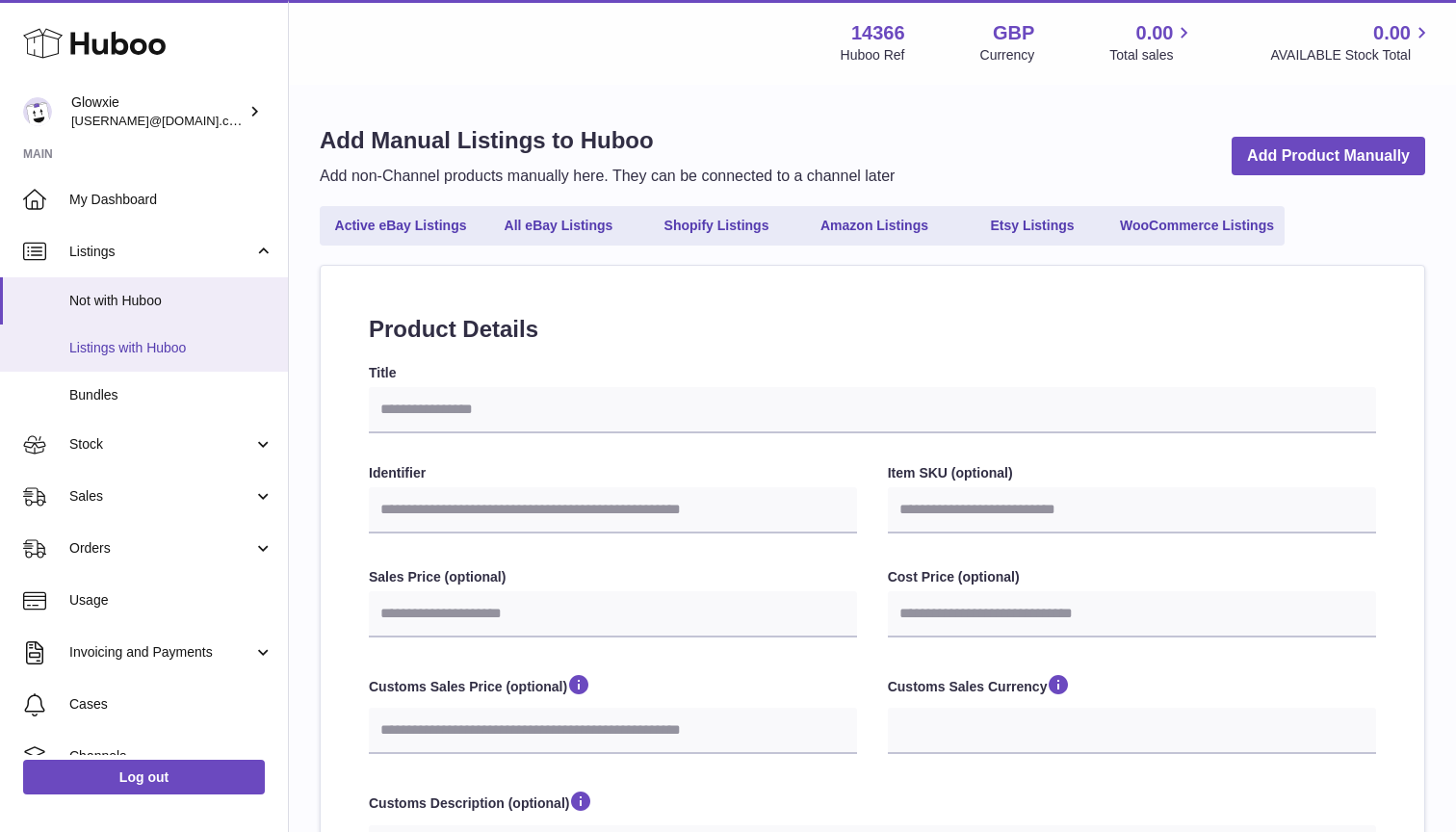 click on "Listings with Huboo" at bounding box center (171, 348) 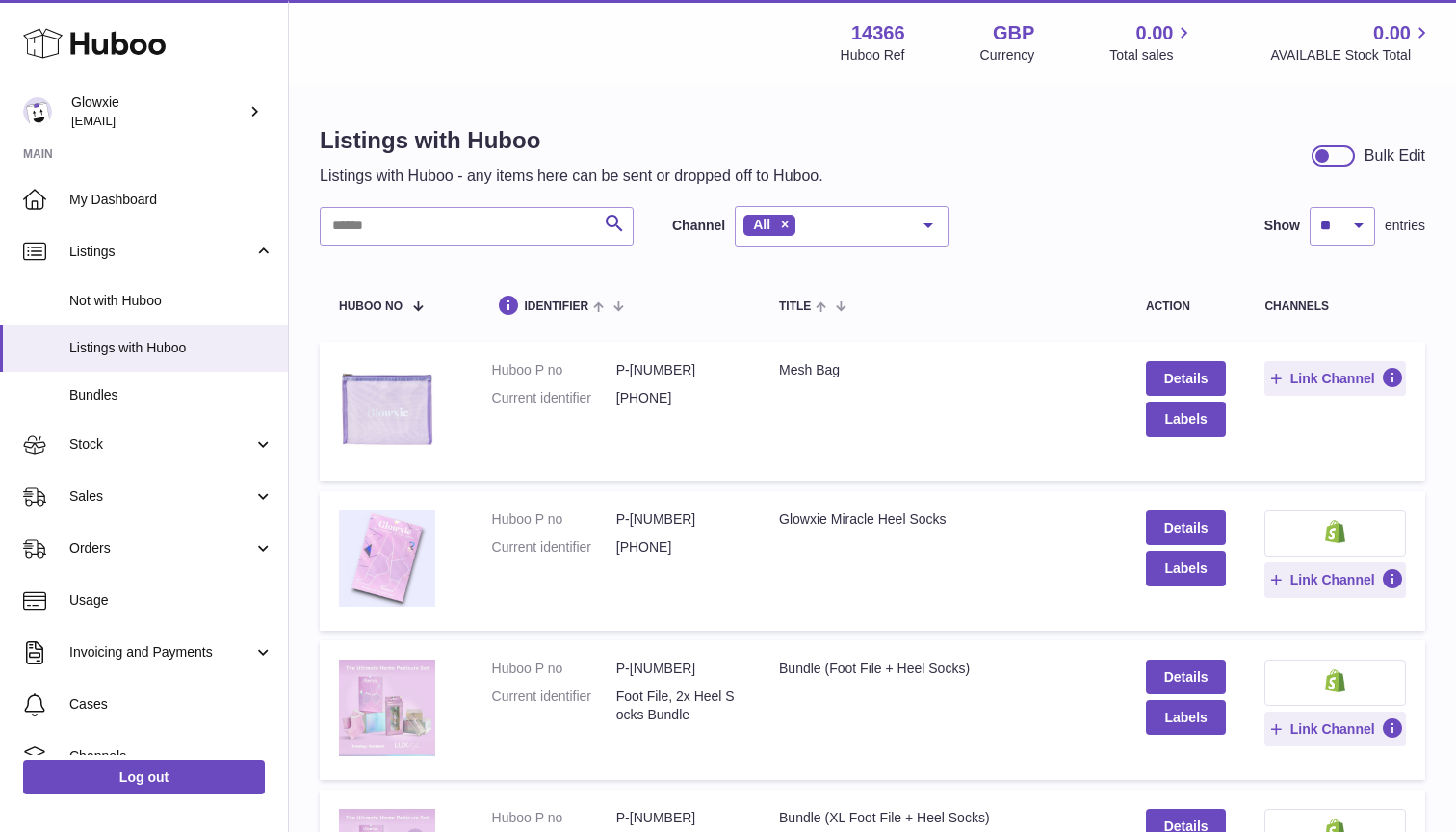scroll, scrollTop: 0, scrollLeft: 0, axis: both 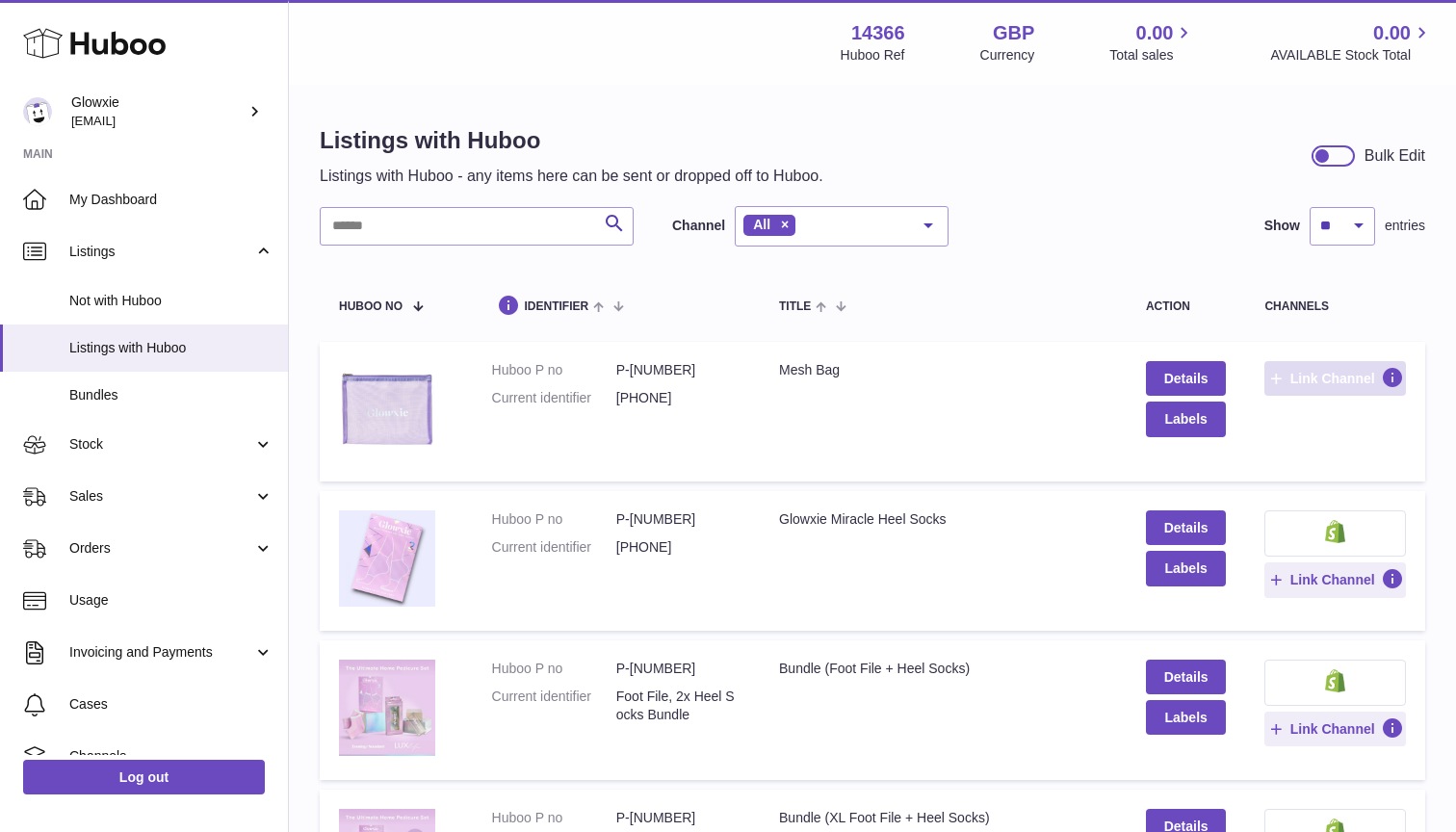click on "Link Channel" at bounding box center (1333, 378) 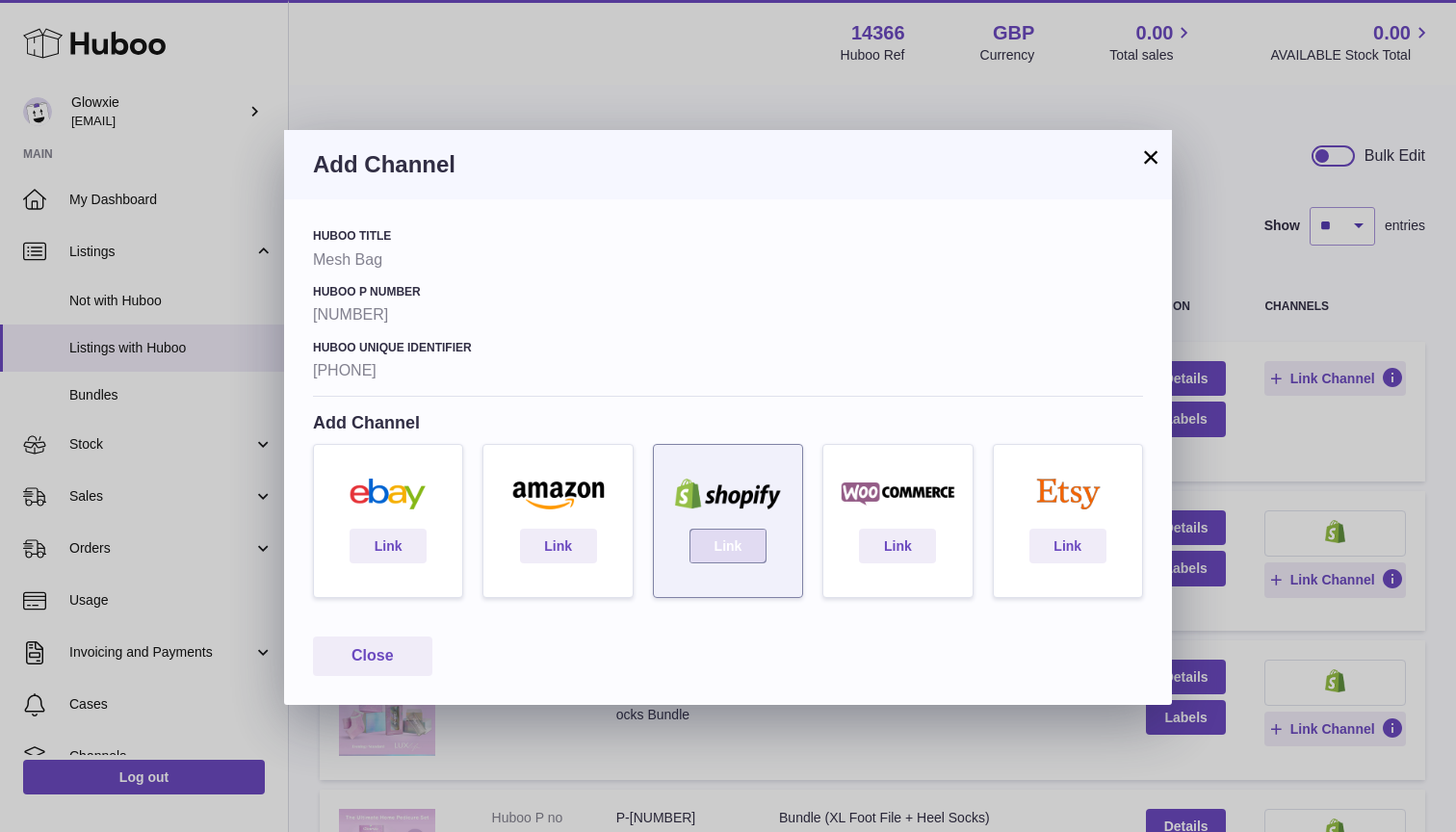 click on "Link" at bounding box center [728, 546] 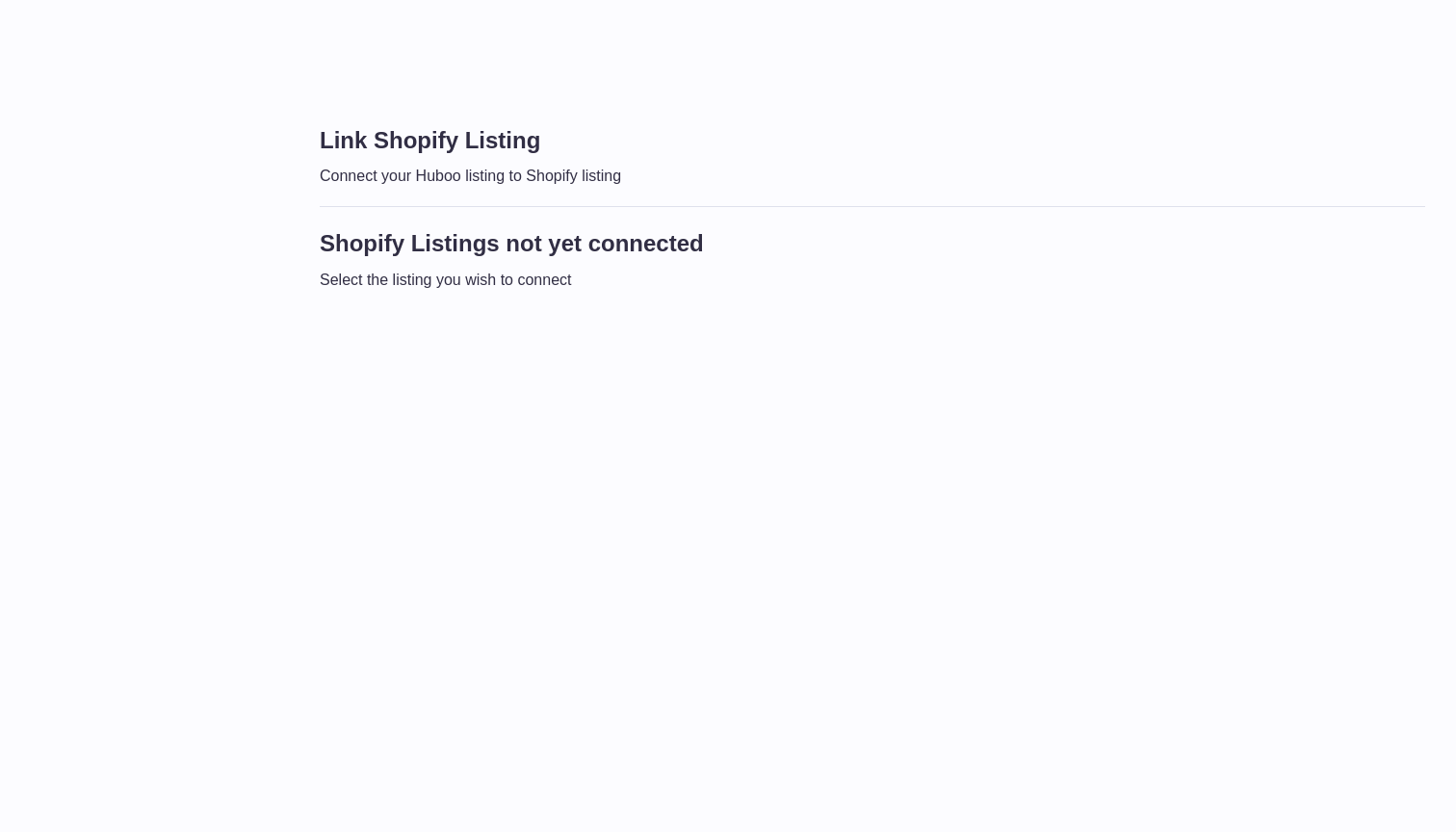 scroll, scrollTop: 0, scrollLeft: 0, axis: both 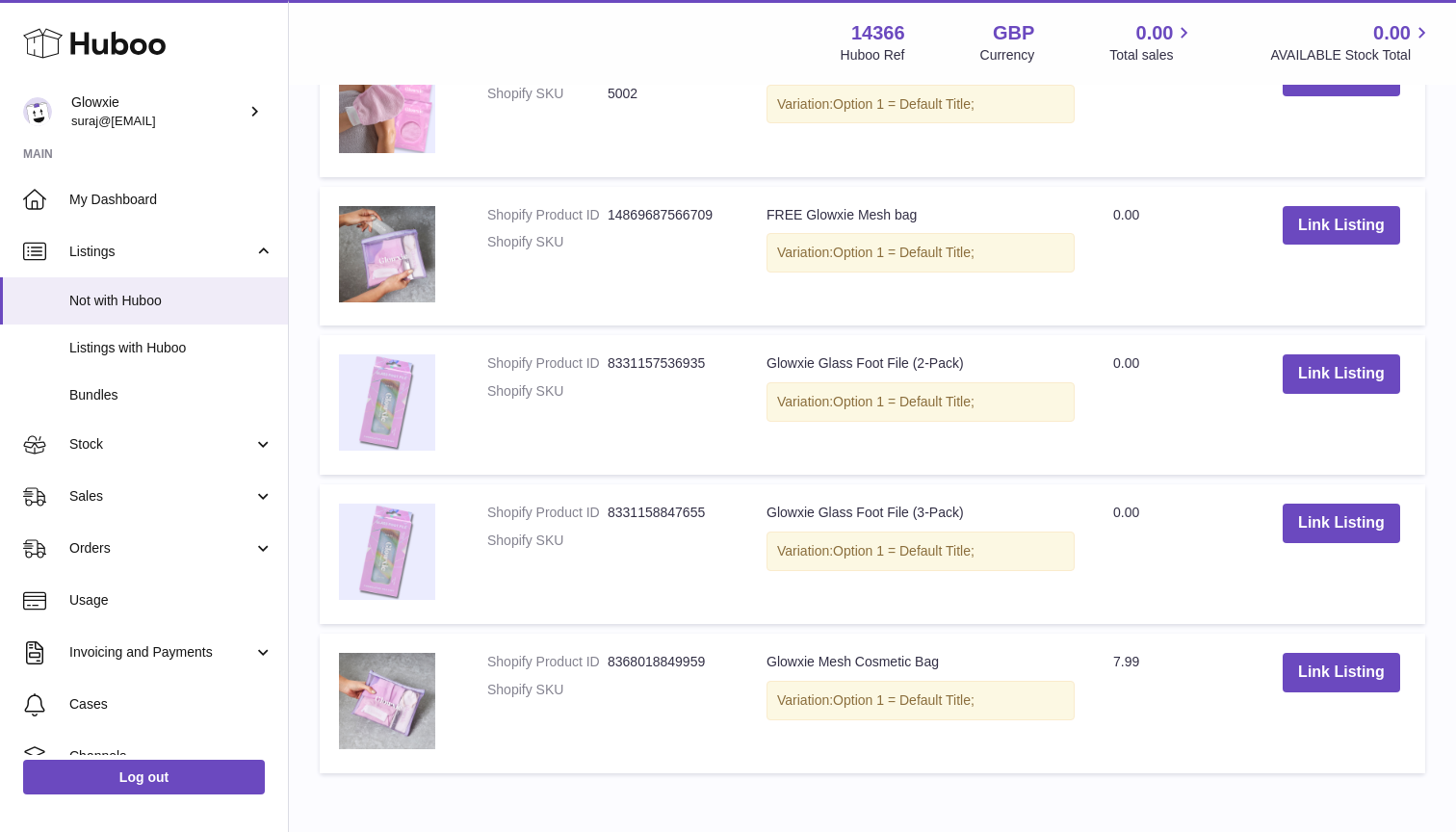 drag, startPoint x: 1323, startPoint y: 221, endPoint x: 1222, endPoint y: 274, distance: 114.0614 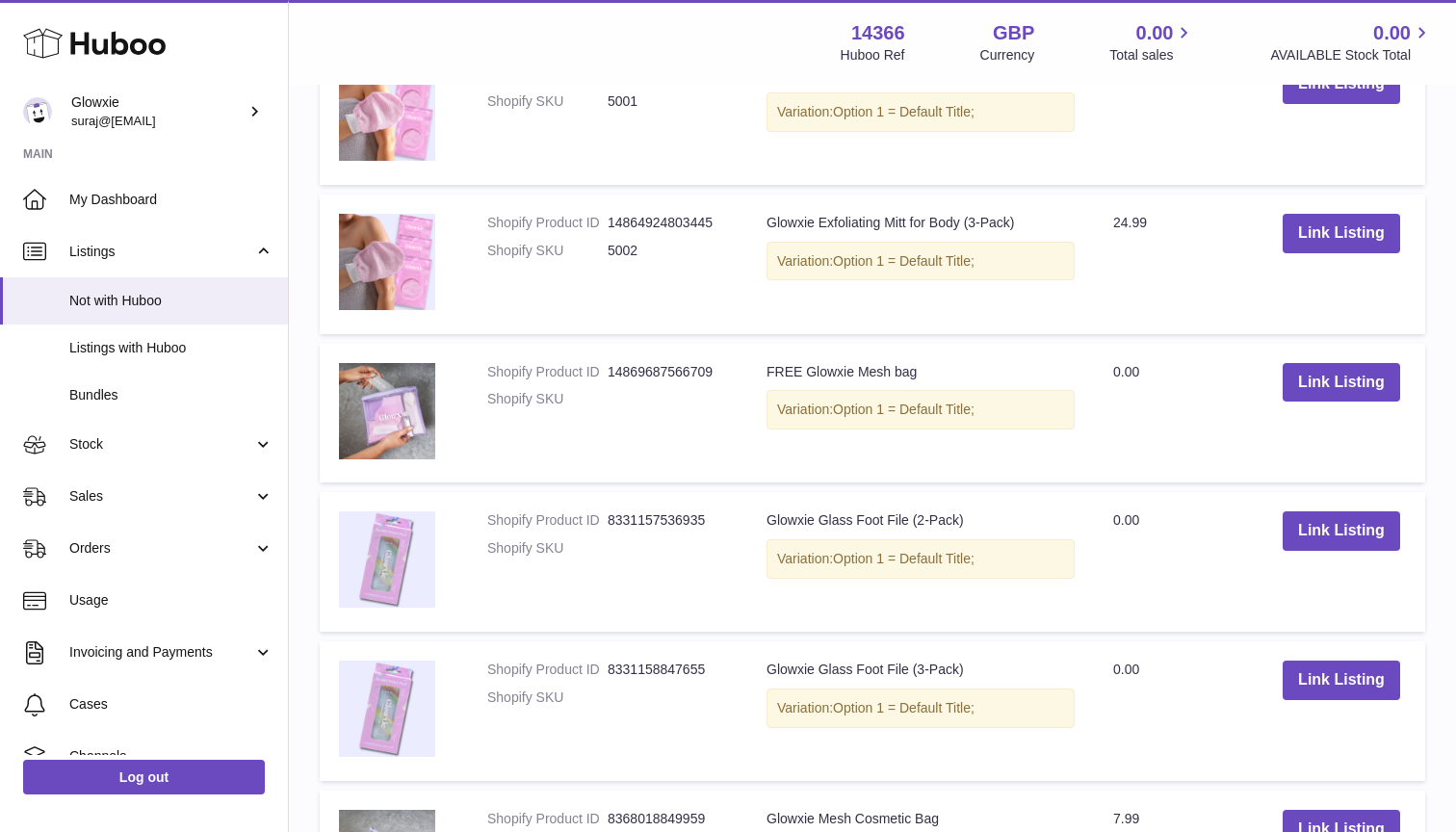 scroll, scrollTop: 800, scrollLeft: 0, axis: vertical 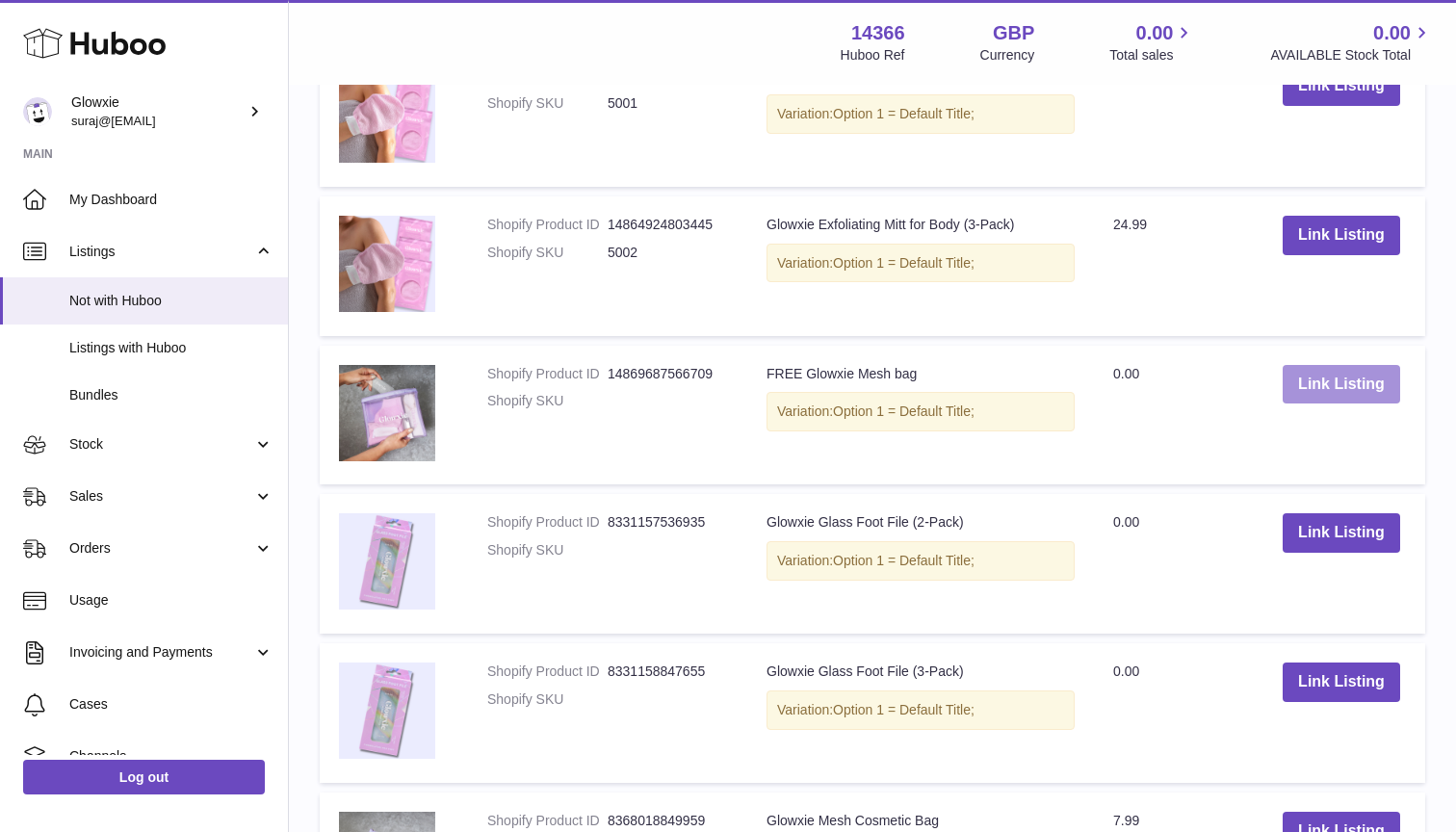 click on "Link Listing" at bounding box center [1341, 384] 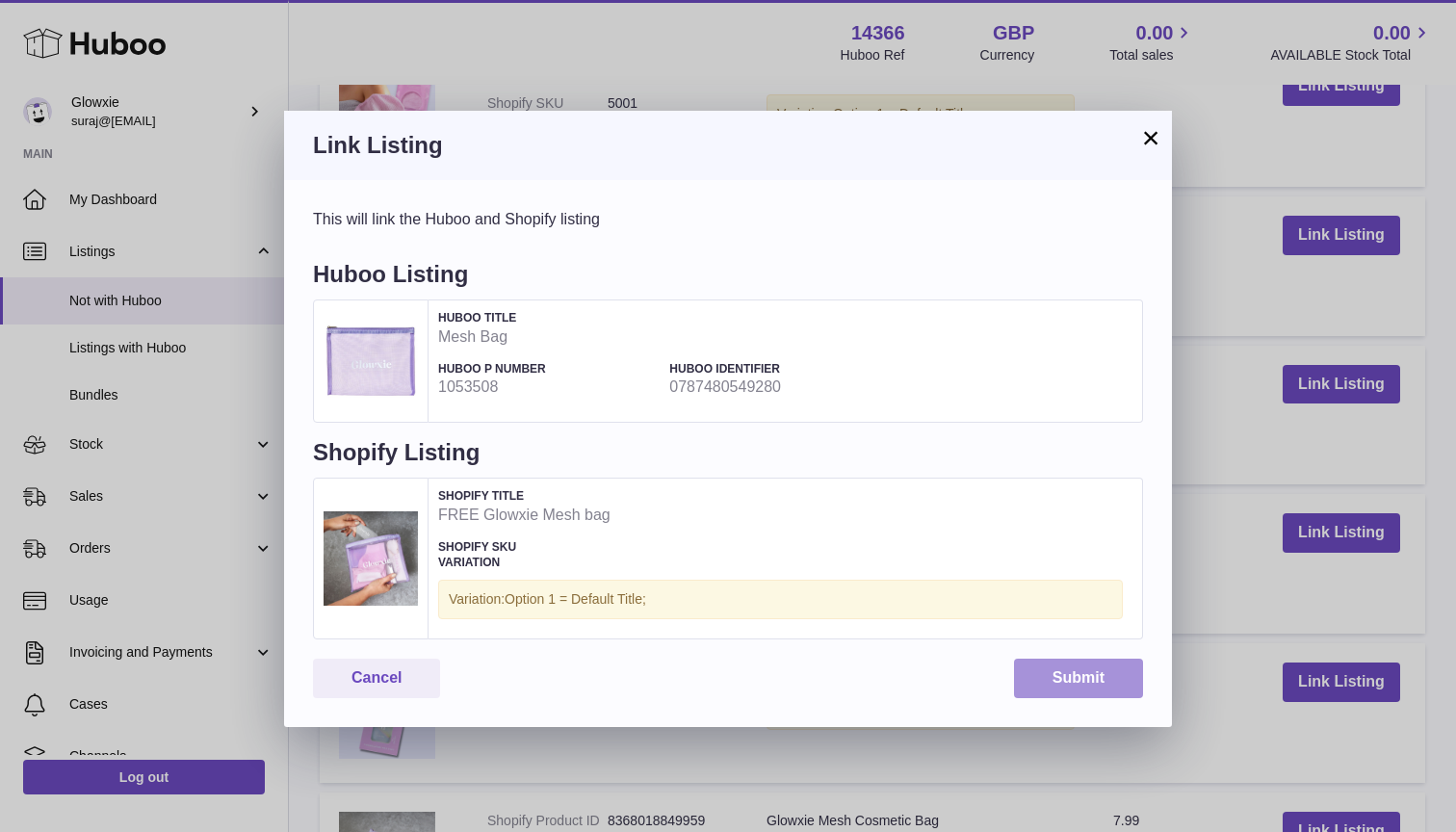 click on "Submit" at bounding box center [1079, 678] 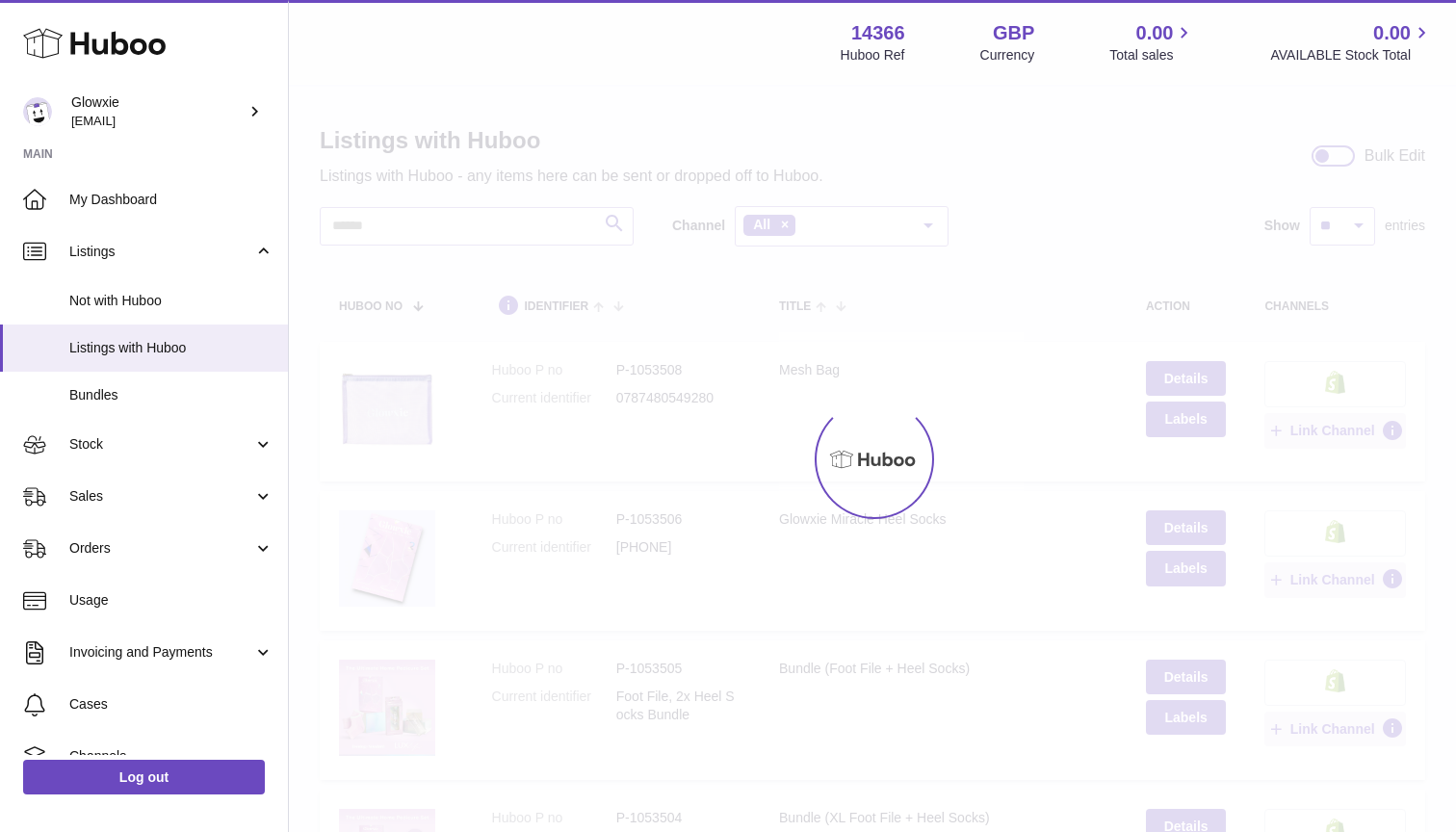 scroll, scrollTop: 0, scrollLeft: 0, axis: both 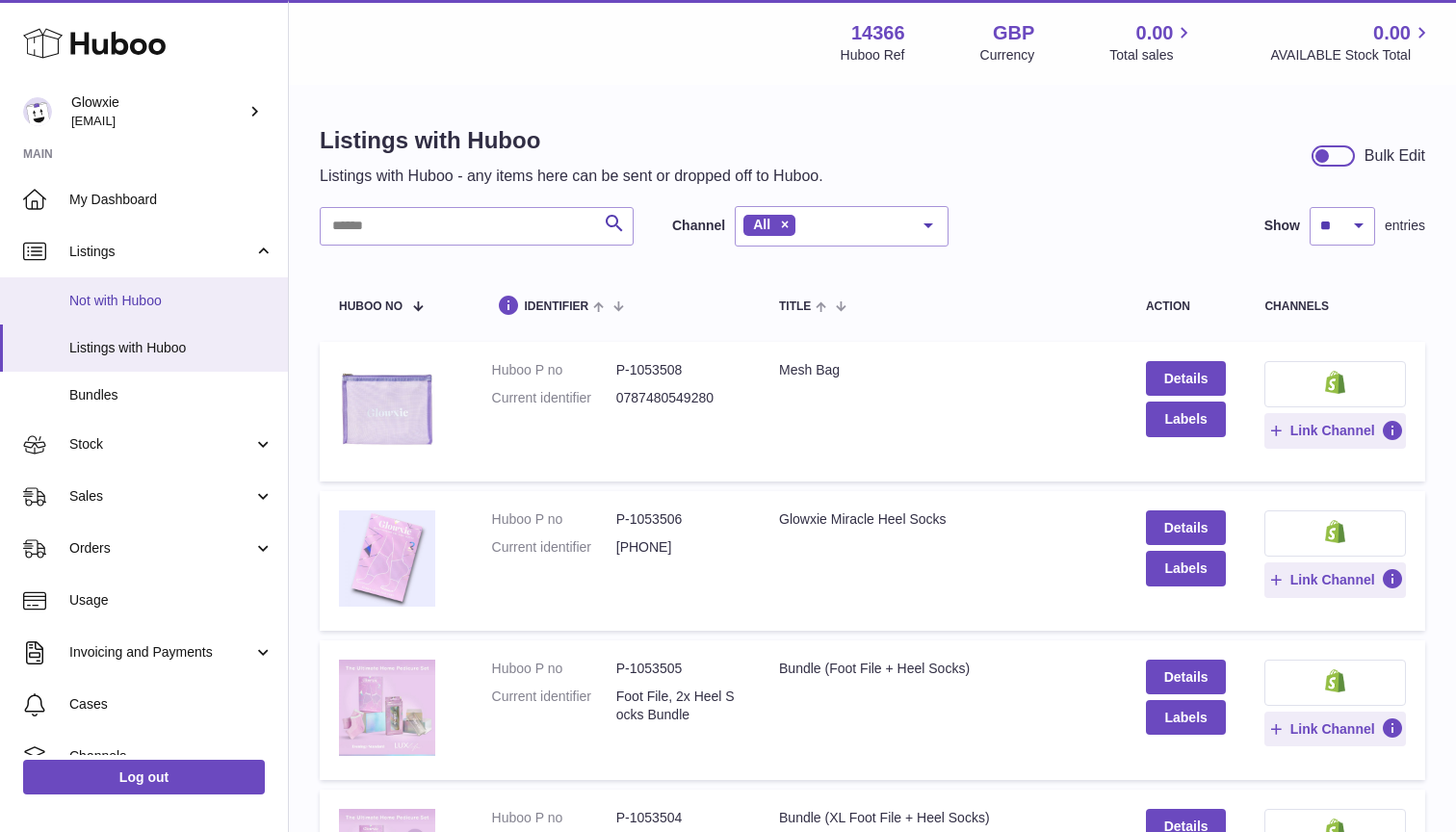 click on "Not with Huboo" at bounding box center (143, 300) 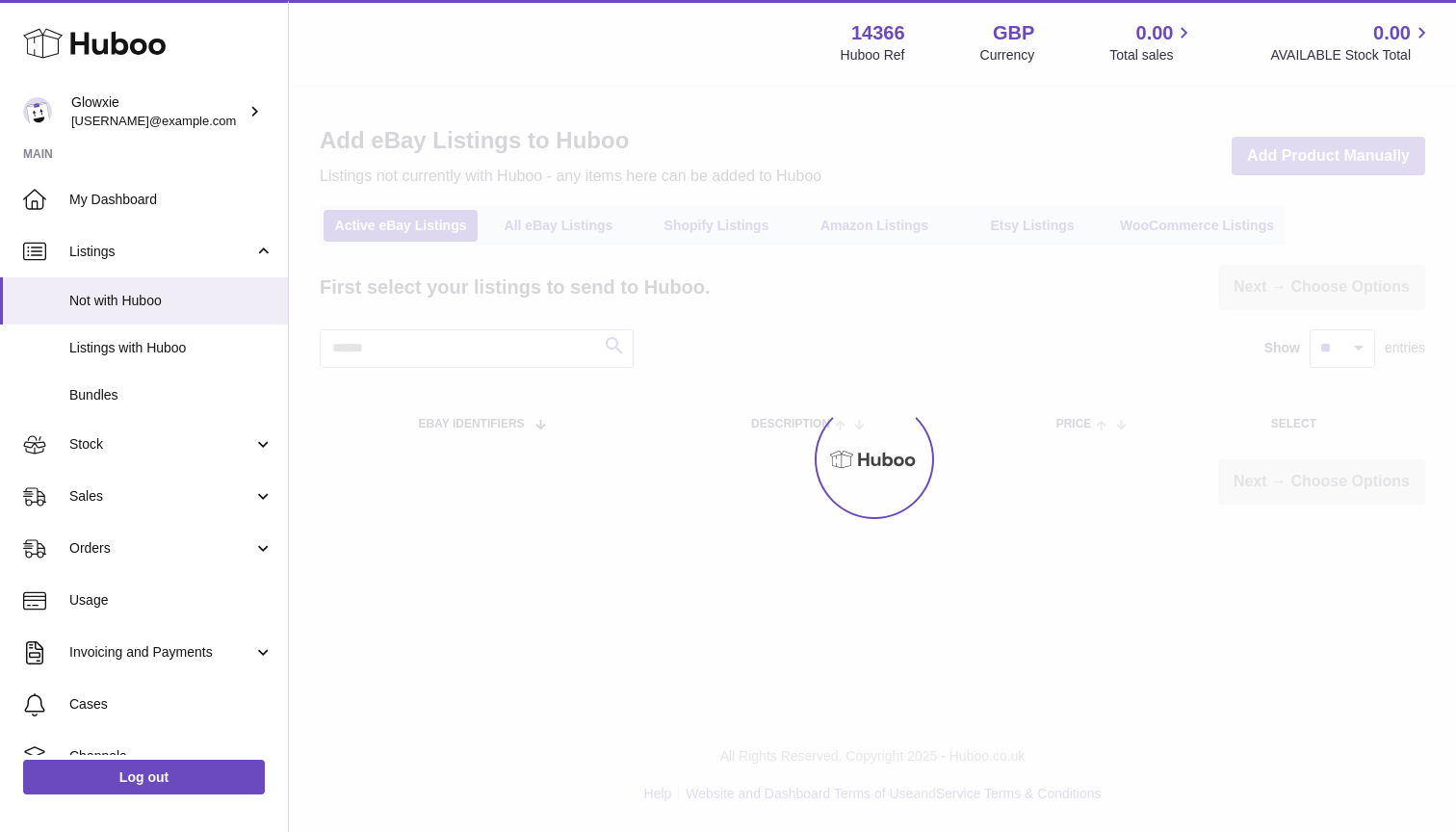 scroll, scrollTop: 0, scrollLeft: 0, axis: both 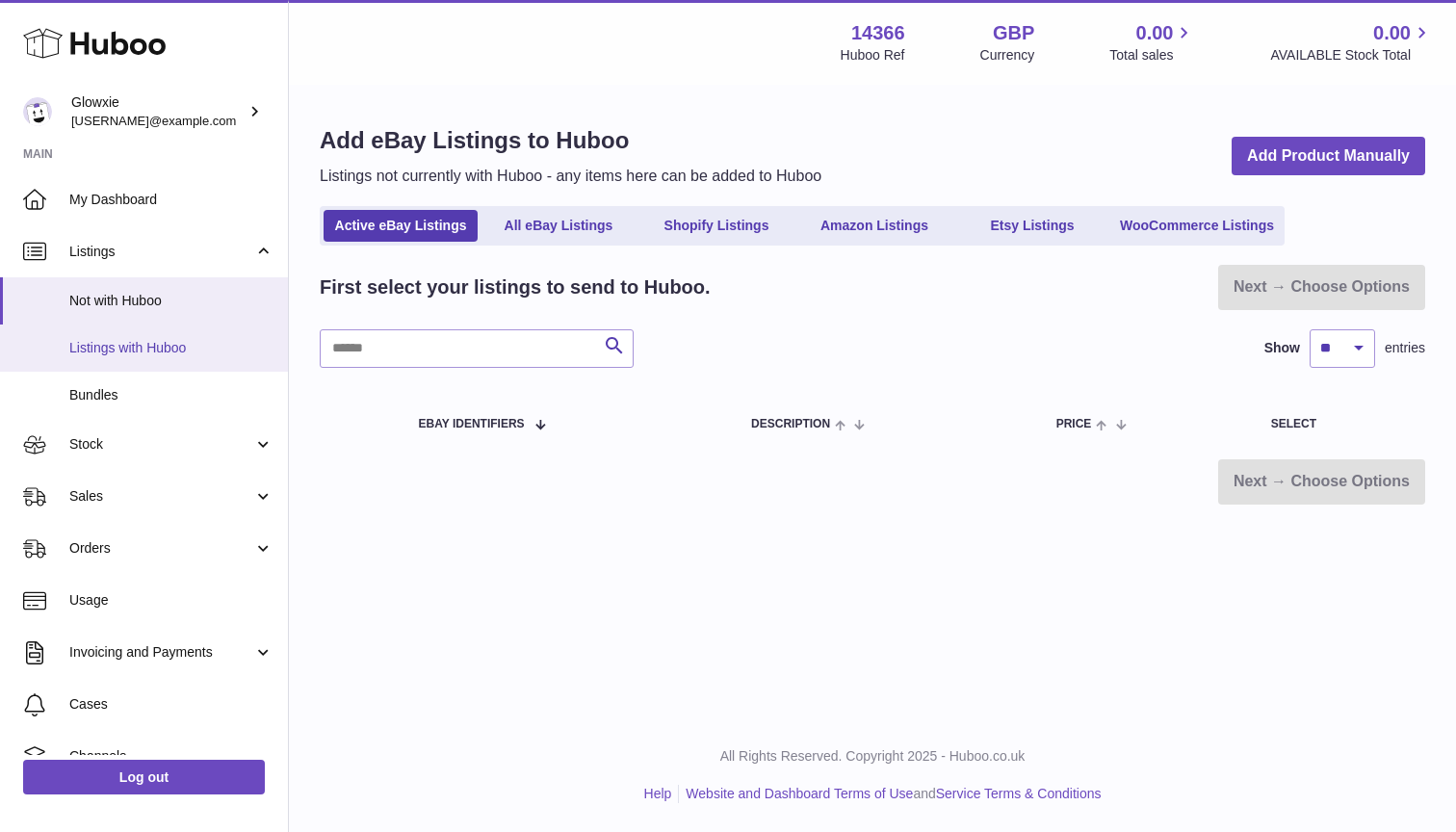 click on "Listings with Huboo" at bounding box center [171, 348] 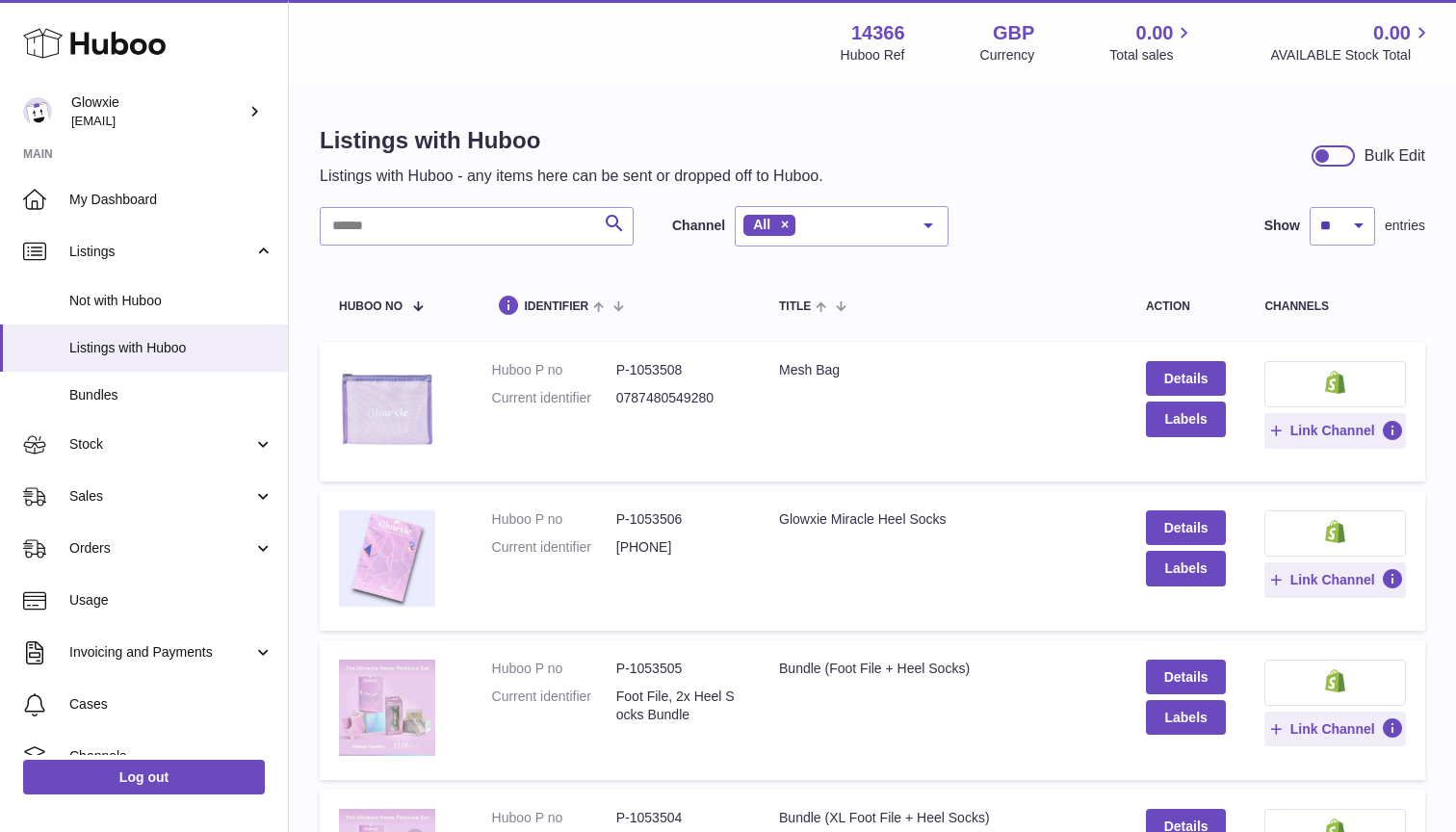 scroll, scrollTop: 0, scrollLeft: 0, axis: both 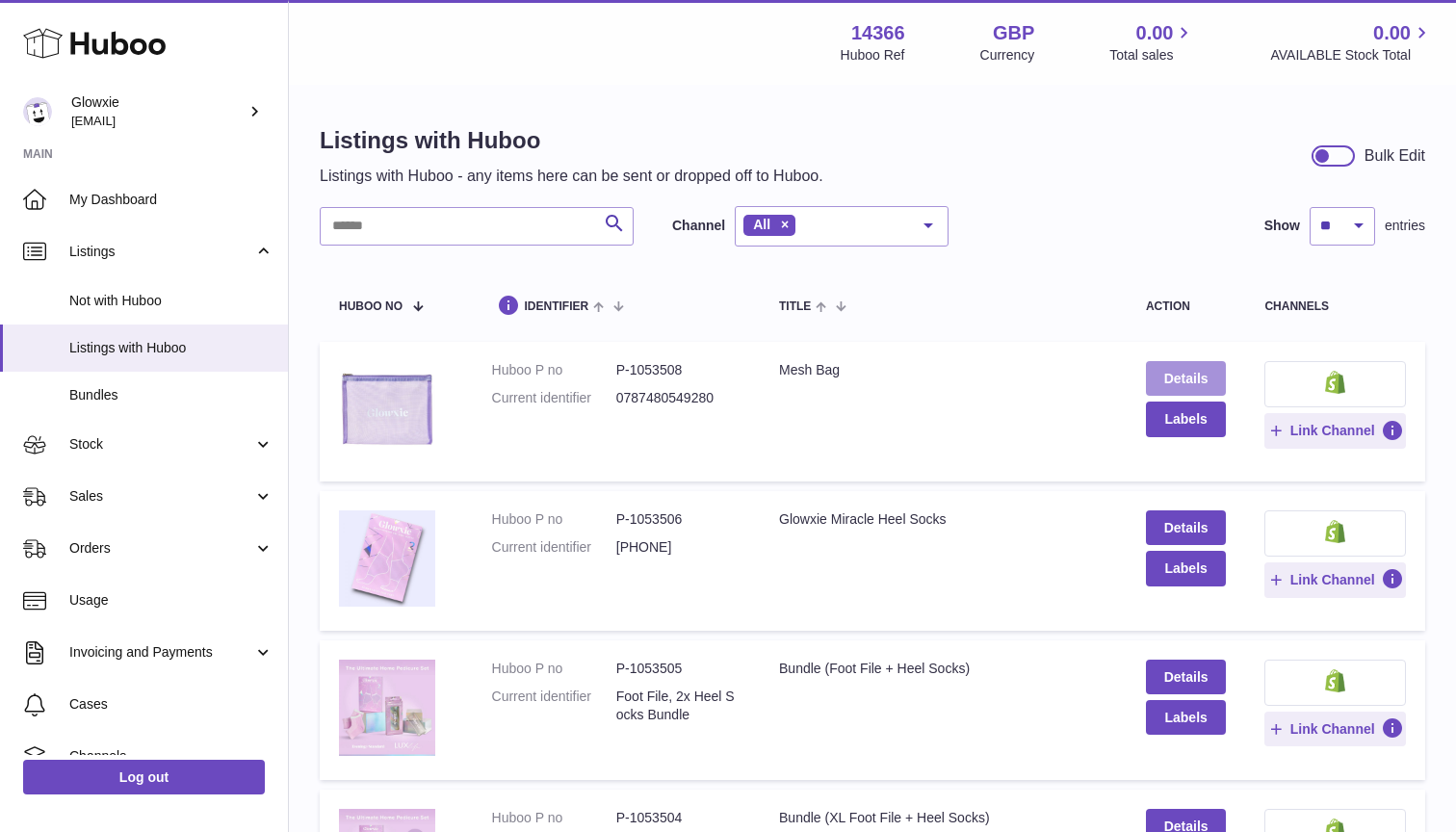 click on "Details" at bounding box center (1186, 378) 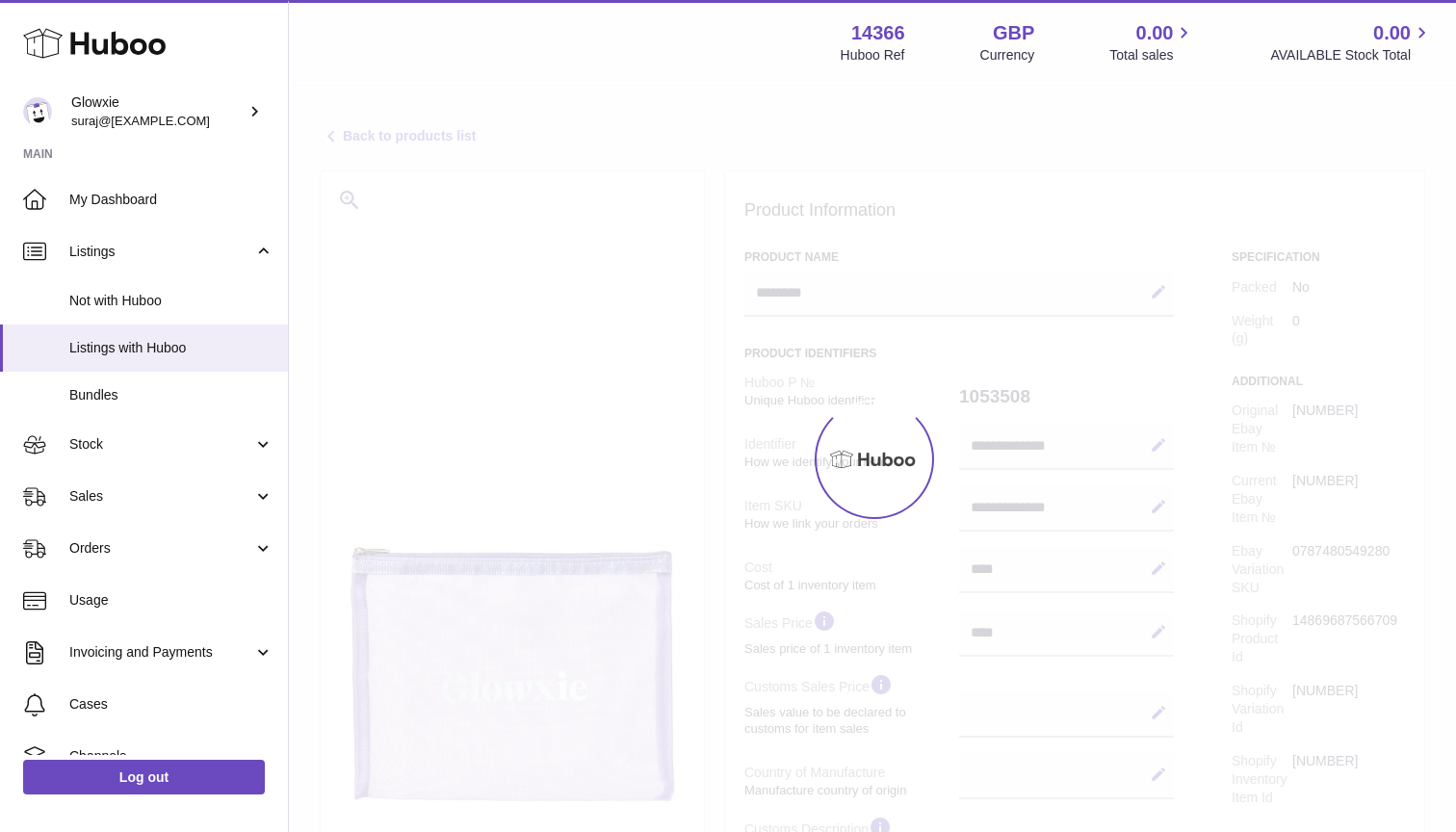 select 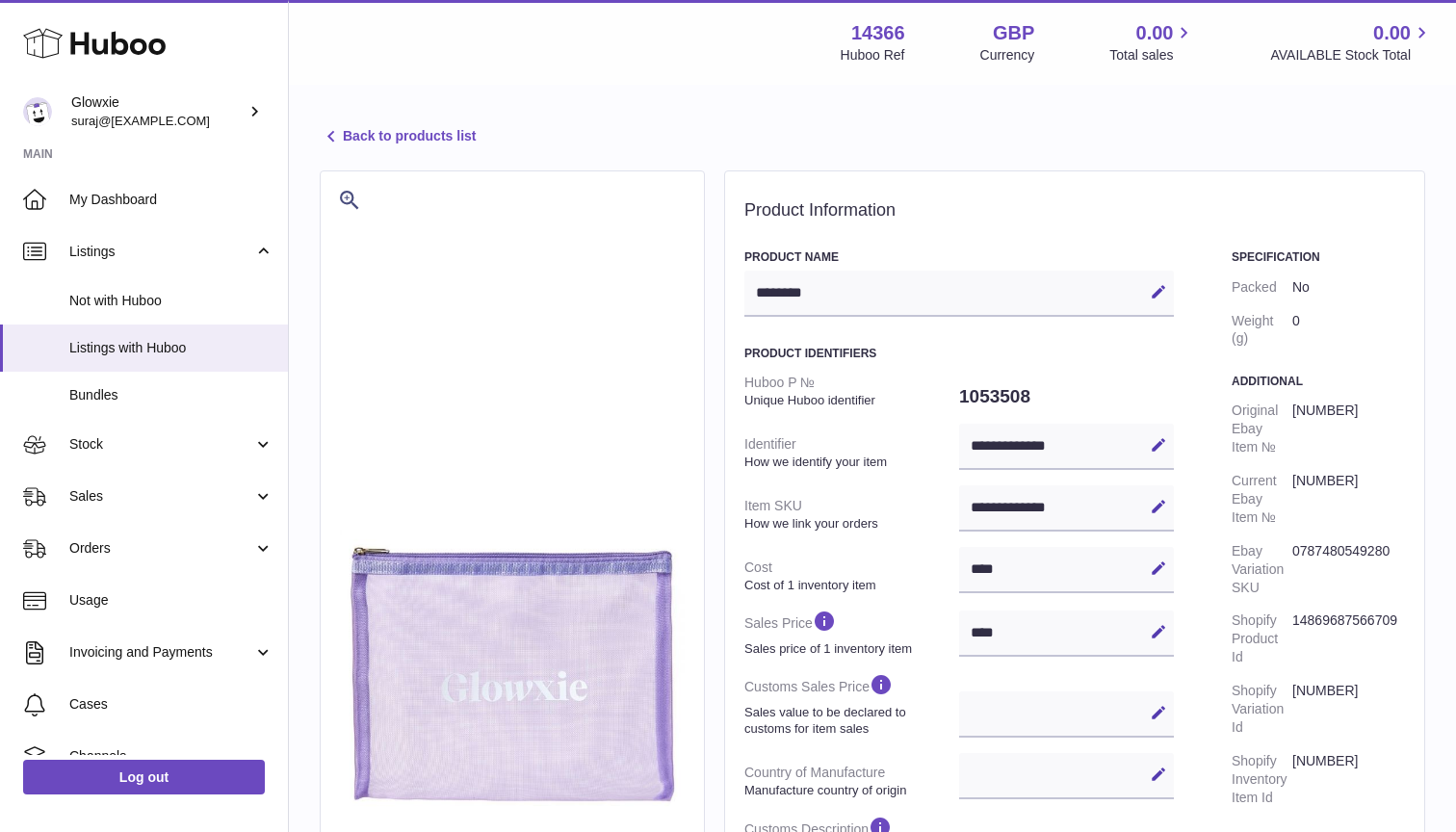 click on "********     Edit     Cancel     Save" at bounding box center (959, 294) 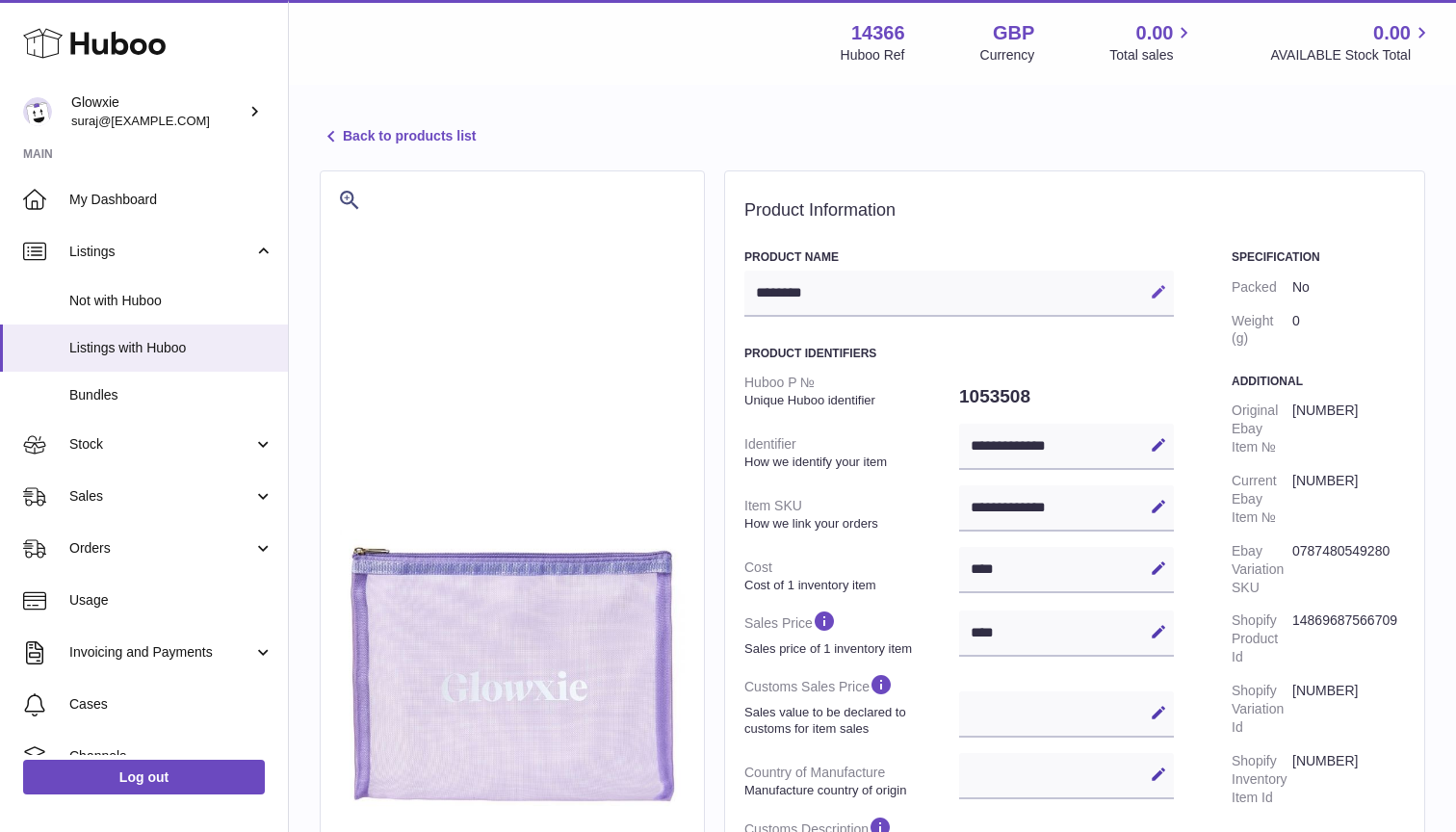 click at bounding box center [1158, 292] 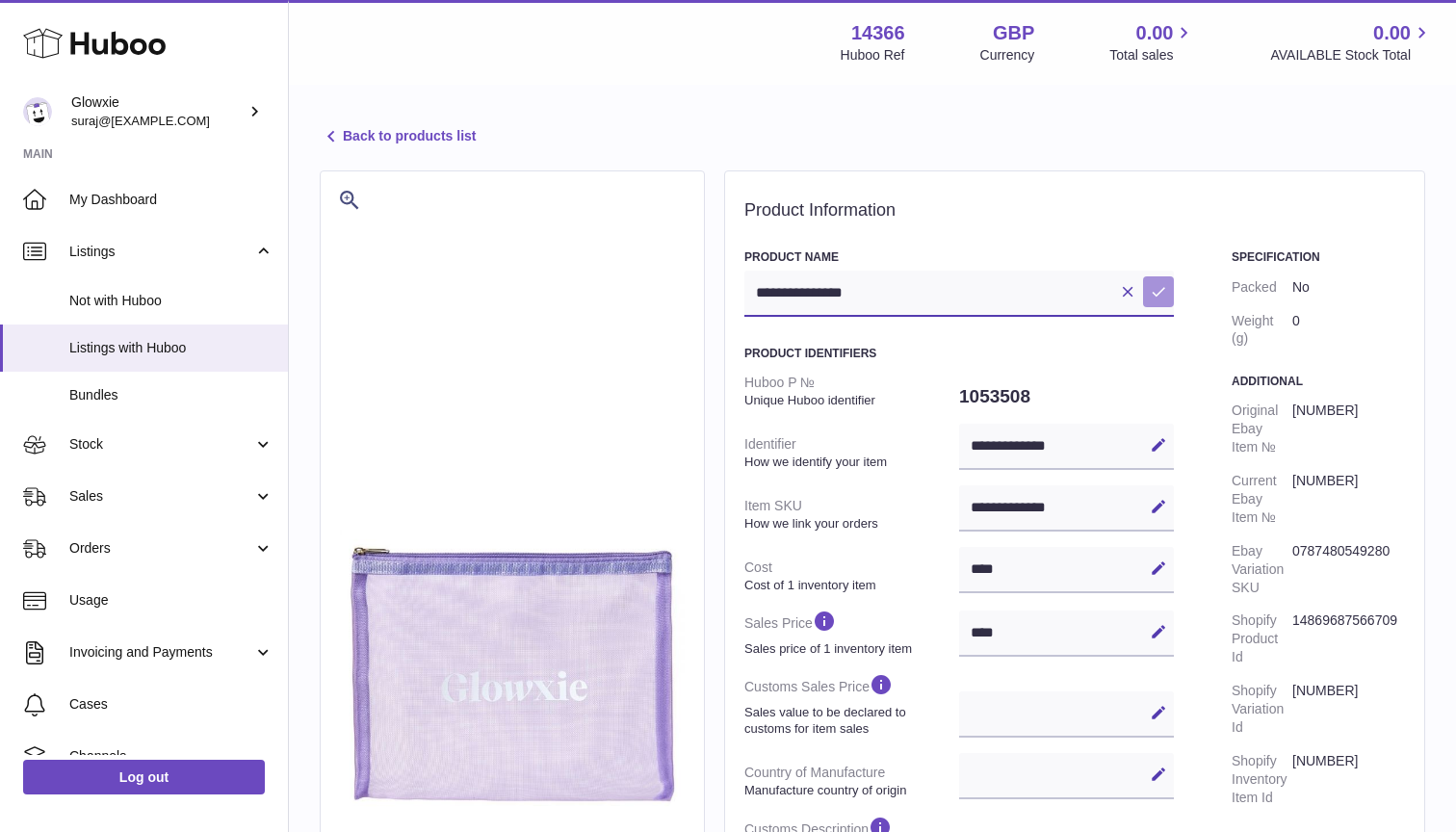 scroll, scrollTop: 0, scrollLeft: 0, axis: both 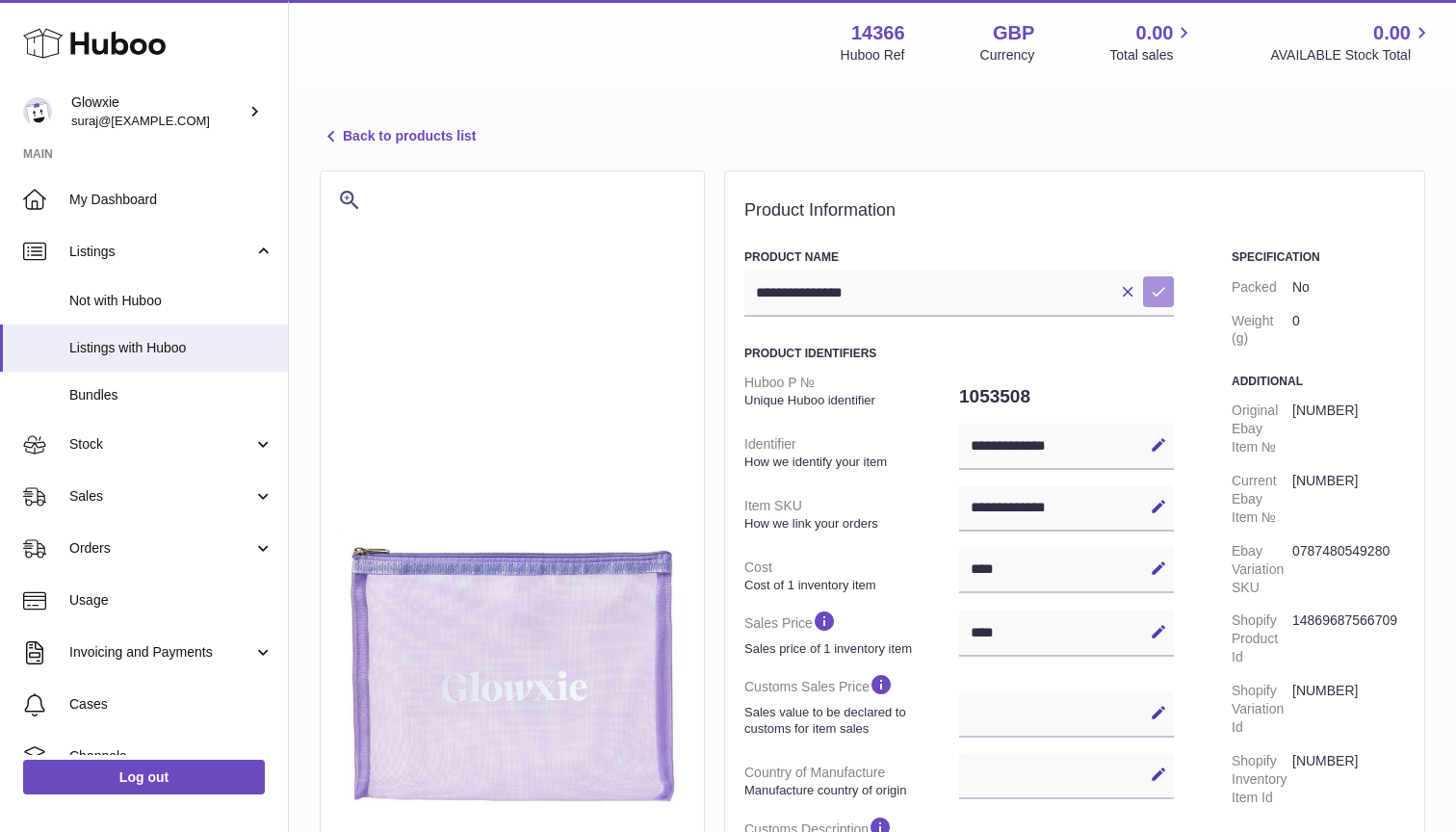 click at bounding box center (1158, 292) 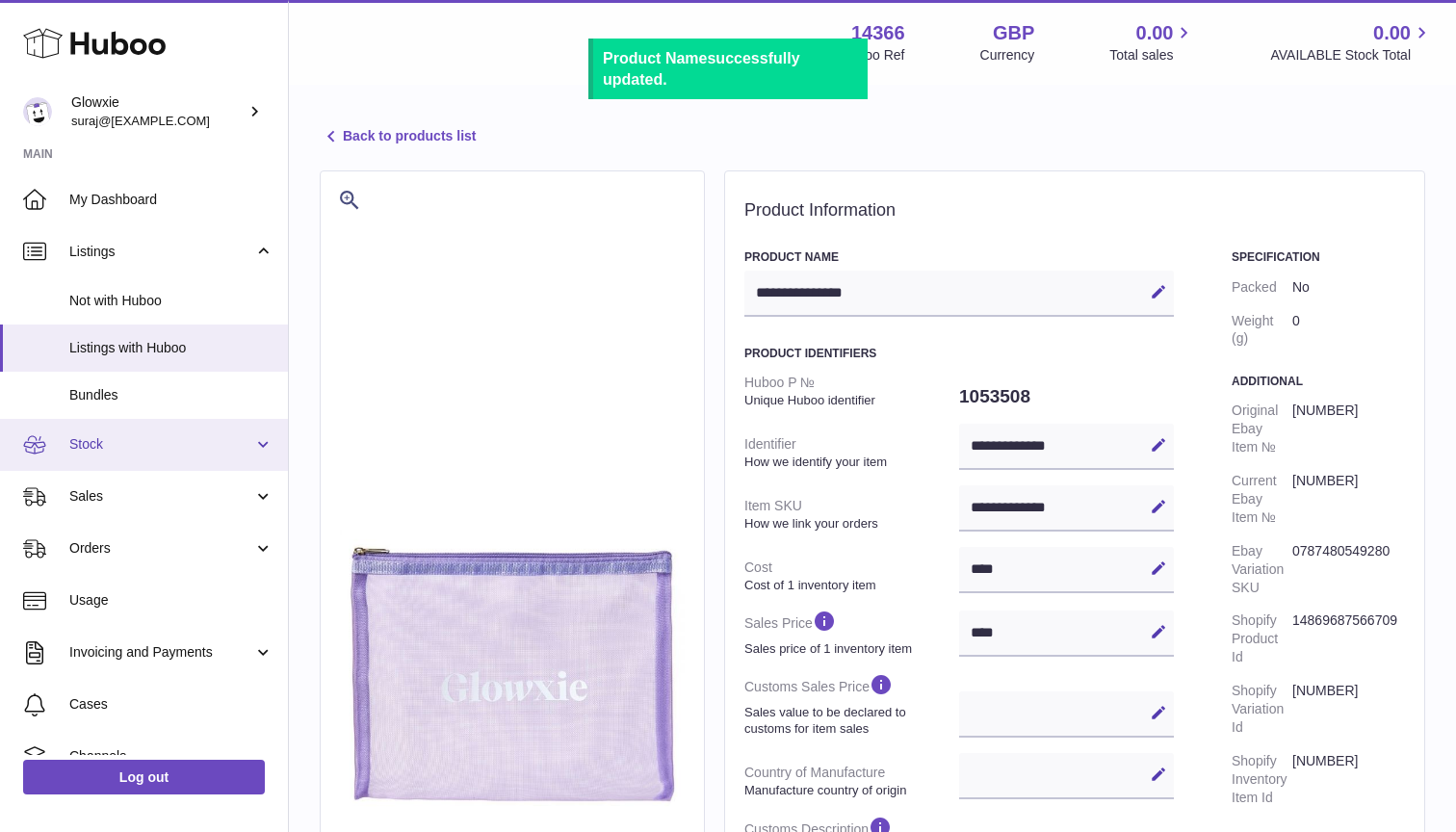 click on "Stock" at bounding box center (161, 444) 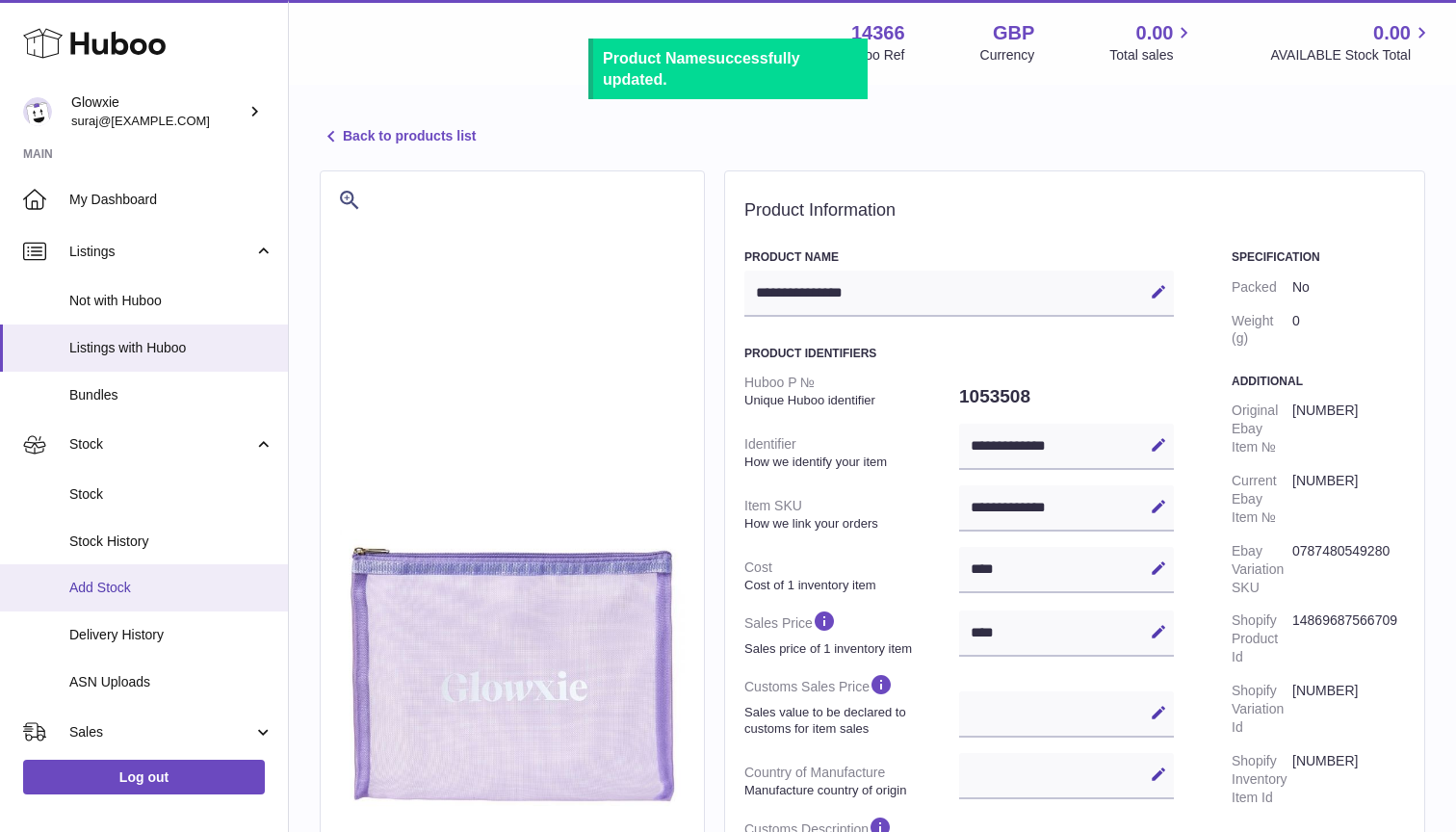 click on "Add Stock" at bounding box center (171, 587) 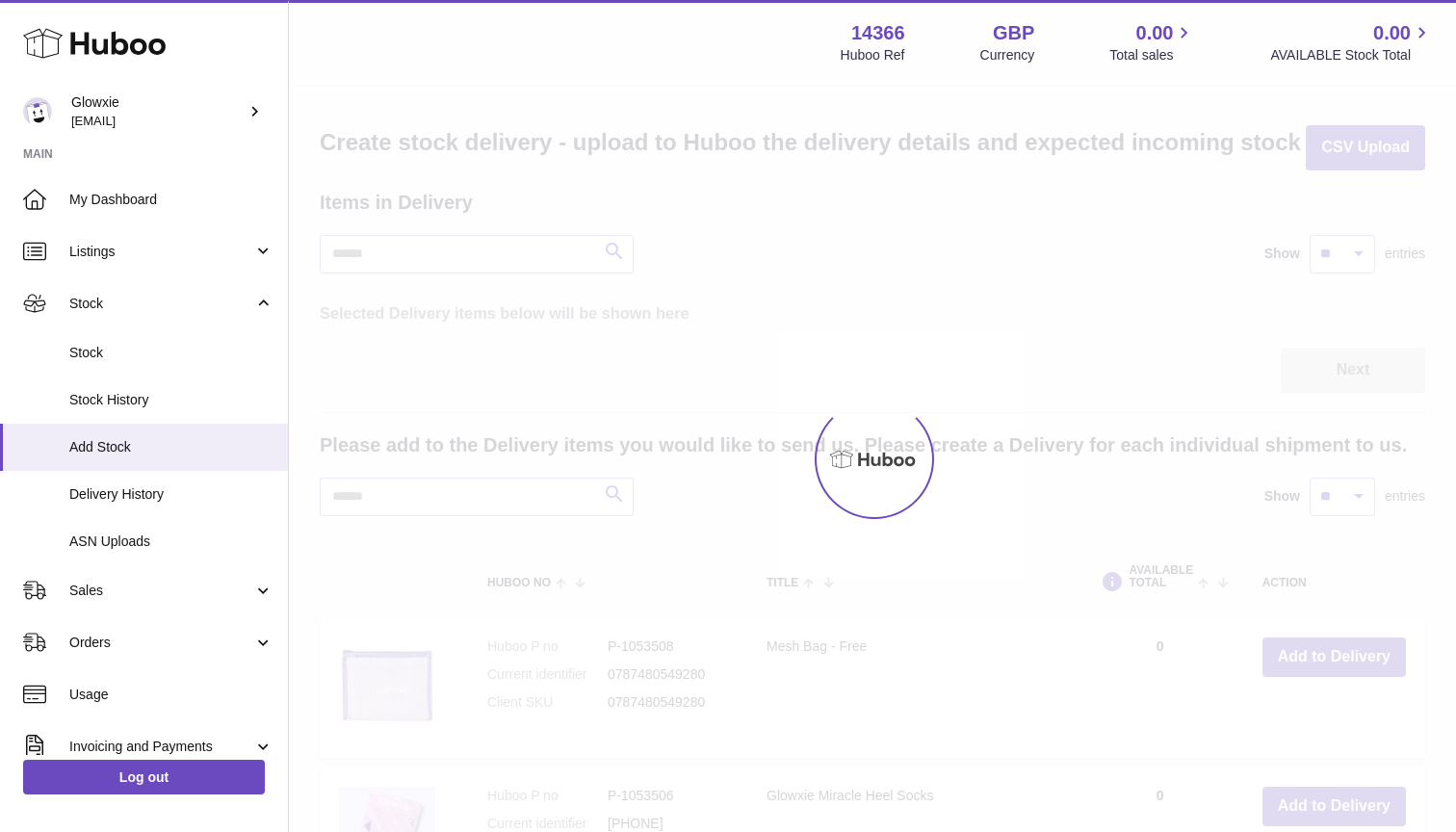 scroll, scrollTop: 0, scrollLeft: 0, axis: both 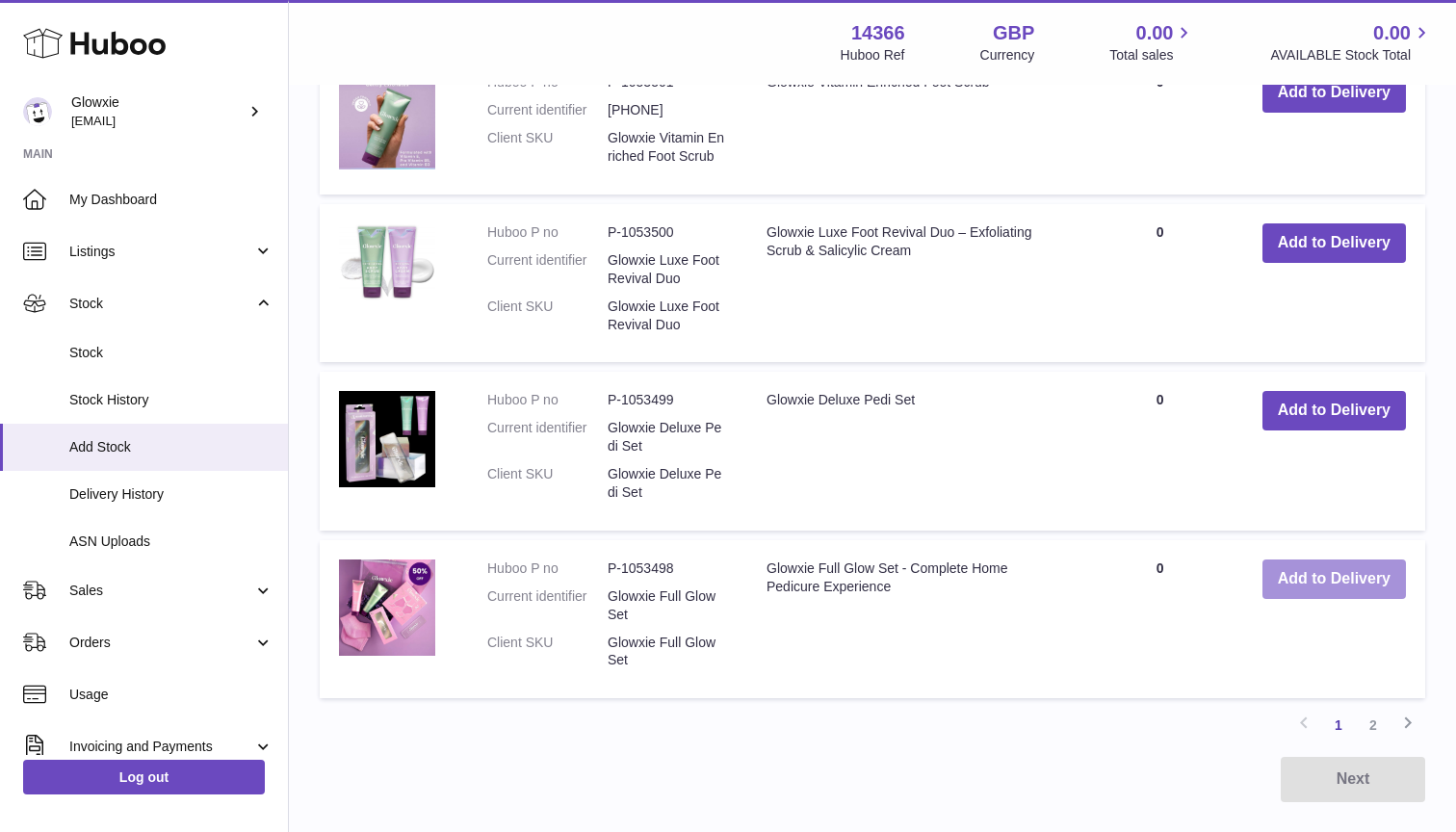 click on "Add to Delivery" at bounding box center [1334, 579] 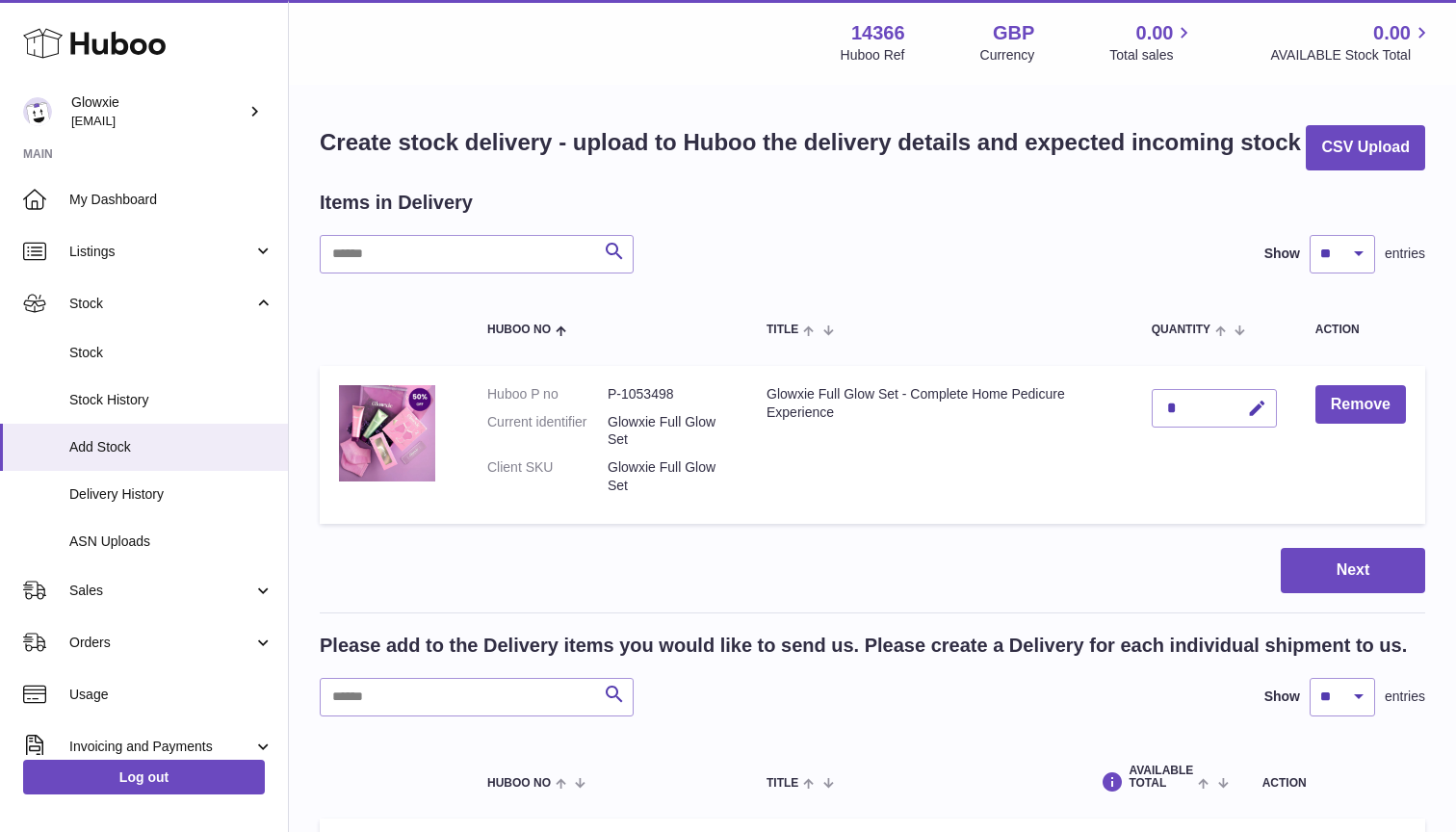 scroll, scrollTop: 0, scrollLeft: 0, axis: both 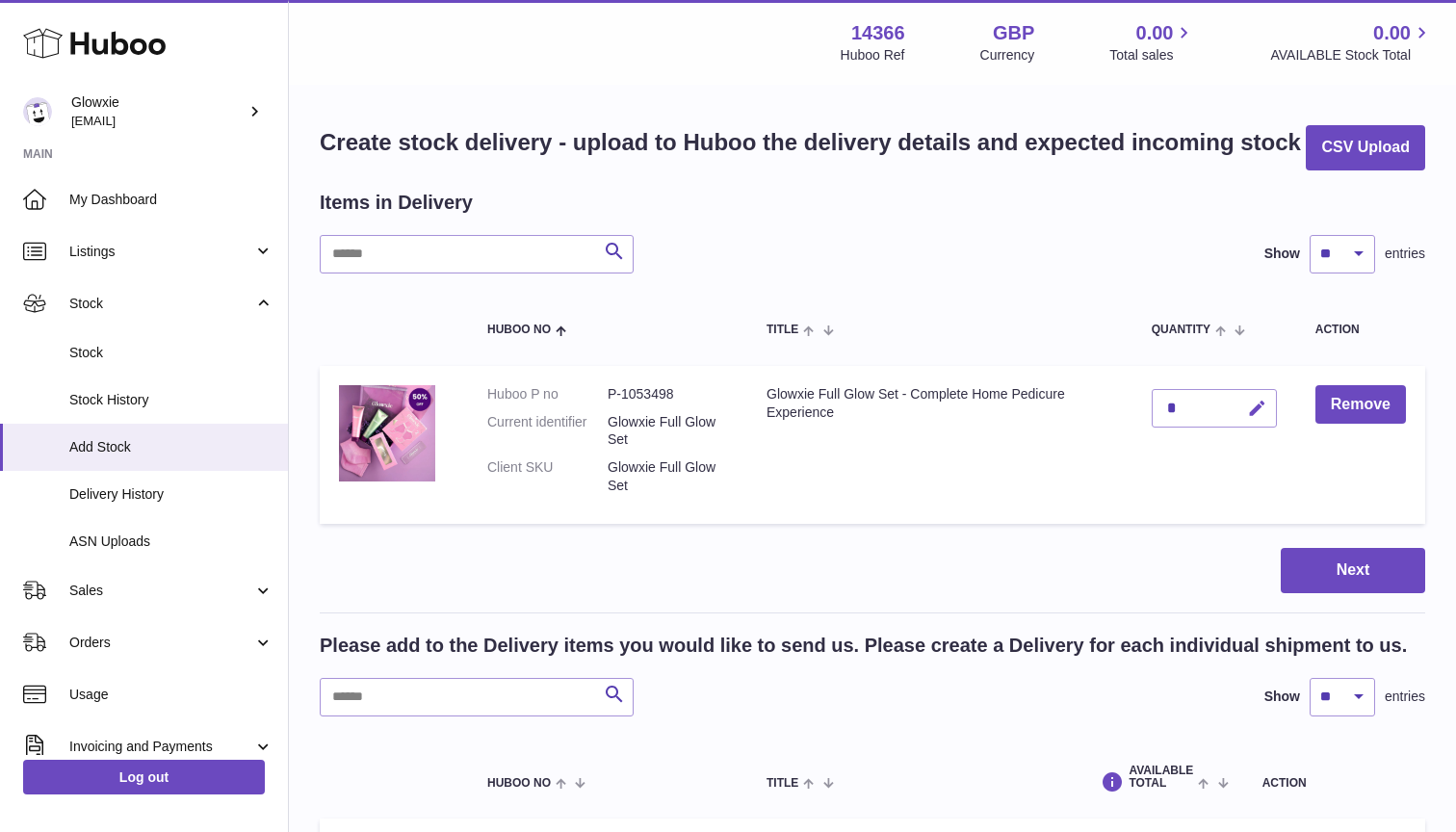 click at bounding box center [1257, 408] 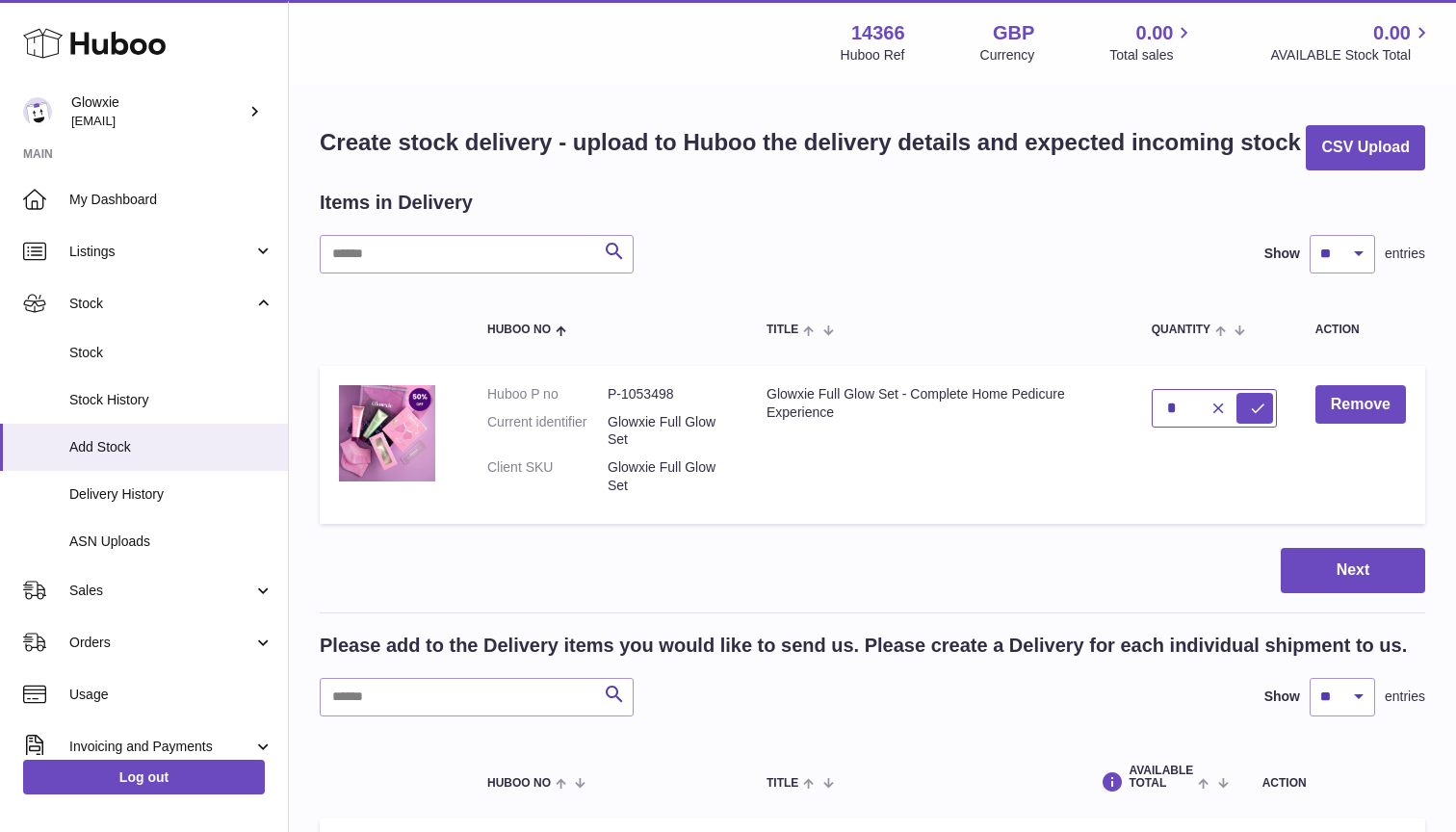 click on "*" at bounding box center [1214, 408] 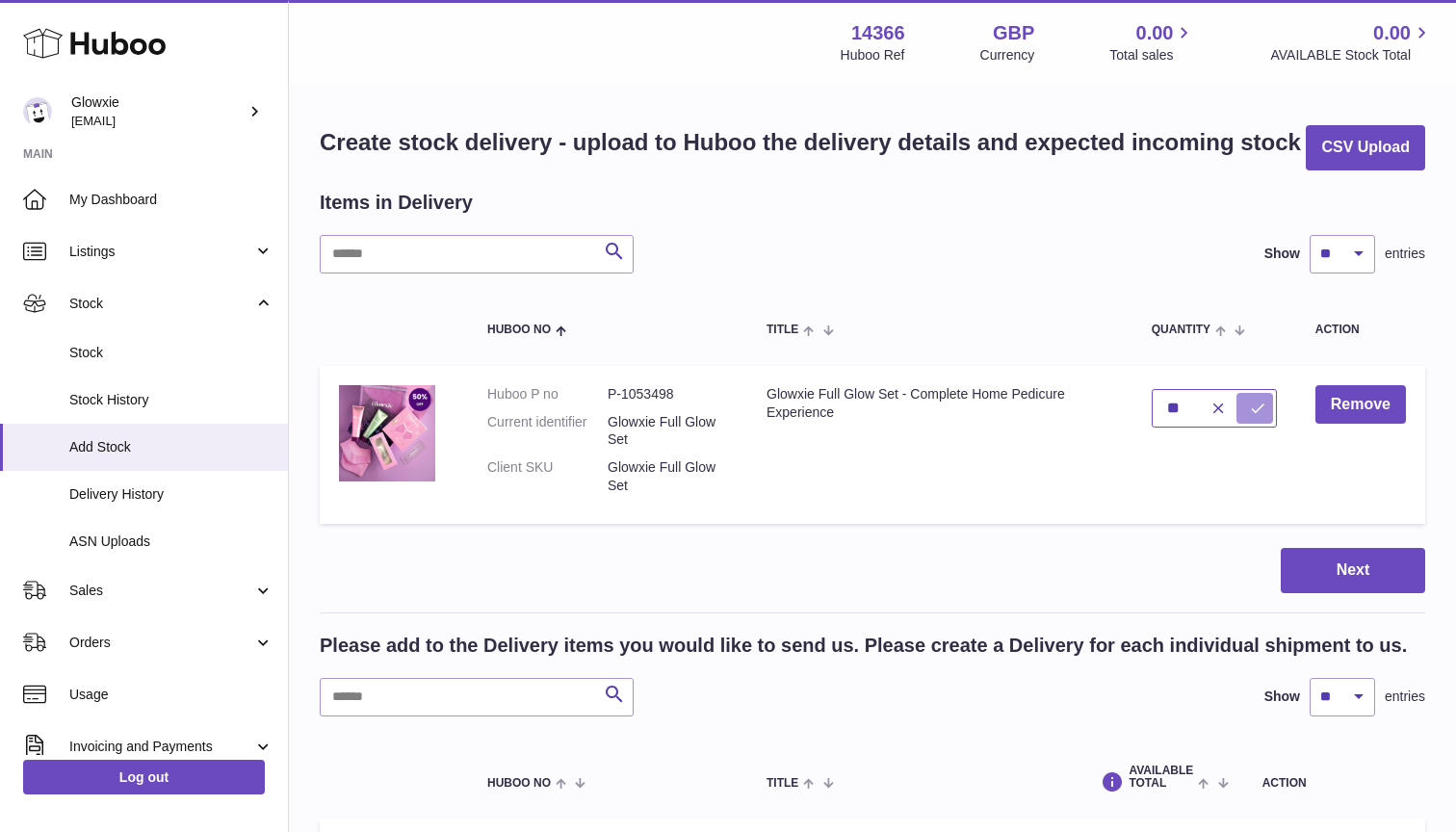 type on "**" 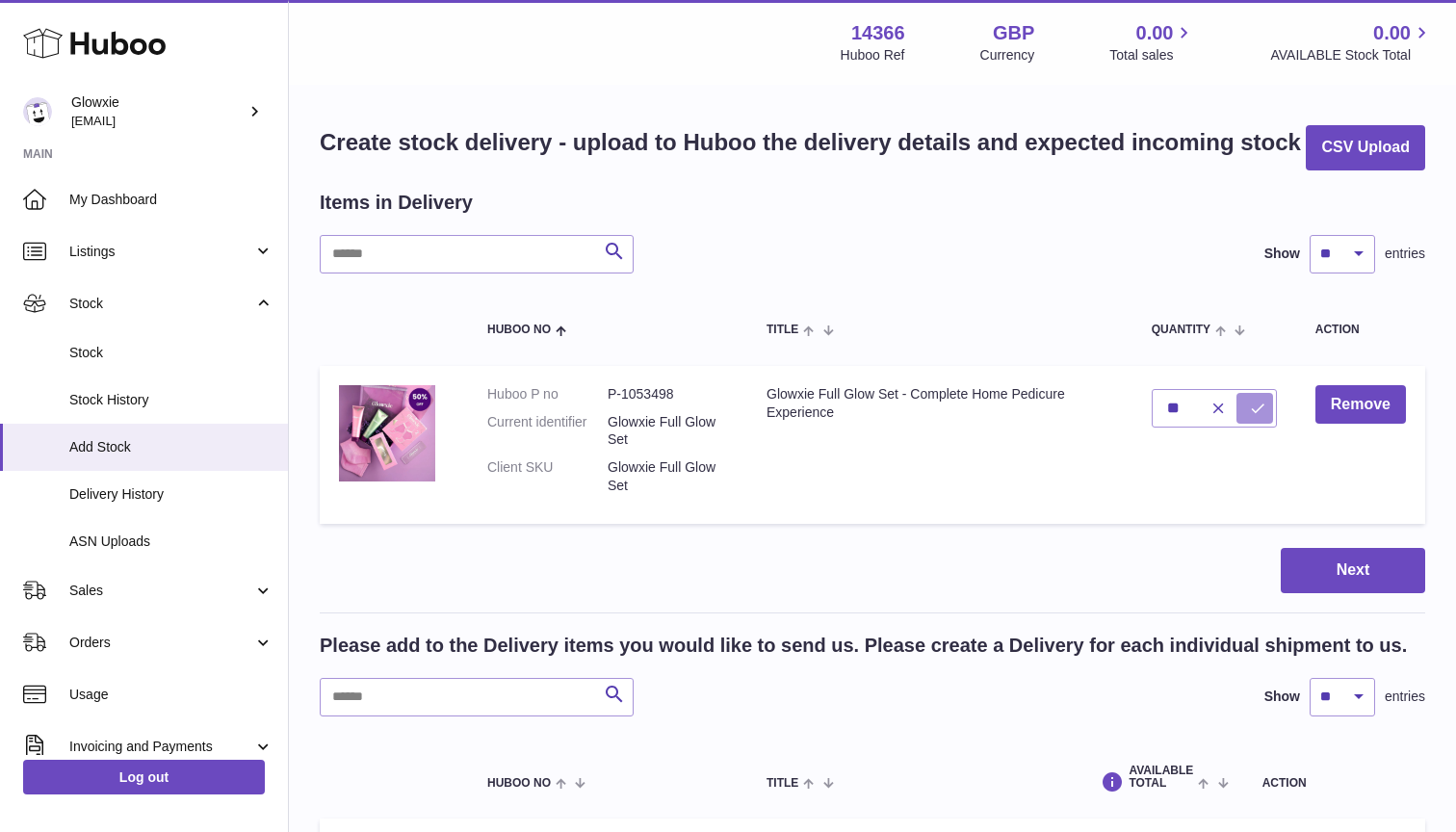 click at bounding box center (1258, 408) 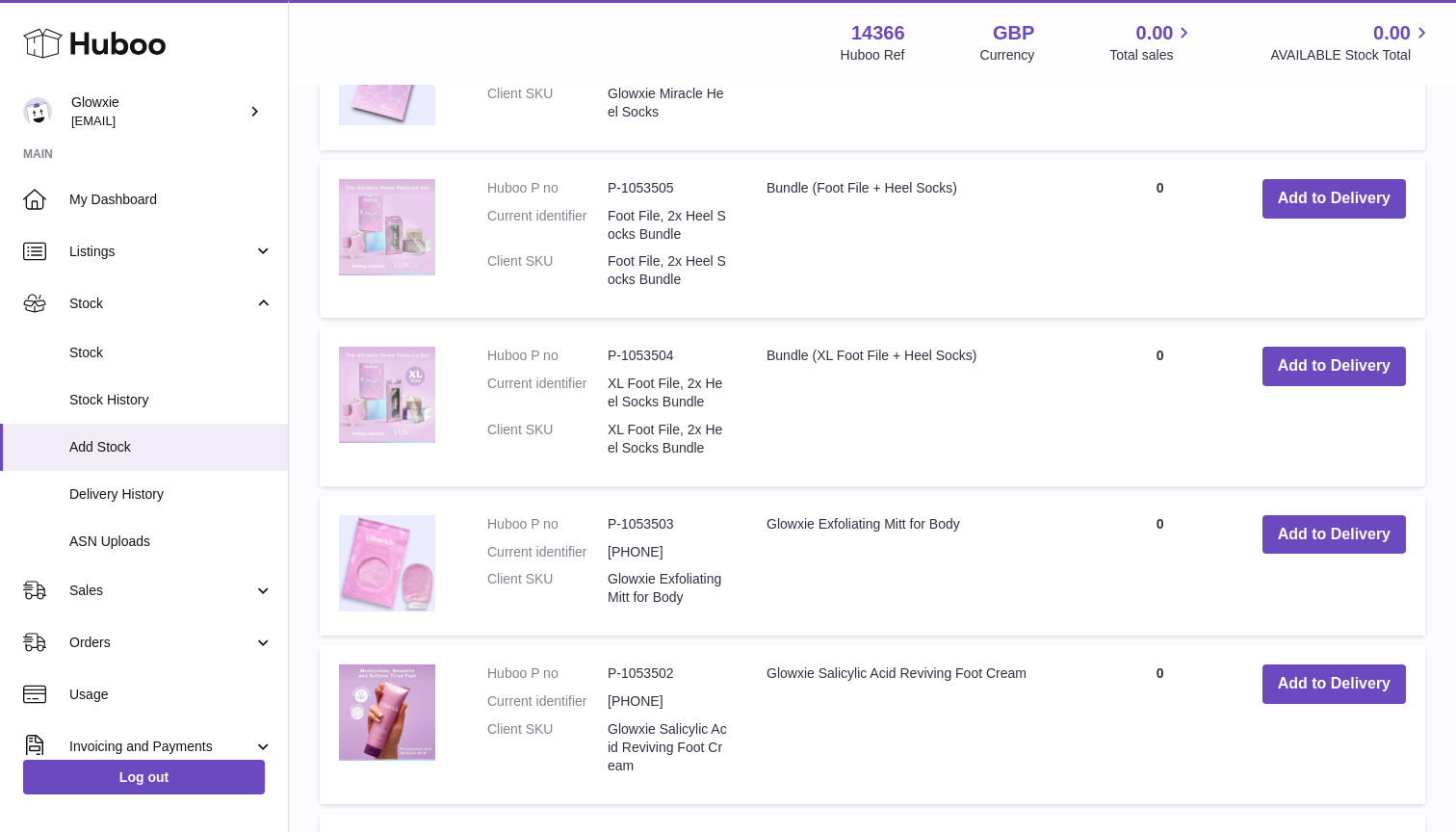 scroll, scrollTop: 956, scrollLeft: 0, axis: vertical 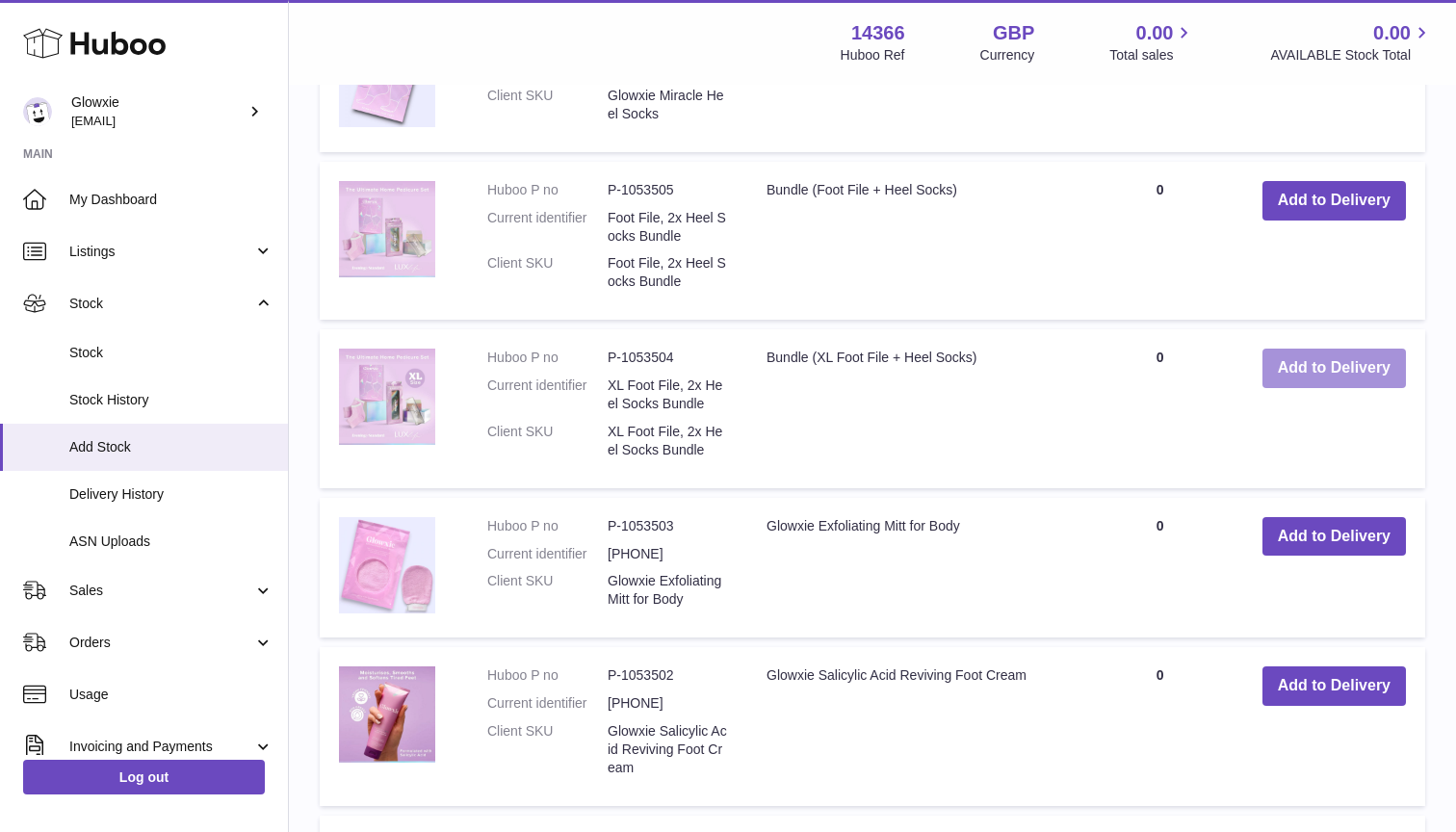 click on "Add to Delivery" at bounding box center (1334, 368) 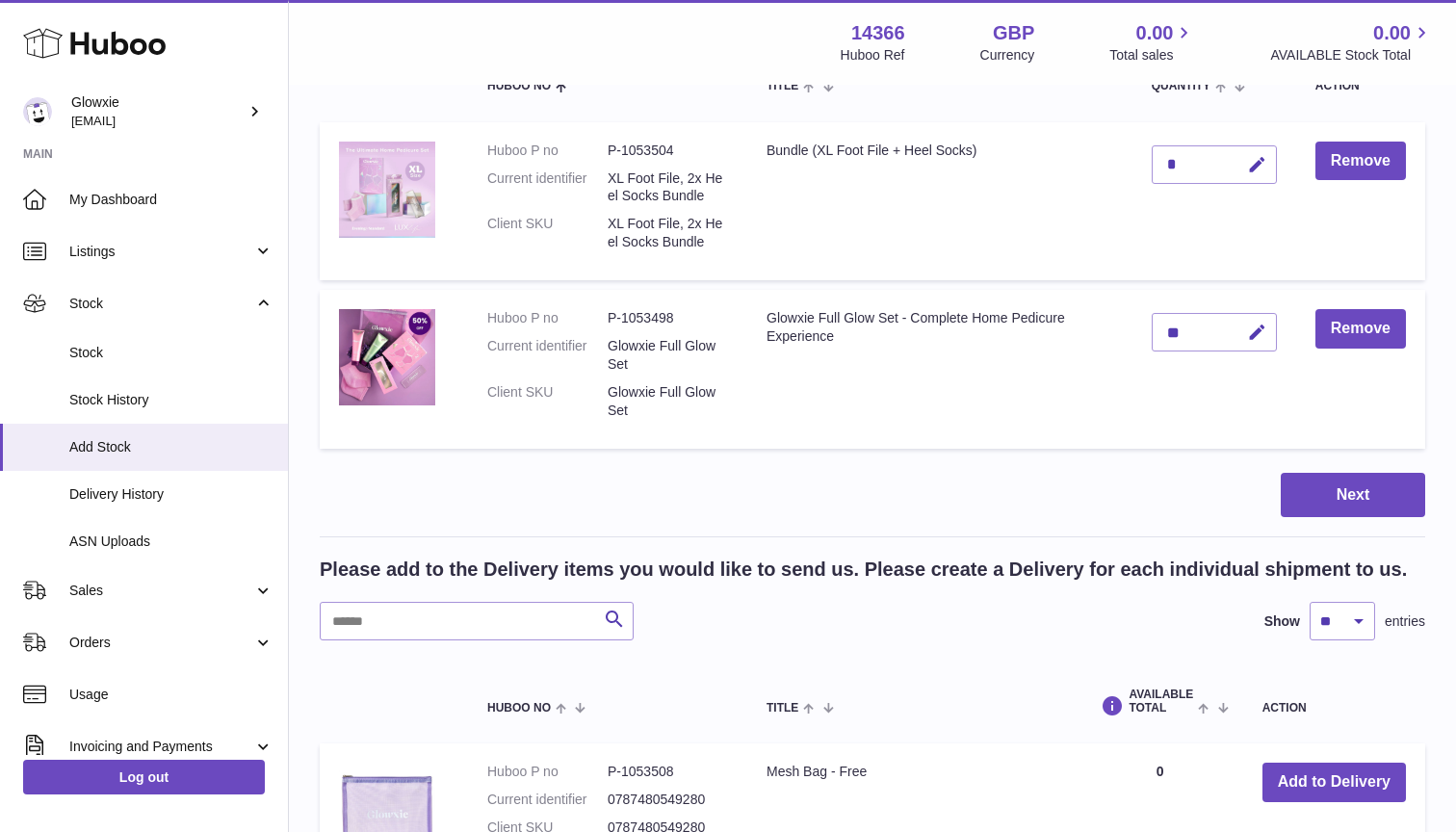 scroll, scrollTop: 117, scrollLeft: 0, axis: vertical 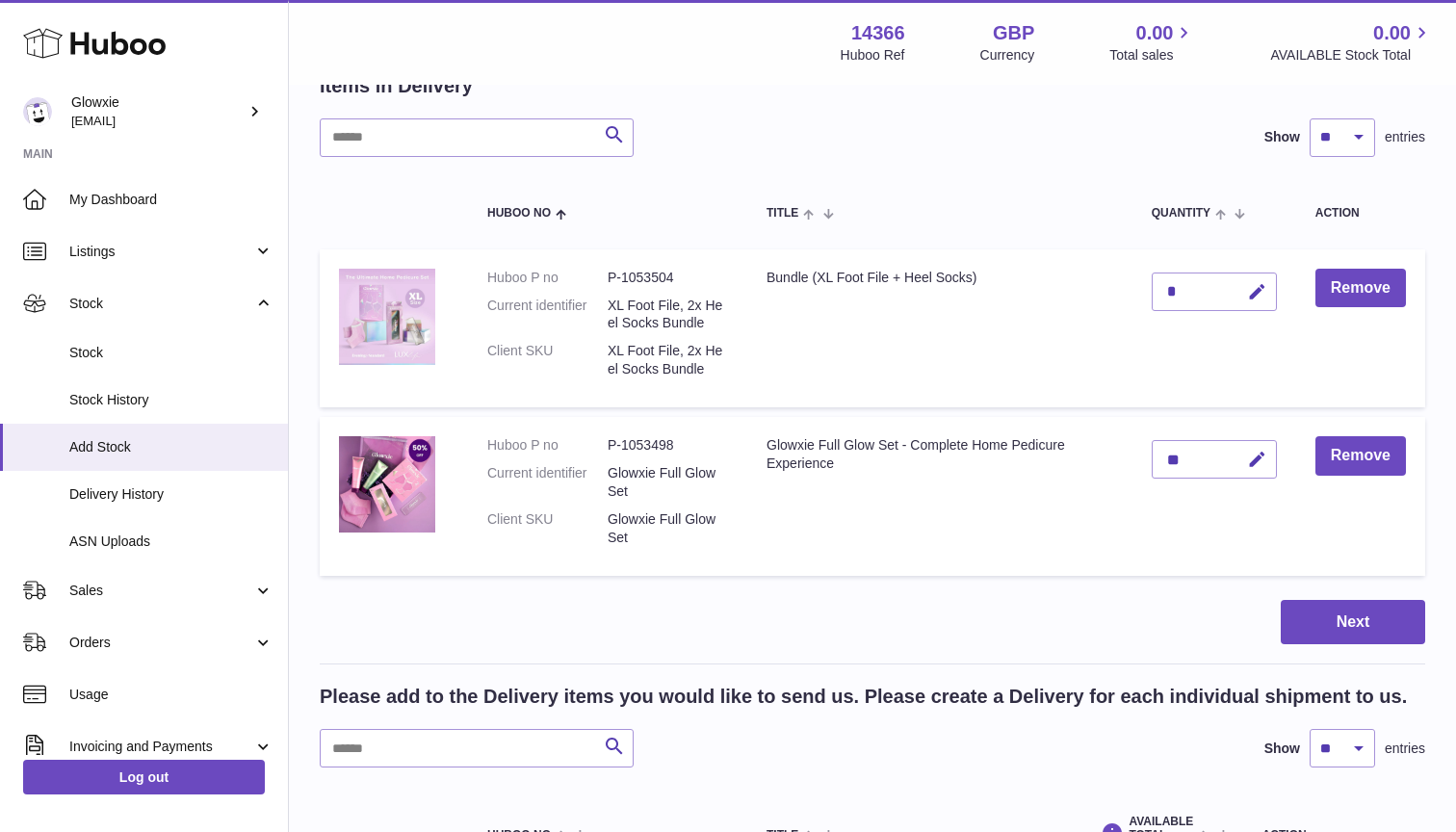 click on "*" at bounding box center [1214, 292] 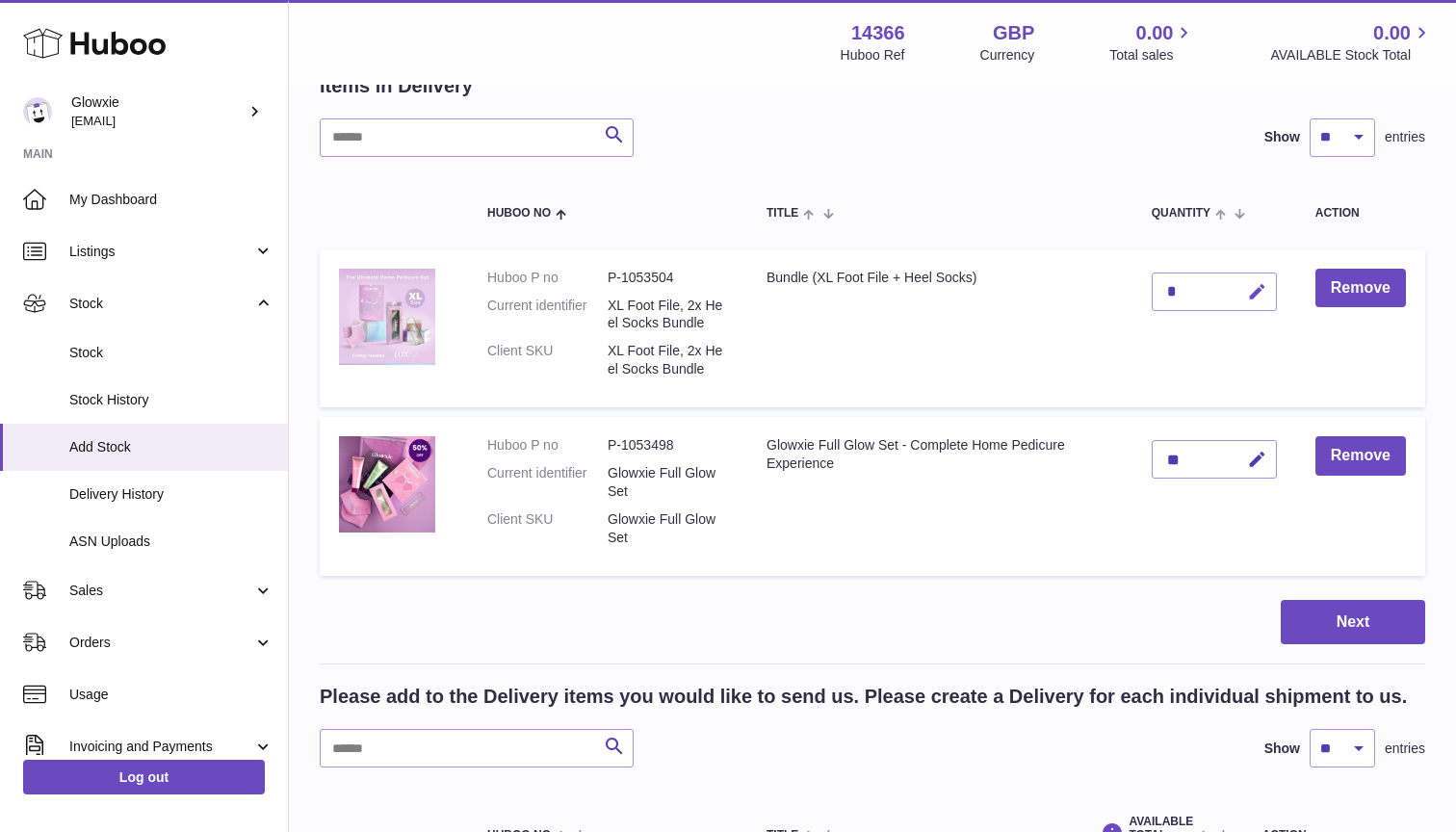 click at bounding box center (1257, 292) 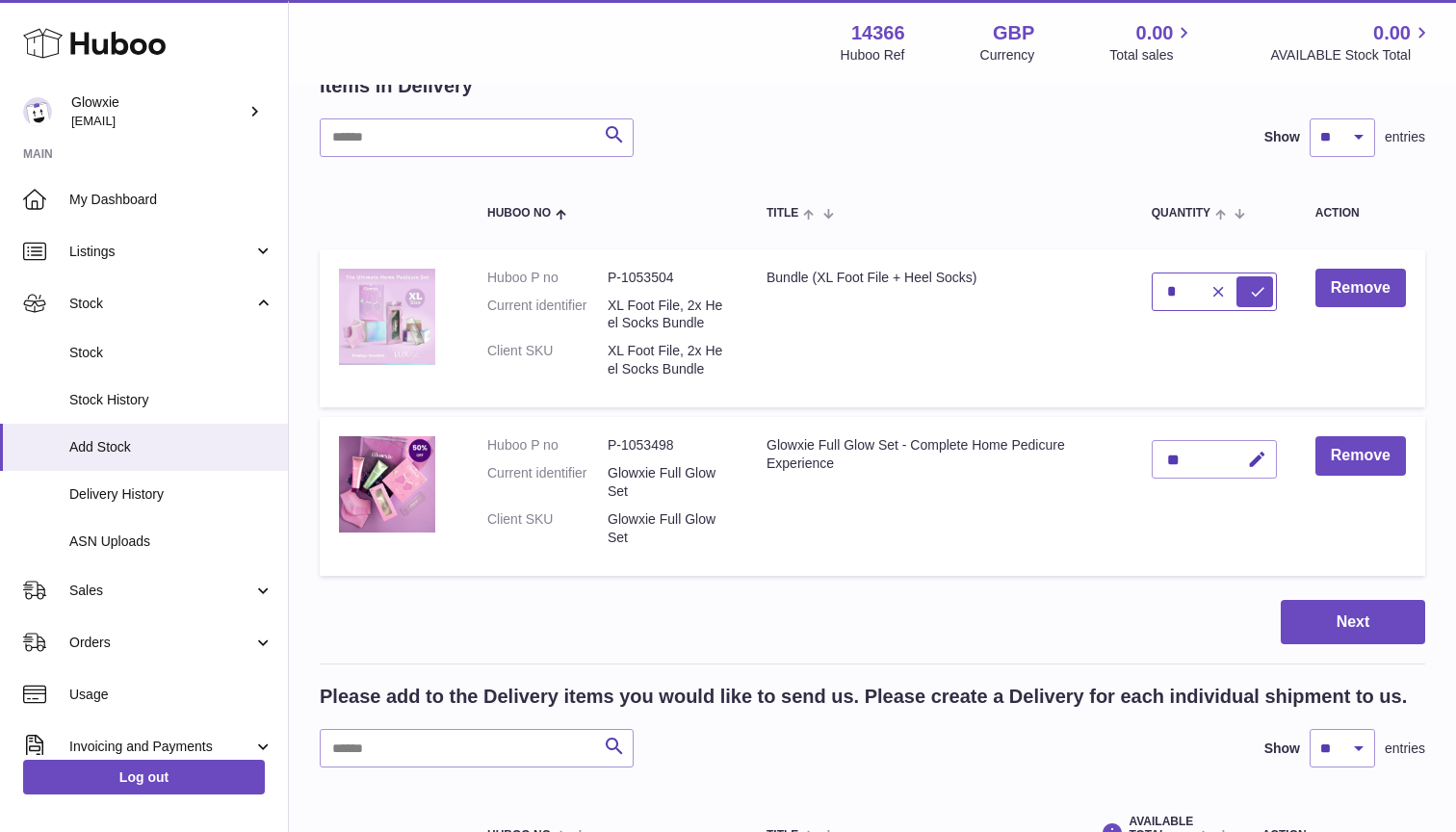 click on "*" at bounding box center [1214, 292] 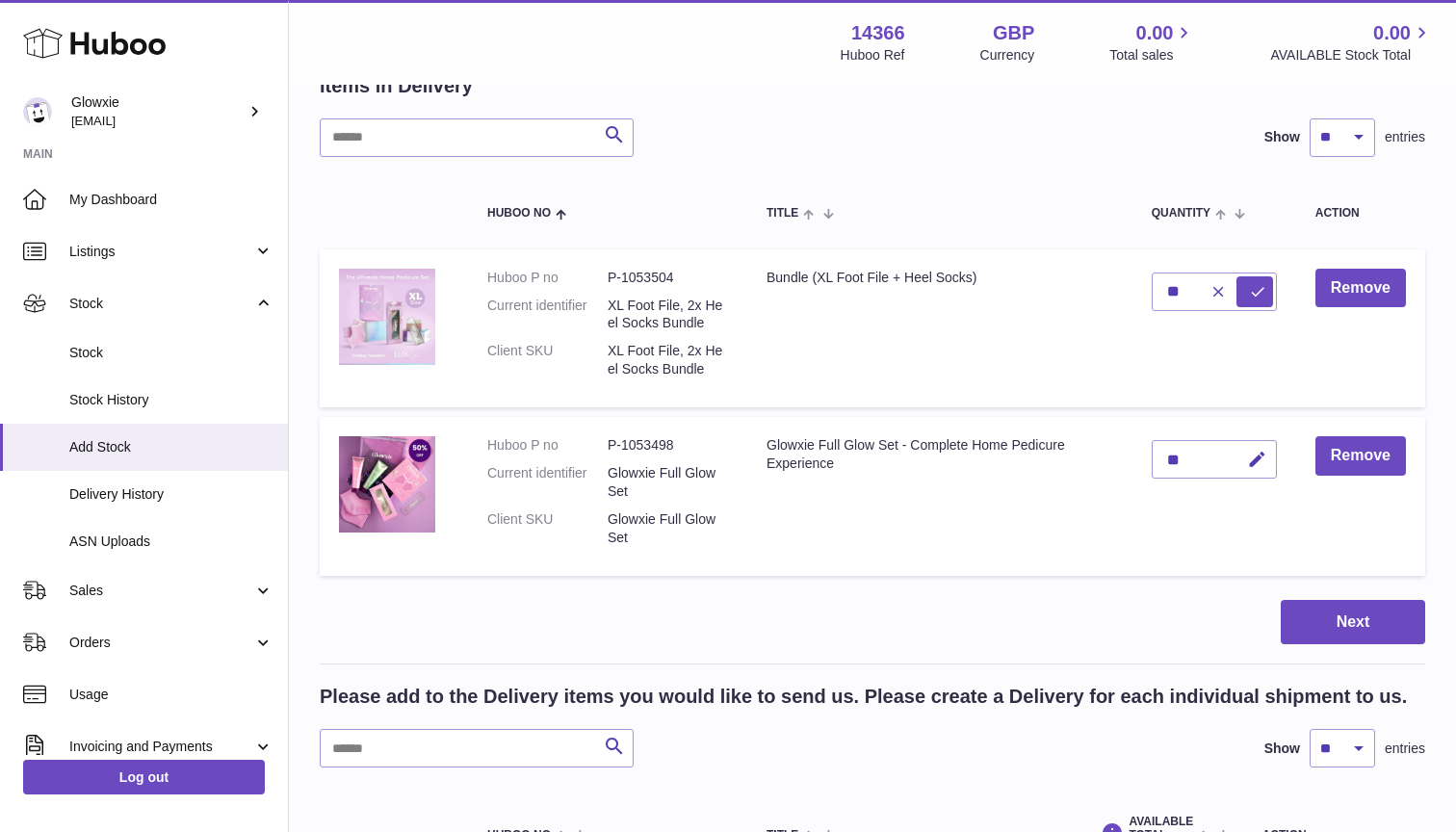 click on "Remove" at bounding box center (1361, 328) 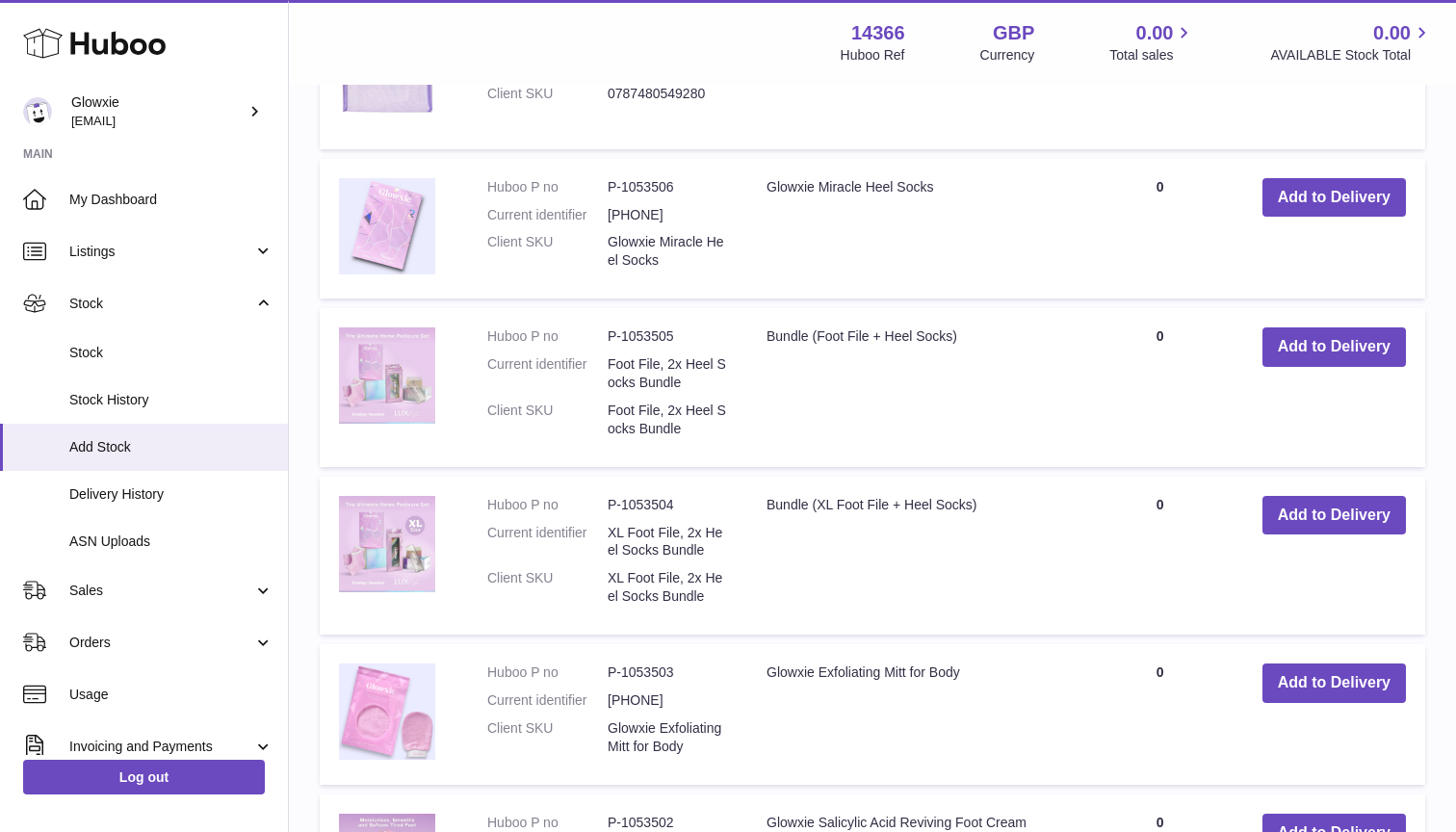 scroll, scrollTop: 975, scrollLeft: 0, axis: vertical 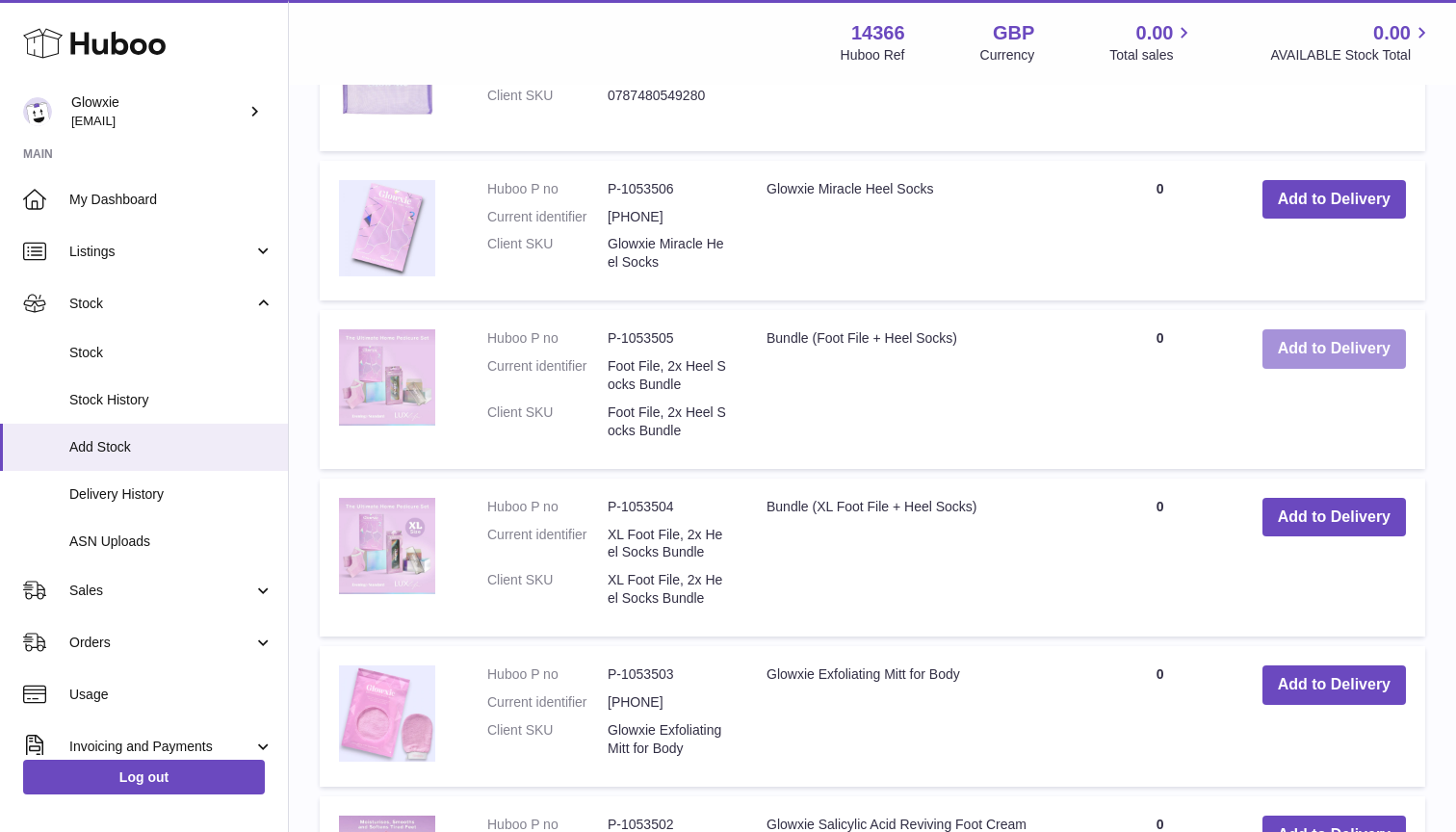 click on "Add to Delivery" at bounding box center [1334, 349] 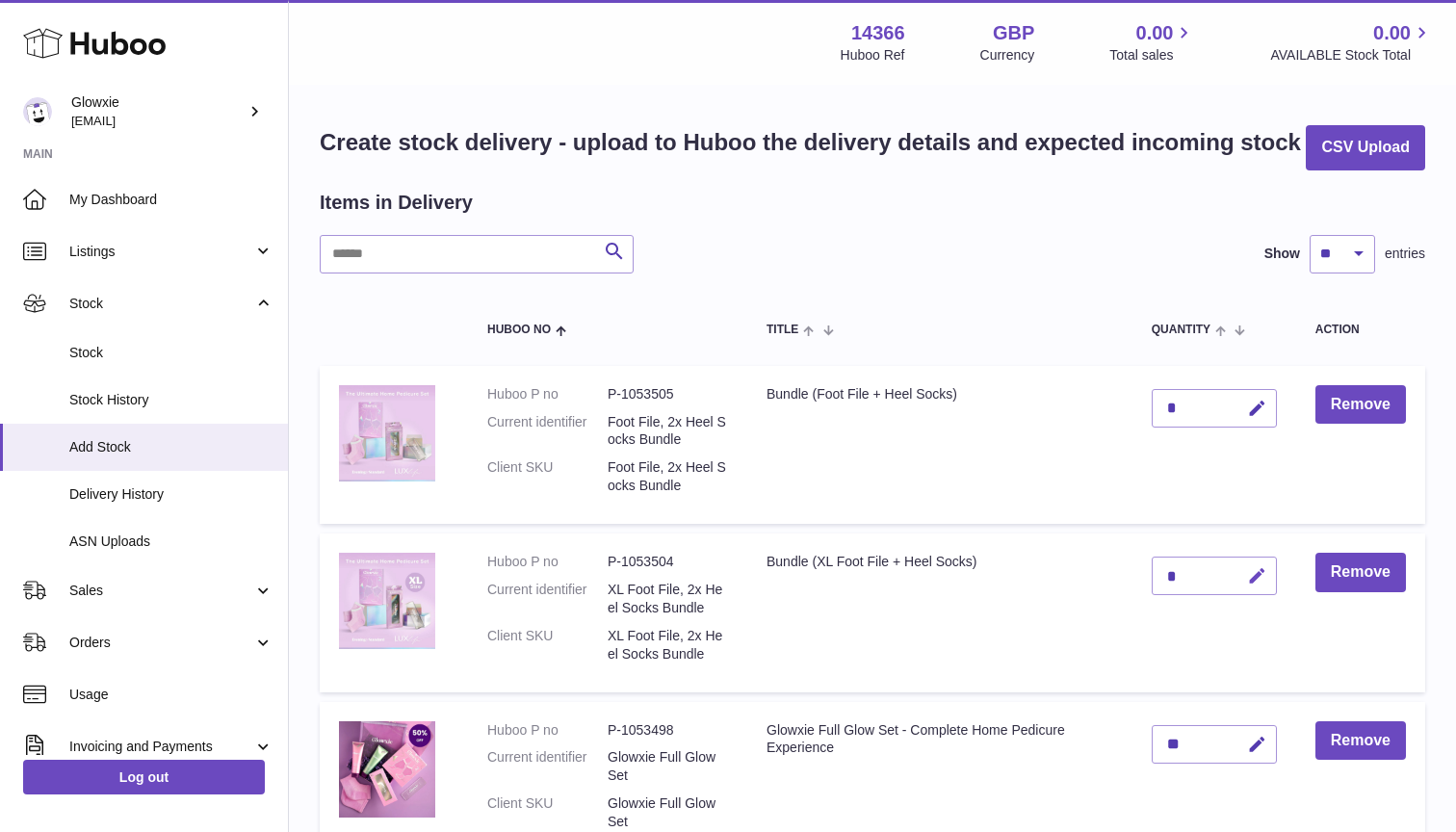 scroll, scrollTop: 97, scrollLeft: 0, axis: vertical 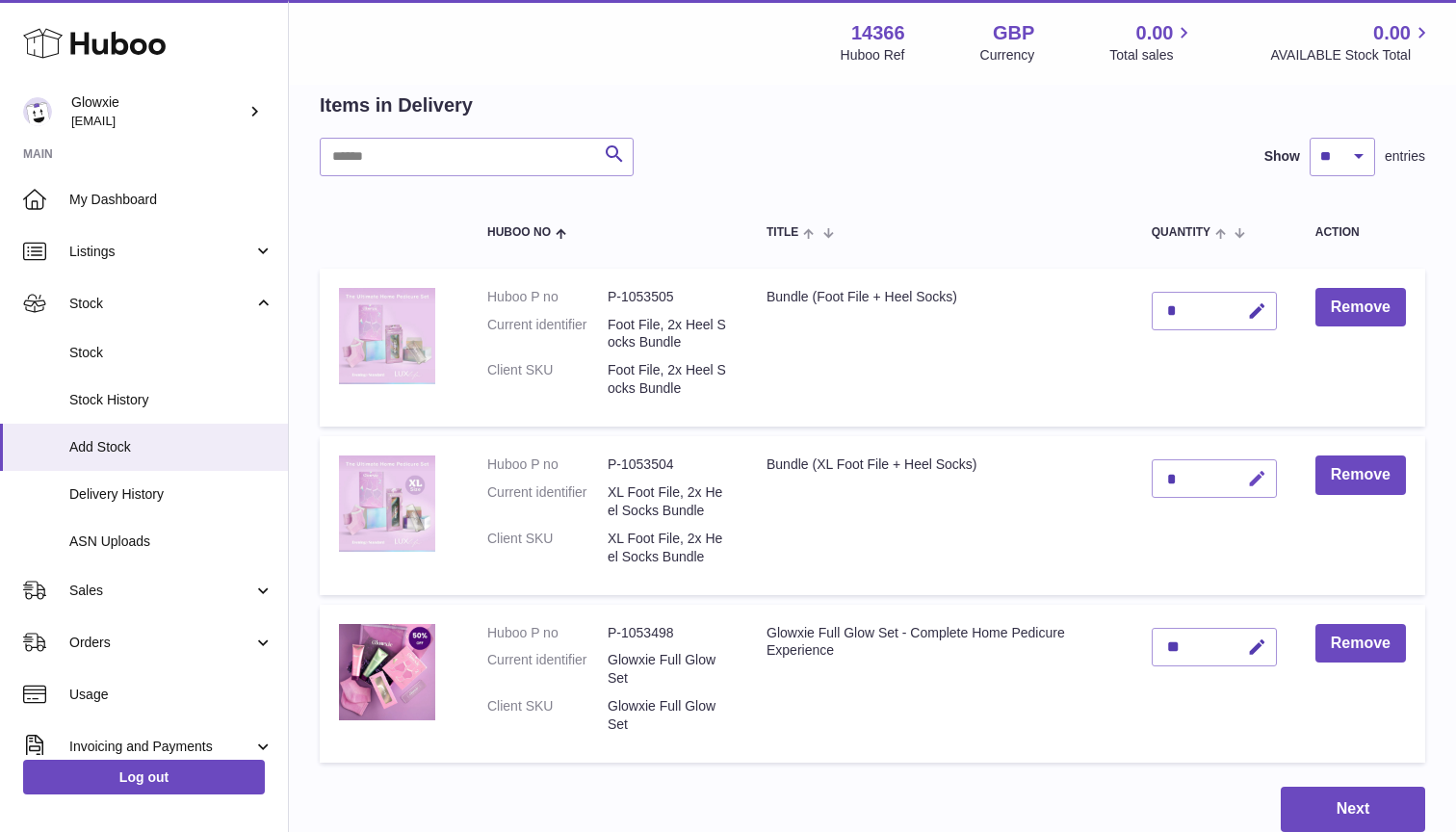 click at bounding box center (1254, 479) 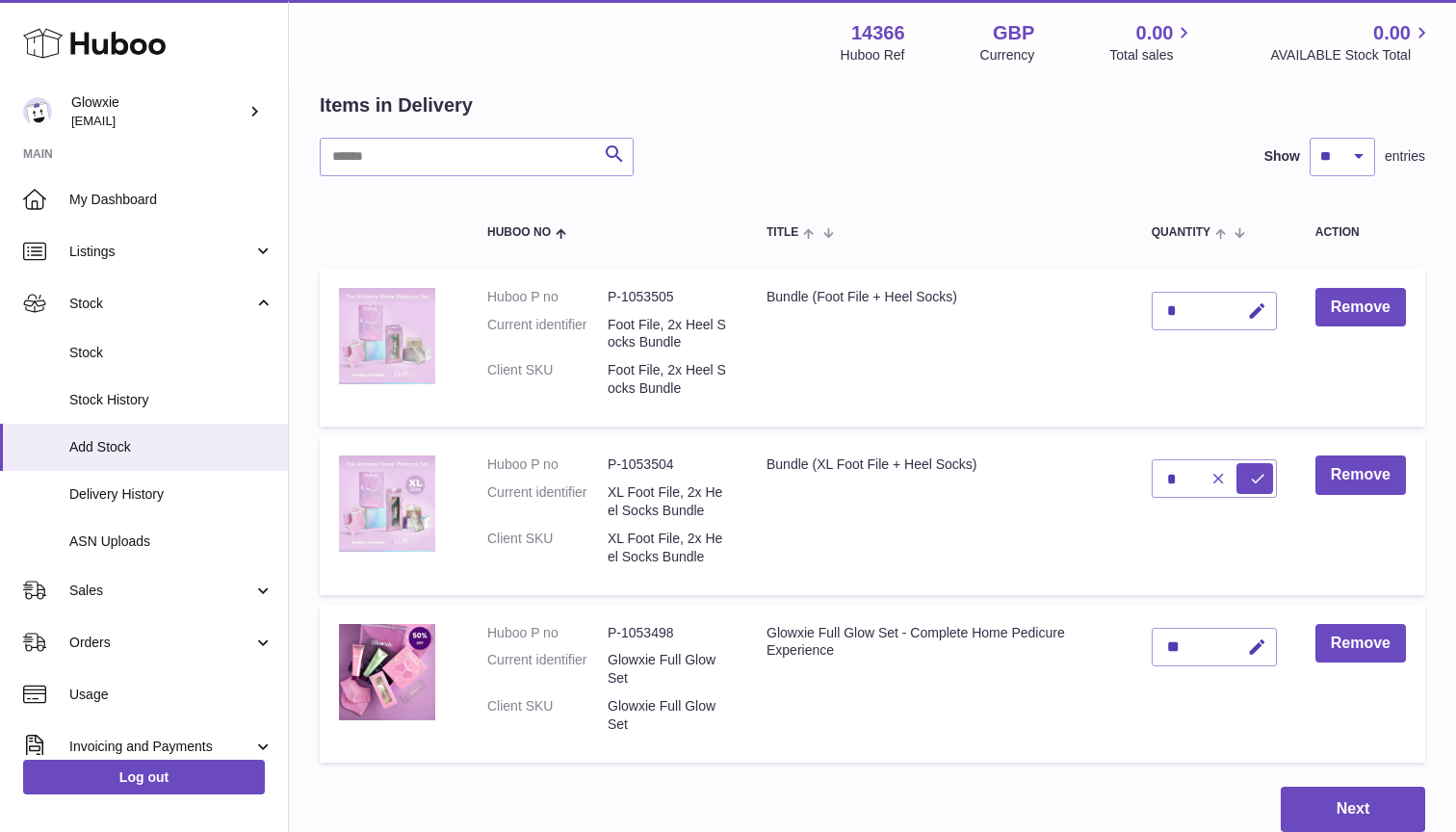 click at bounding box center [1215, 479] 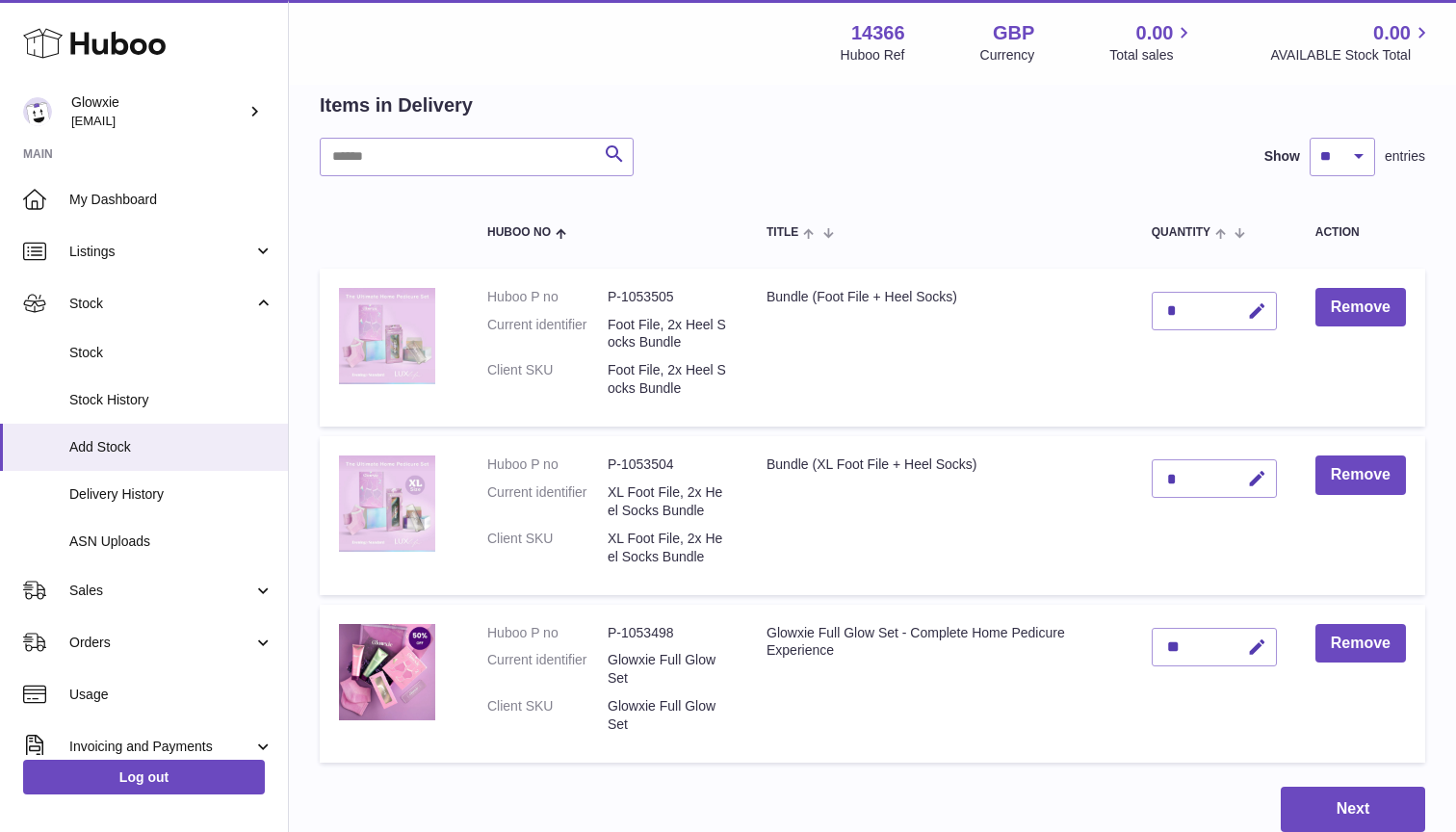 click on "*" at bounding box center (1214, 479) 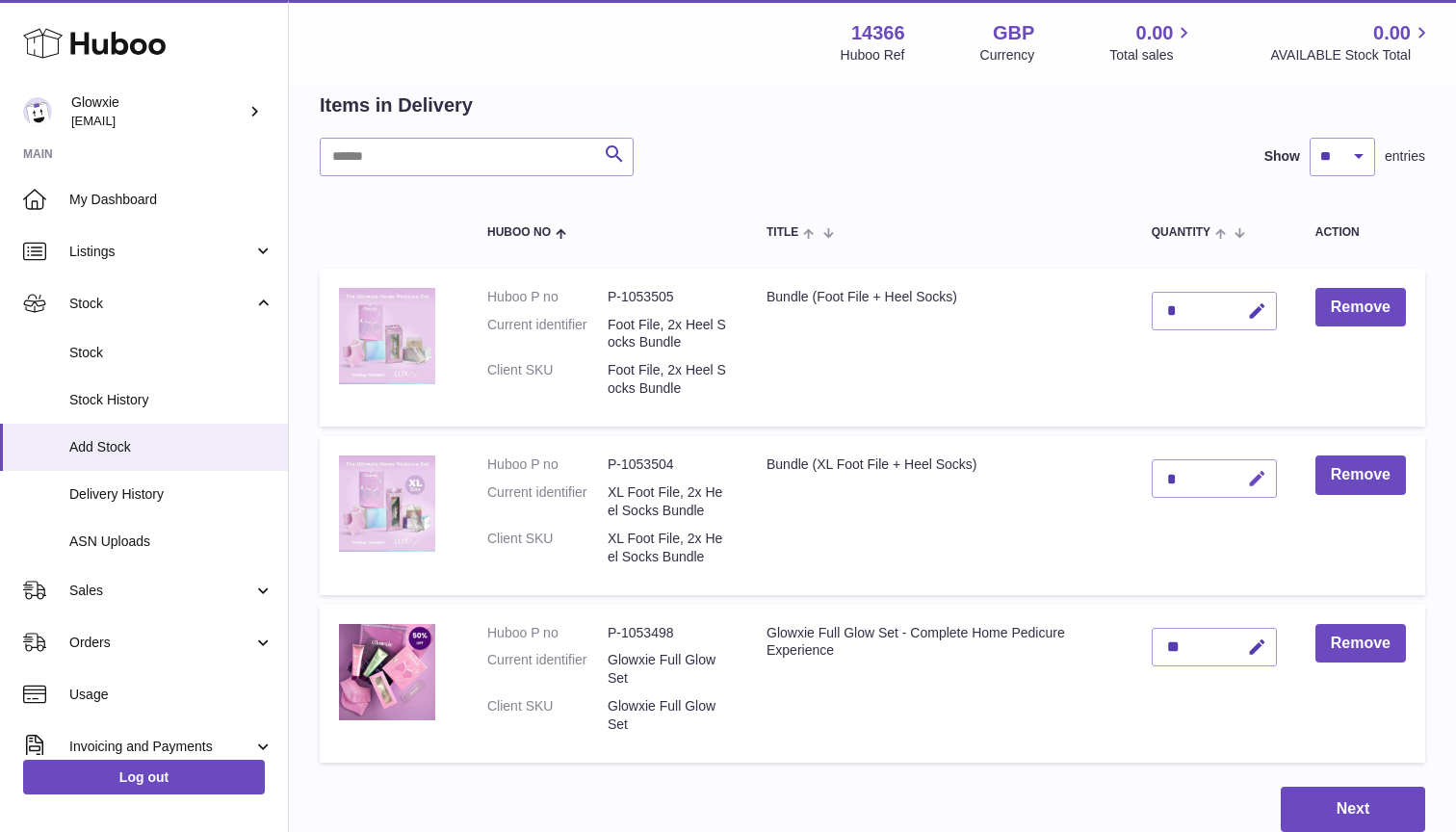 click at bounding box center (1257, 479) 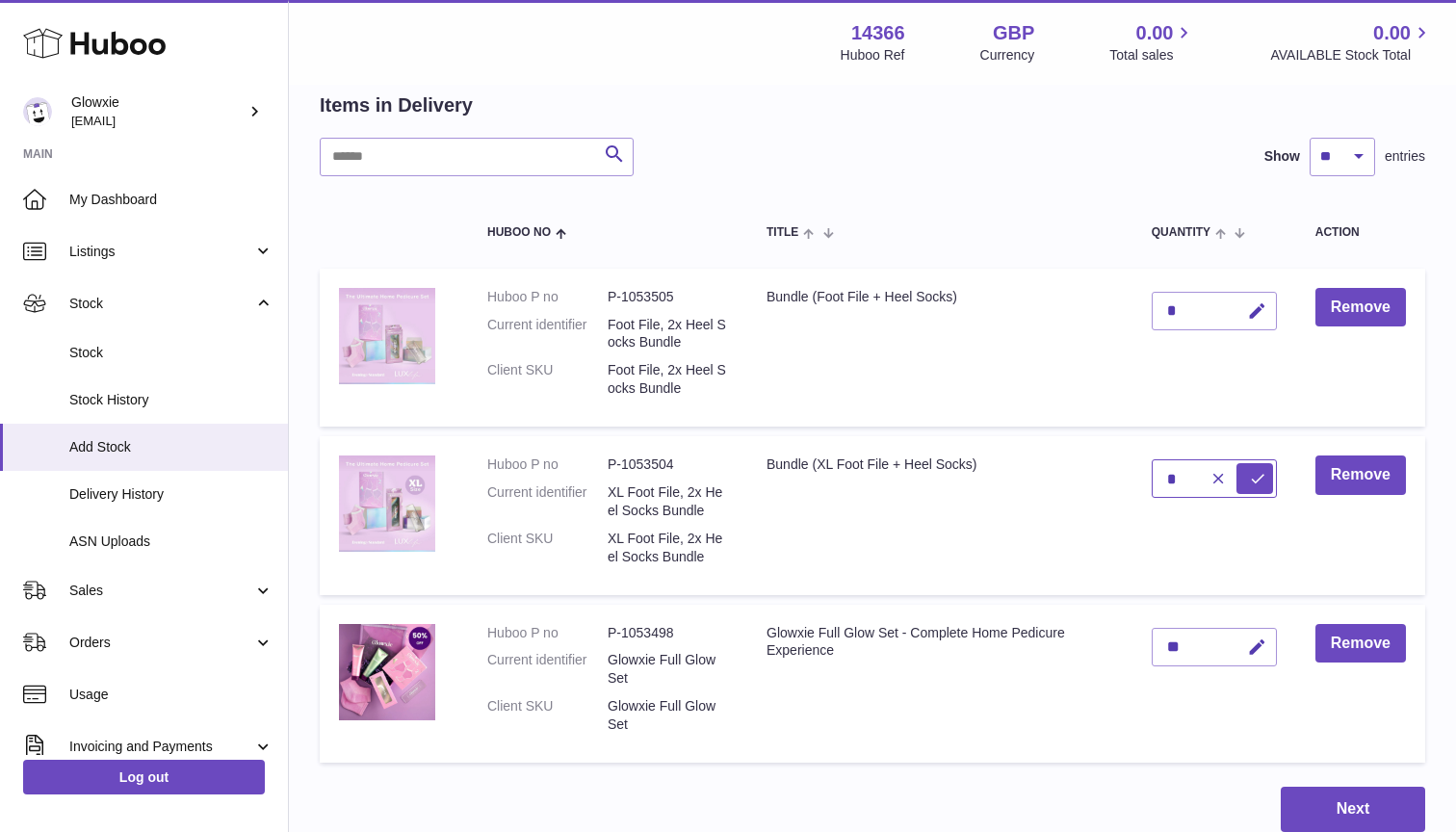 click on "*" at bounding box center (1214, 479) 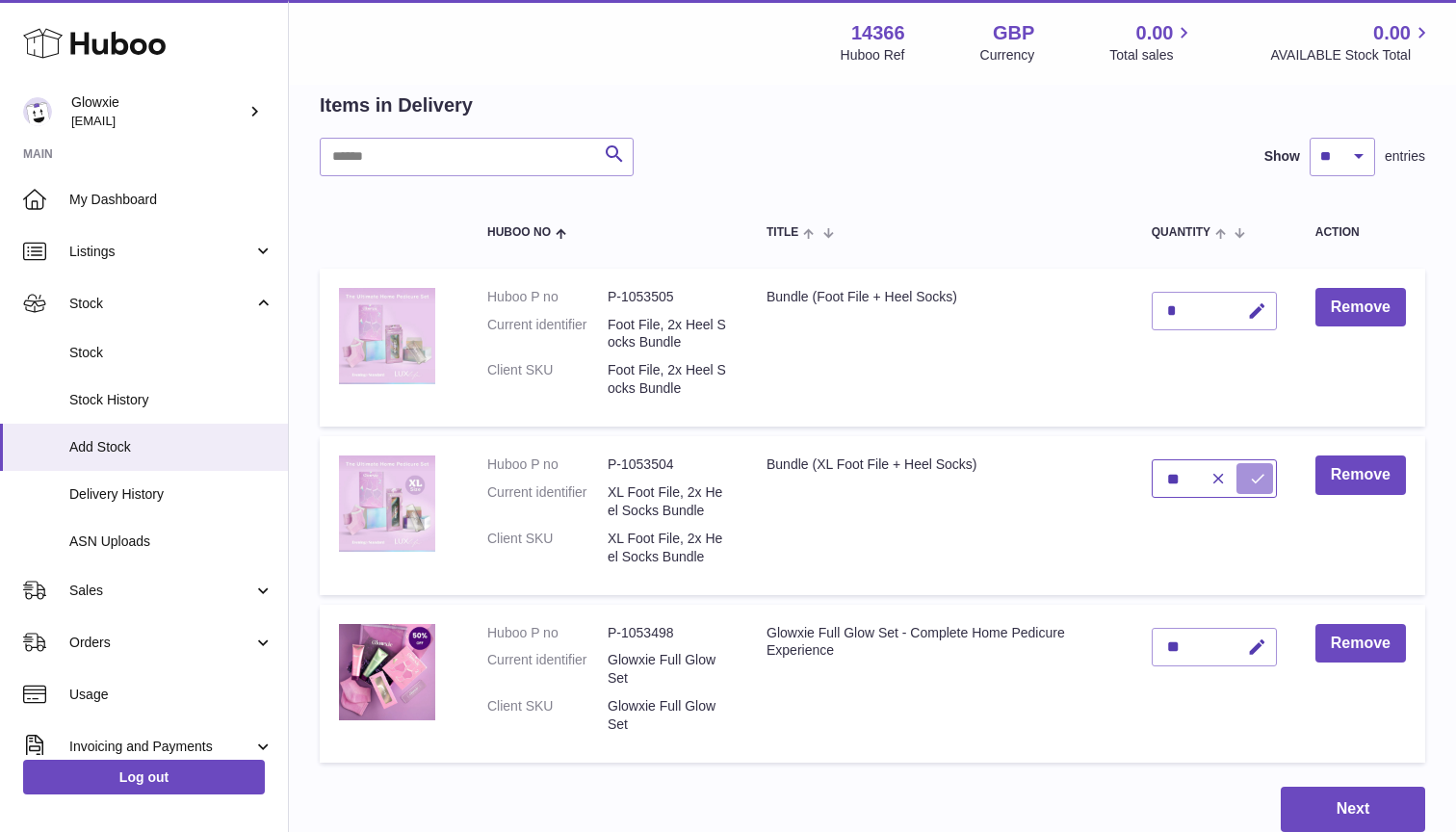 type on "**" 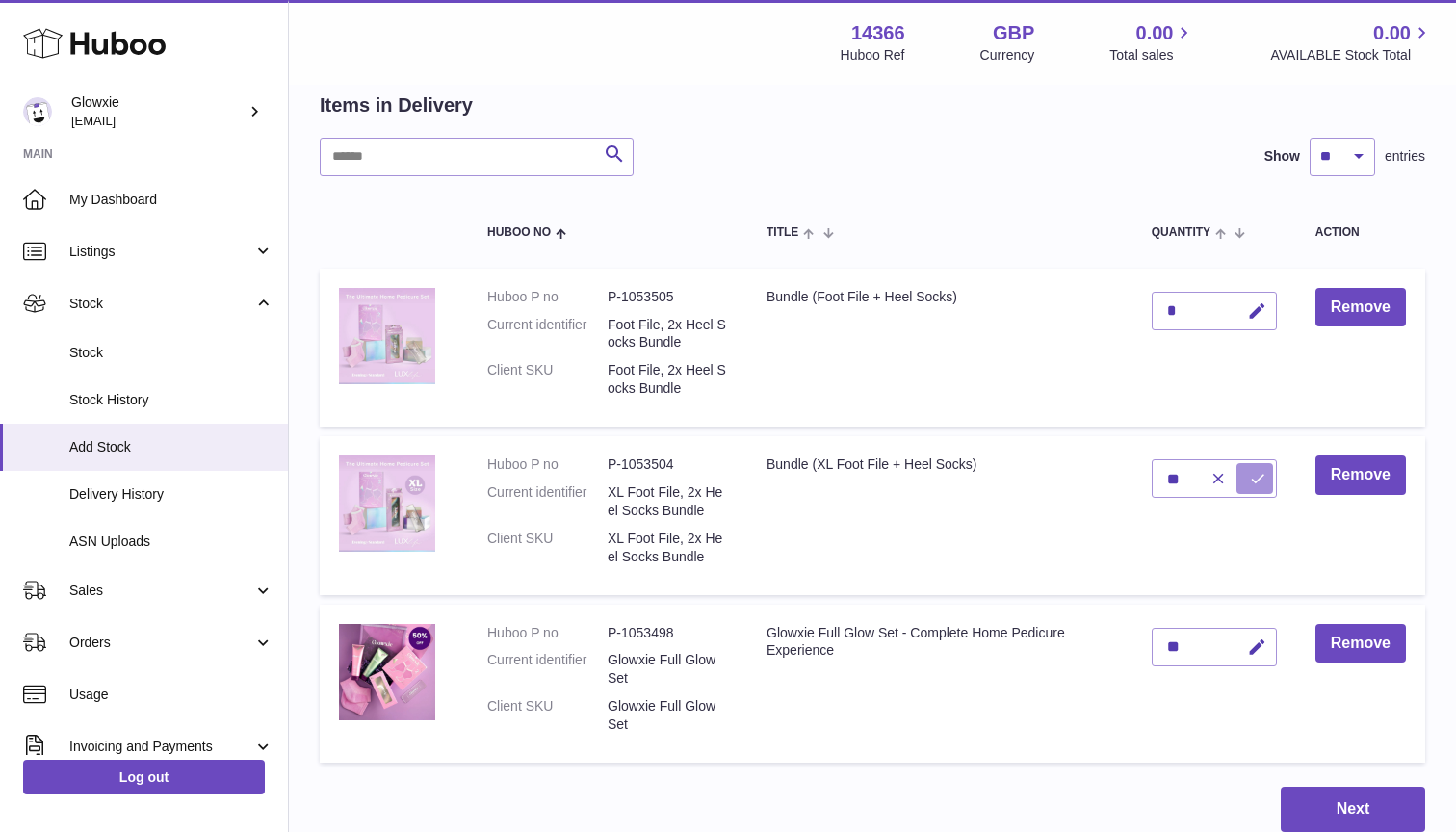 click at bounding box center [1255, 479] 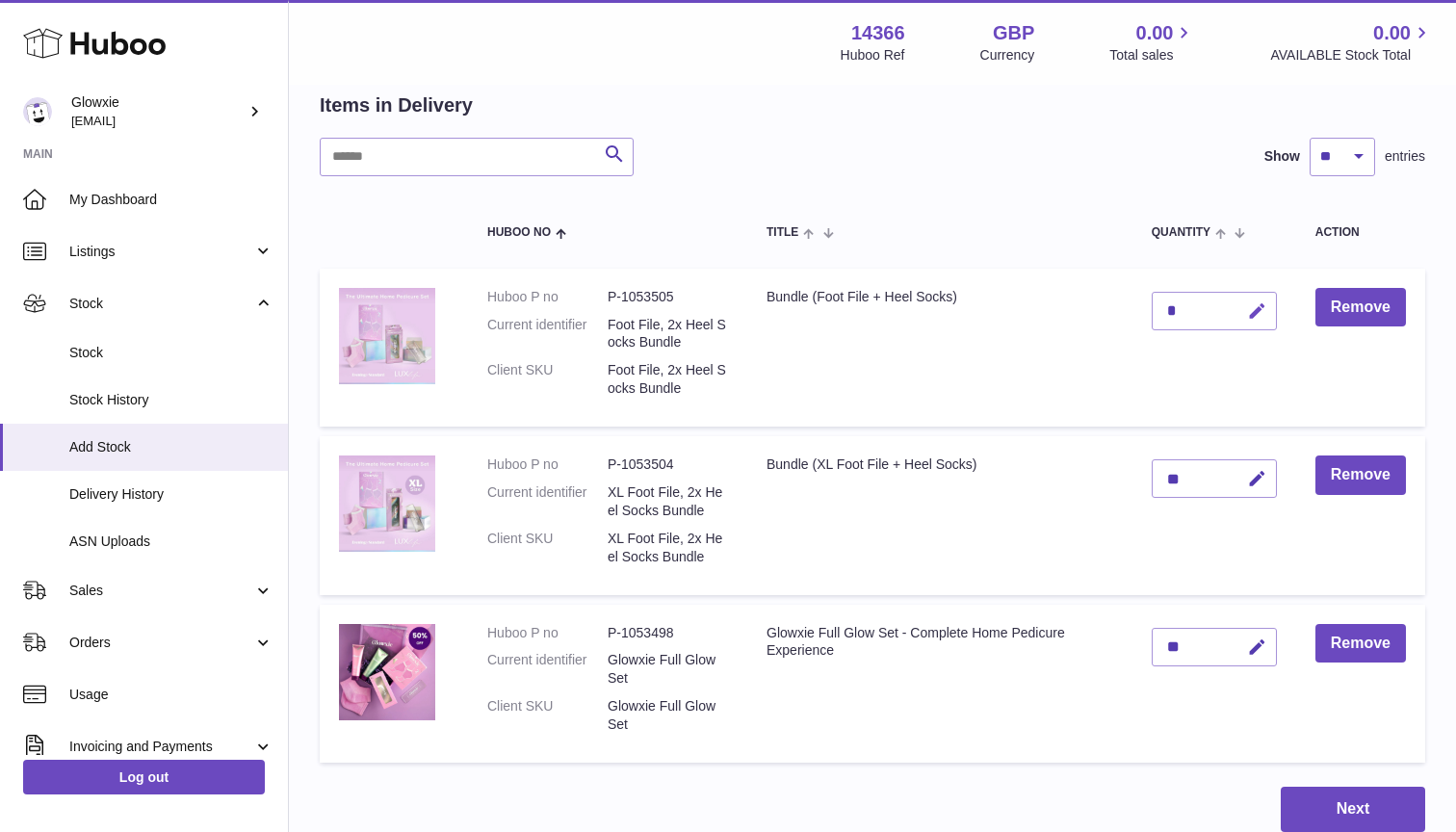 click at bounding box center (1257, 311) 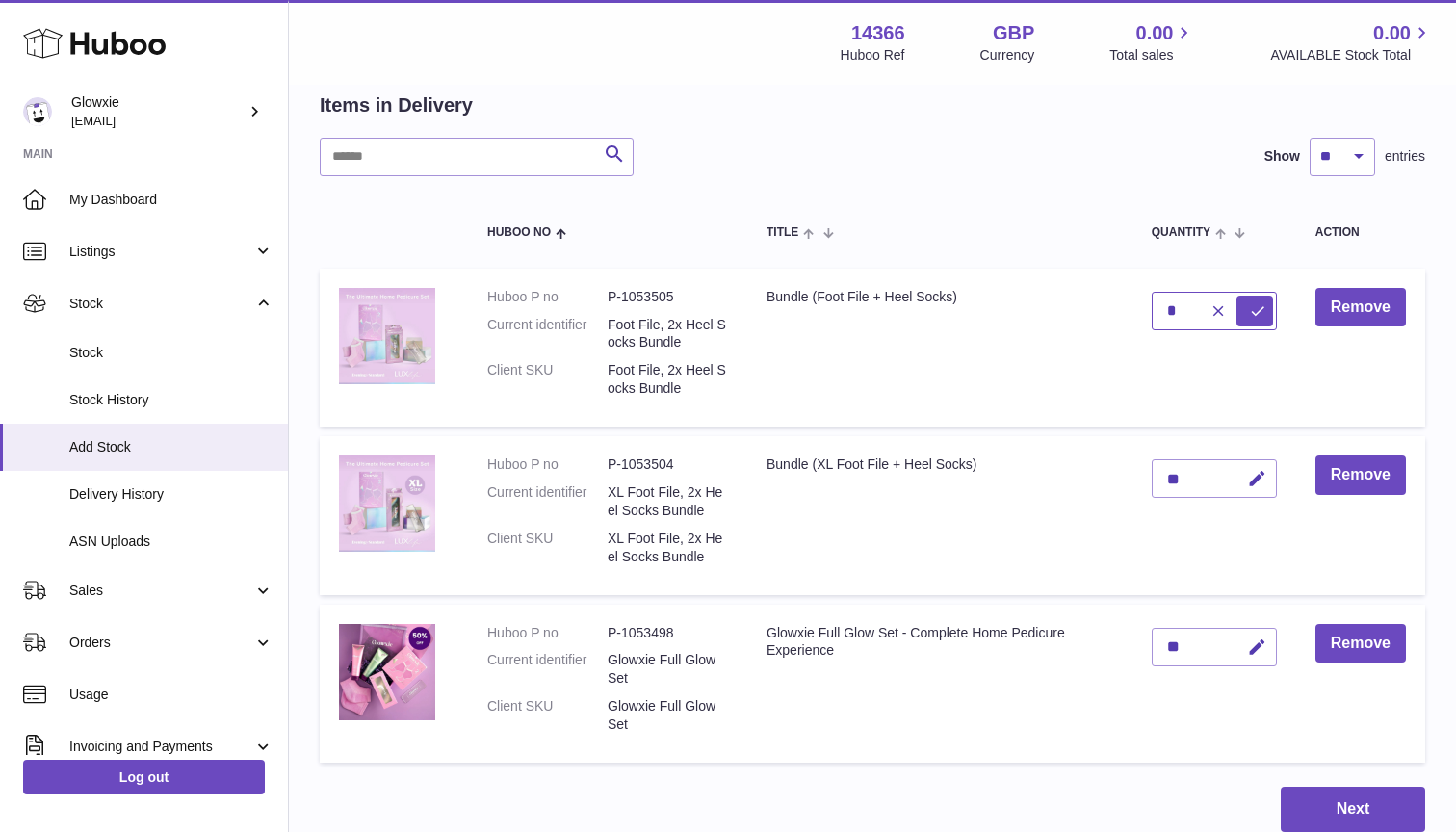 click on "*" at bounding box center [1214, 311] 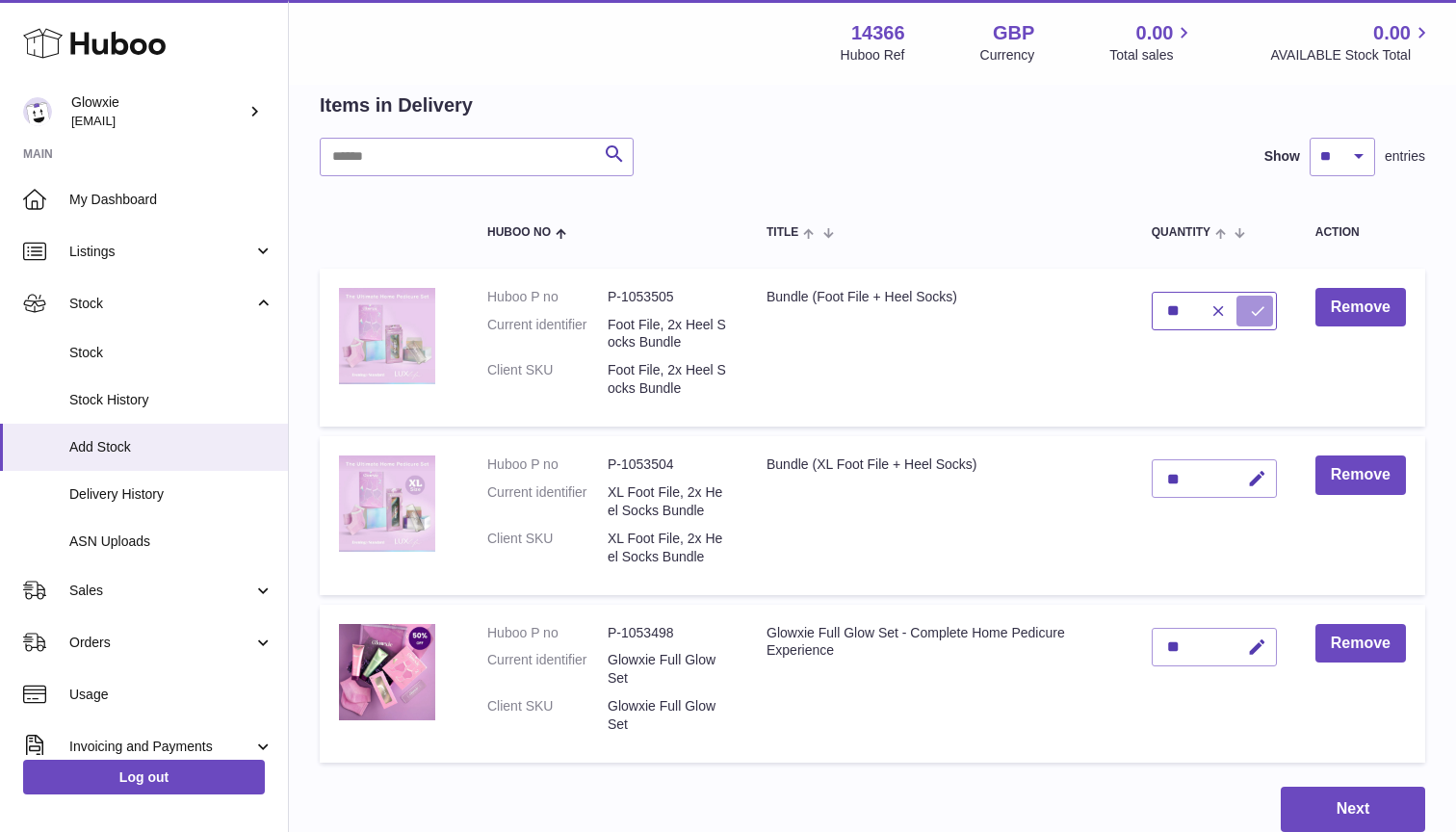 type on "**" 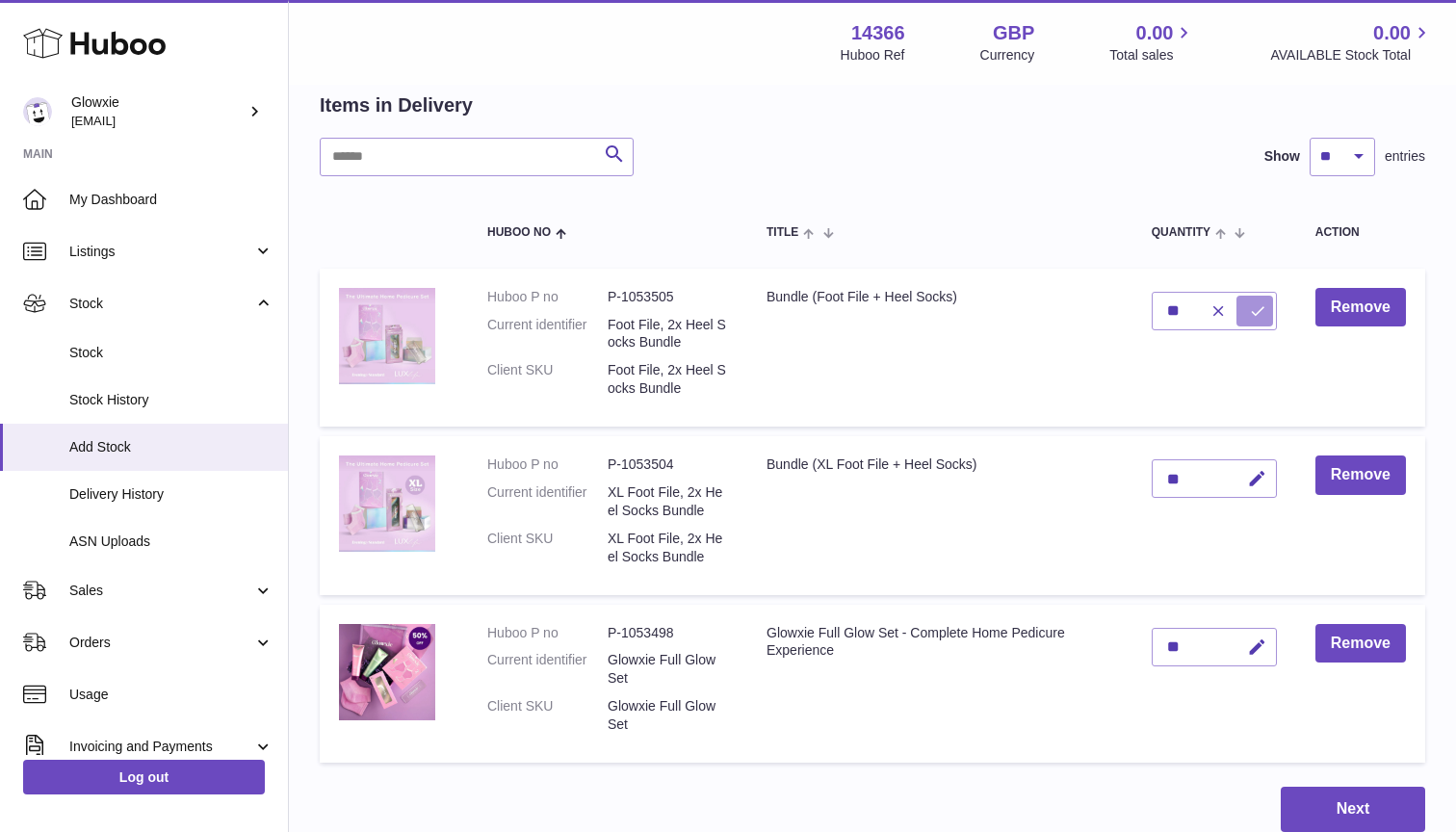 click at bounding box center [1255, 311] 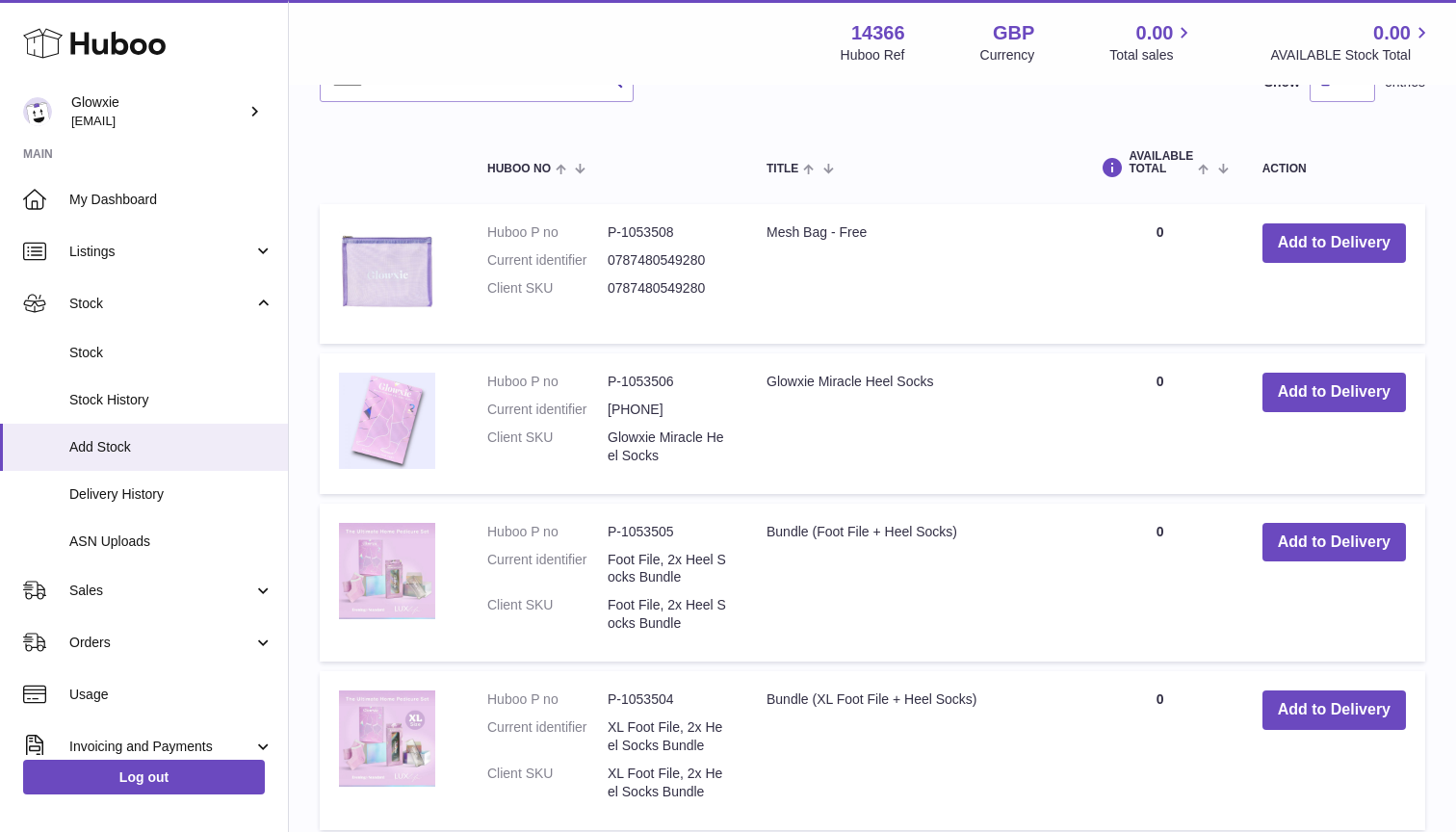 scroll, scrollTop: 1025, scrollLeft: 0, axis: vertical 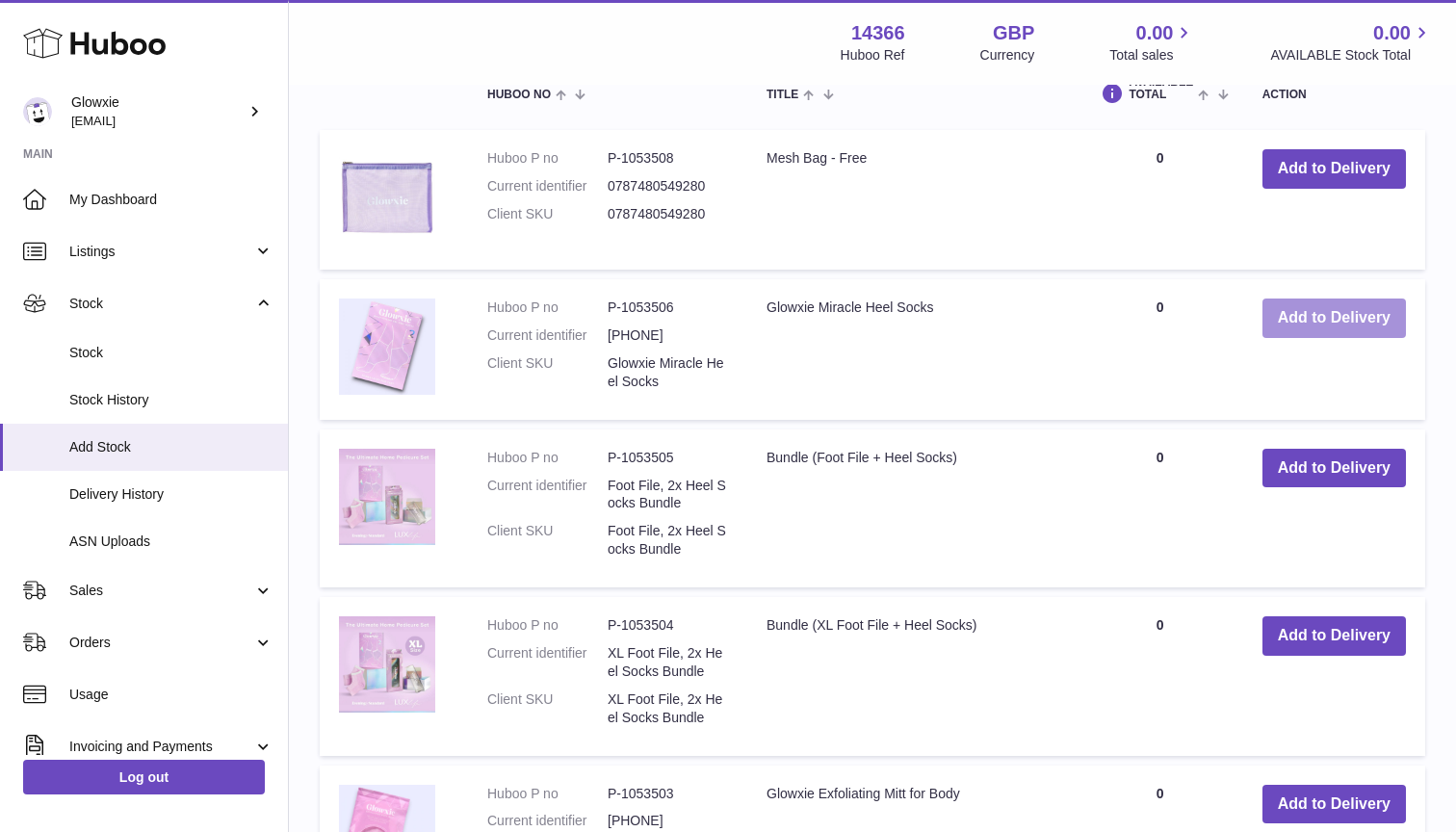 click on "Add to Delivery" at bounding box center [1334, 318] 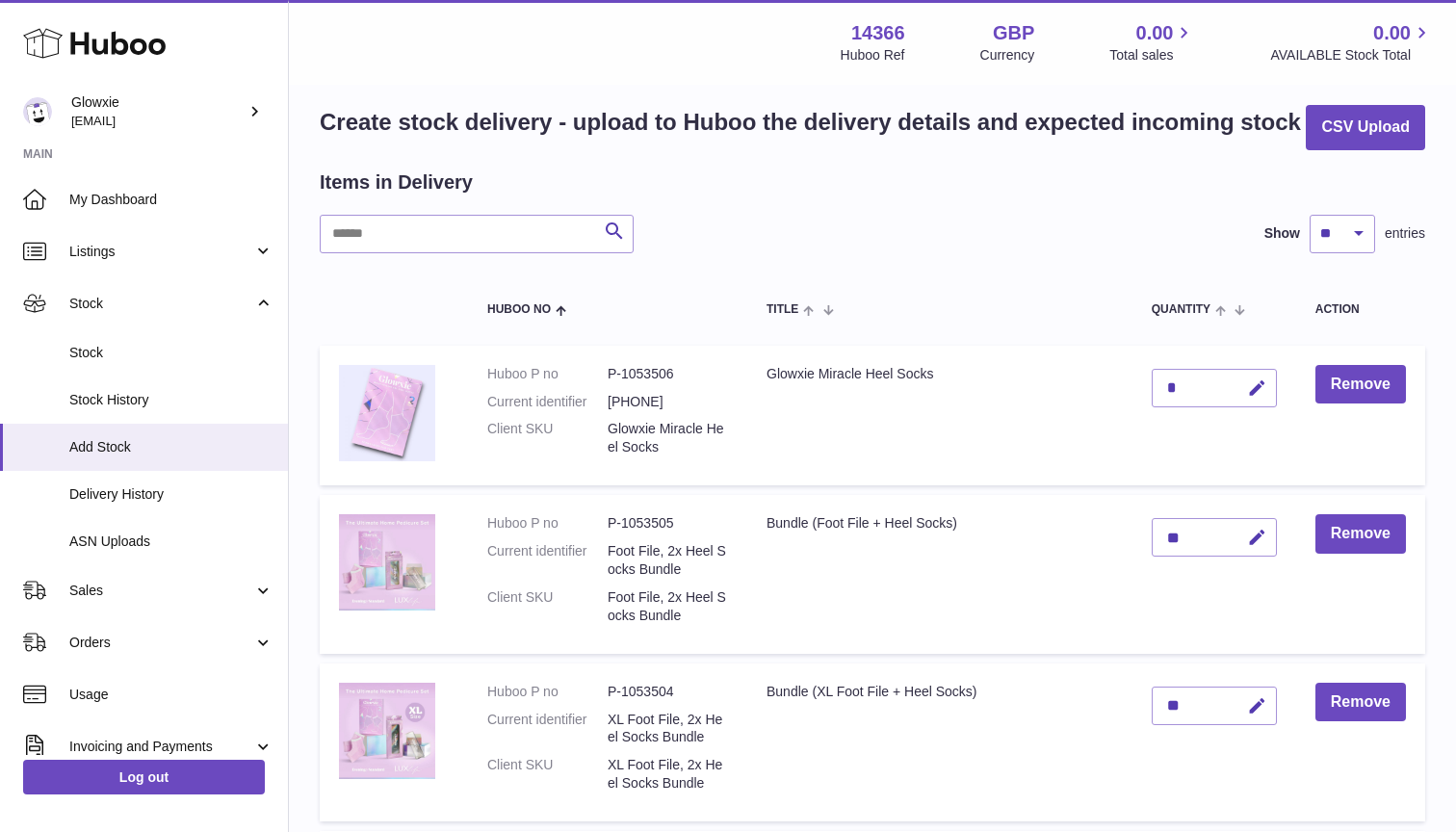 scroll, scrollTop: 0, scrollLeft: 0, axis: both 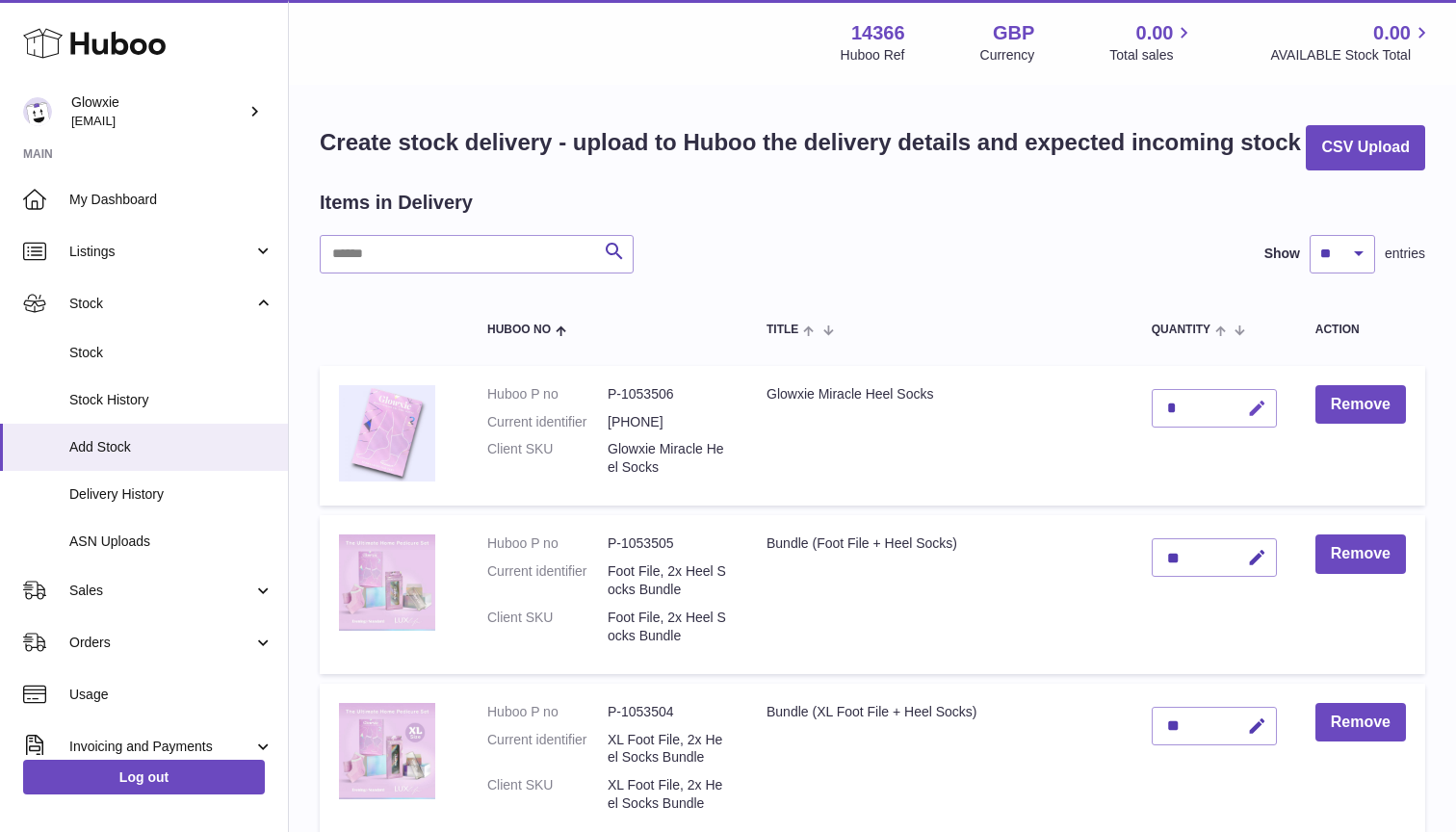 click at bounding box center [1257, 408] 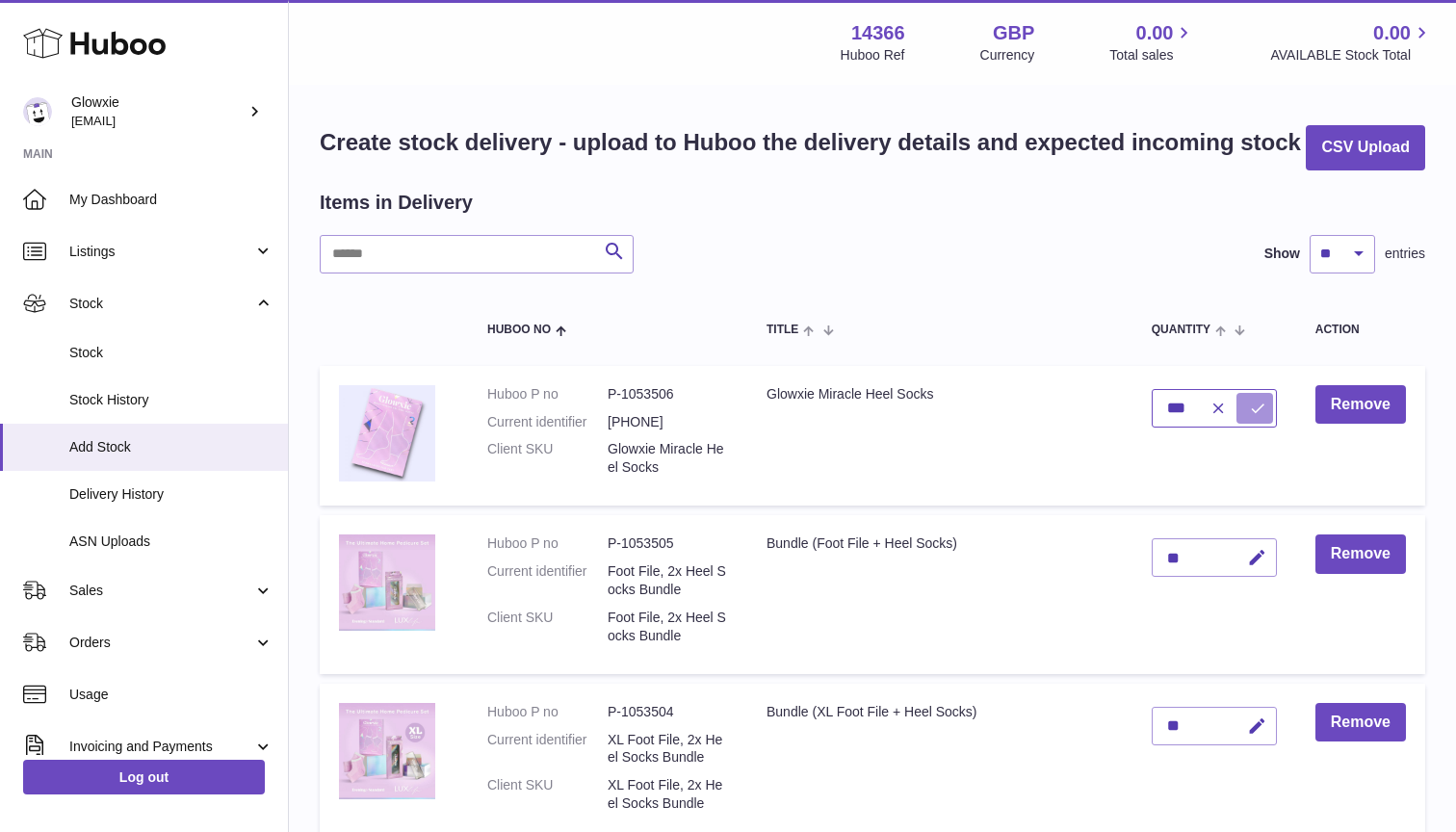 type on "***" 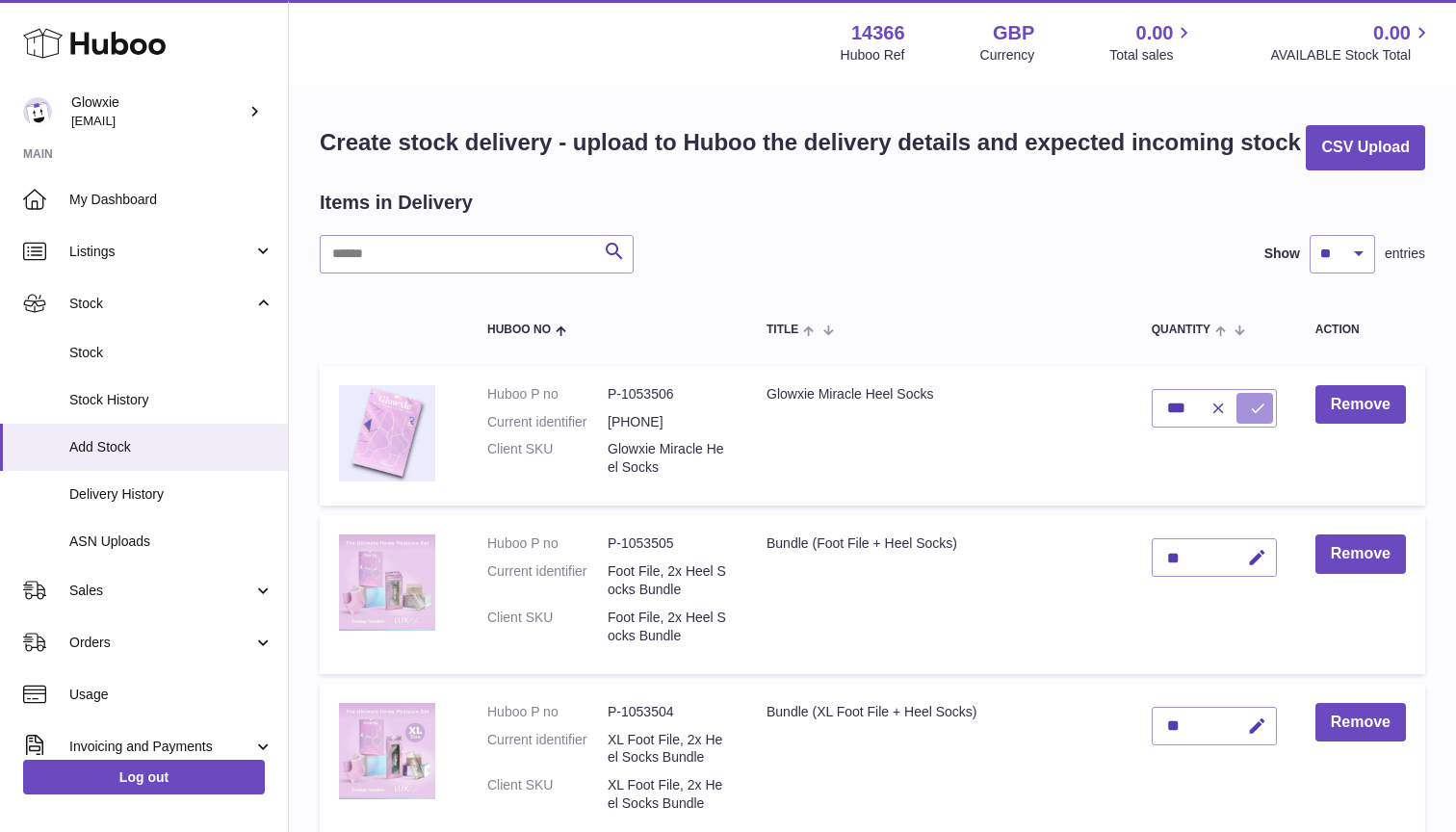 click at bounding box center [1258, 408] 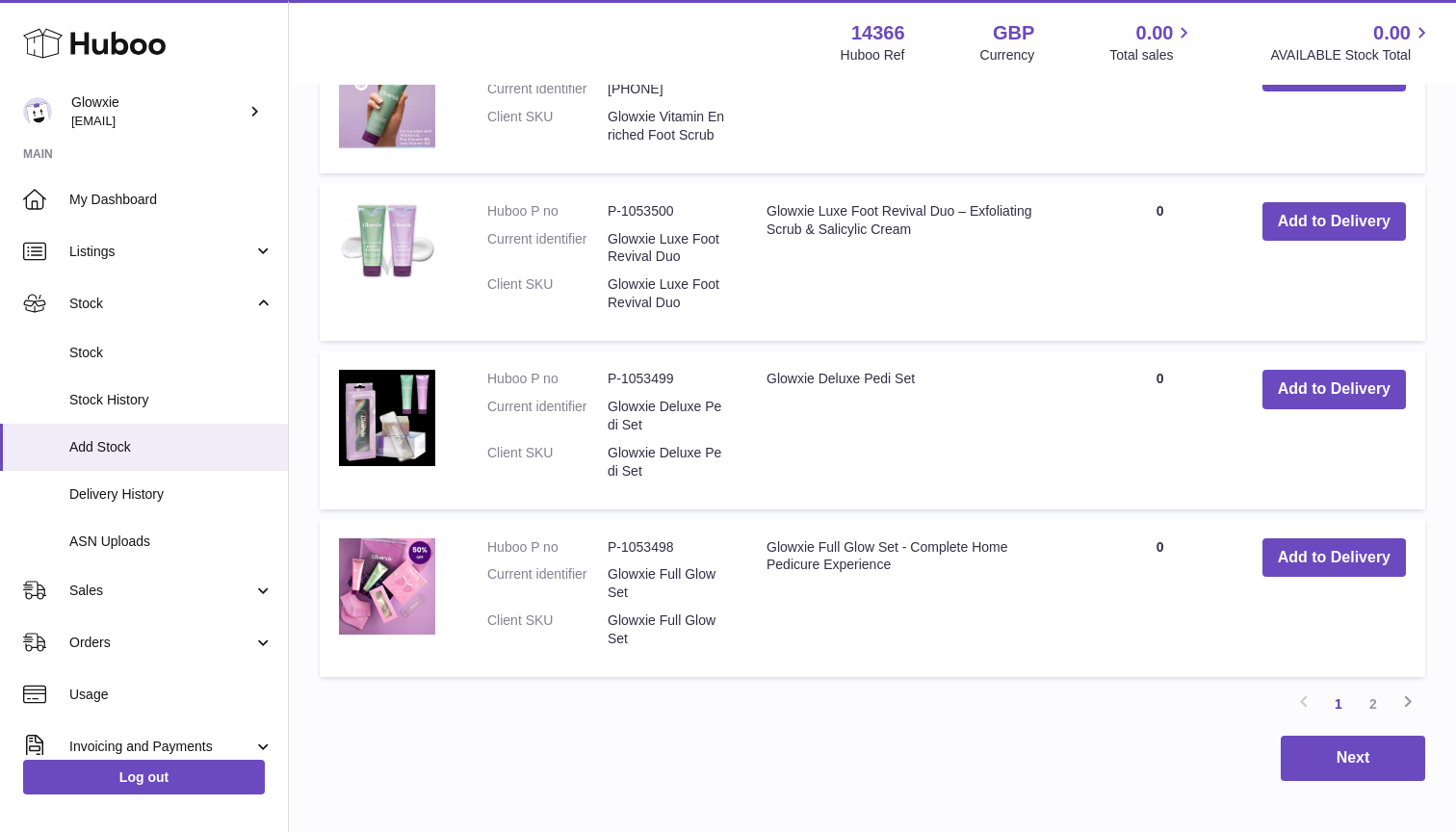 scroll, scrollTop: 2230, scrollLeft: 0, axis: vertical 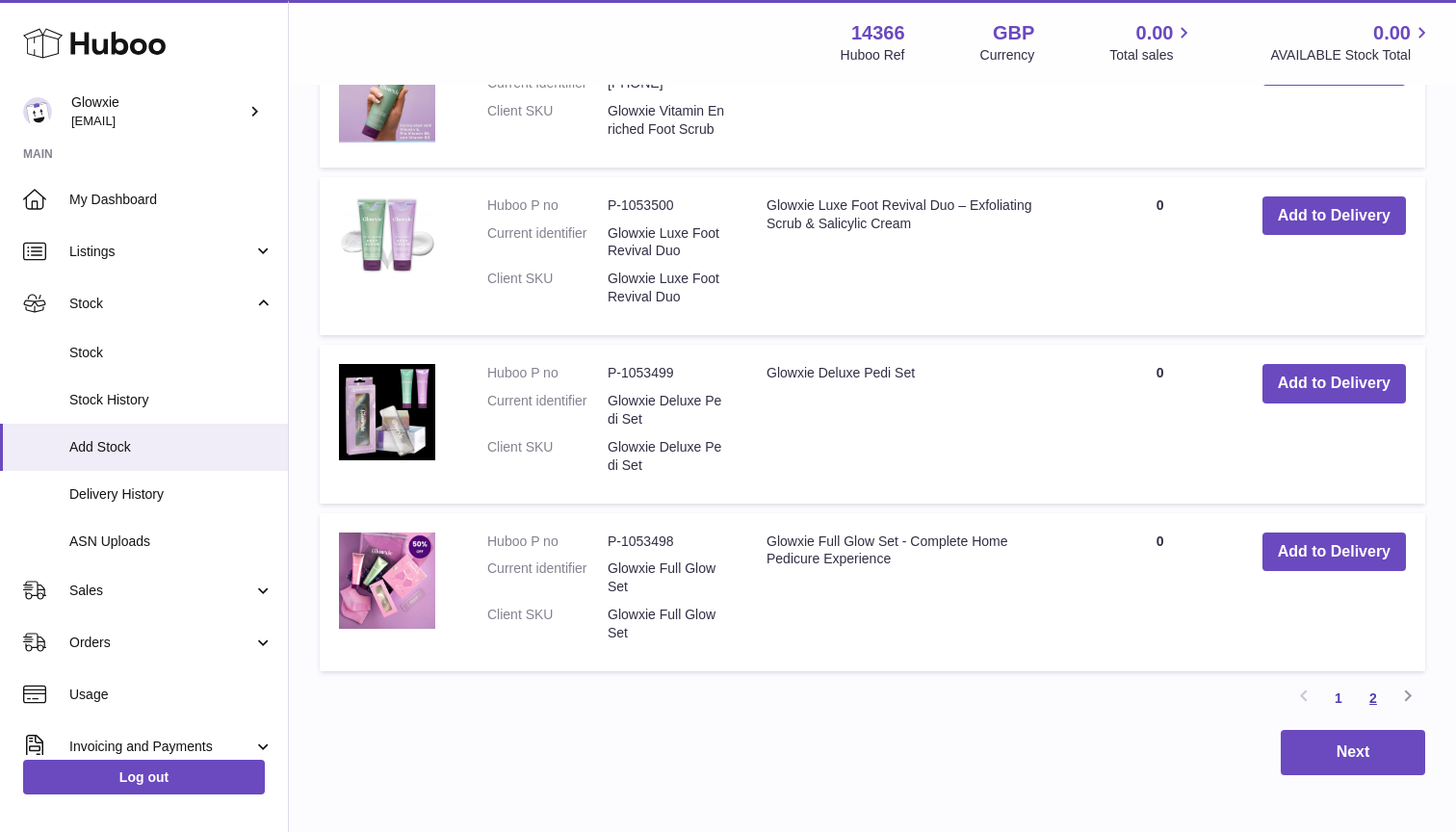 click on "2" at bounding box center (1373, 698) 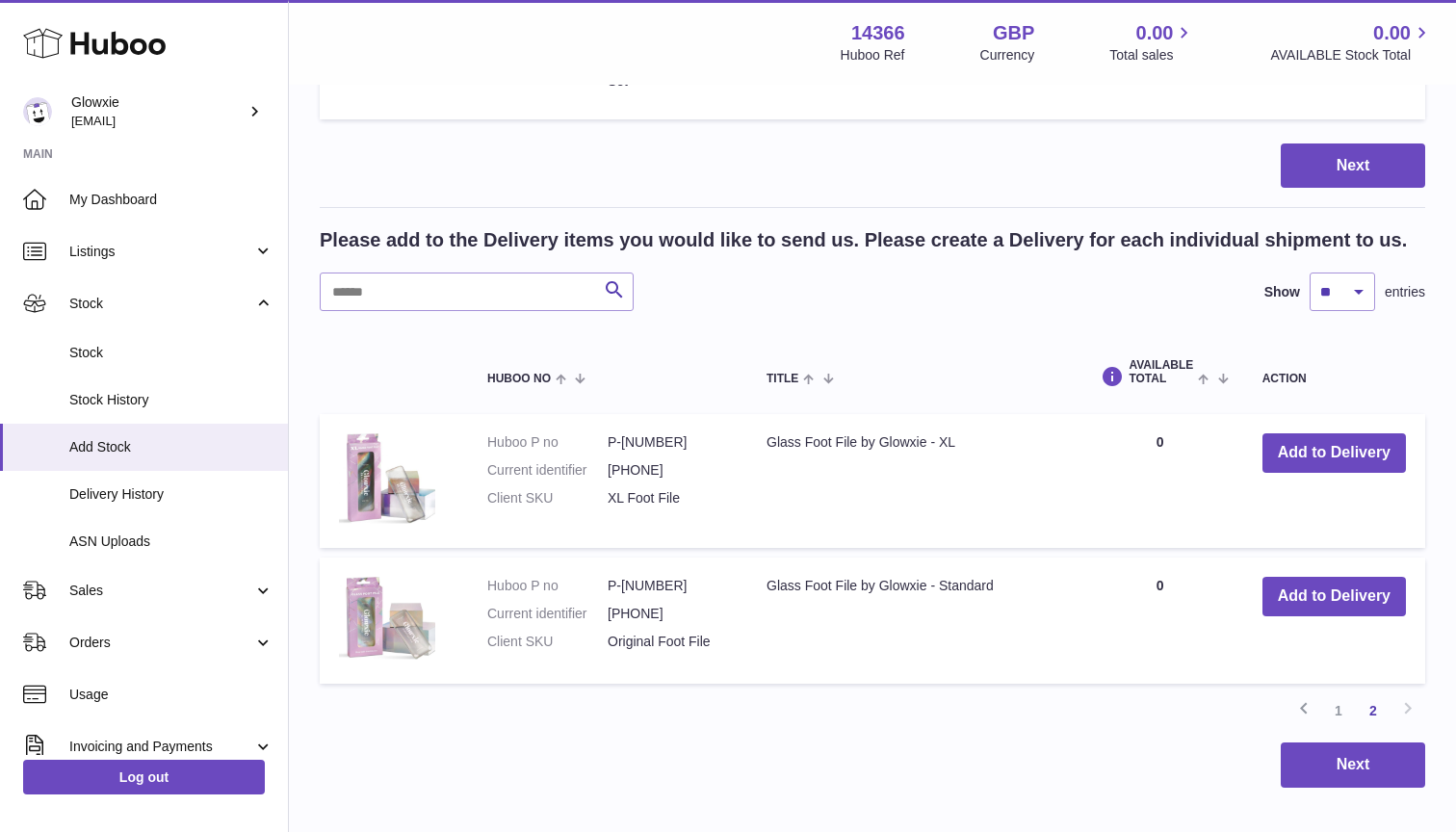 scroll, scrollTop: 977, scrollLeft: 0, axis: vertical 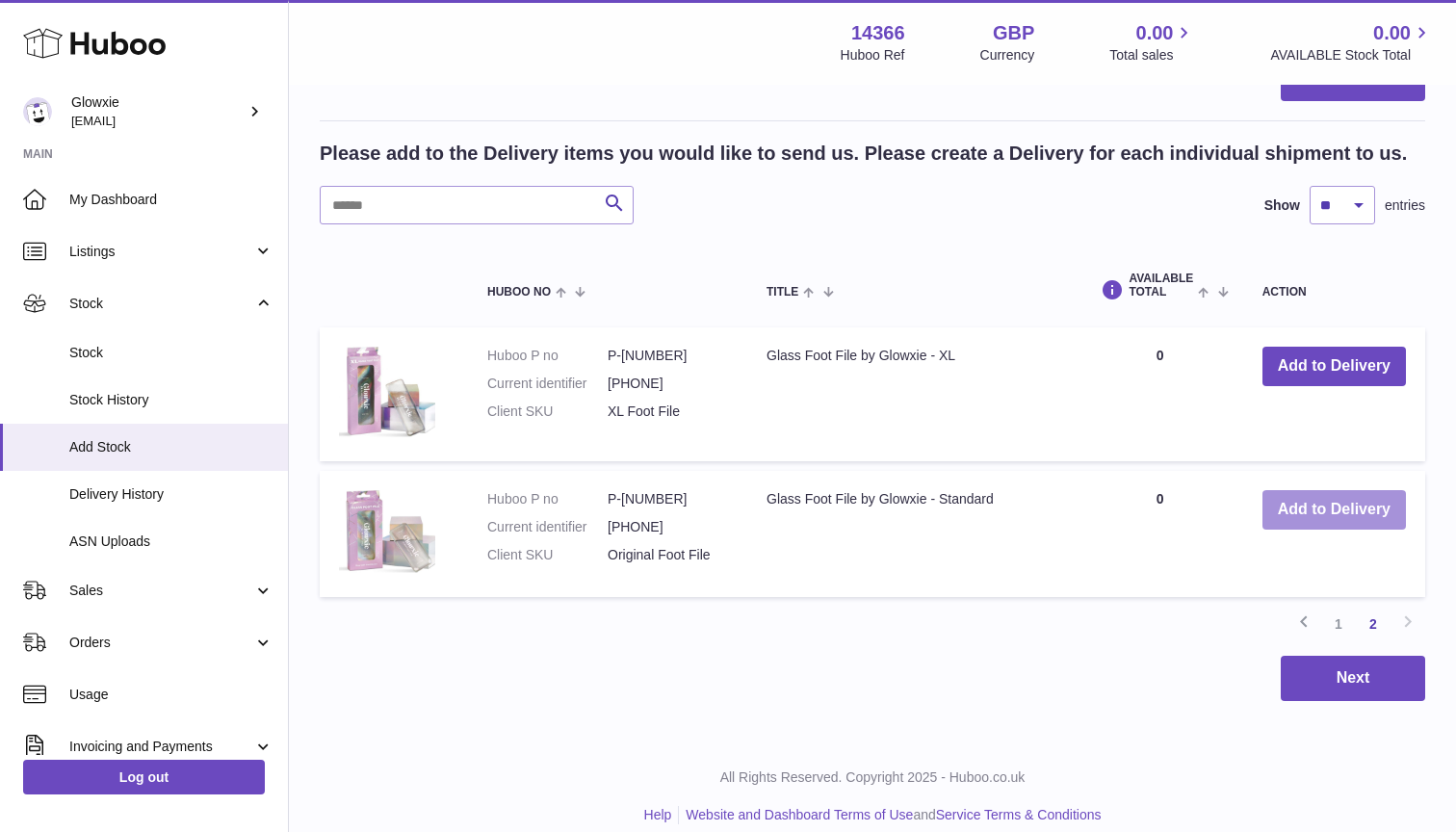 click on "Add to Delivery" at bounding box center (1334, 509) 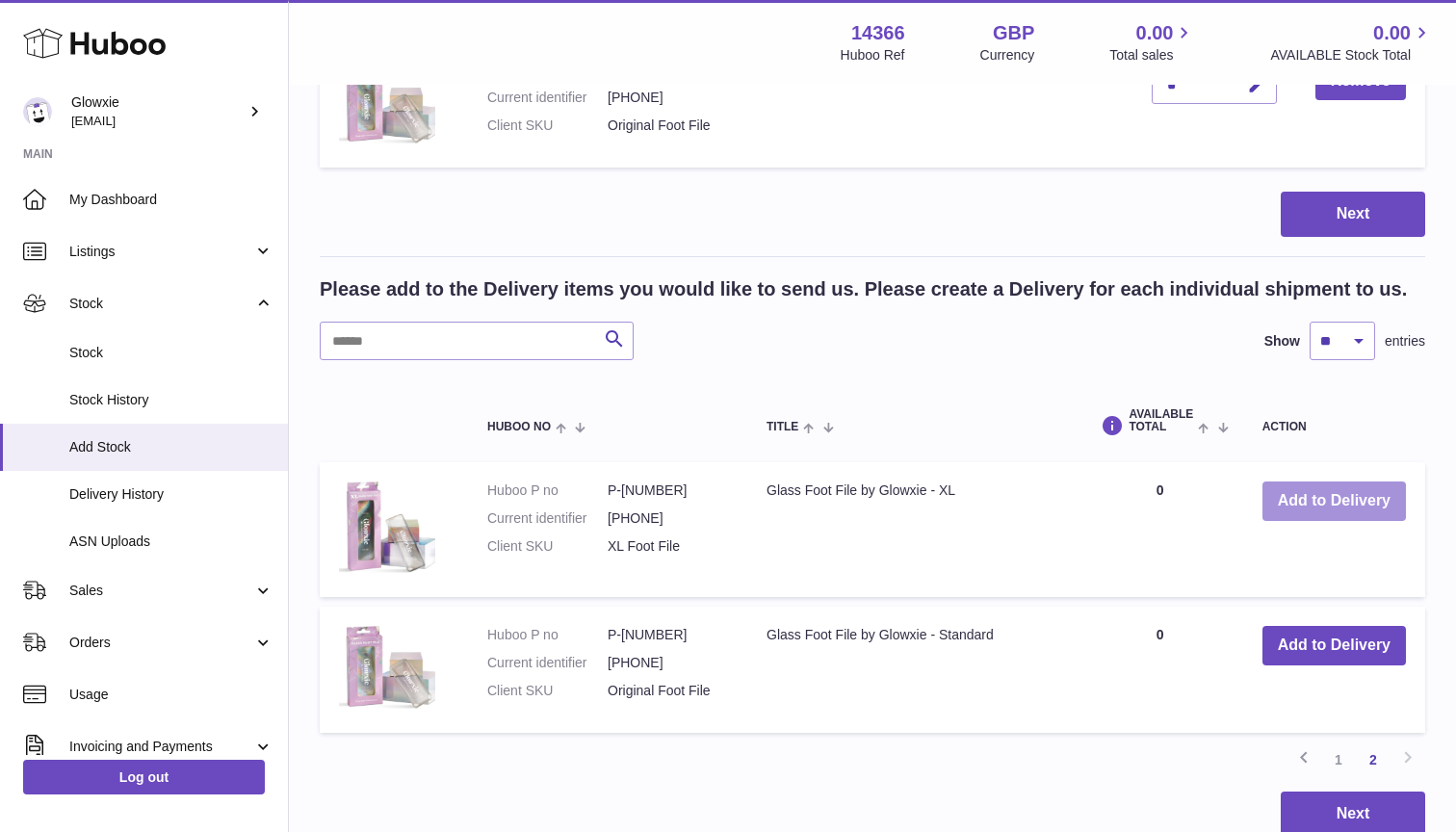 click on "Add to Delivery" at bounding box center [1334, 501] 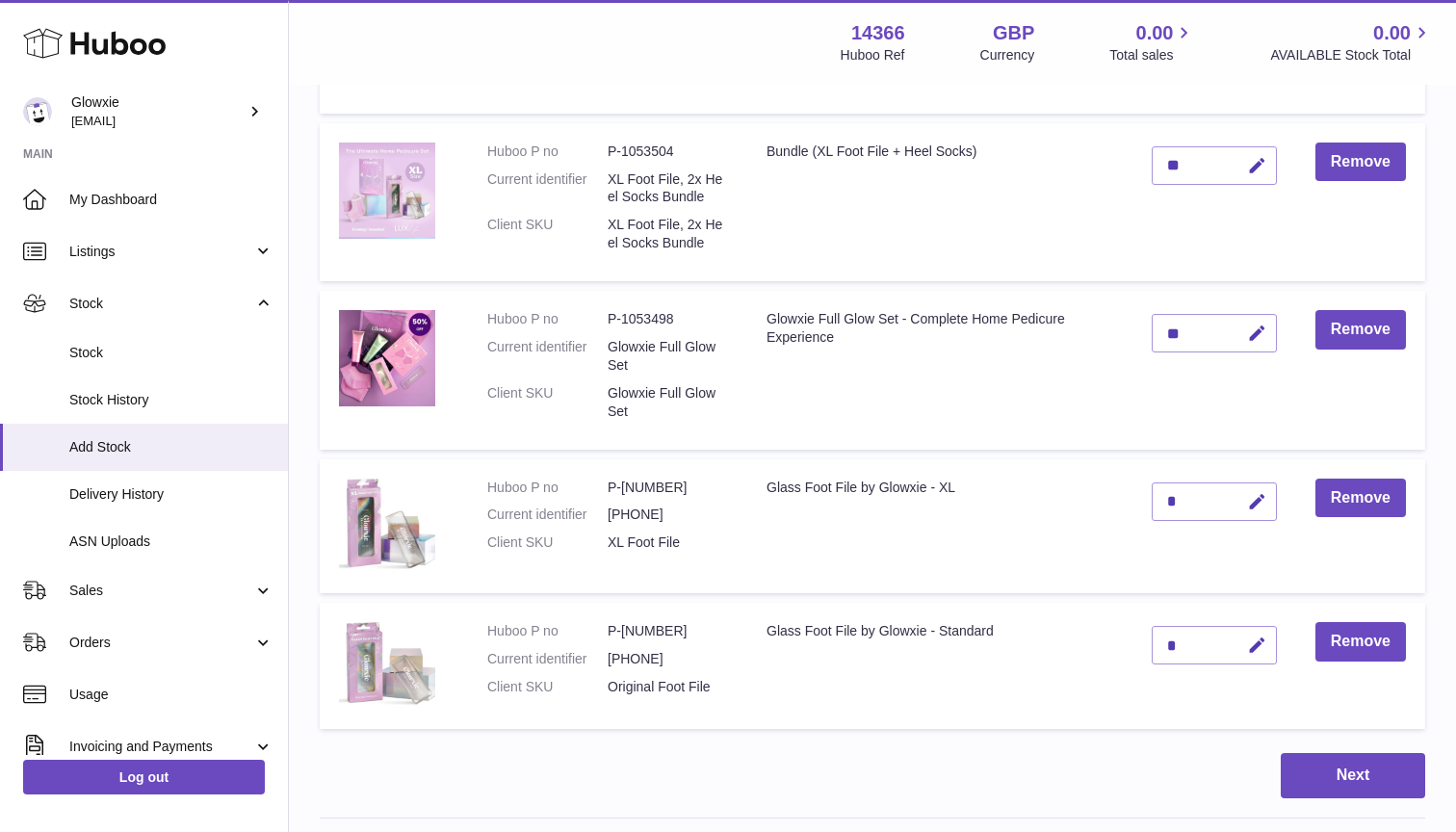 scroll, scrollTop: 754, scrollLeft: 0, axis: vertical 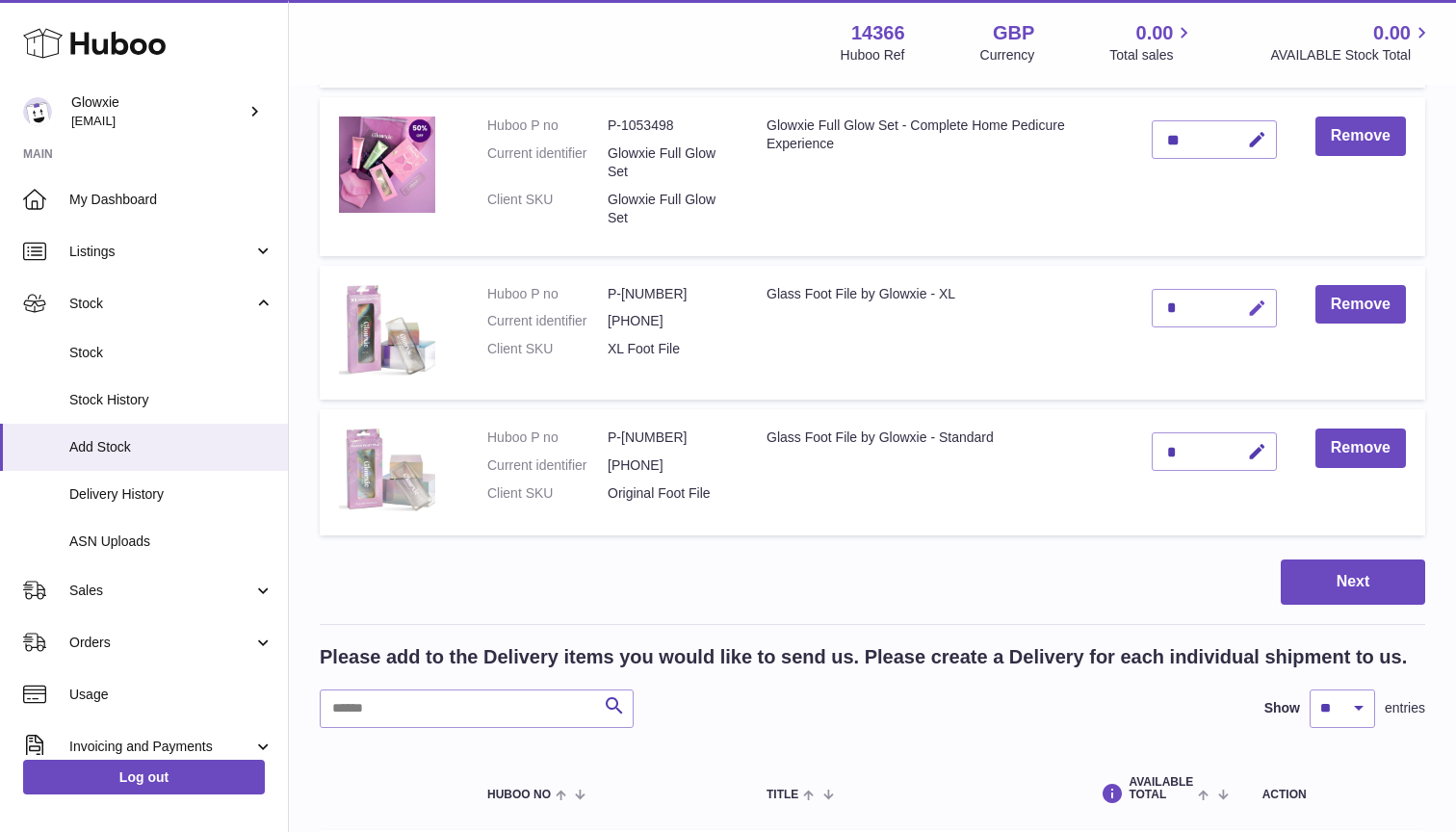 click at bounding box center (1257, 308) 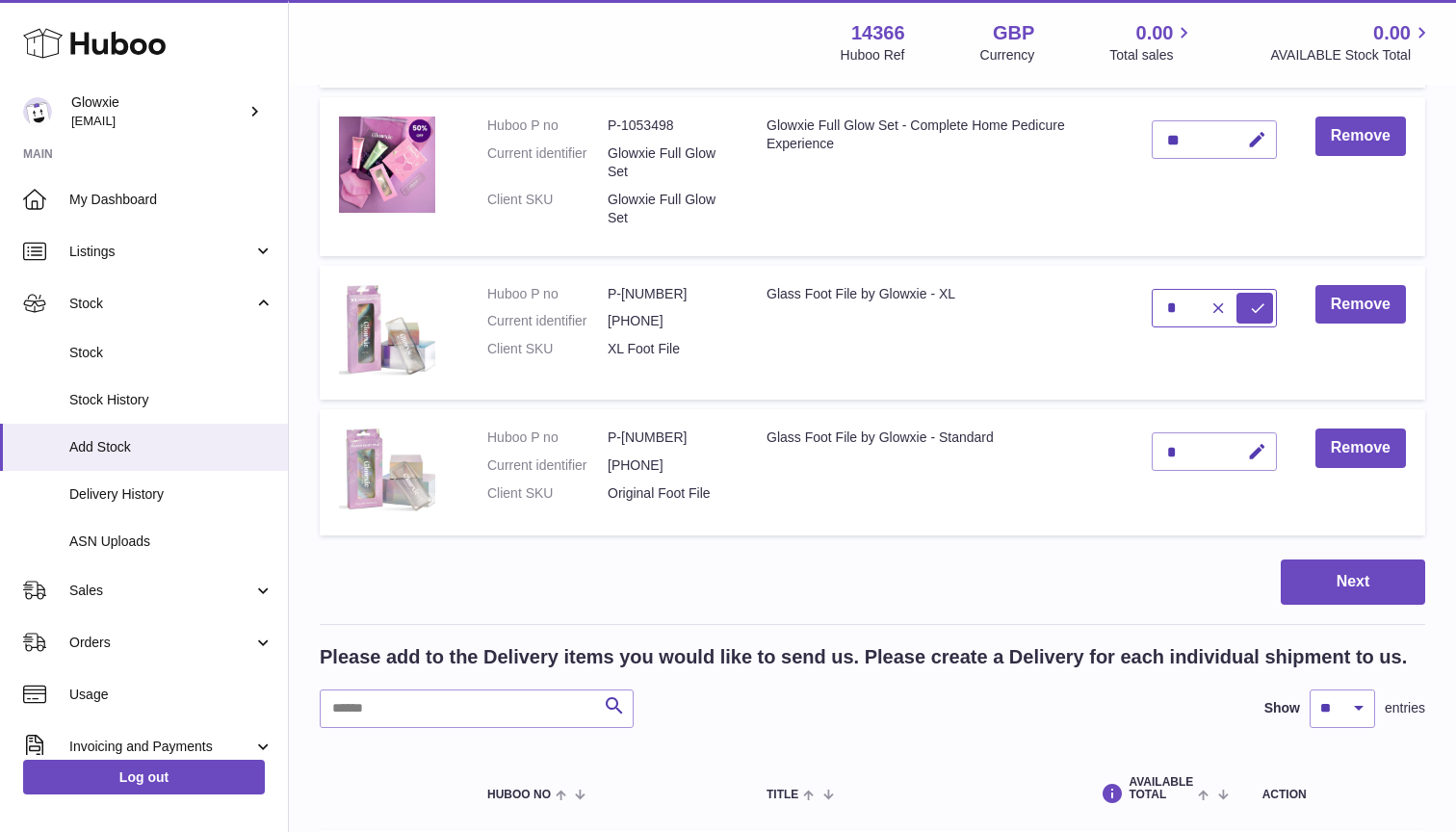 click on "*" at bounding box center [1214, 308] 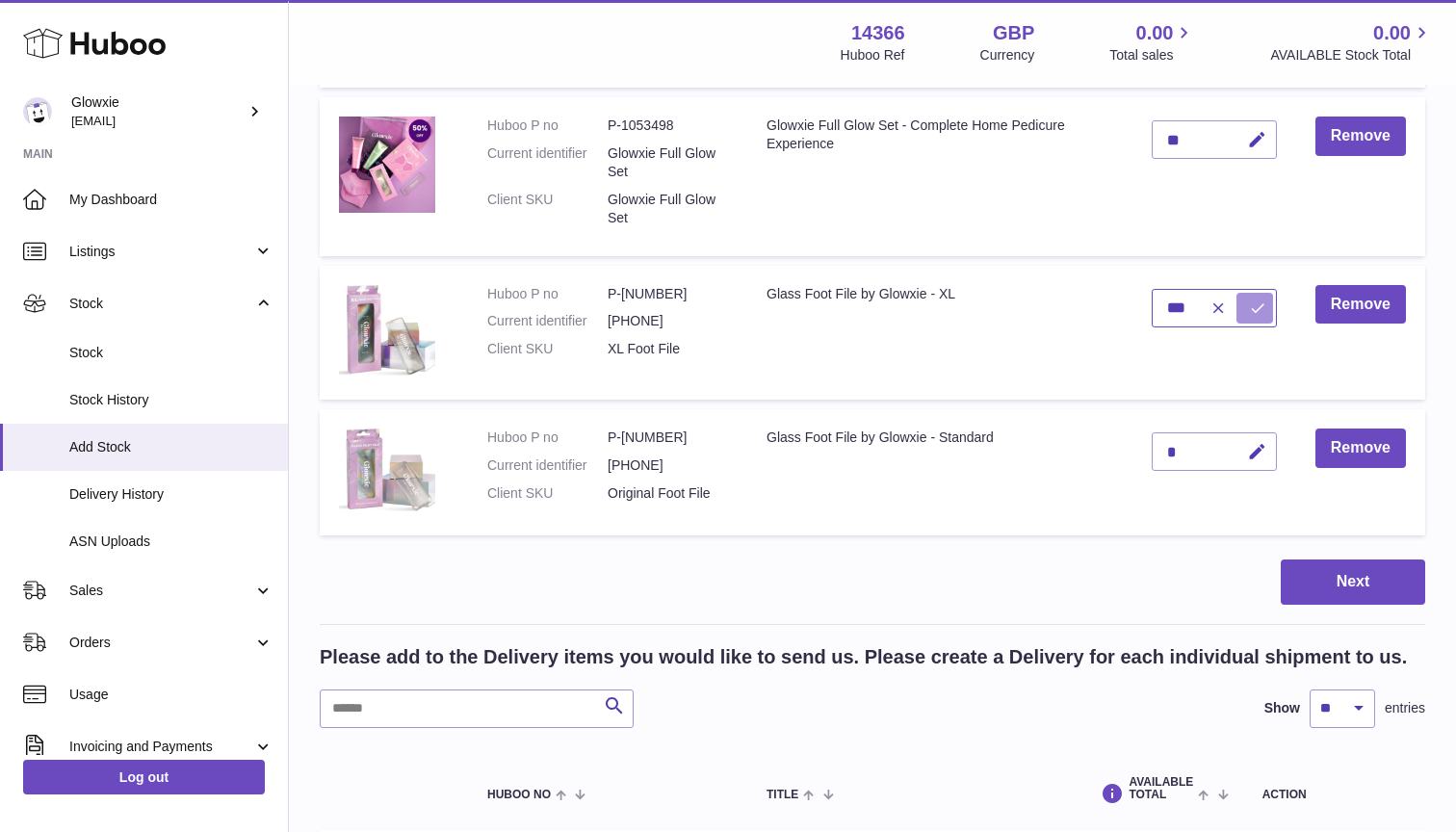 type on "***" 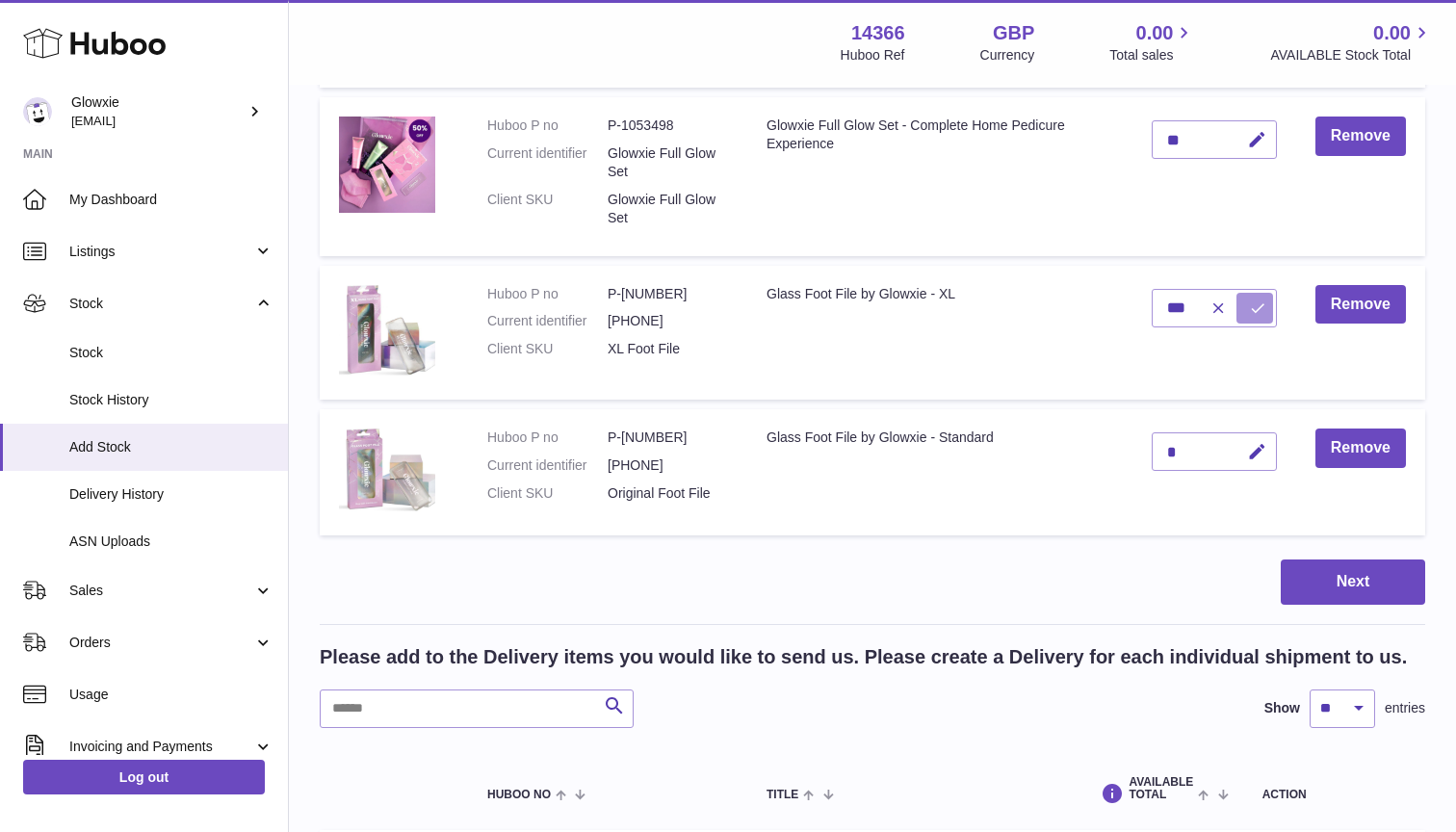click at bounding box center [1255, 308] 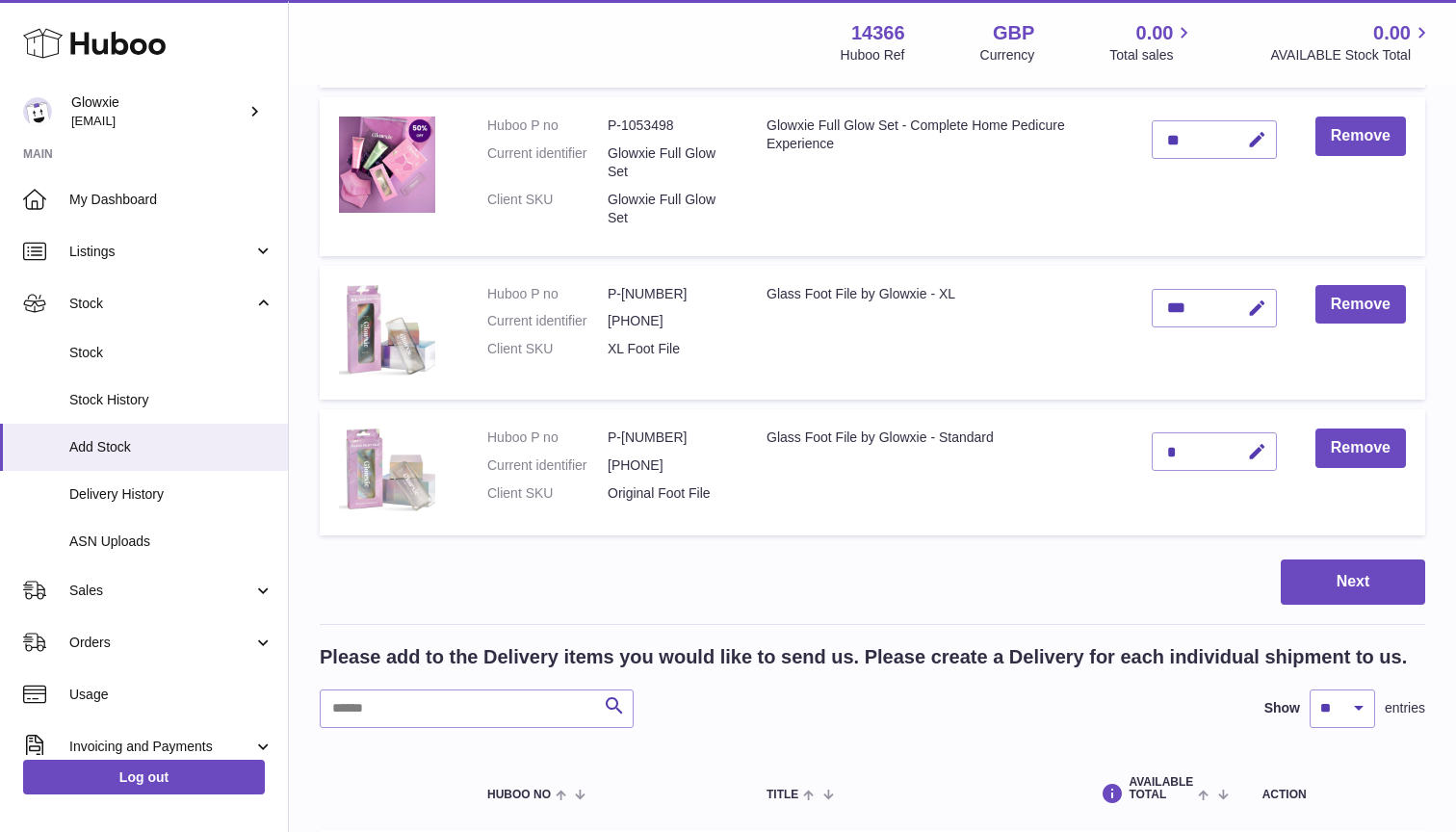 click on "*" at bounding box center [1214, 472] 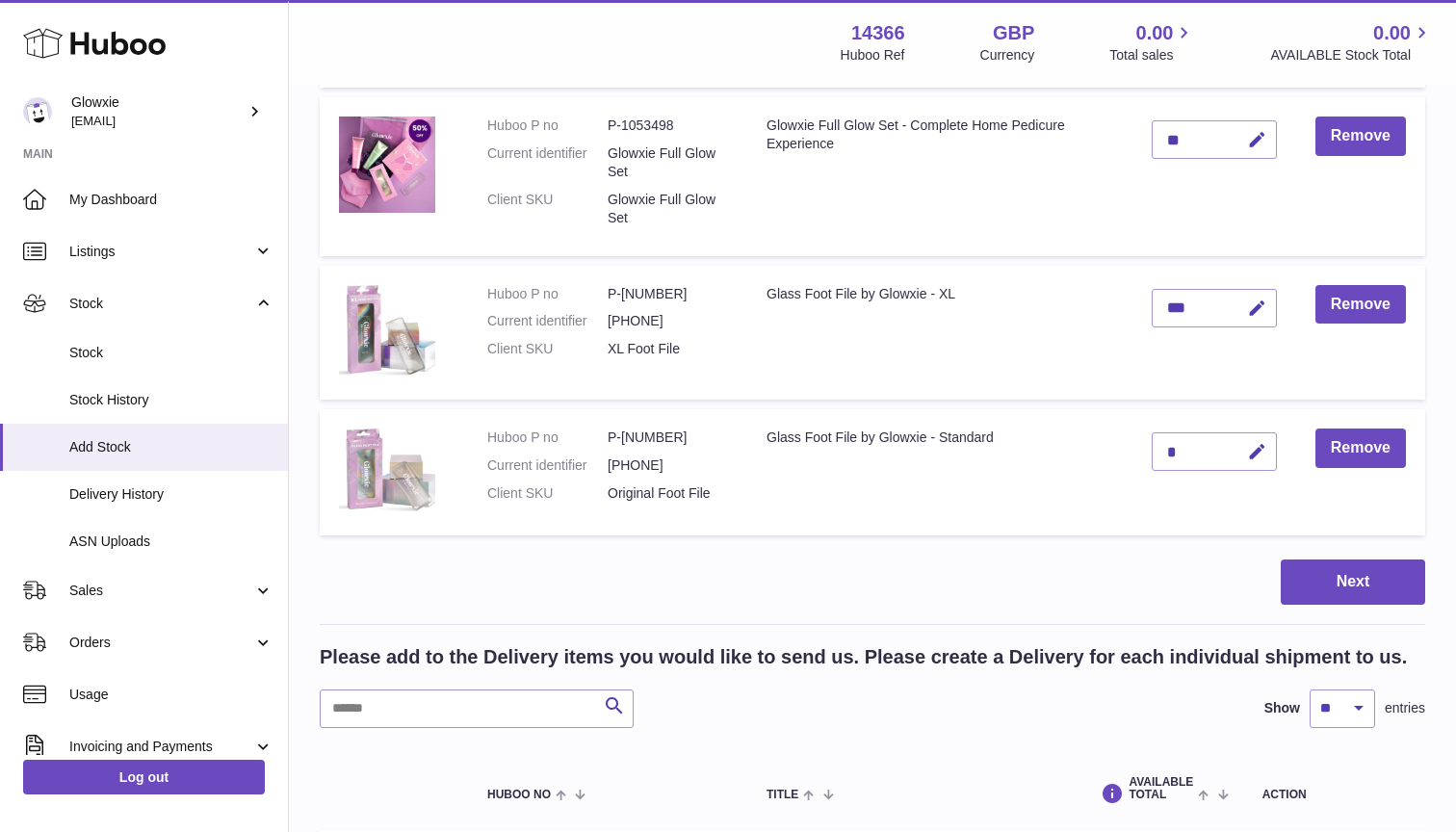 click on "*" at bounding box center [1214, 452] 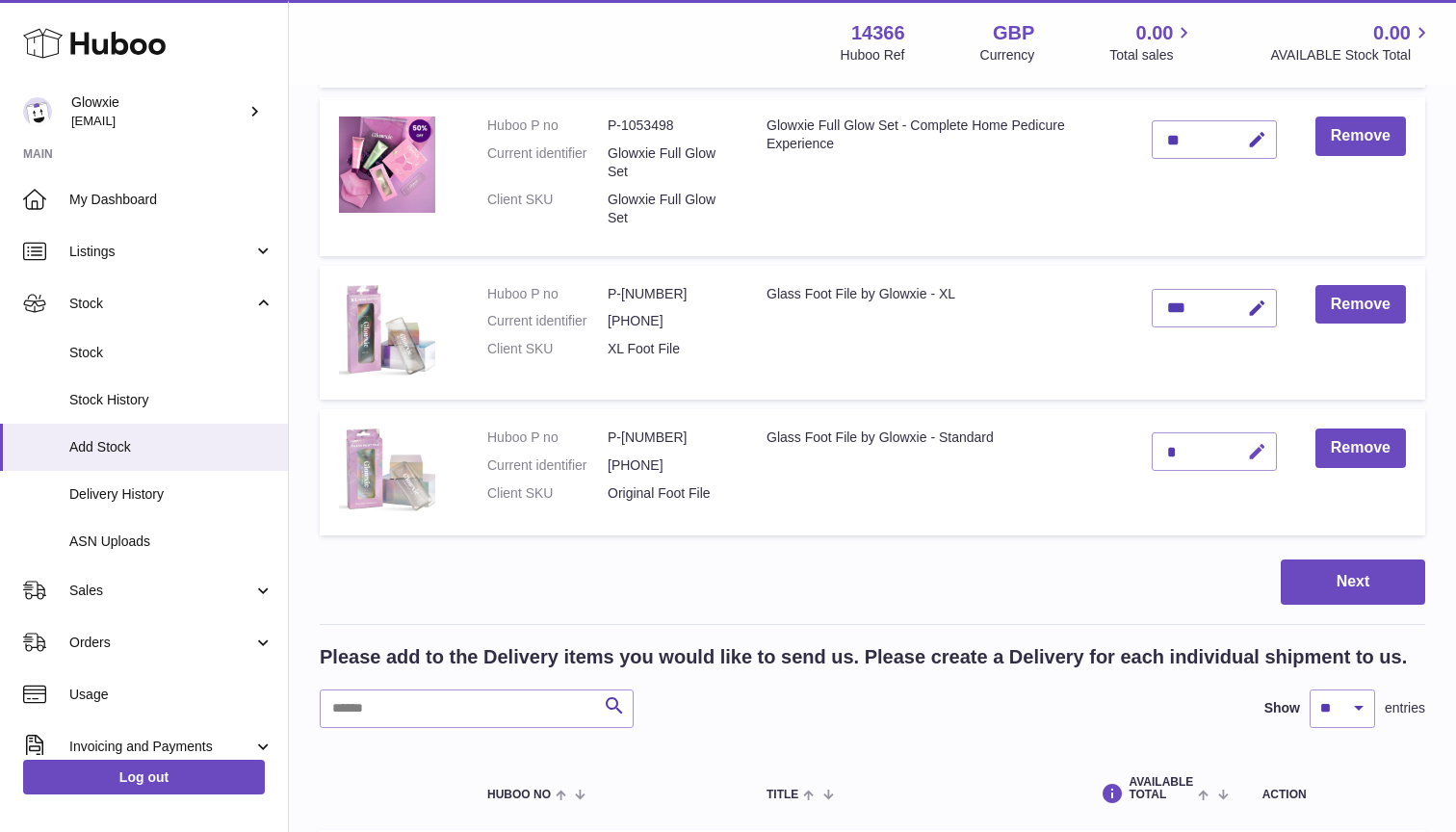 click at bounding box center (1257, 452) 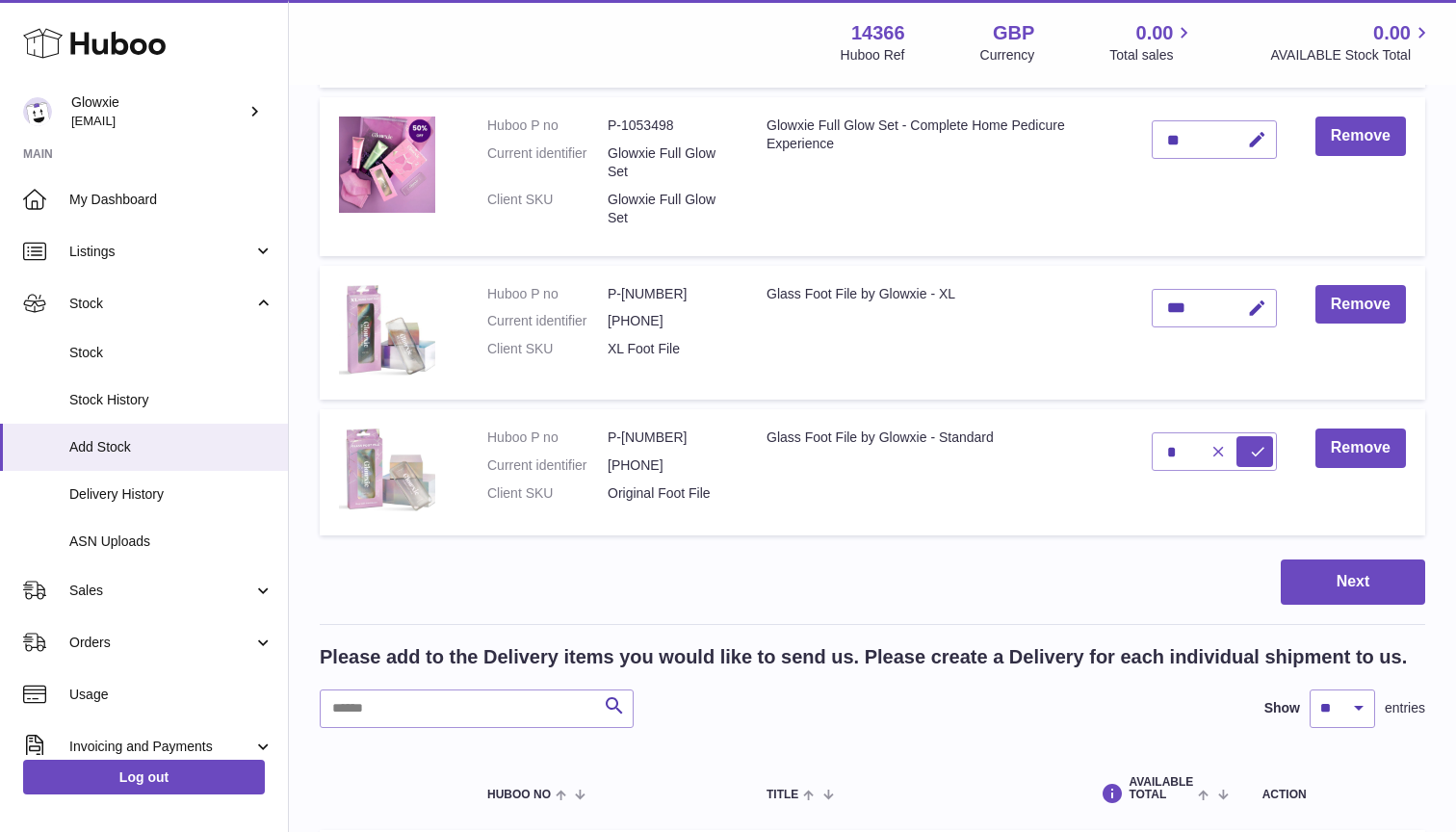 click at bounding box center [1215, 452] 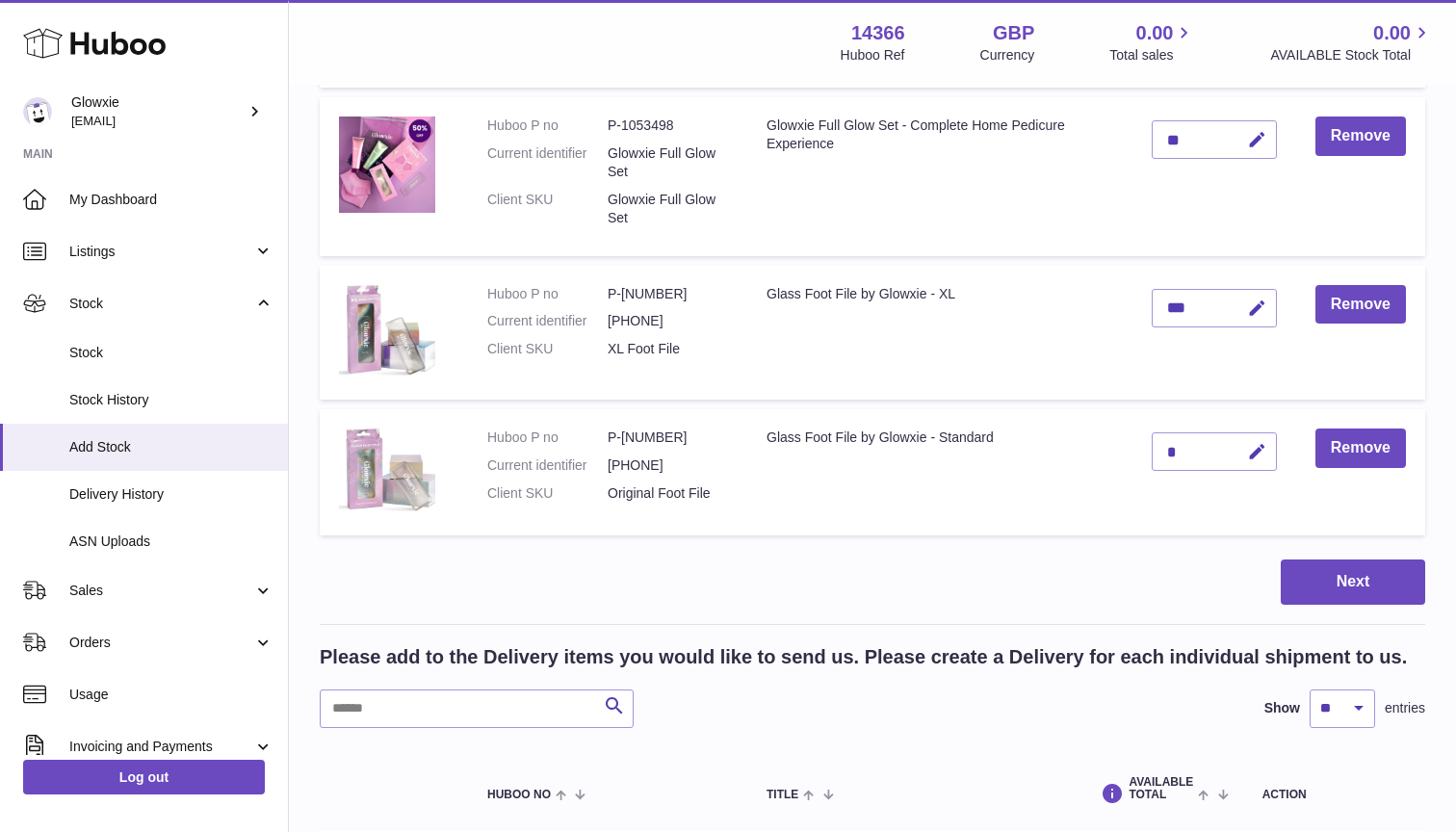 click on "*" at bounding box center [1214, 452] 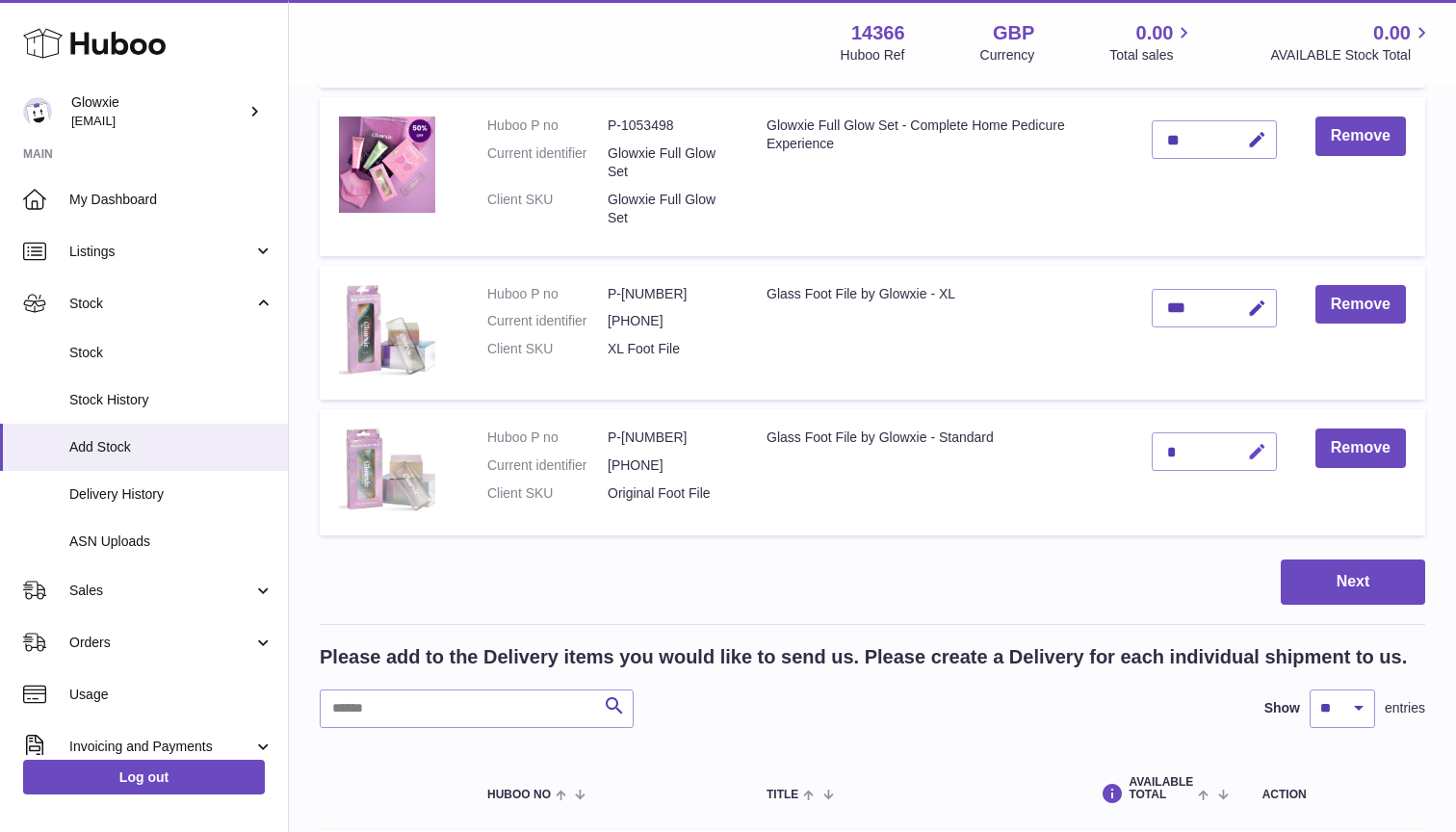 click at bounding box center [1257, 452] 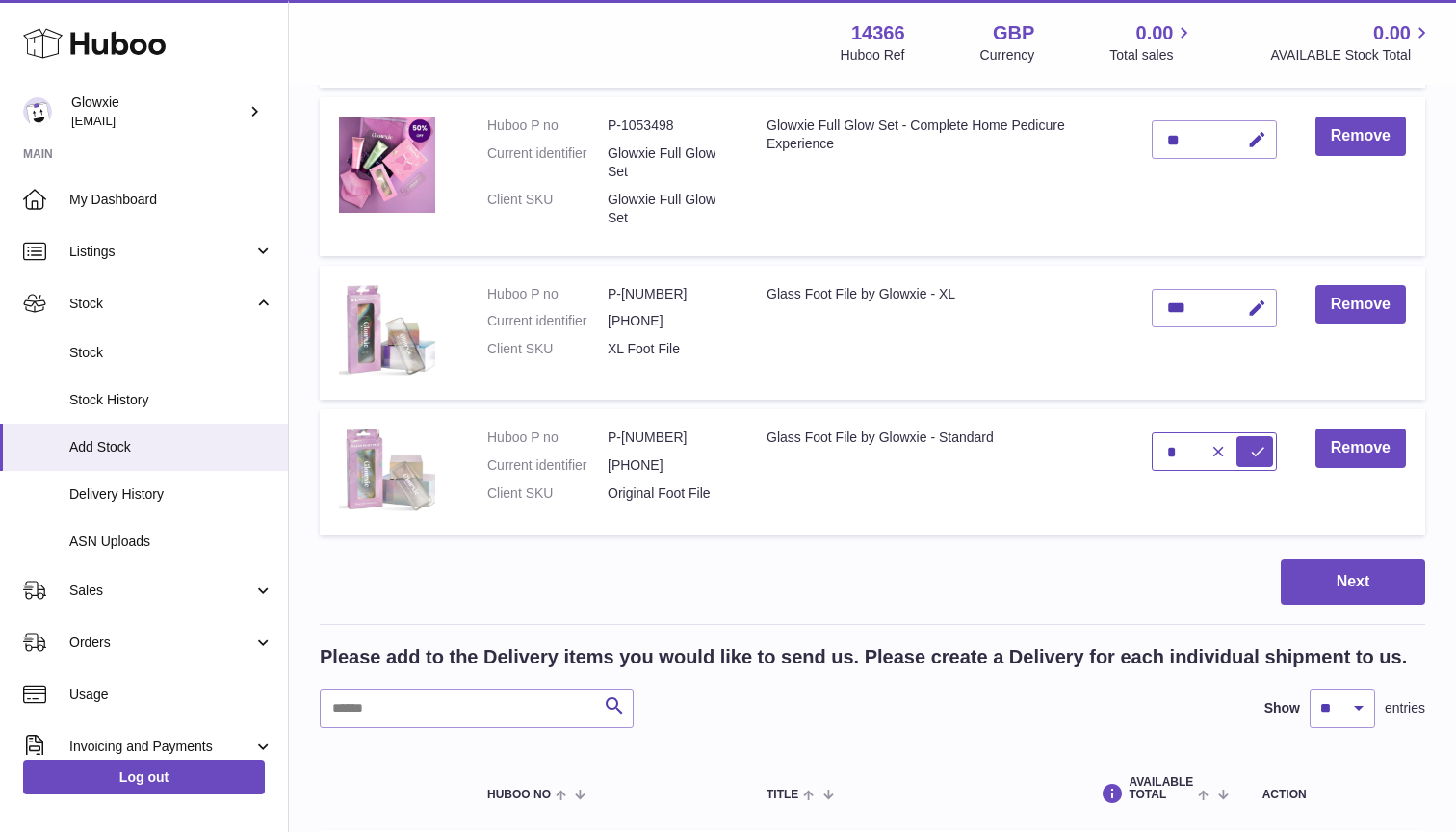 click on "*" at bounding box center (1214, 452) 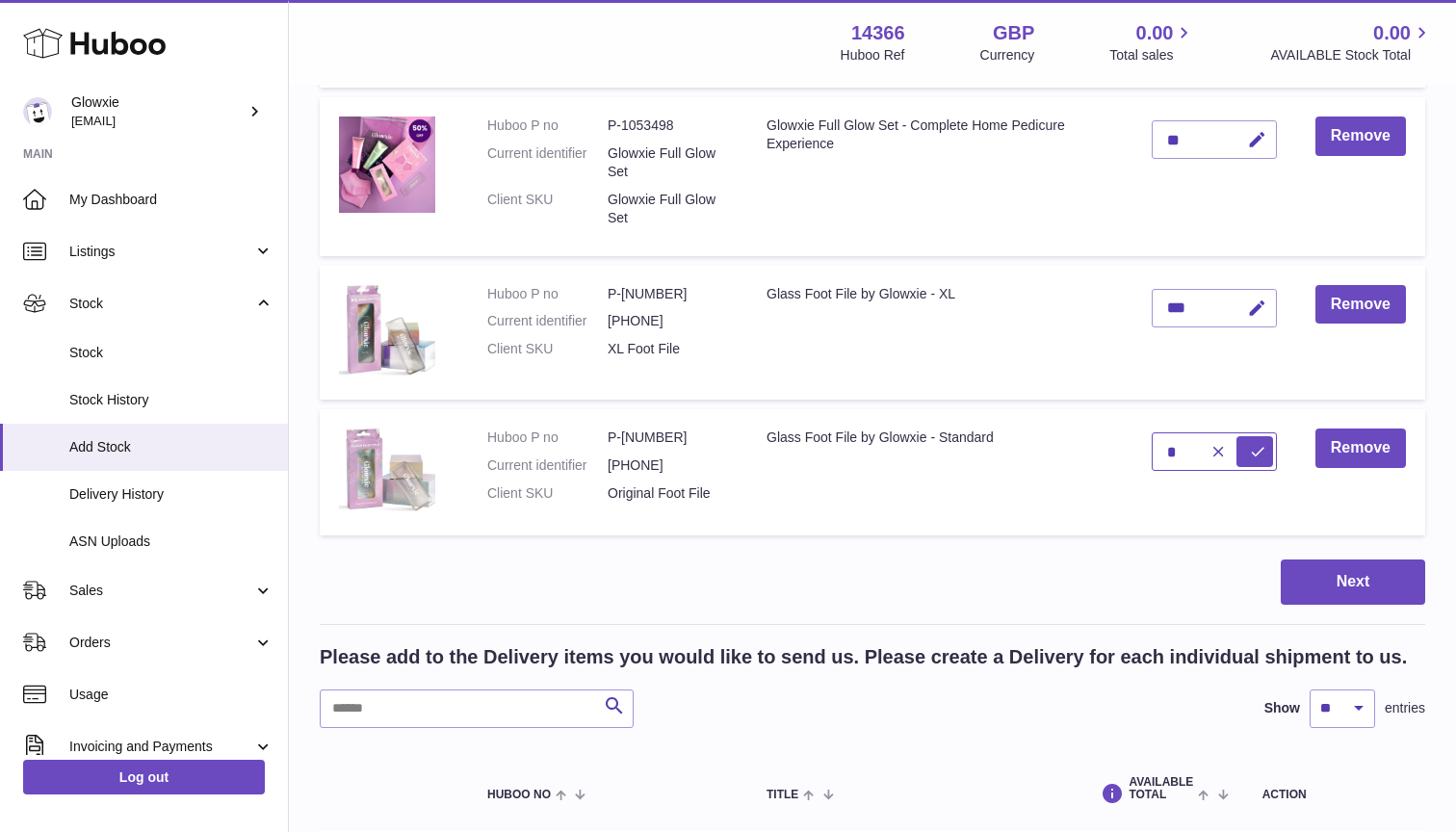 click on "*" at bounding box center [1214, 452] 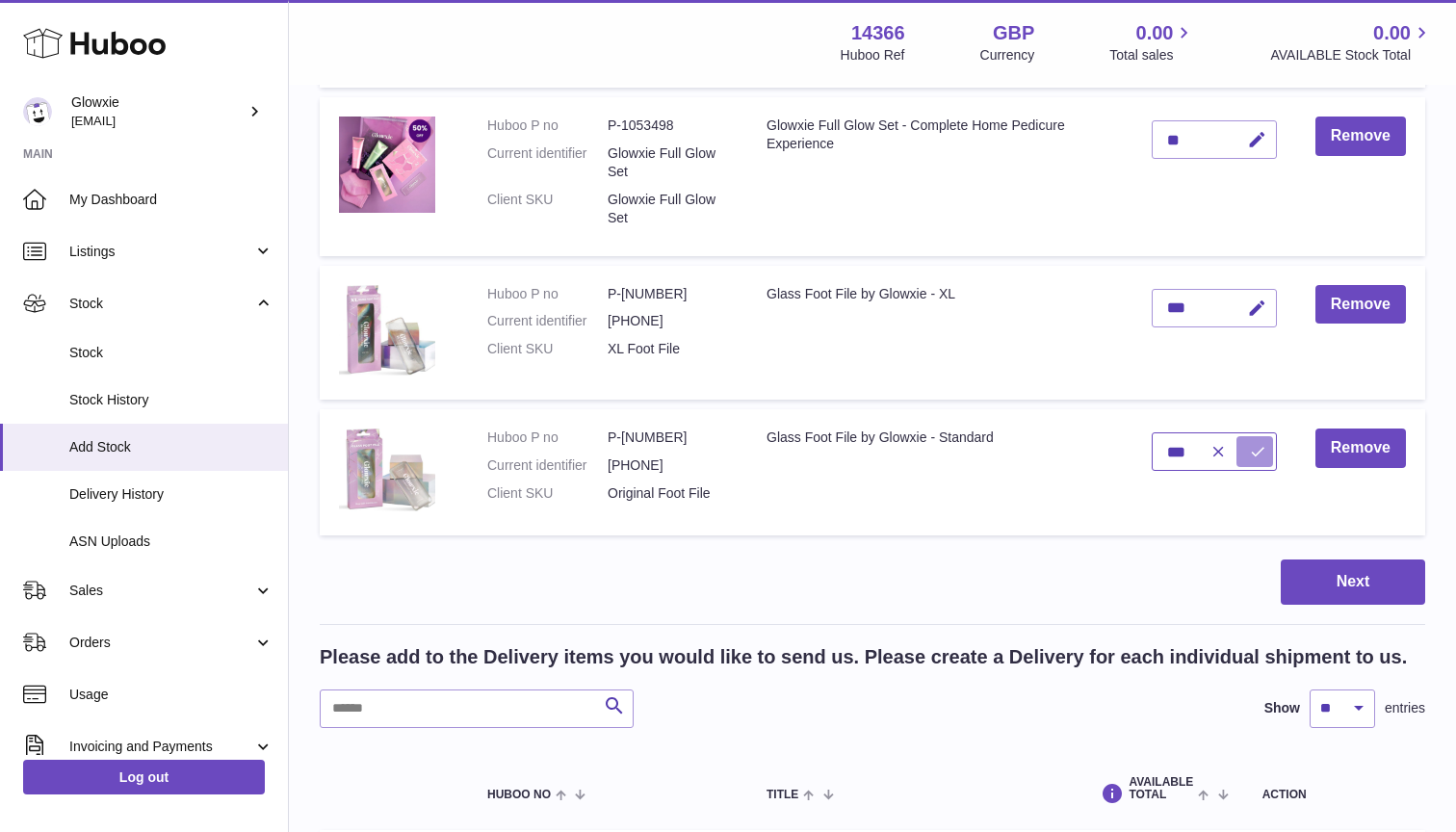 type on "***" 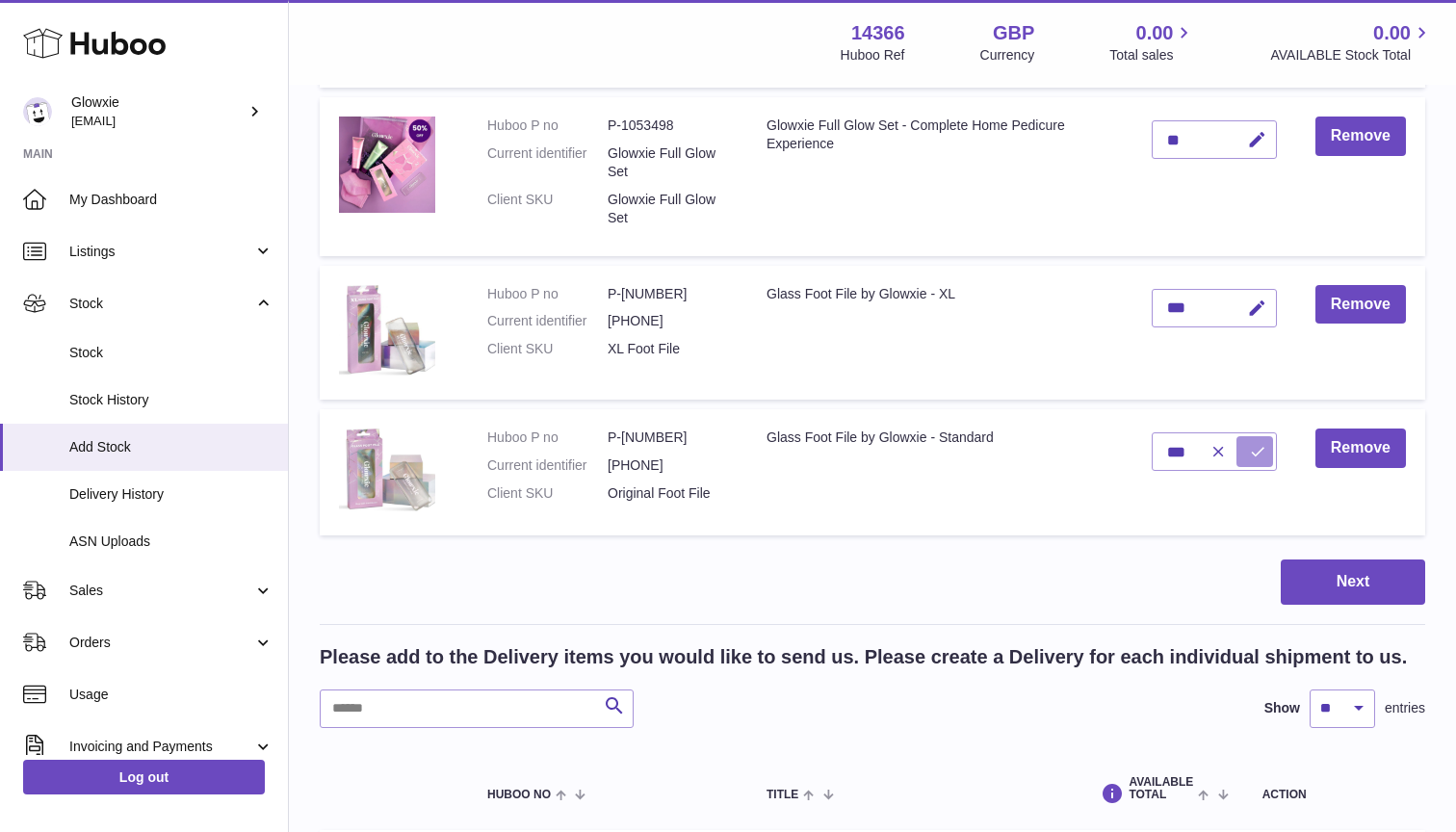 click at bounding box center (1258, 452) 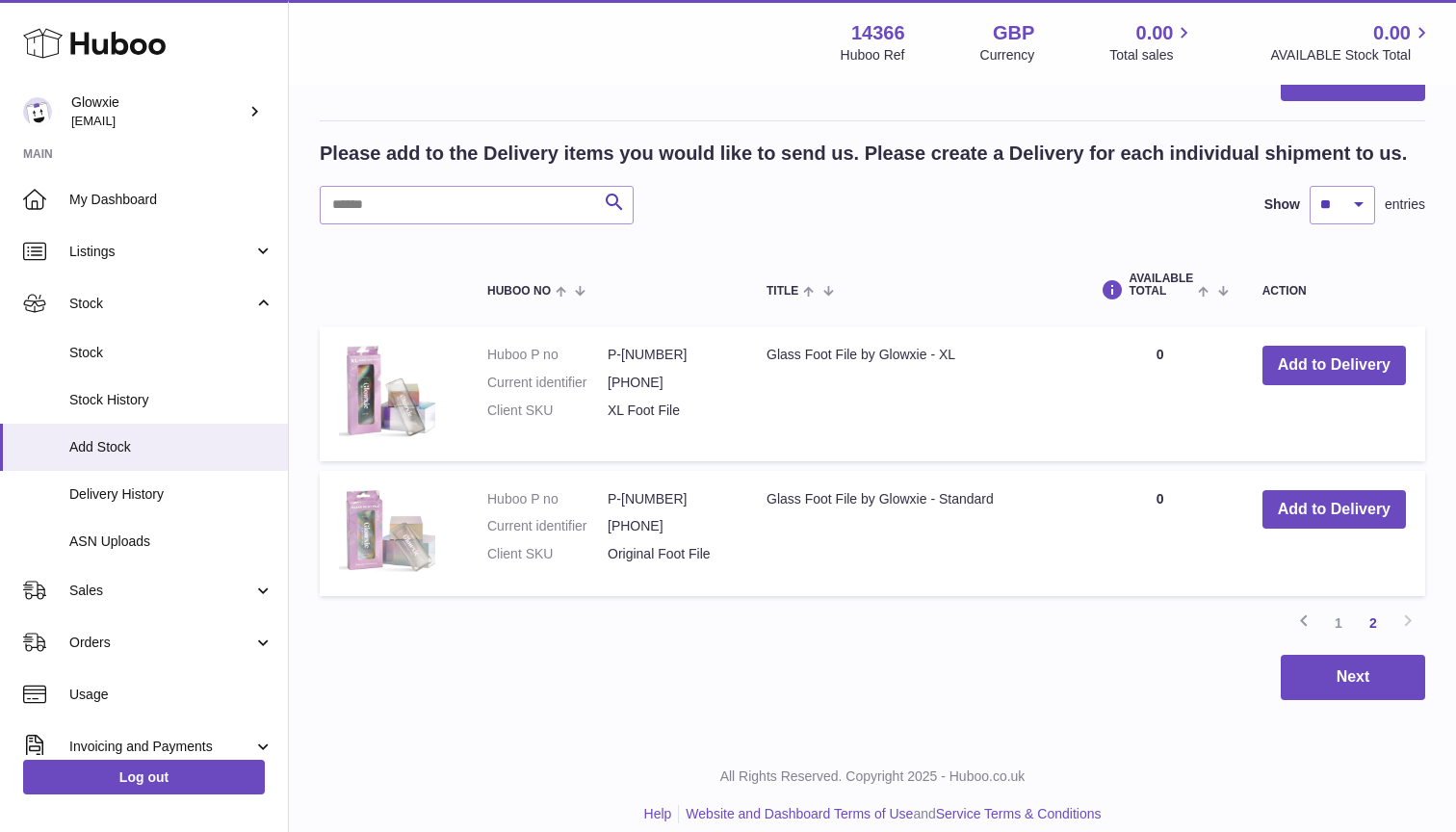 scroll, scrollTop: 1256, scrollLeft: 0, axis: vertical 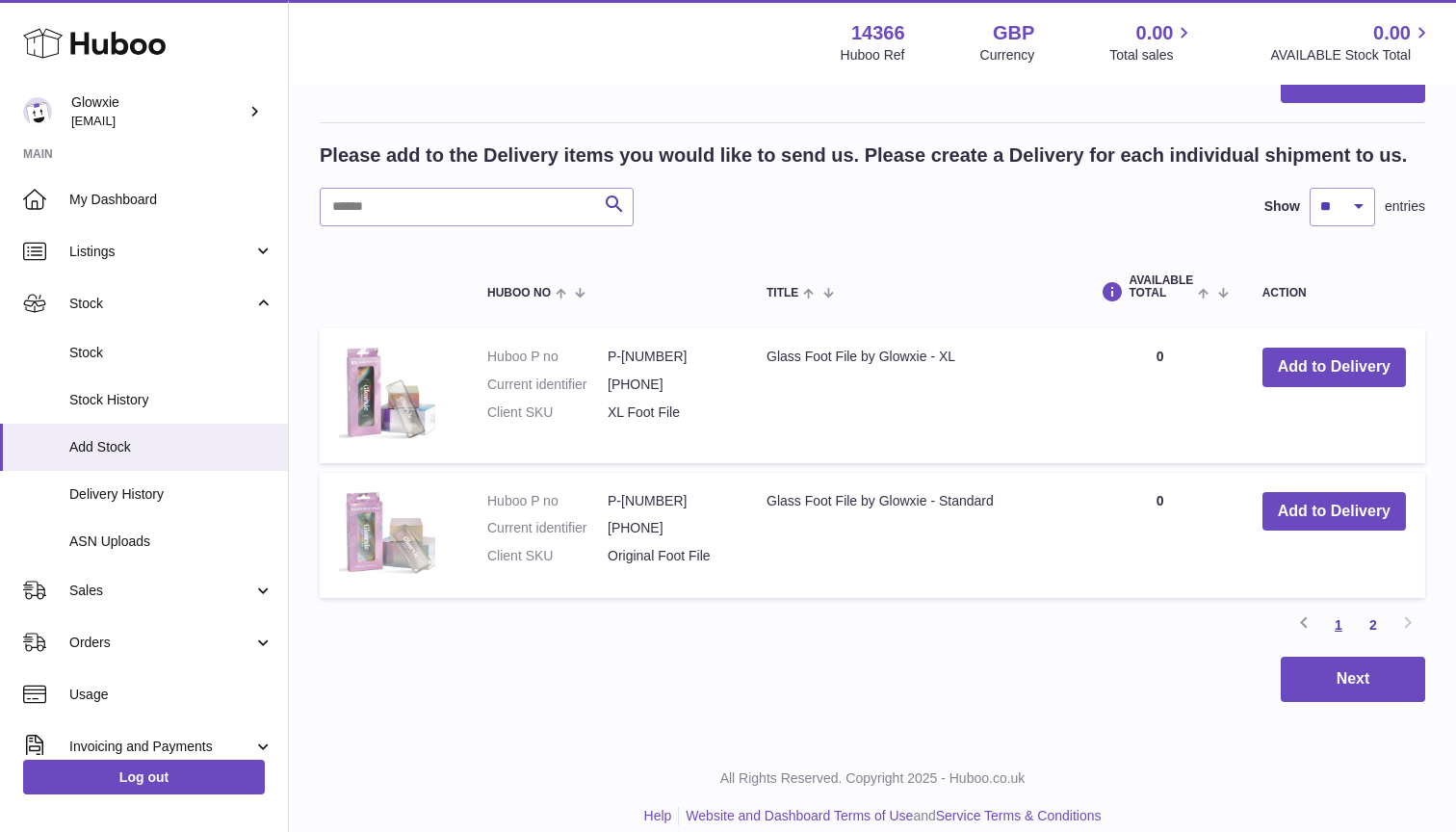 click on "1" at bounding box center [1339, 625] 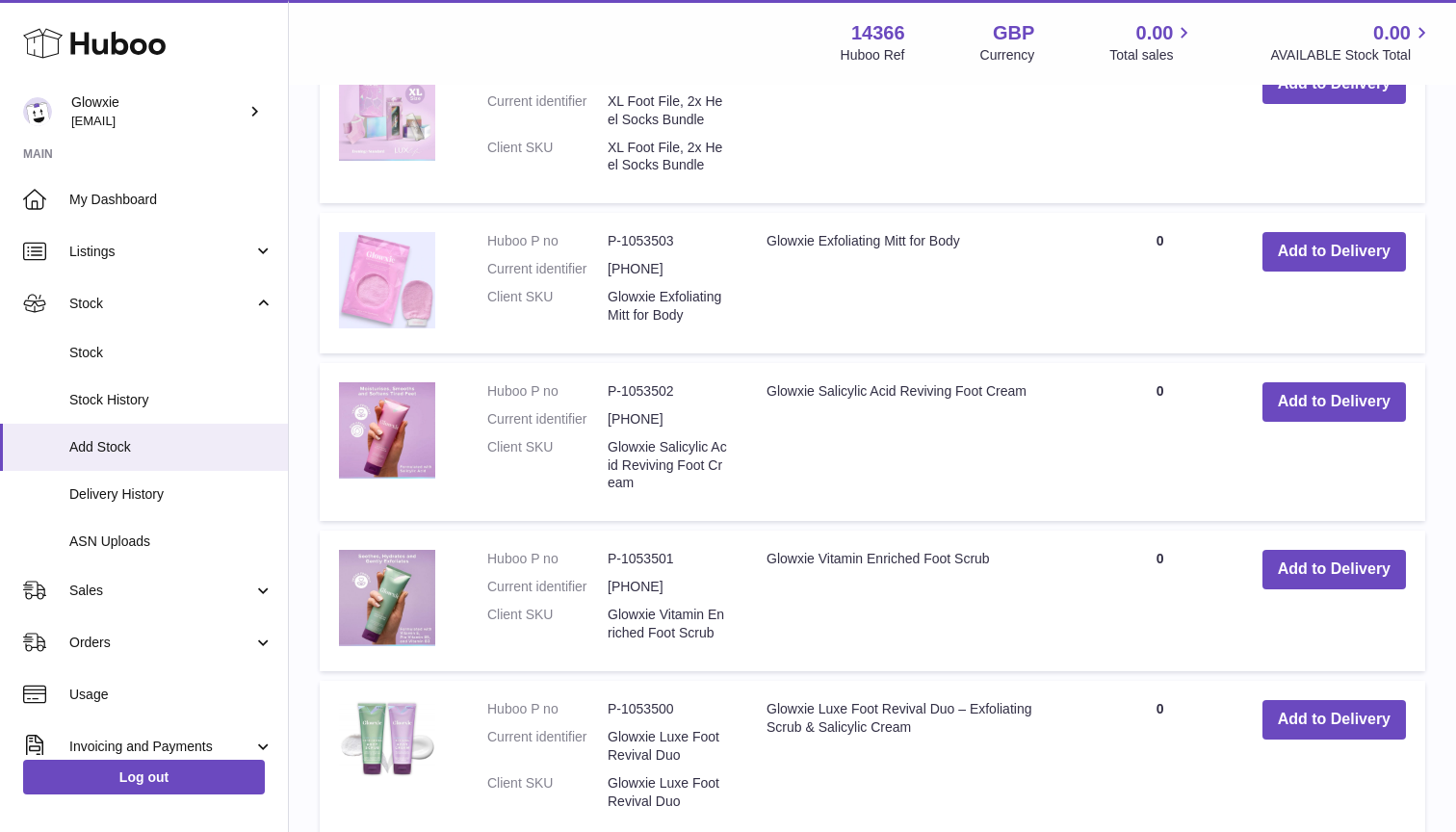 scroll, scrollTop: 2007, scrollLeft: 0, axis: vertical 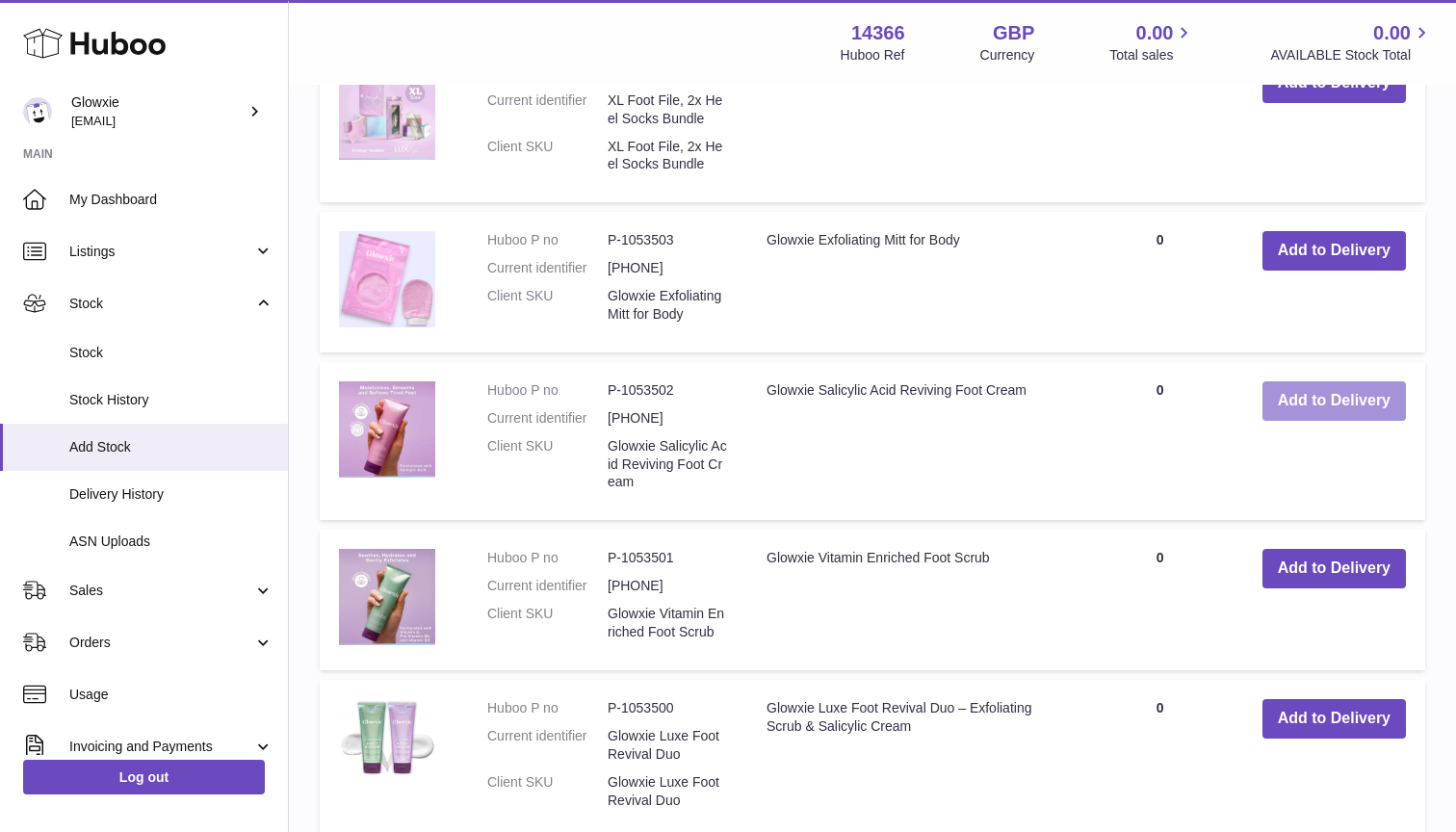 click on "Add to Delivery" at bounding box center [1334, 401] 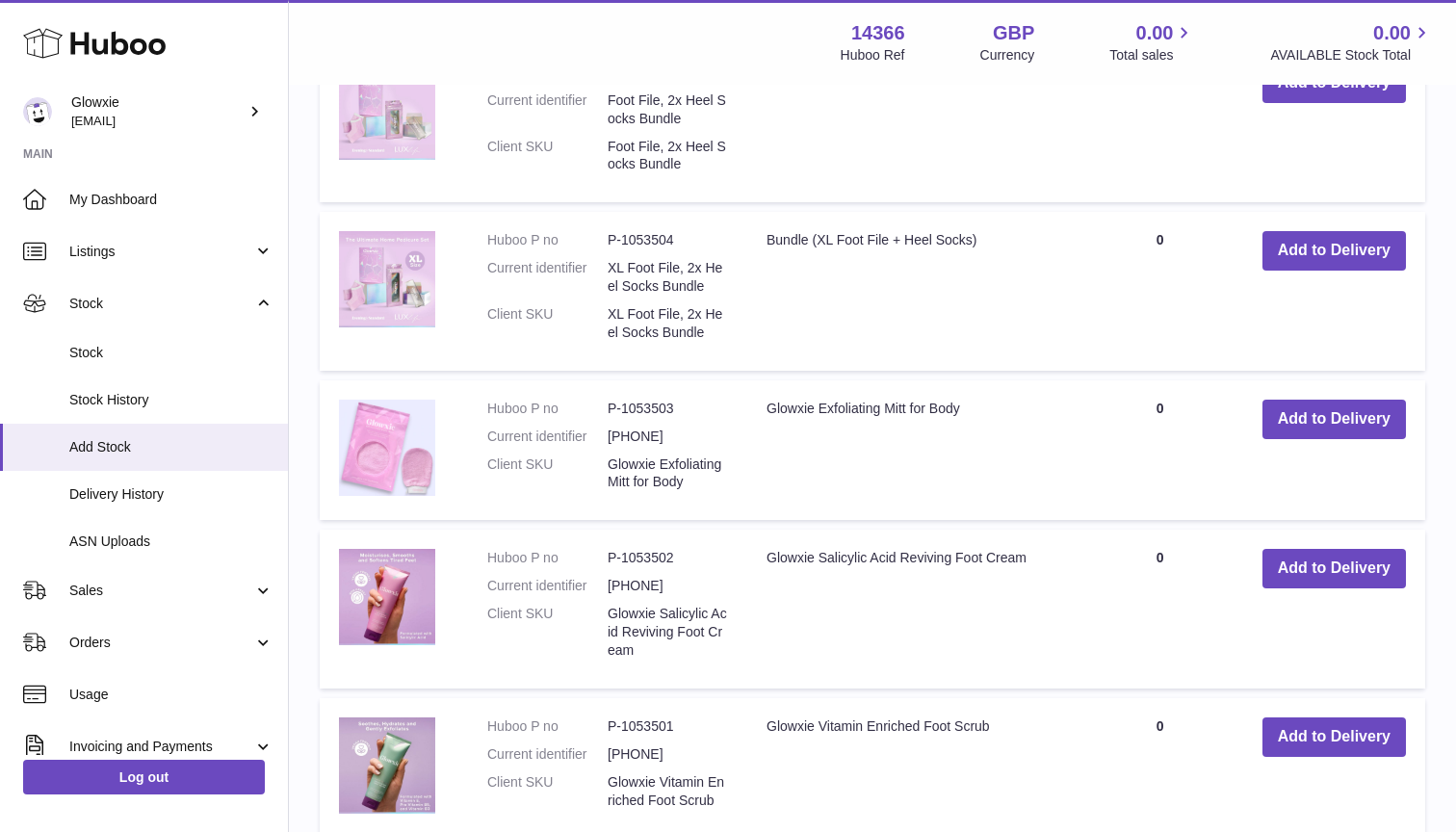 drag, startPoint x: 1287, startPoint y: 546, endPoint x: 1231, endPoint y: 616, distance: 89.6437 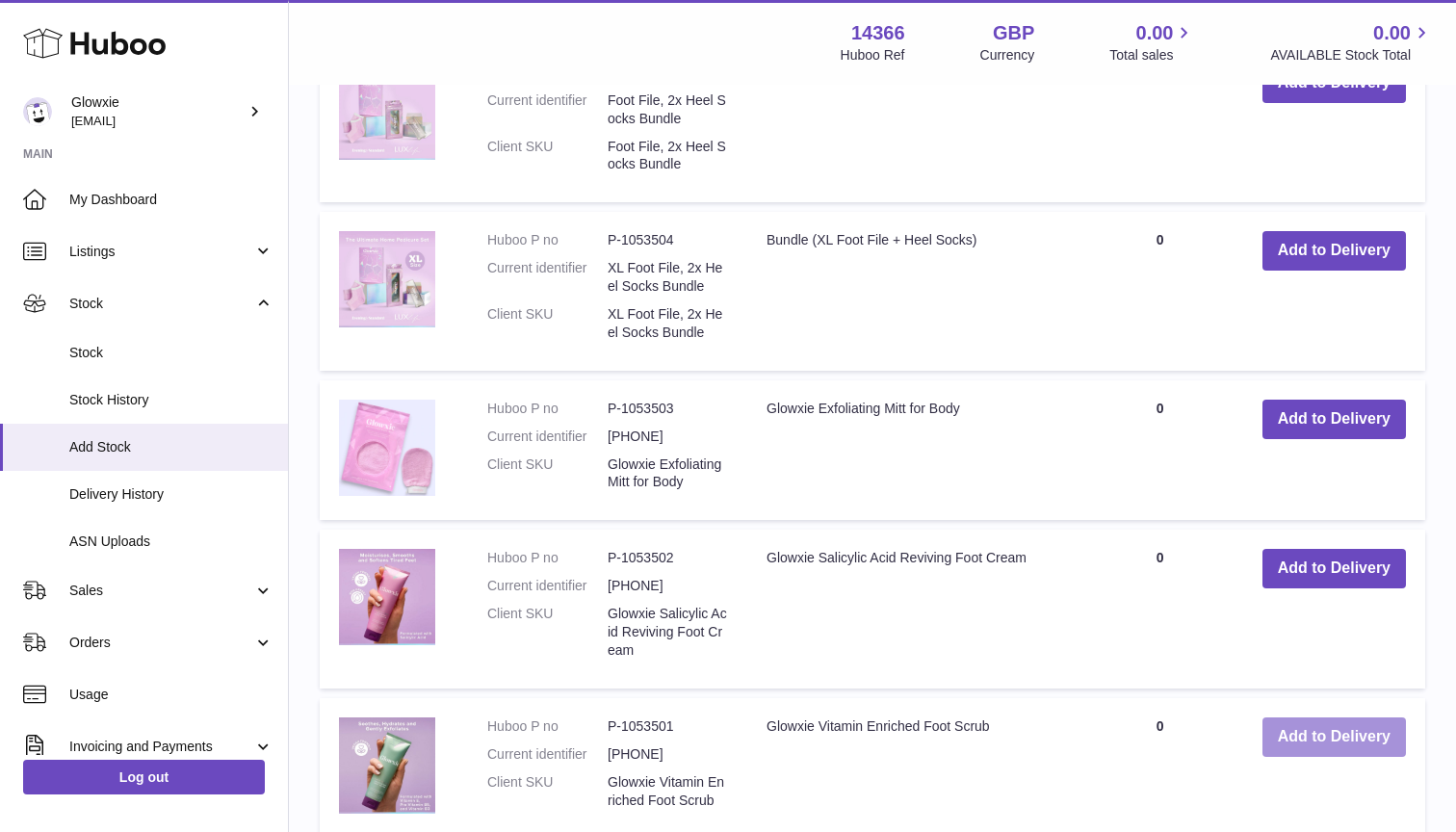 click on "Add to Delivery" at bounding box center [1334, 737] 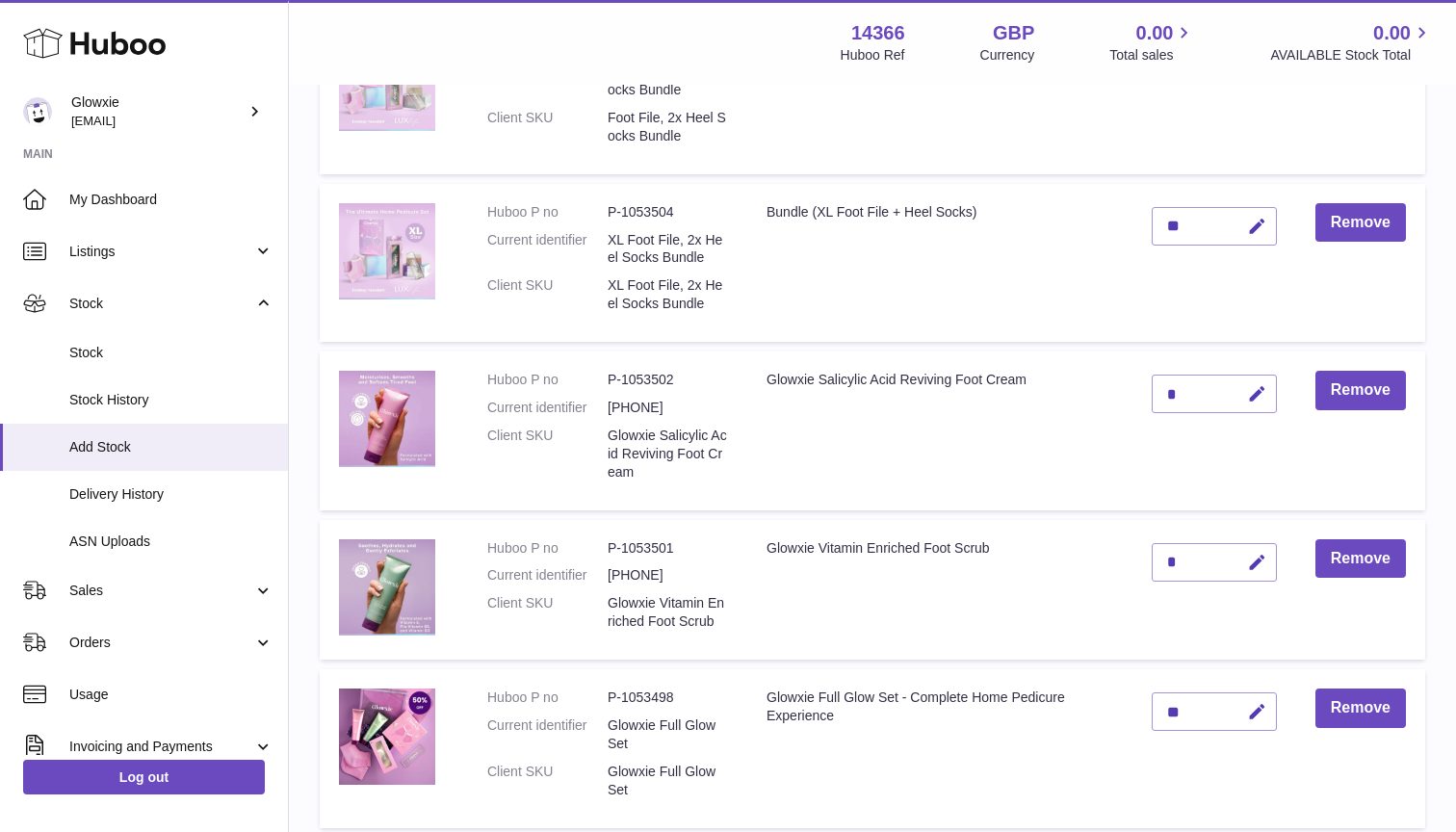scroll, scrollTop: 499, scrollLeft: 0, axis: vertical 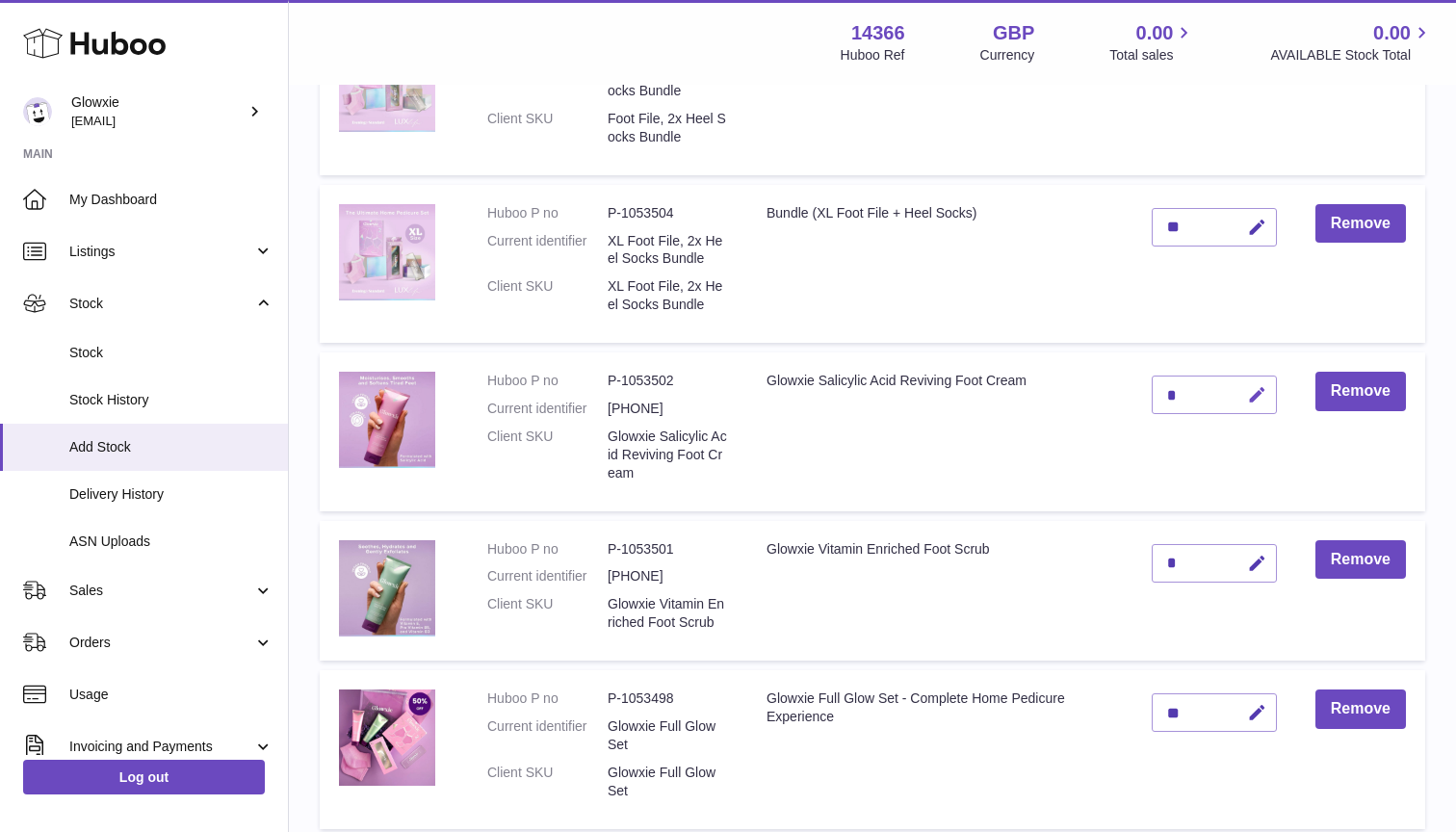 click at bounding box center (1257, 395) 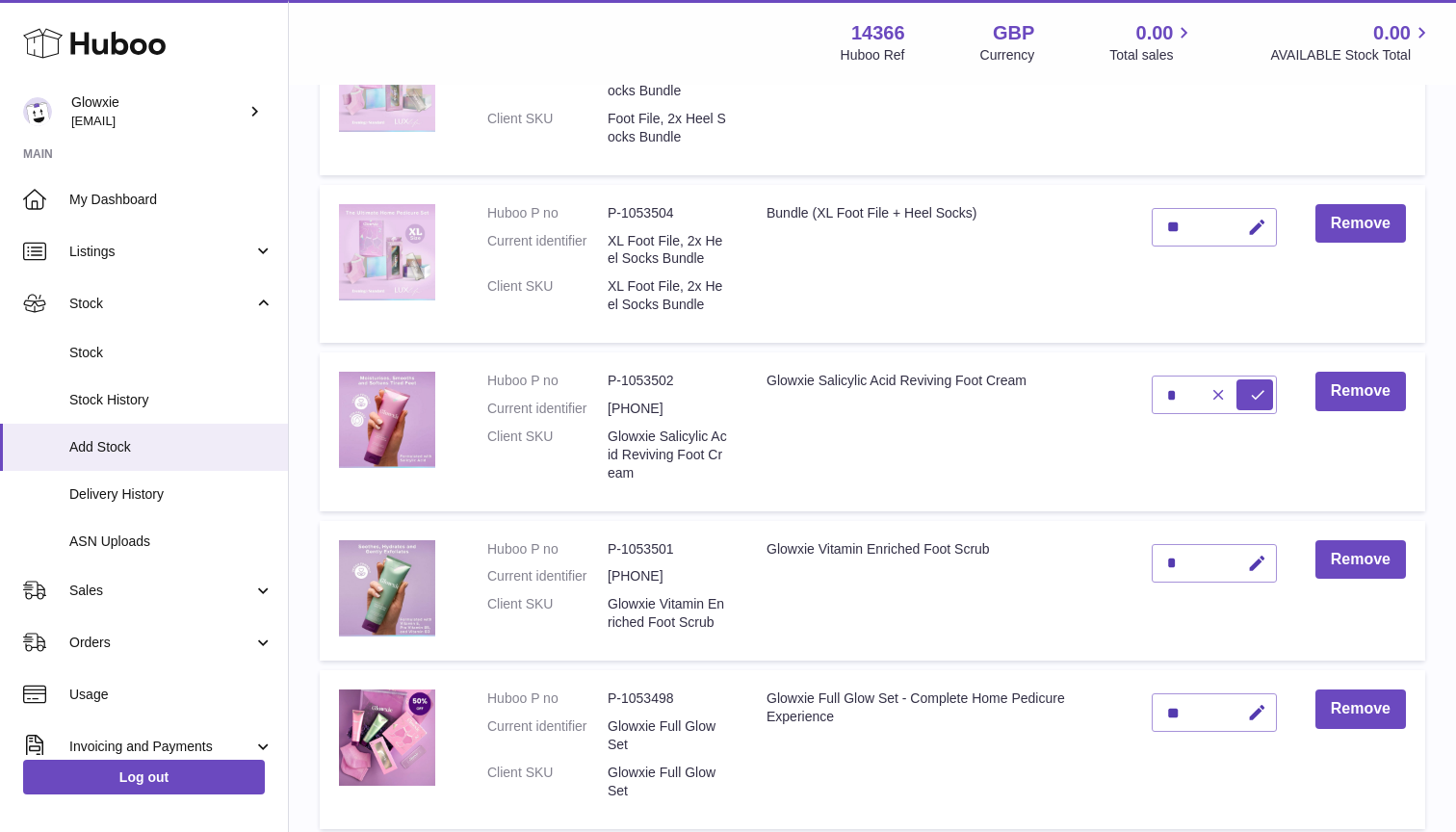 click at bounding box center [1218, 395] 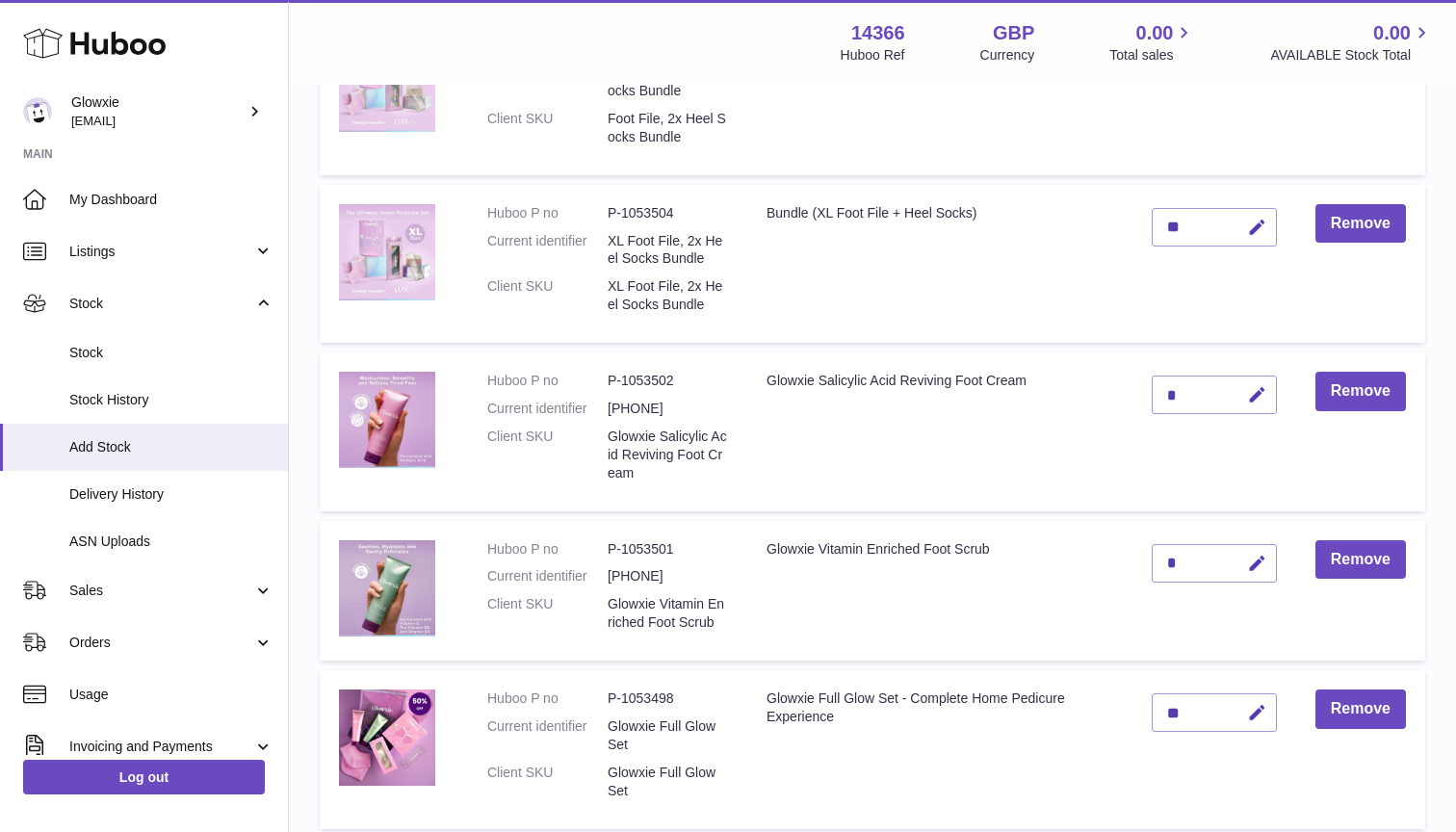 click on "*" at bounding box center (1214, 395) 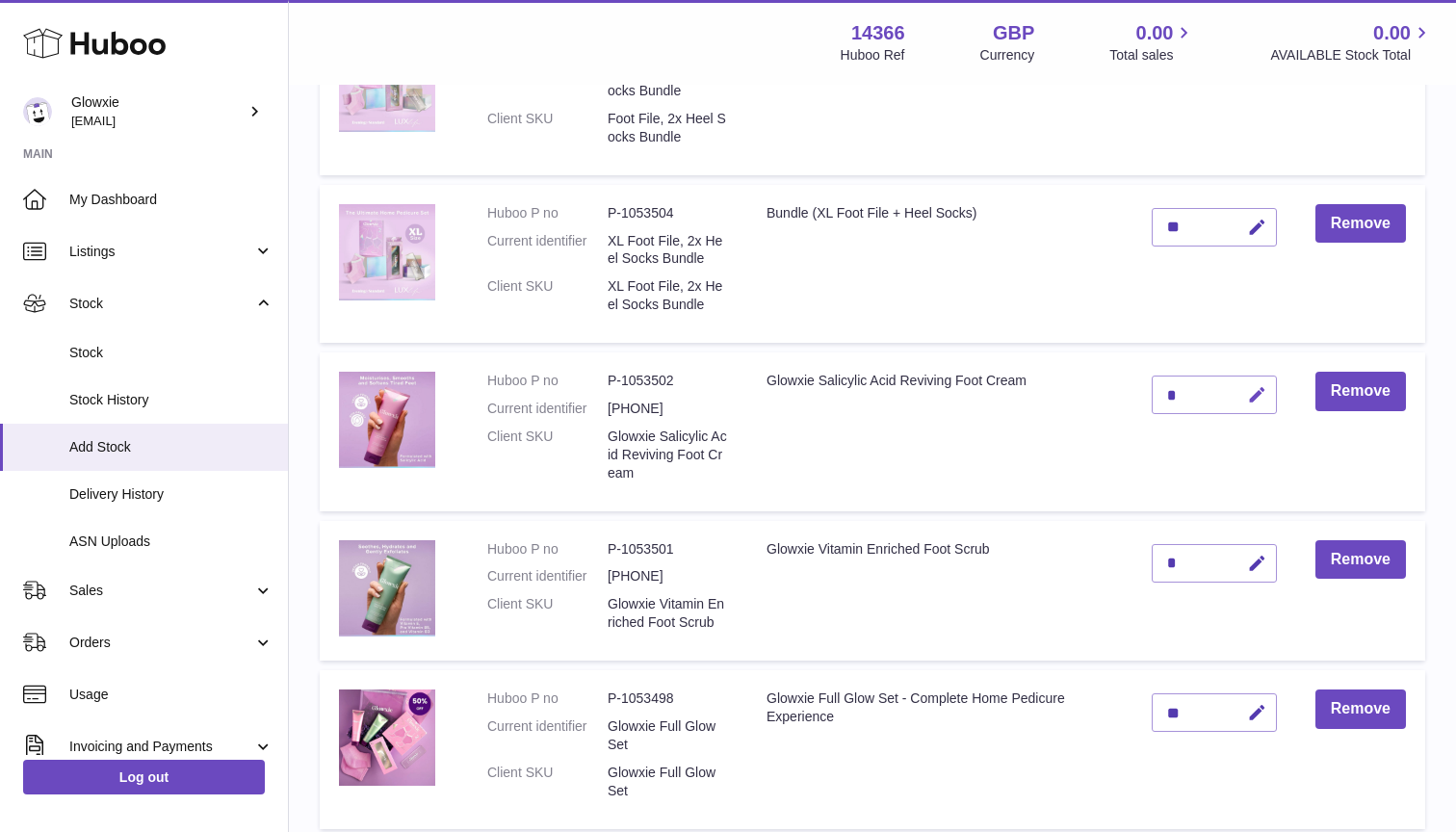 click at bounding box center (1257, 395) 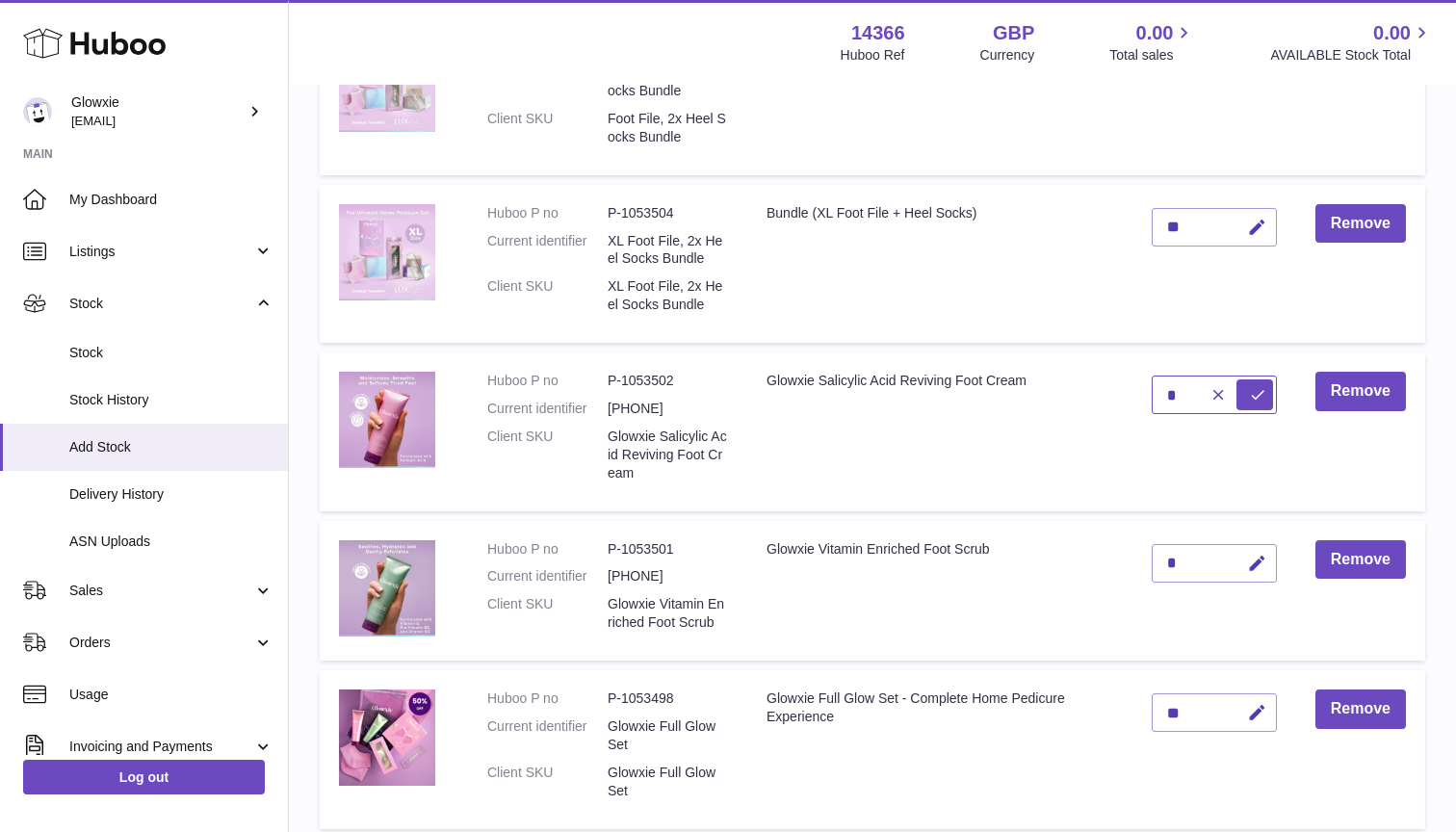 click on "*" at bounding box center (1214, 395) 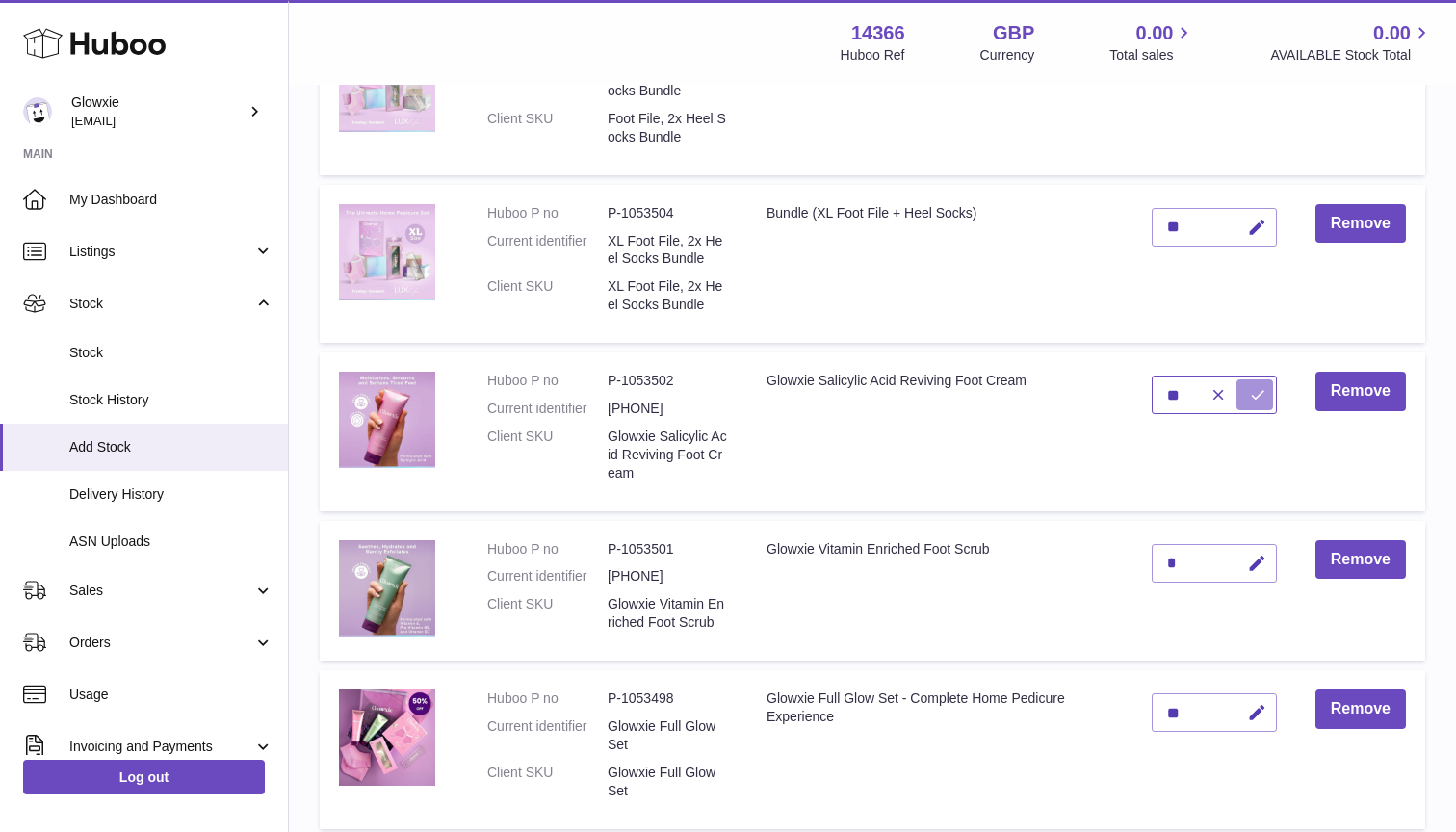 type on "**" 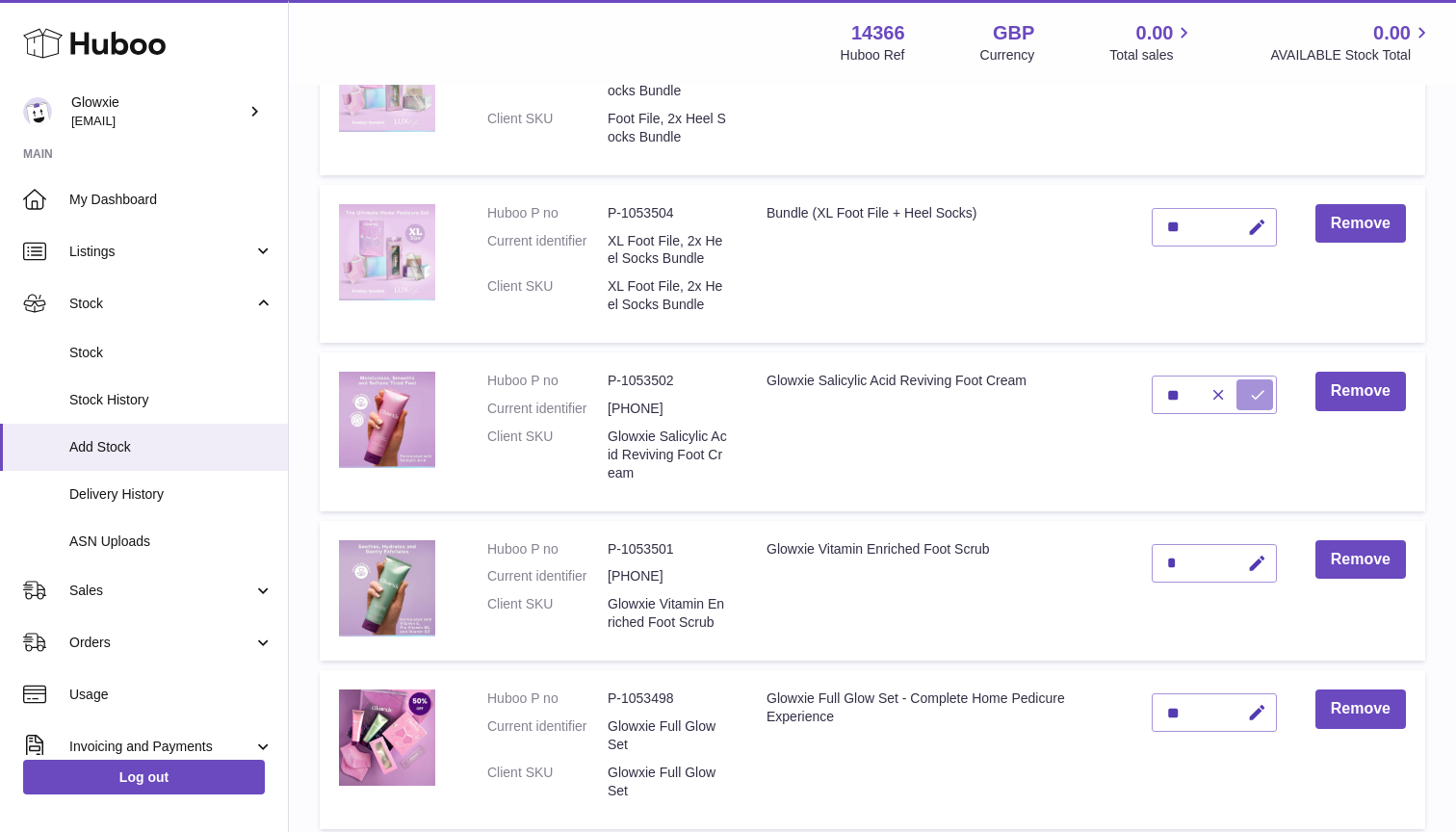 click at bounding box center (1258, 395) 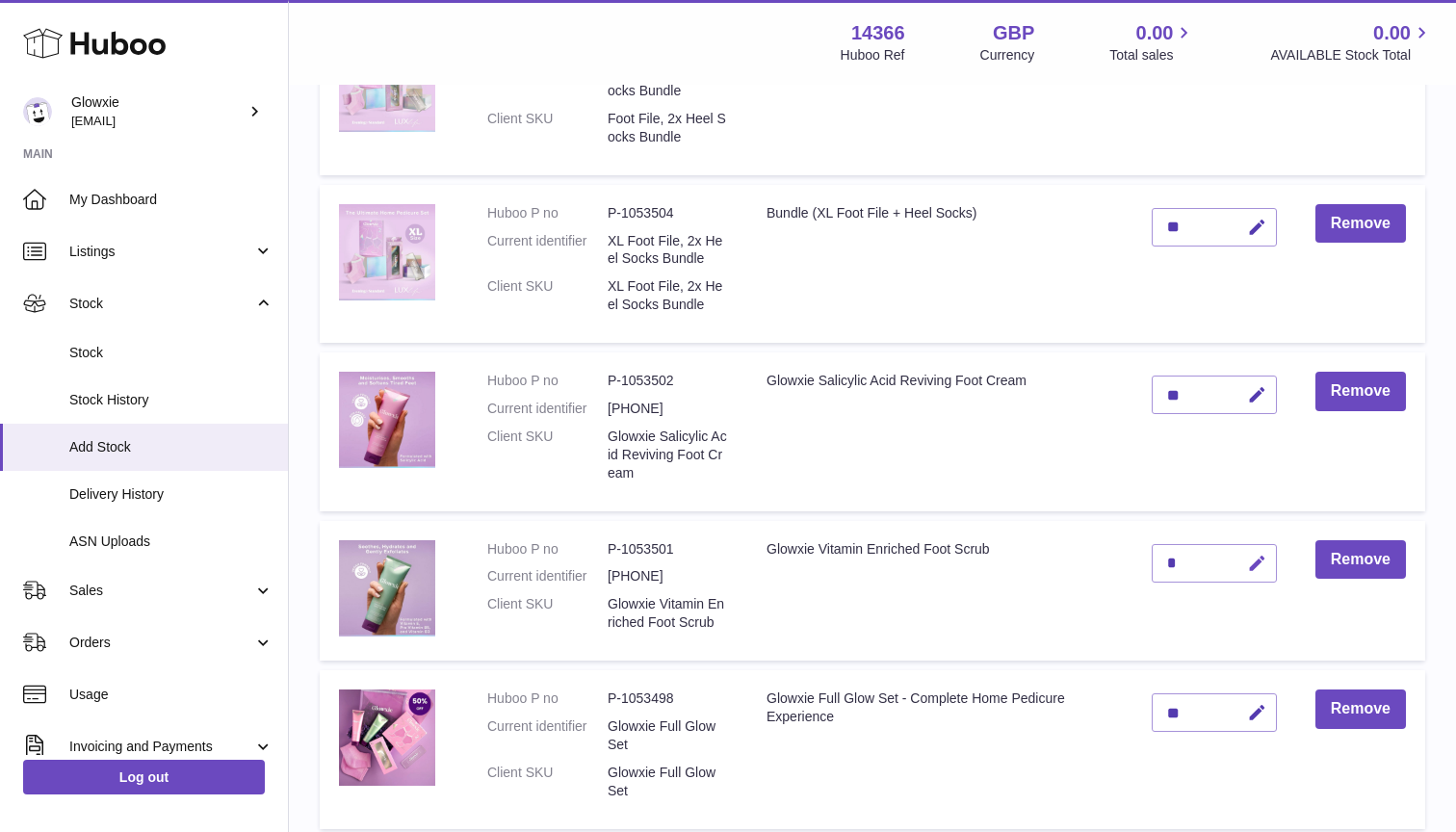 click at bounding box center [1257, 563] 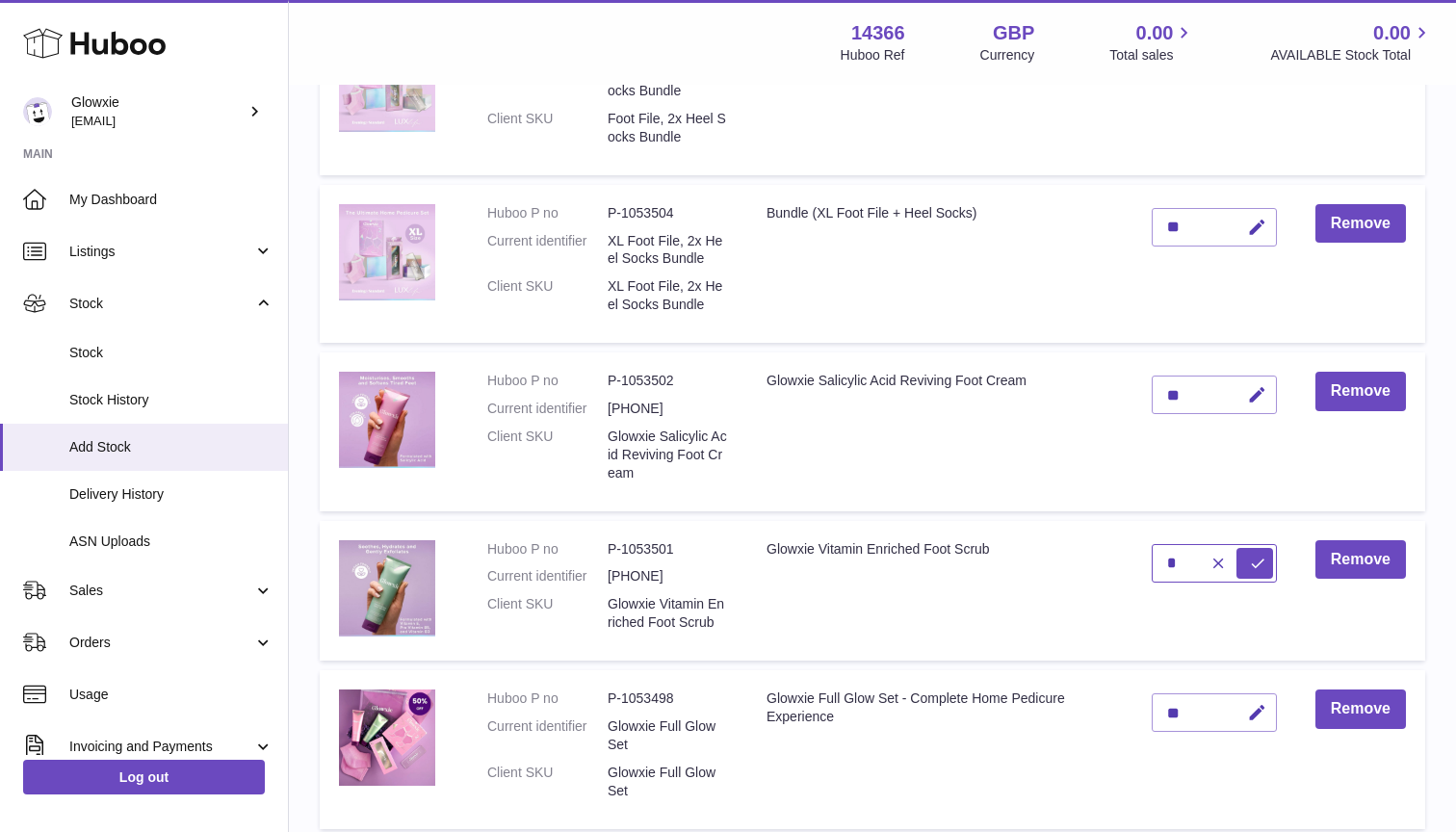 click on "*" at bounding box center [1214, 563] 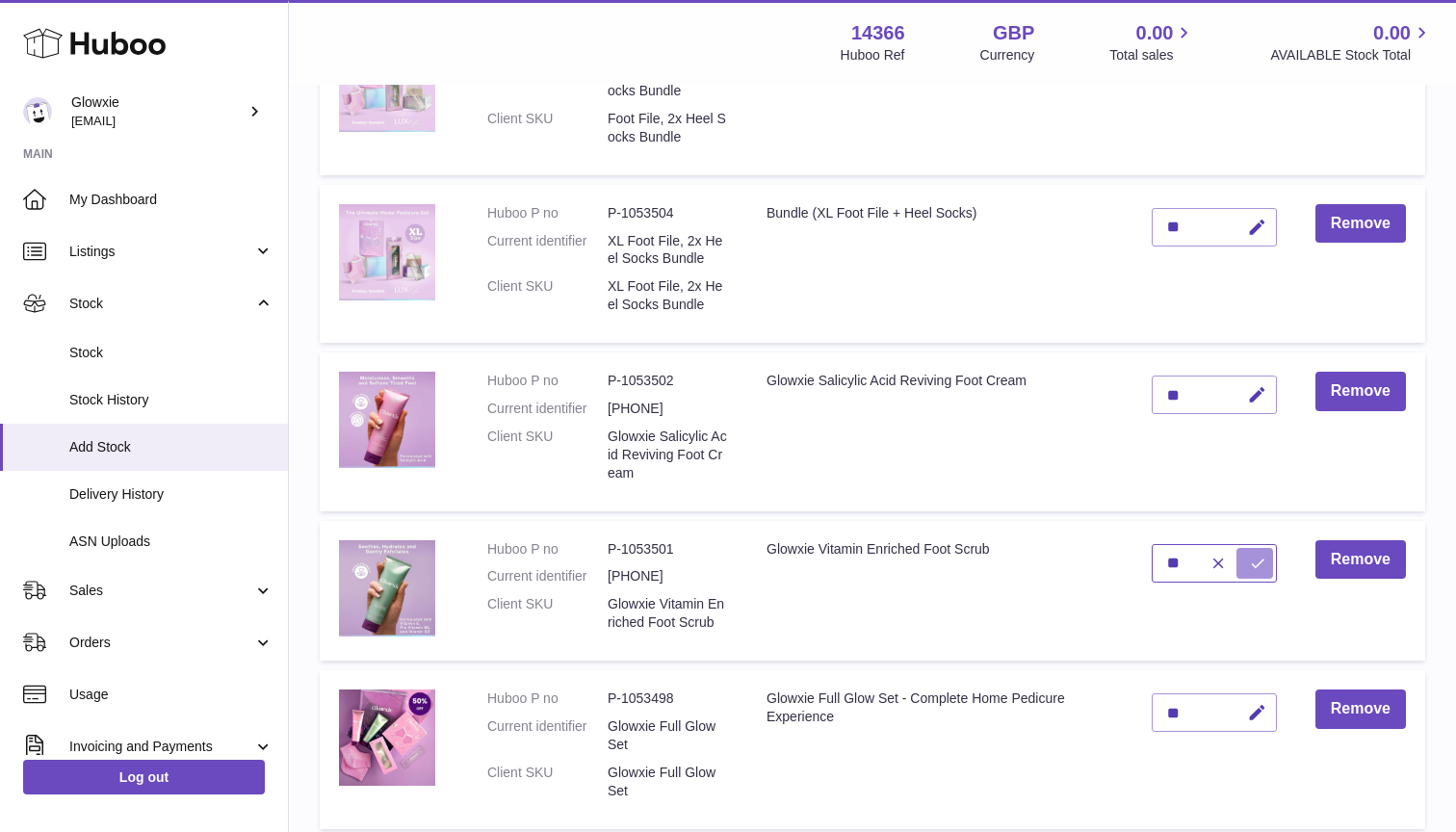 type on "**" 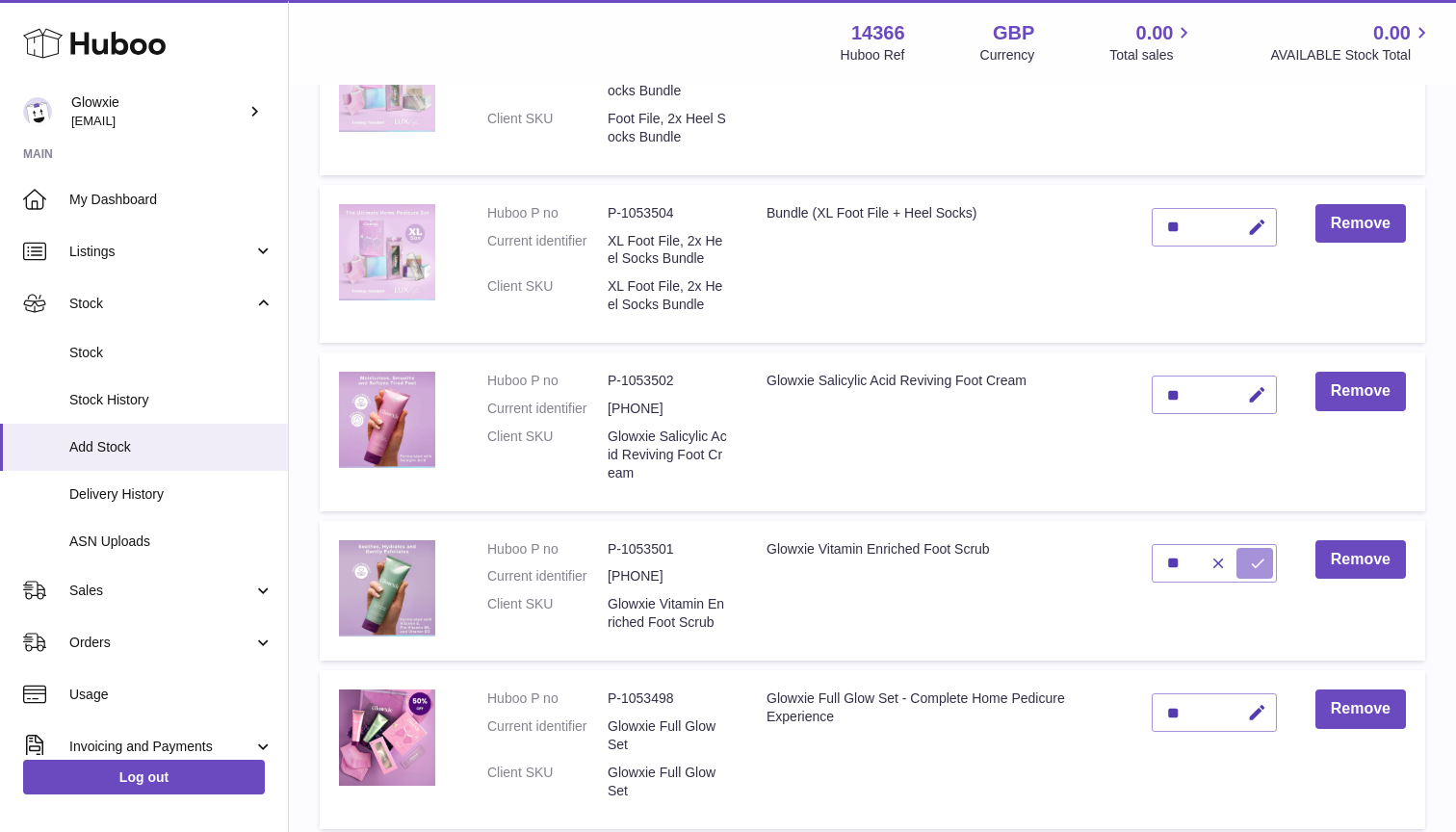 click at bounding box center [1258, 563] 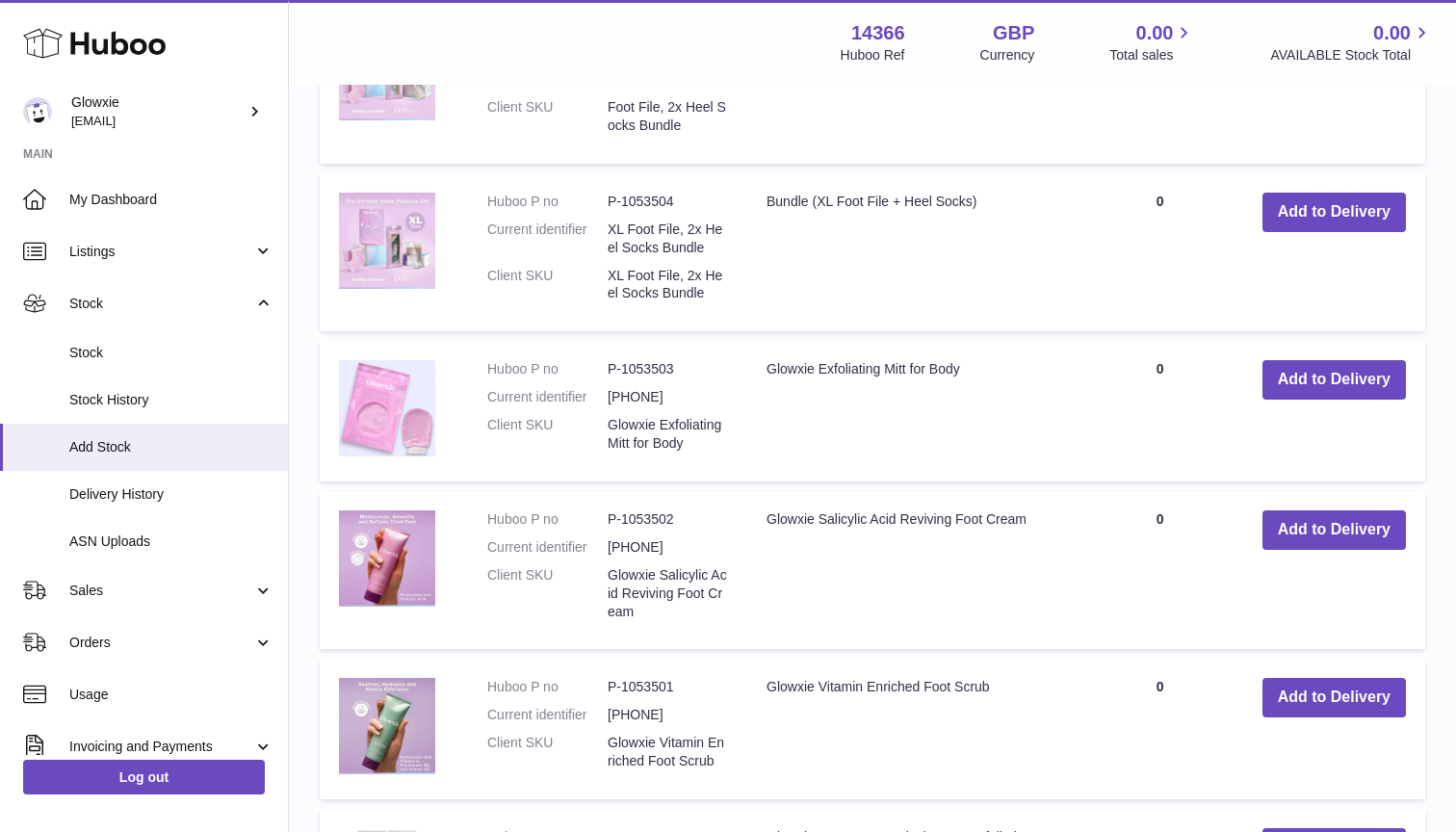 scroll, scrollTop: 2180, scrollLeft: 0, axis: vertical 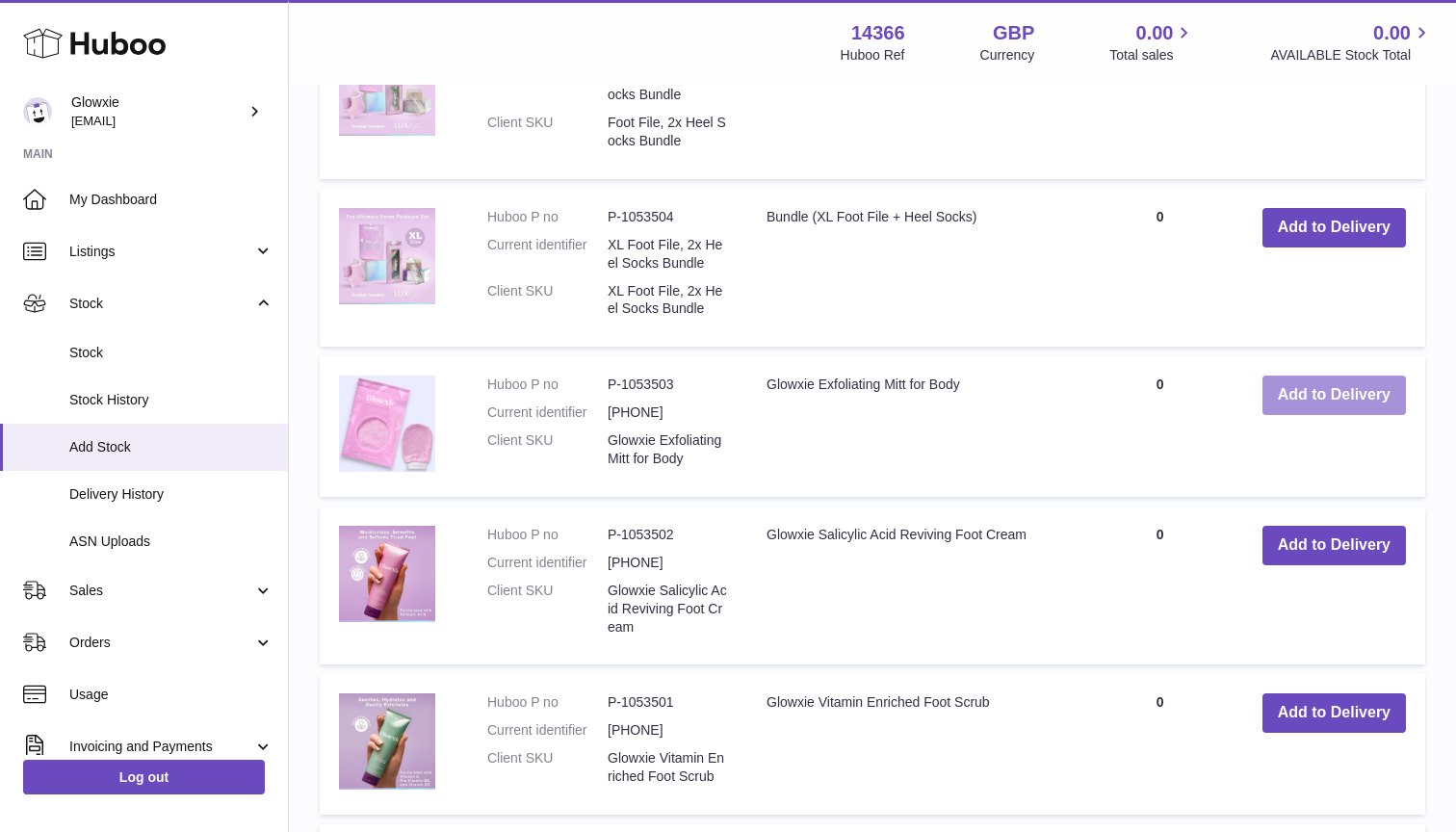 click on "Add to Delivery" at bounding box center [1334, 395] 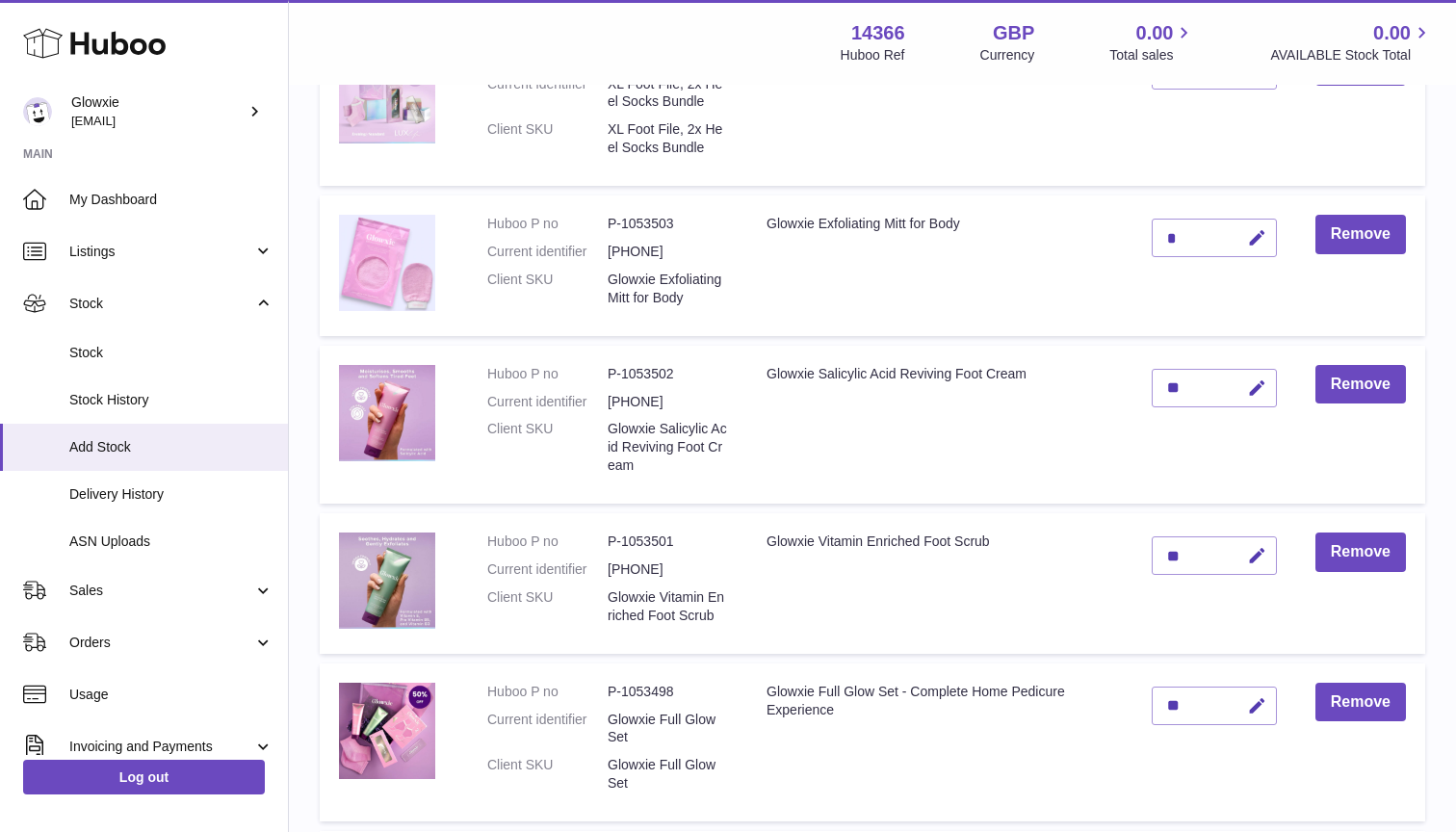 scroll, scrollTop: 570, scrollLeft: 0, axis: vertical 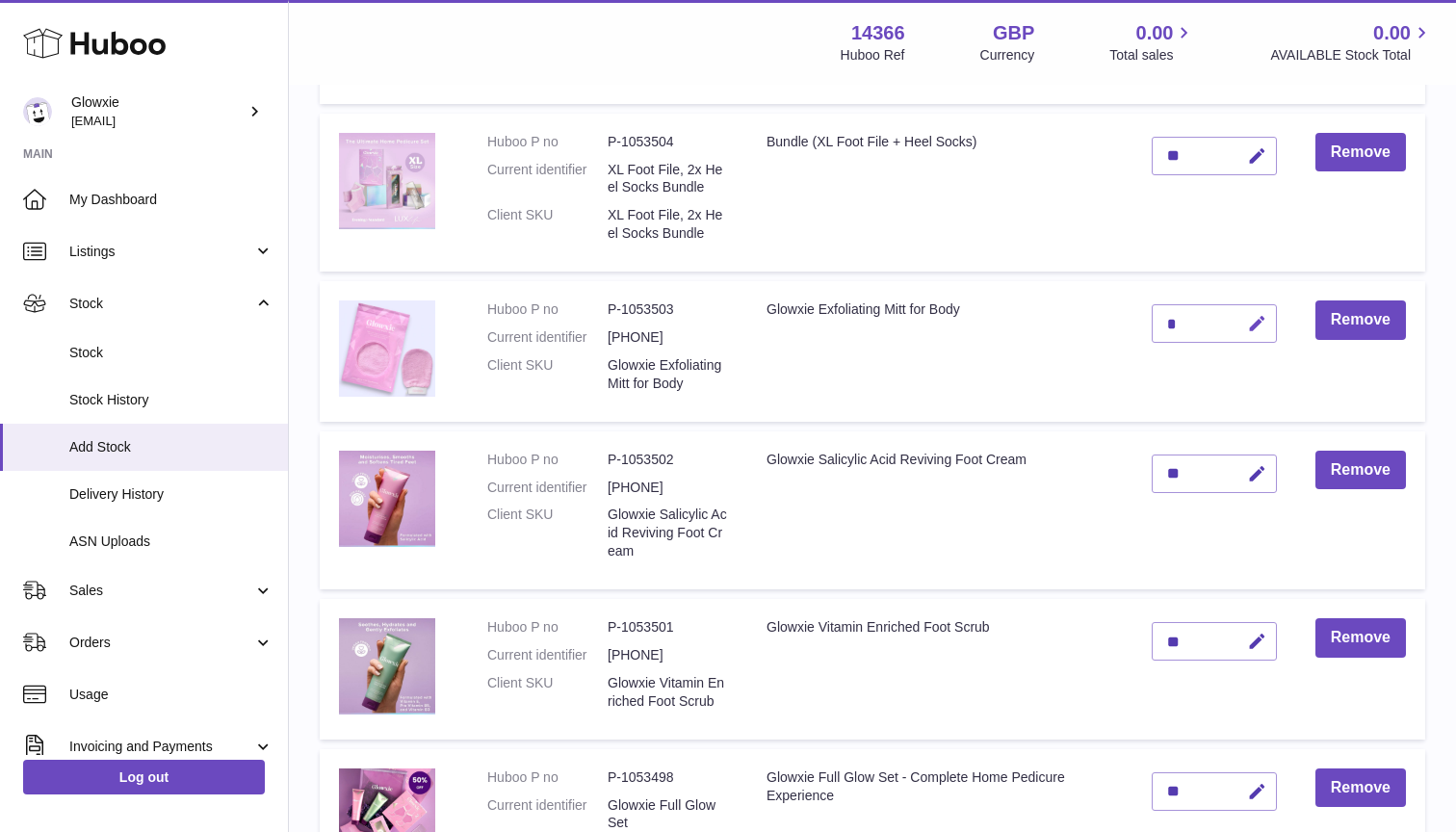 click at bounding box center [1257, 324] 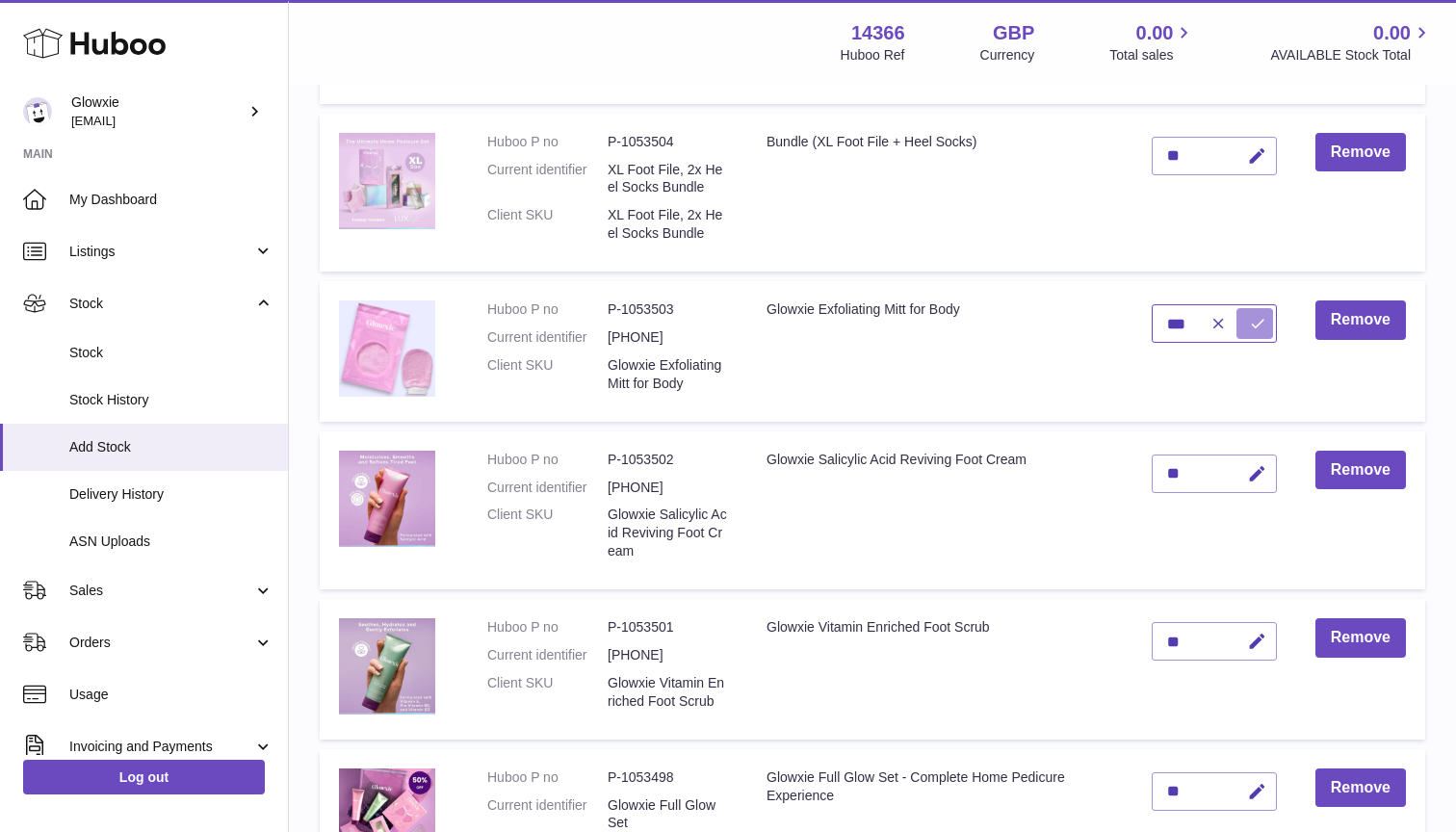 type on "***" 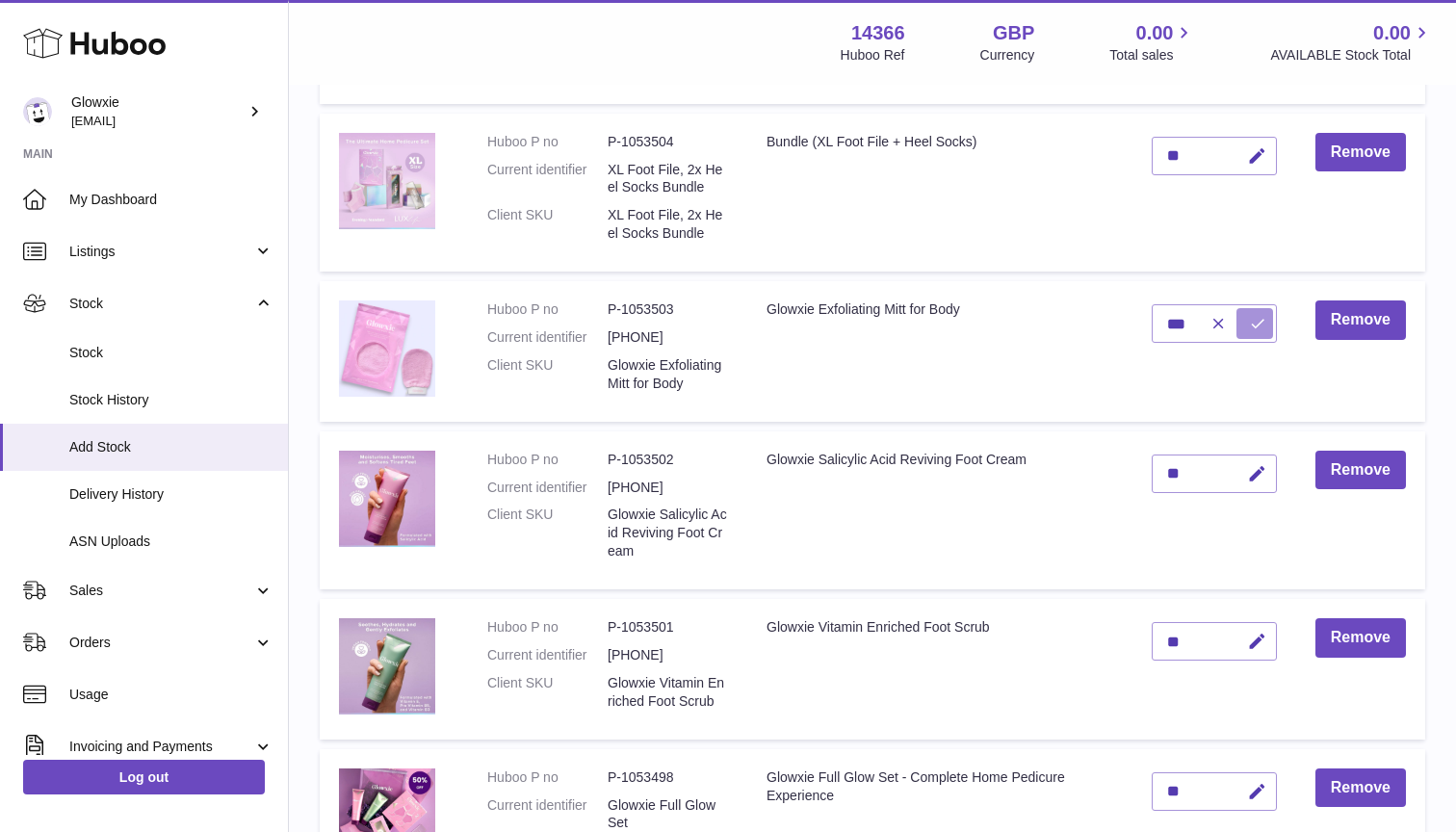 click at bounding box center [1258, 324] 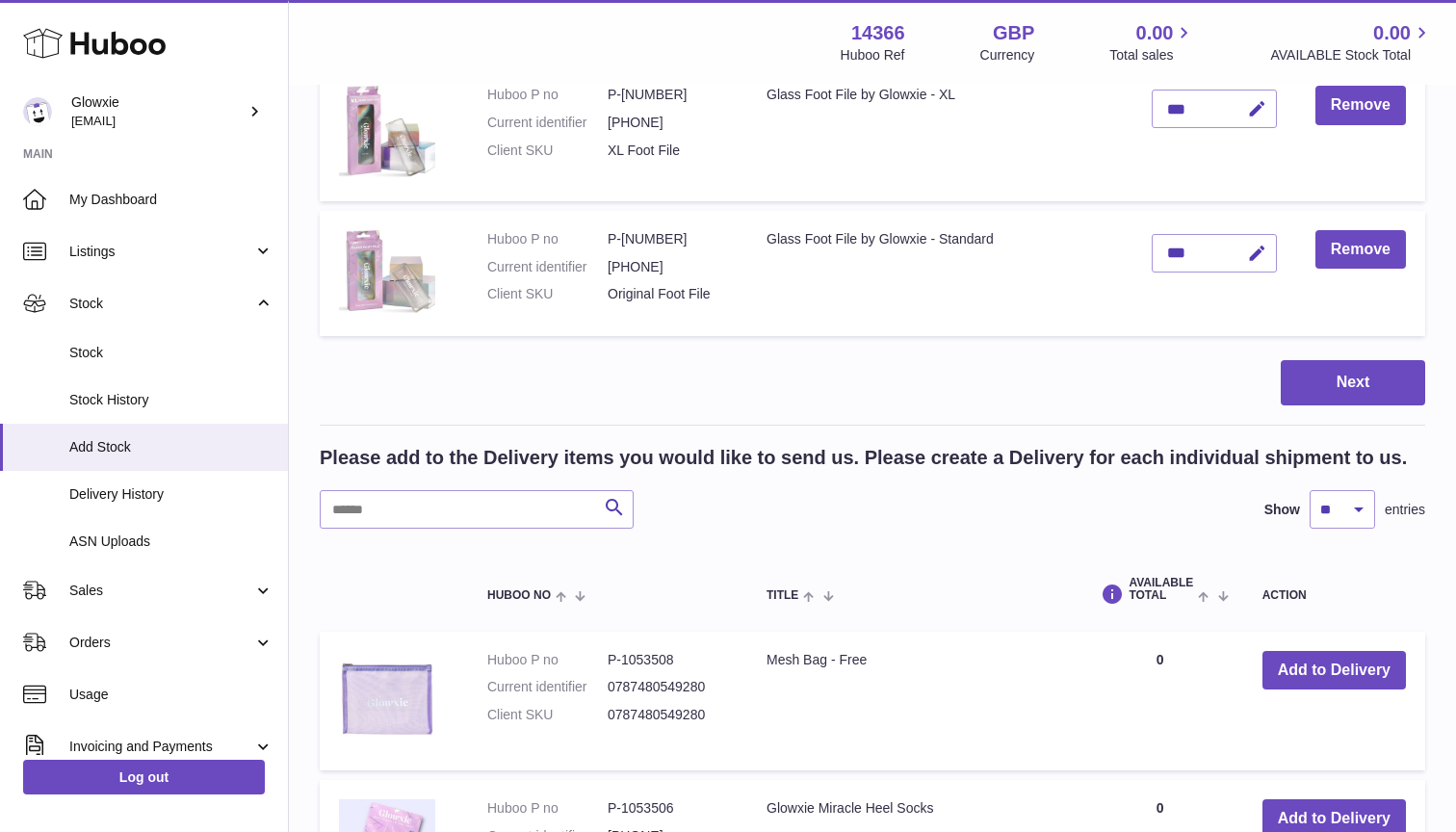 scroll, scrollTop: 1454, scrollLeft: 0, axis: vertical 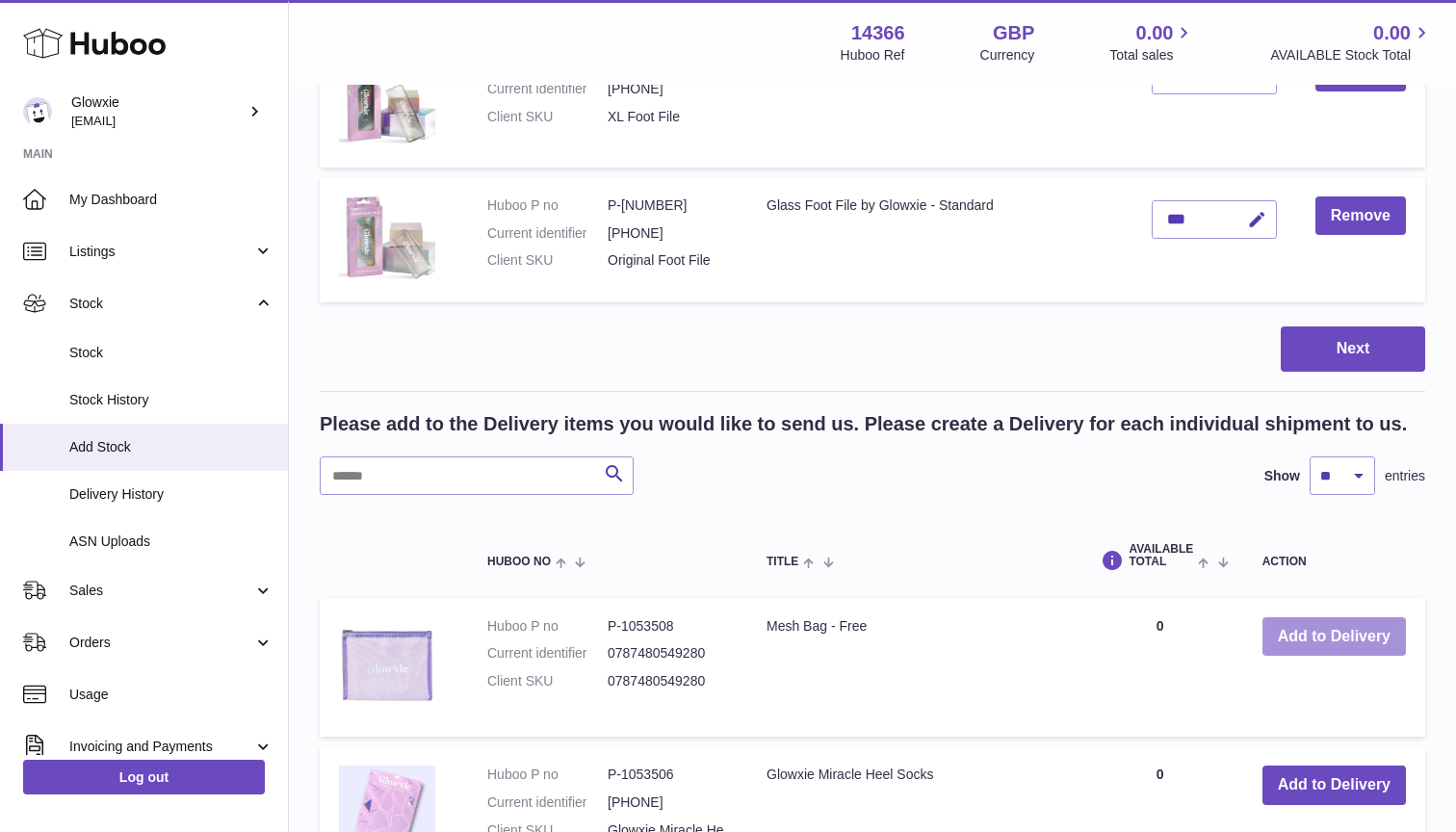 click on "Add to Delivery" at bounding box center (1334, 637) 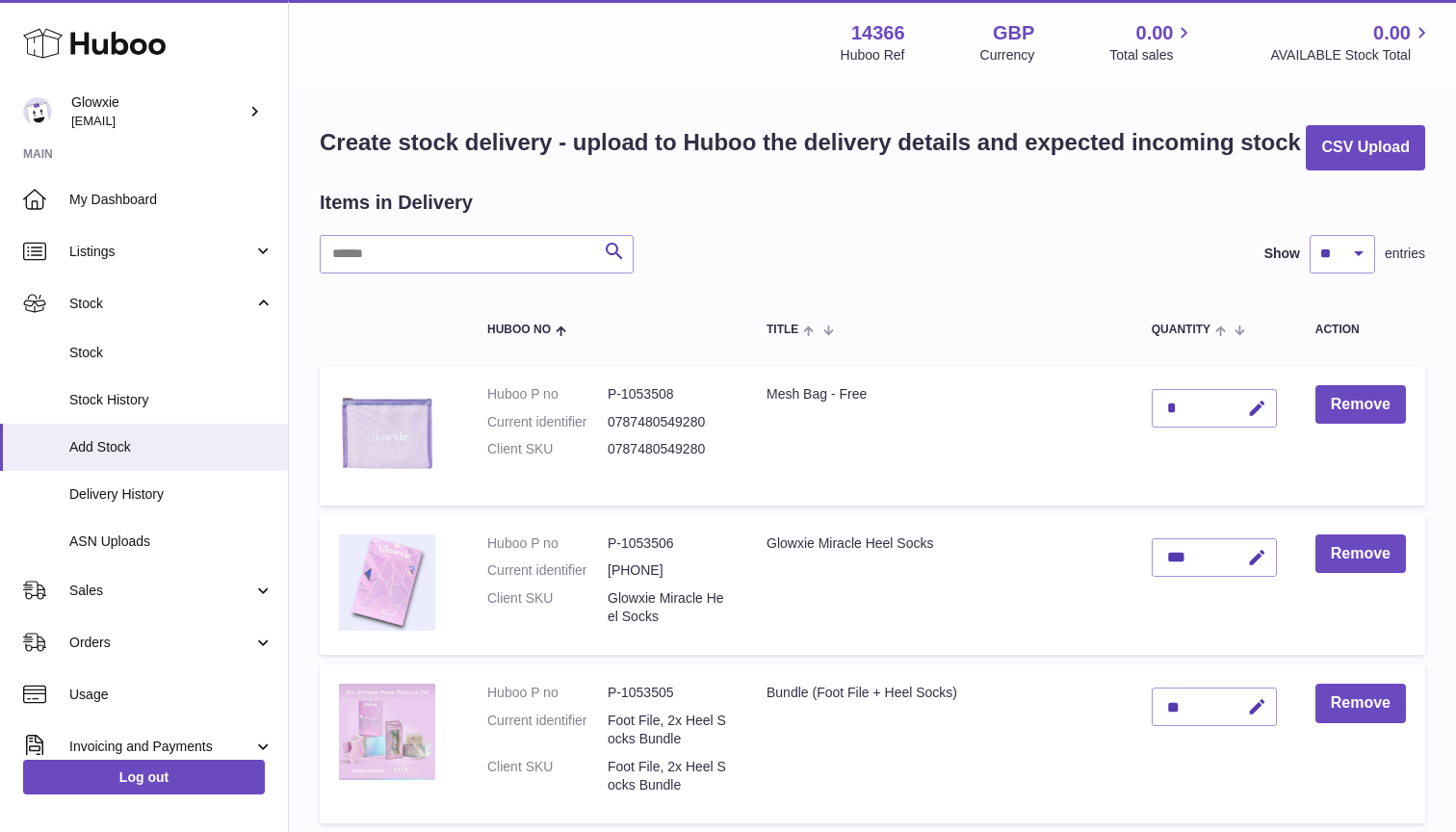 scroll, scrollTop: 0, scrollLeft: 0, axis: both 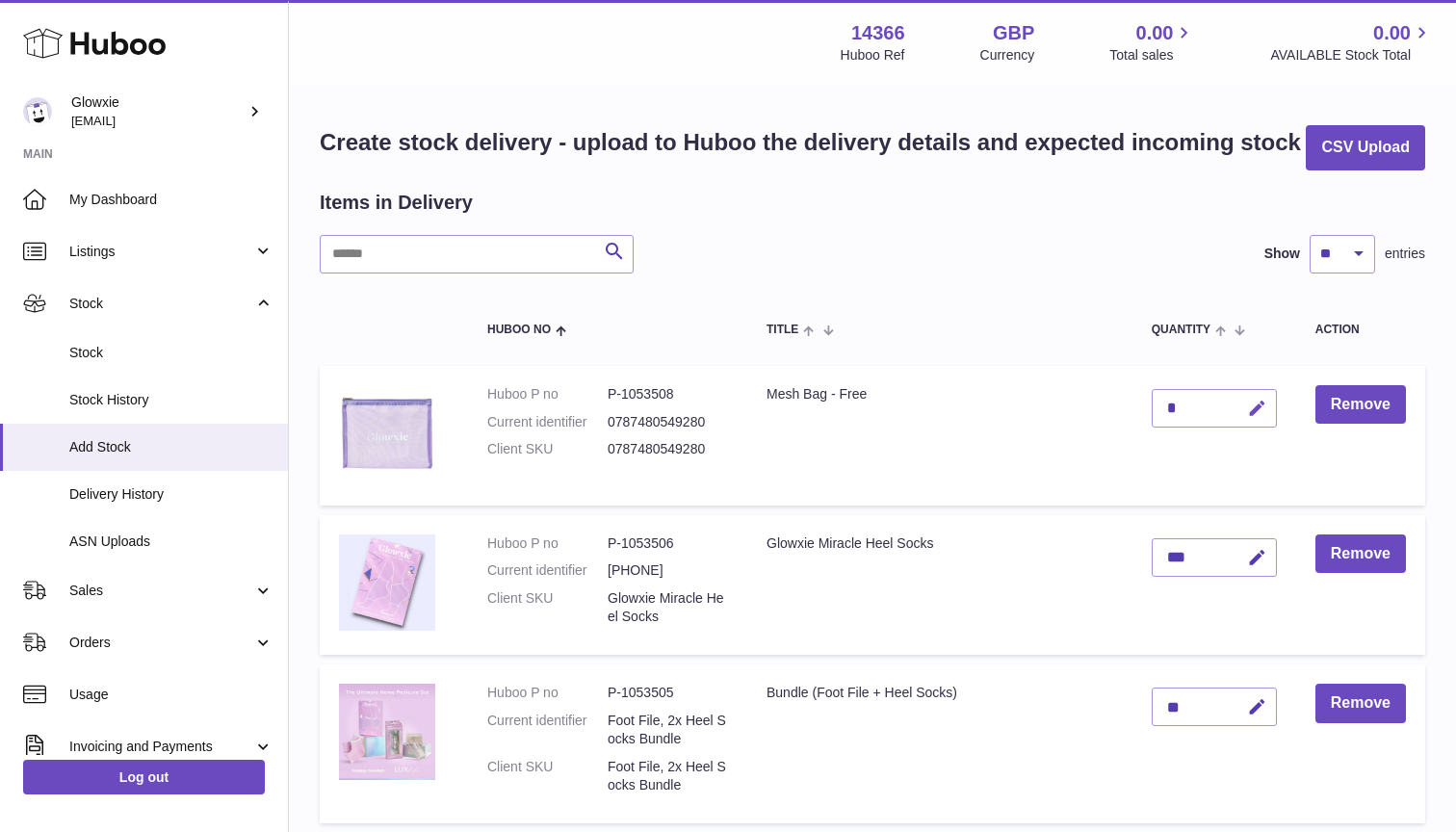 click at bounding box center (1257, 408) 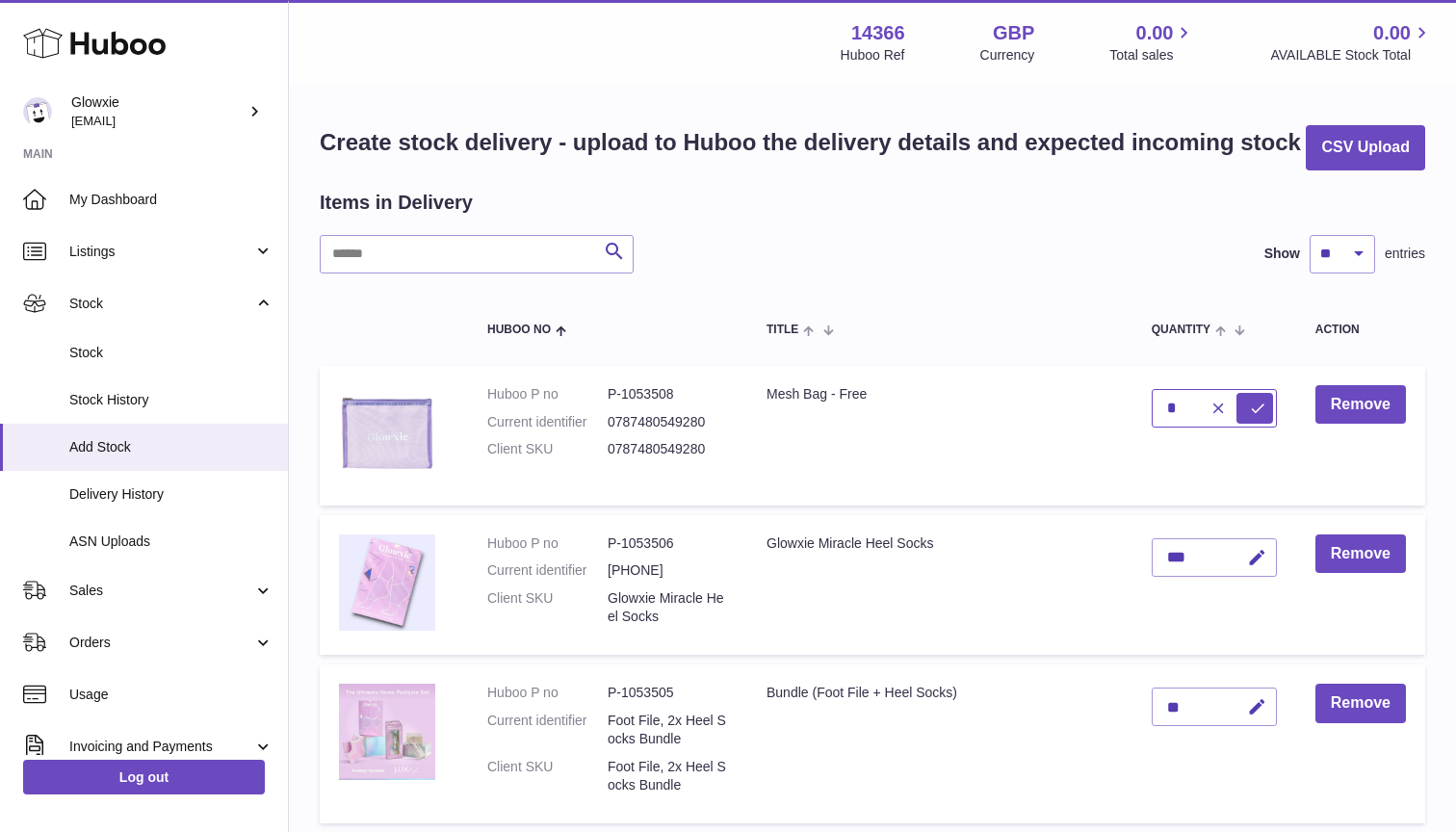 click on "*" at bounding box center (1214, 408) 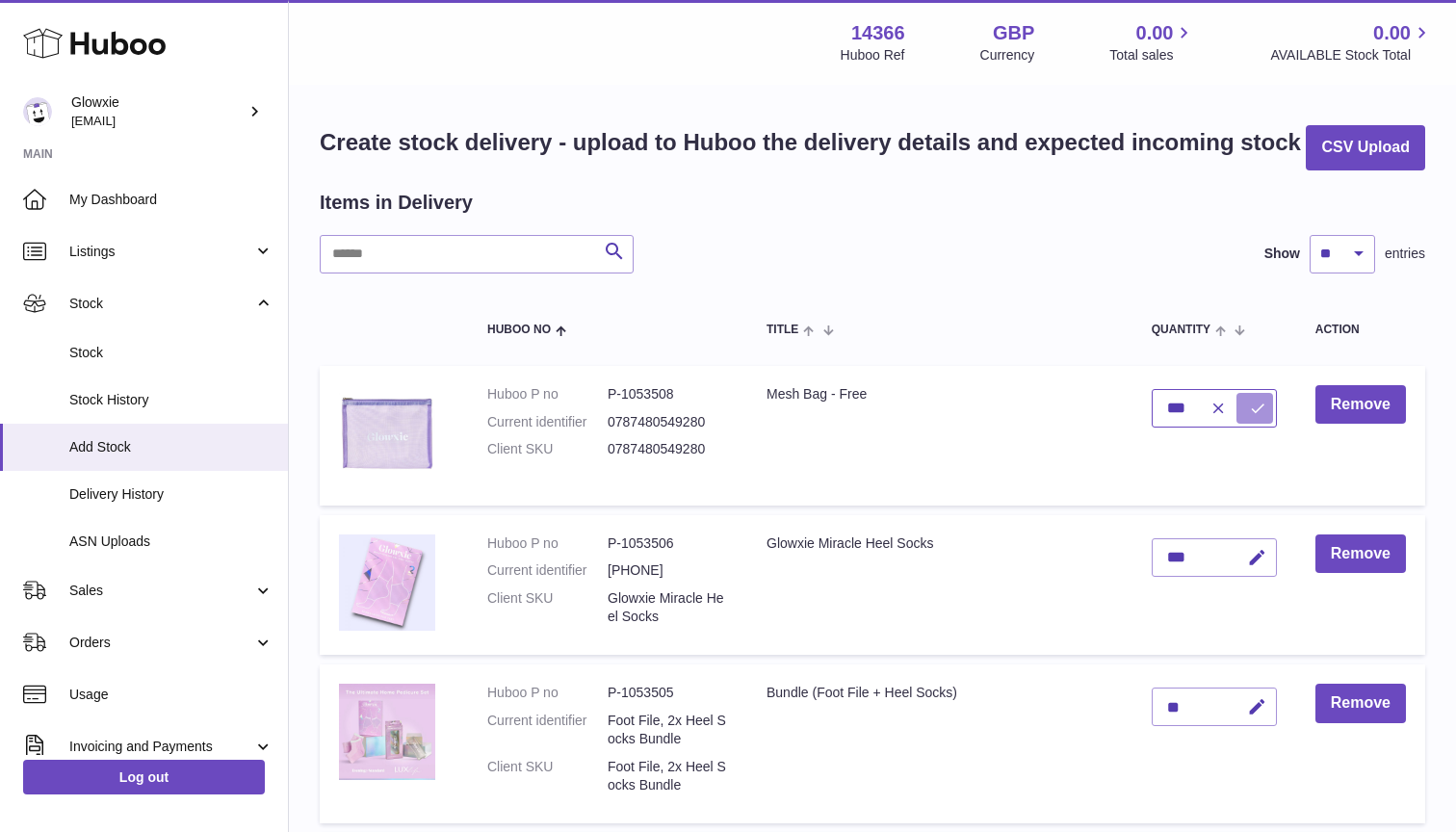 type on "***" 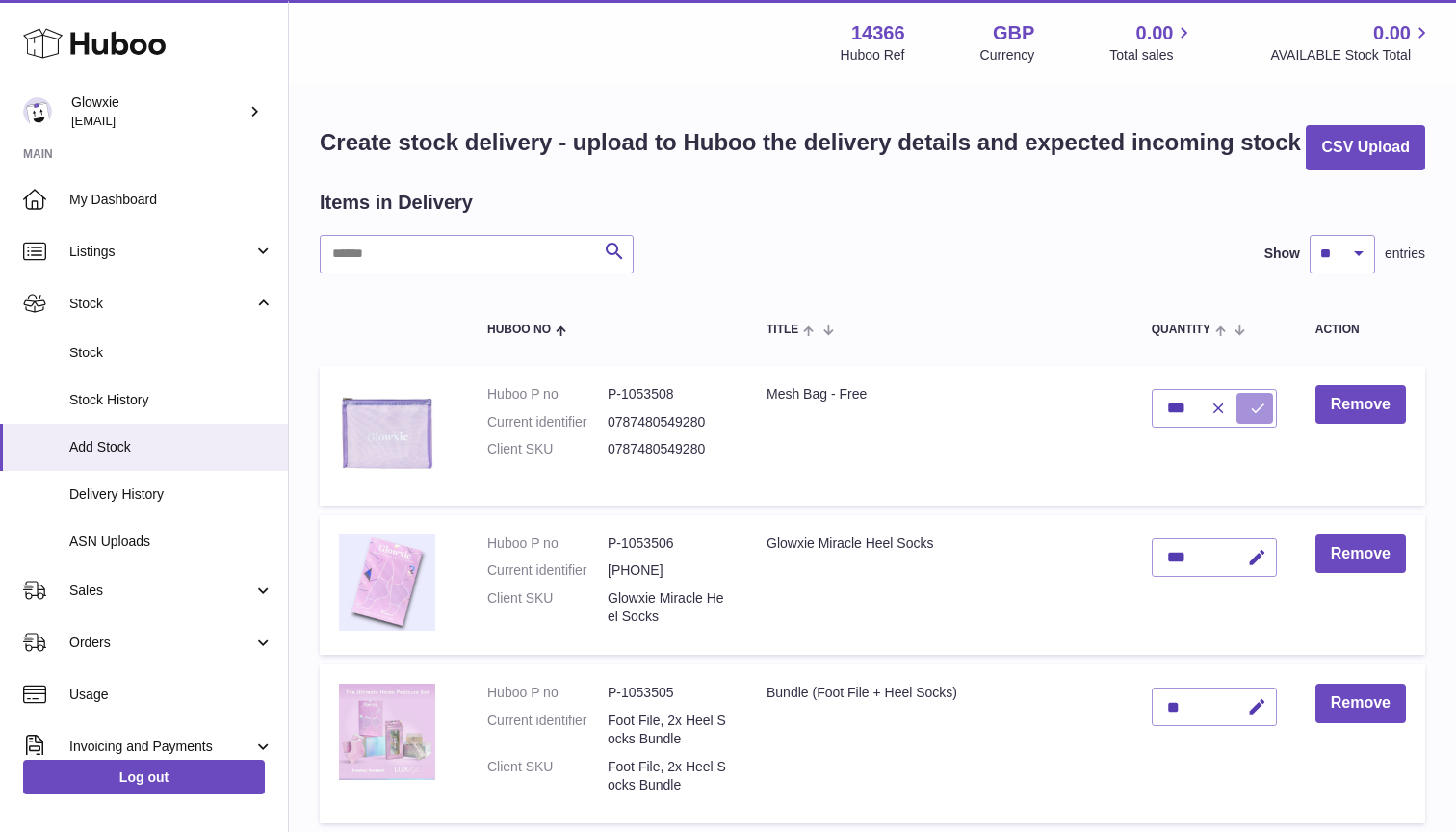 click at bounding box center [1255, 408] 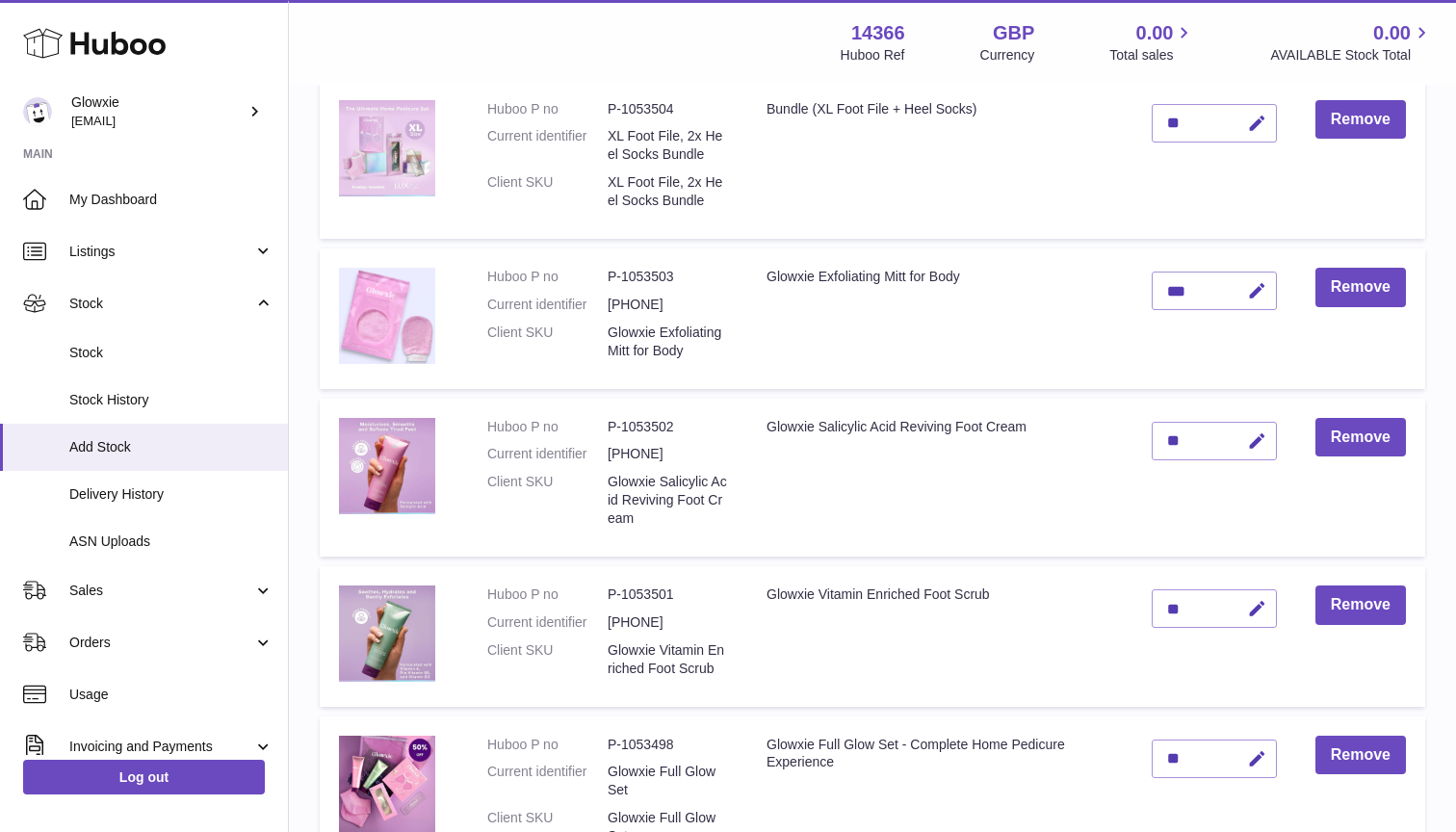 scroll, scrollTop: 771, scrollLeft: 0, axis: vertical 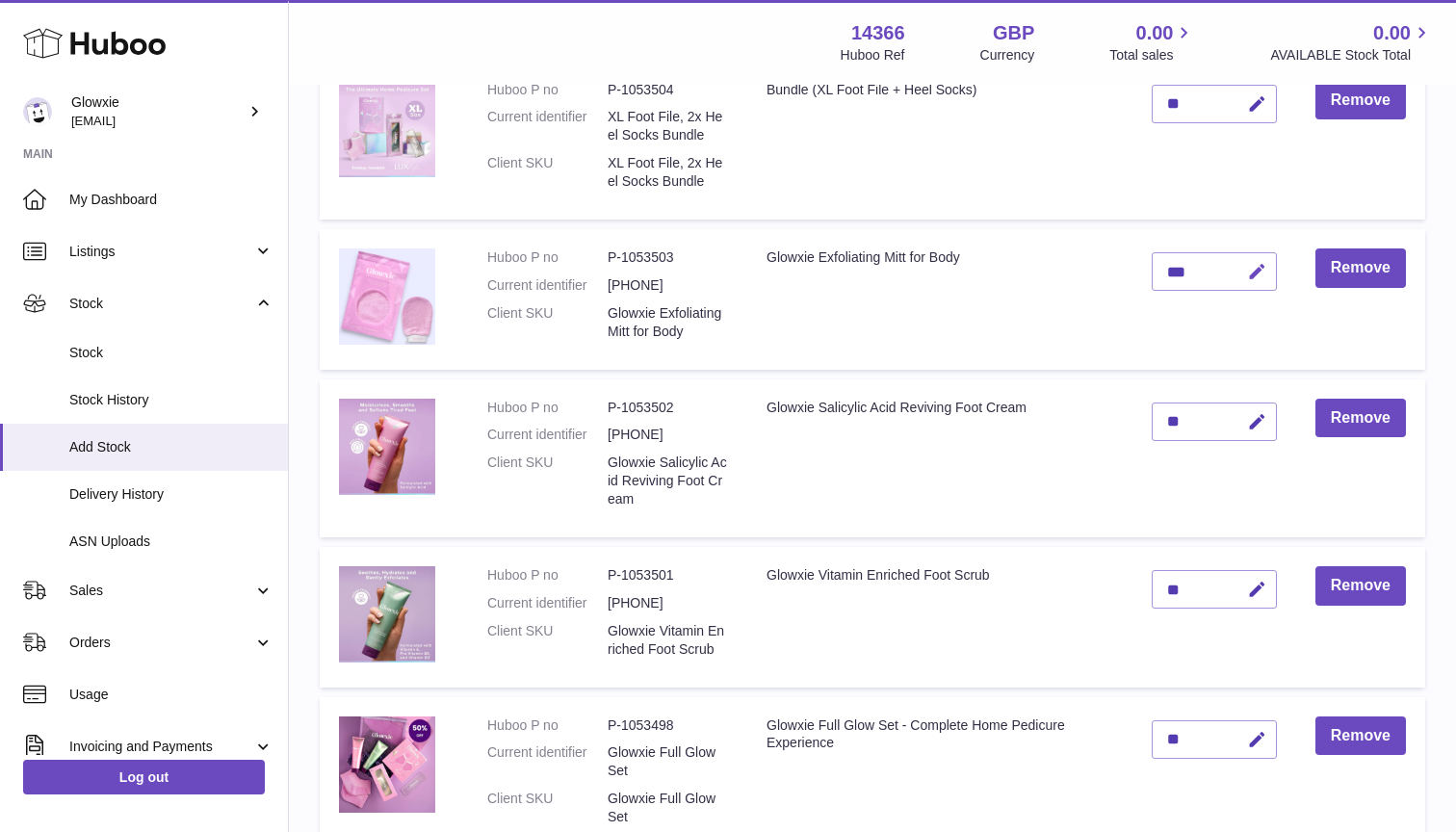 click at bounding box center [1257, 272] 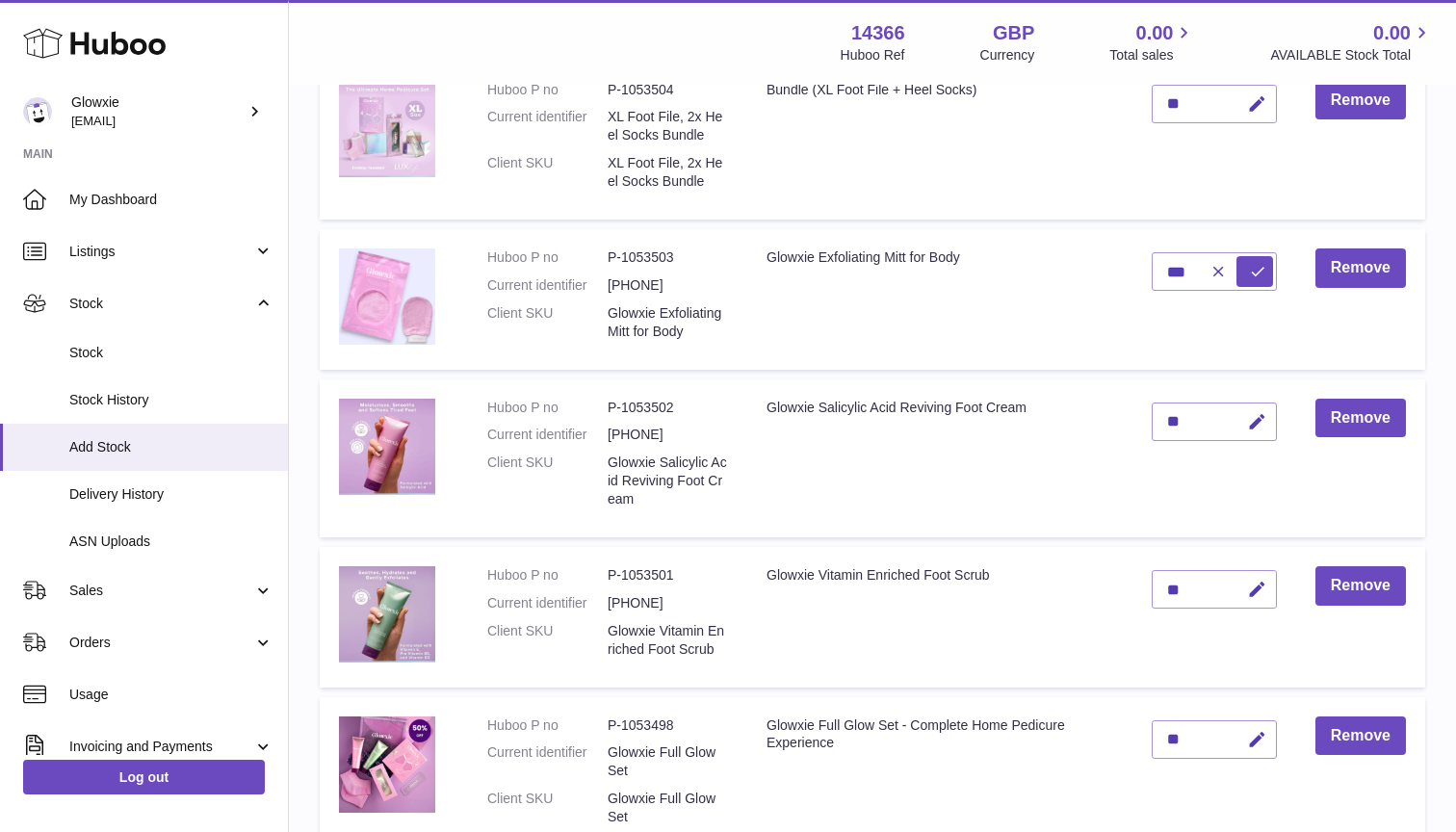 click at bounding box center [1234, 272] 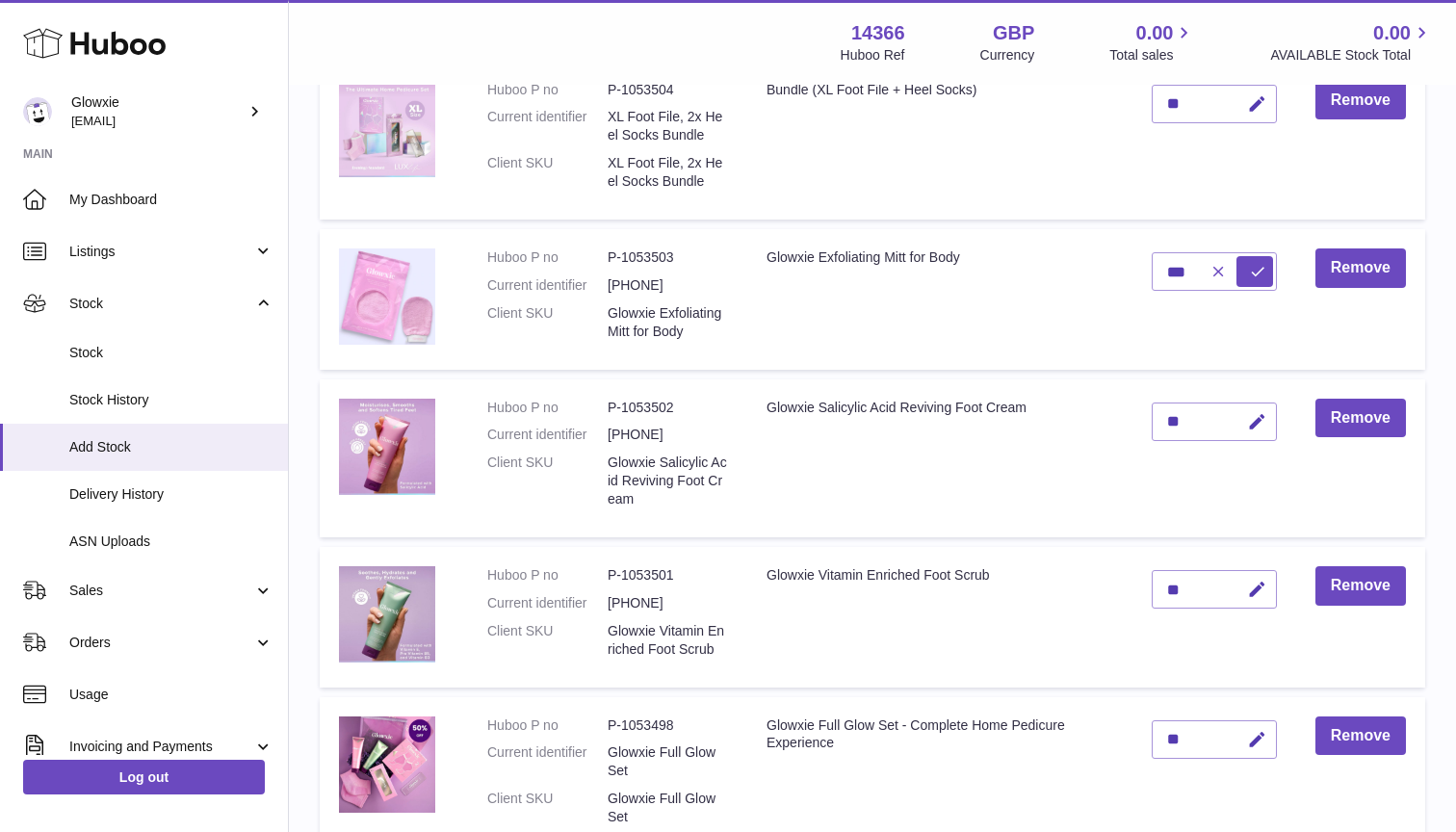 click at bounding box center (1218, 272) 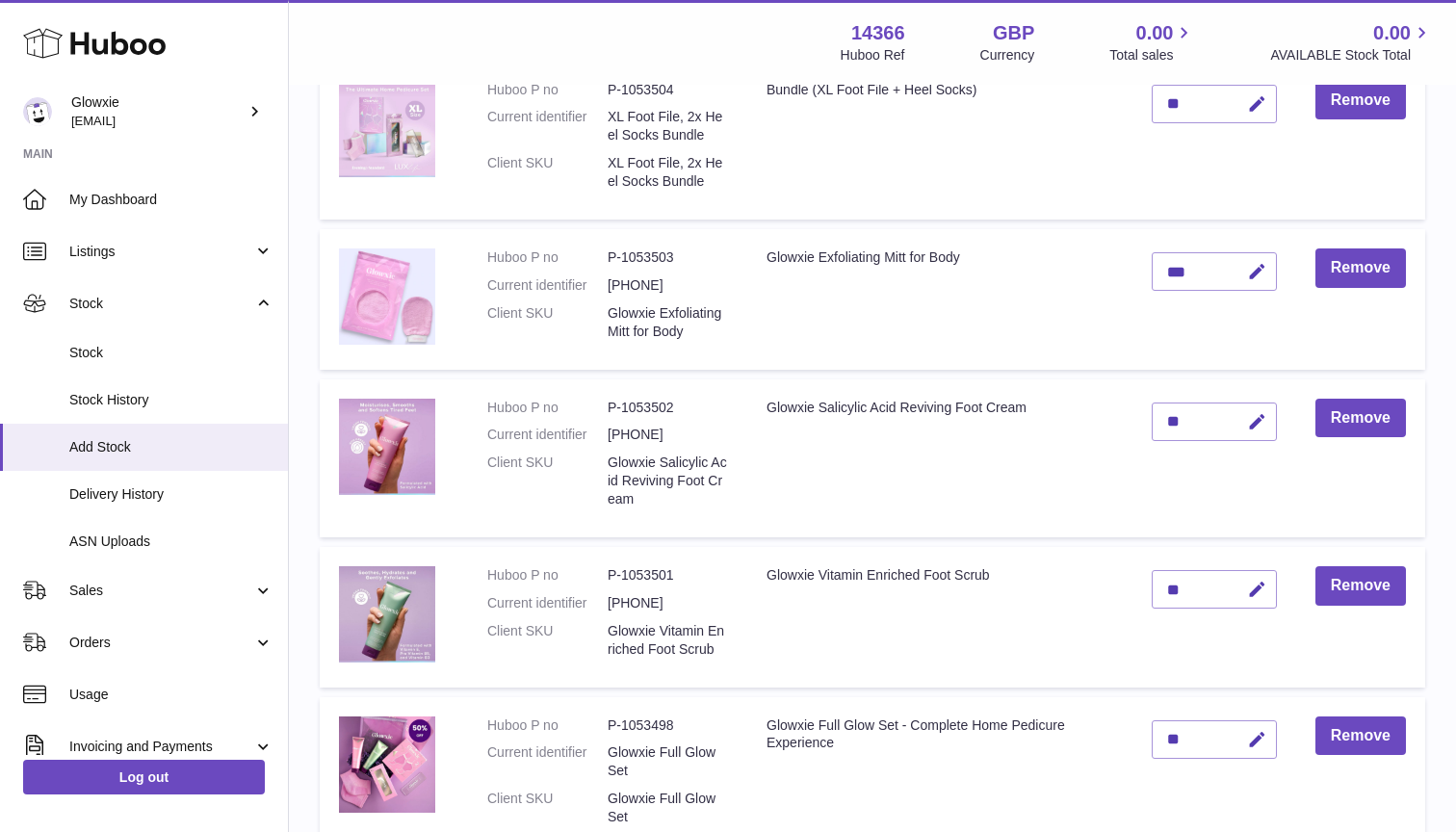 click on "***" at bounding box center (1214, 272) 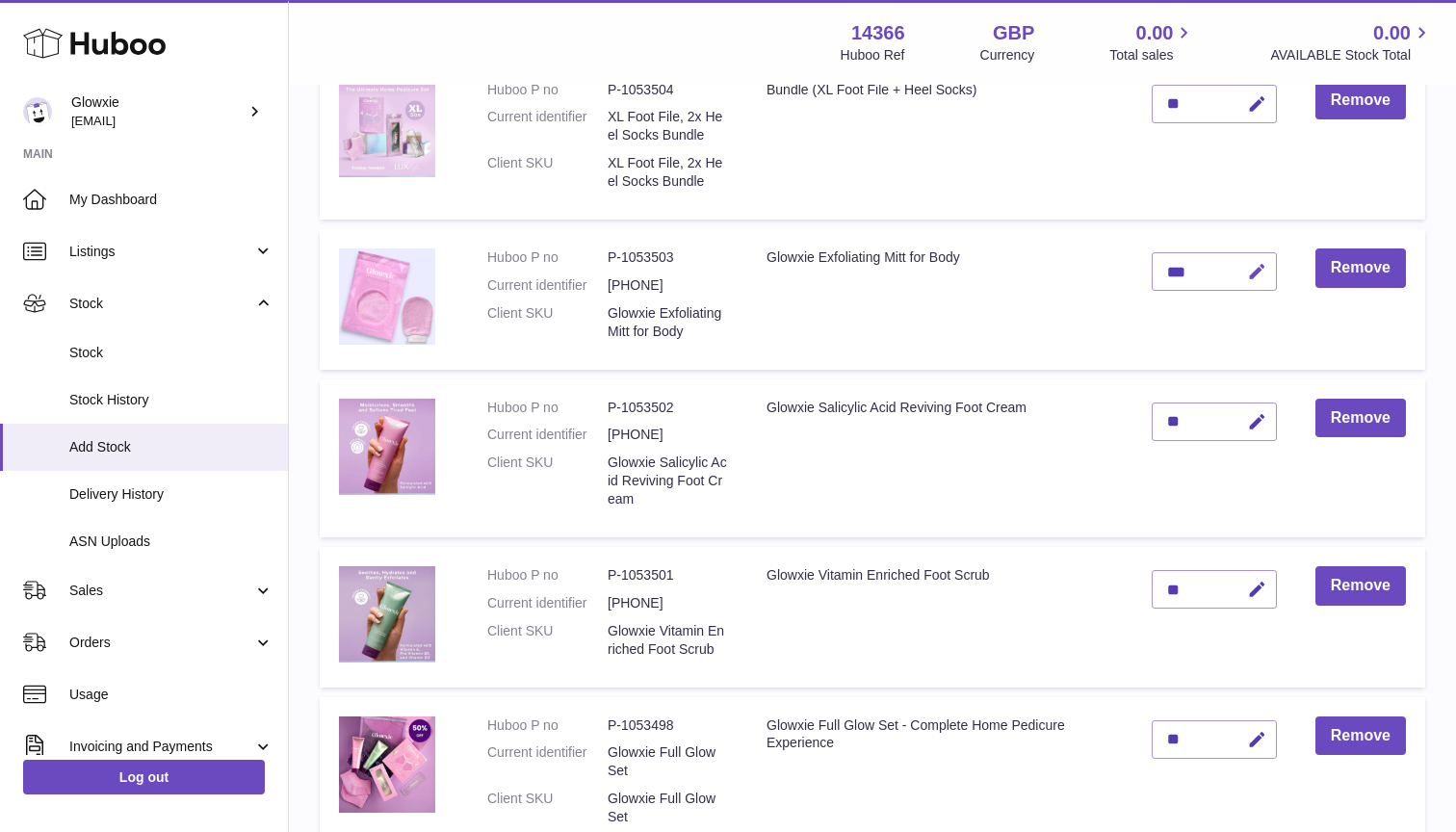 click at bounding box center (1257, 272) 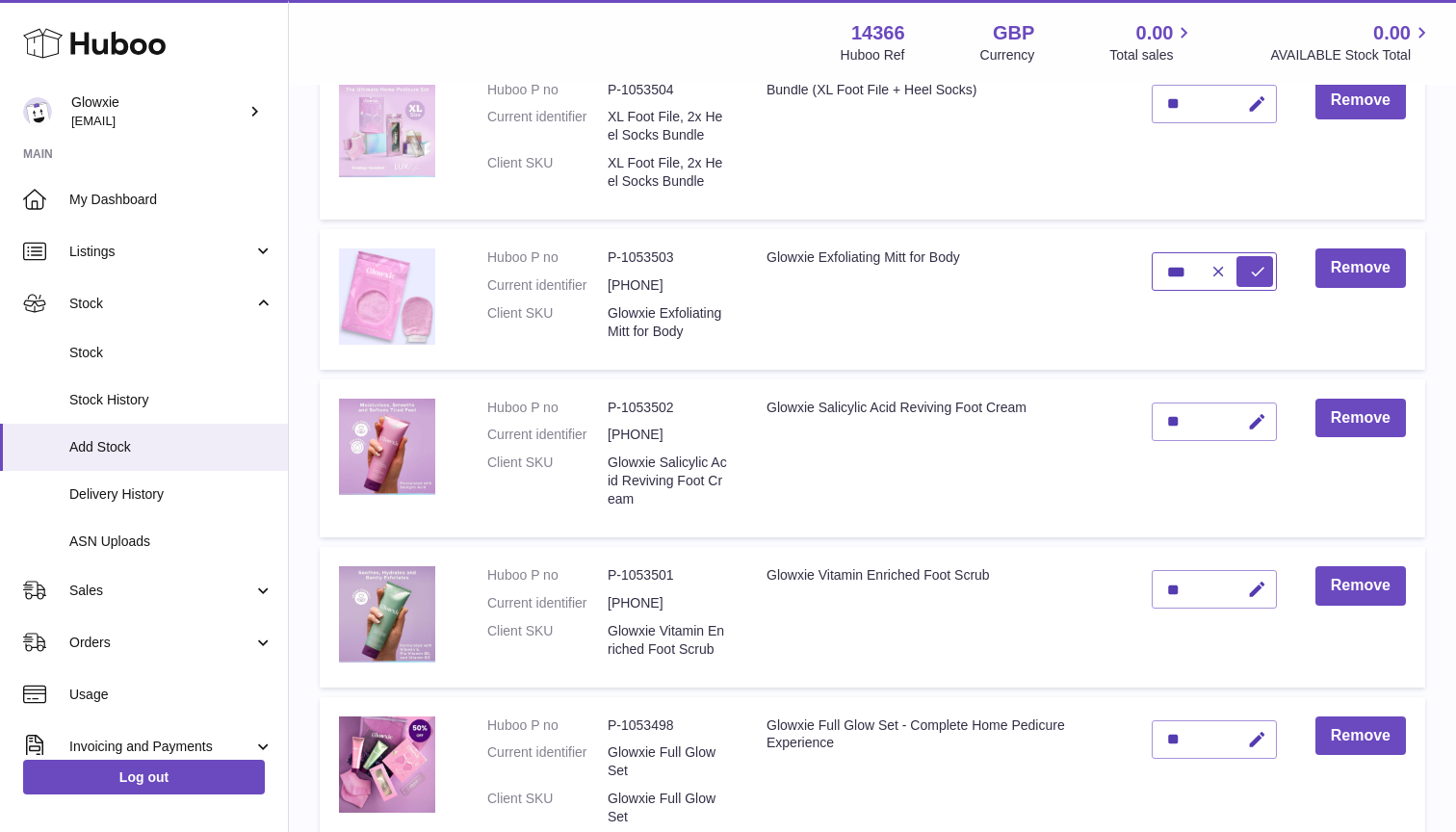 click on "***" at bounding box center (1214, 272) 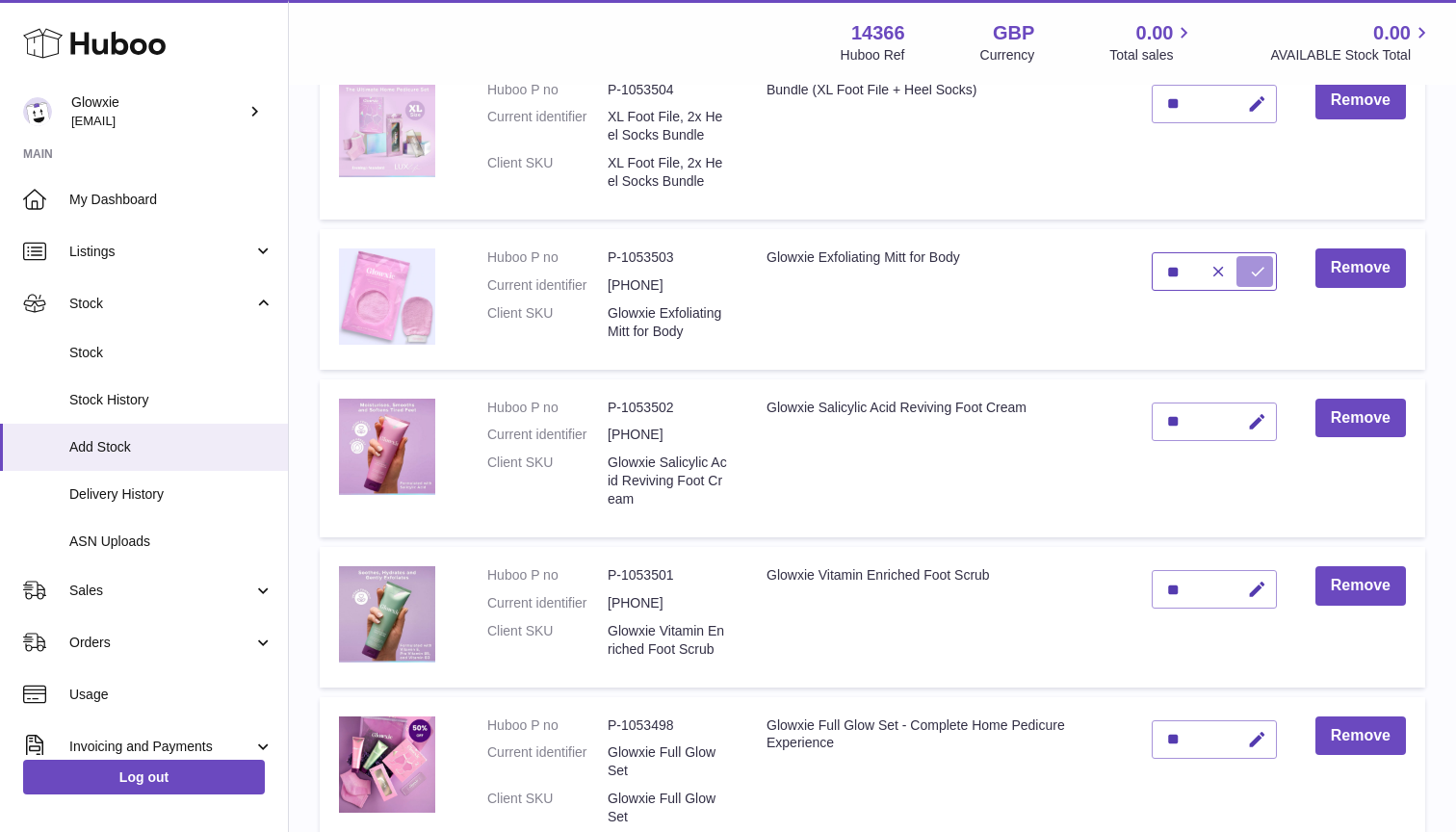 type on "**" 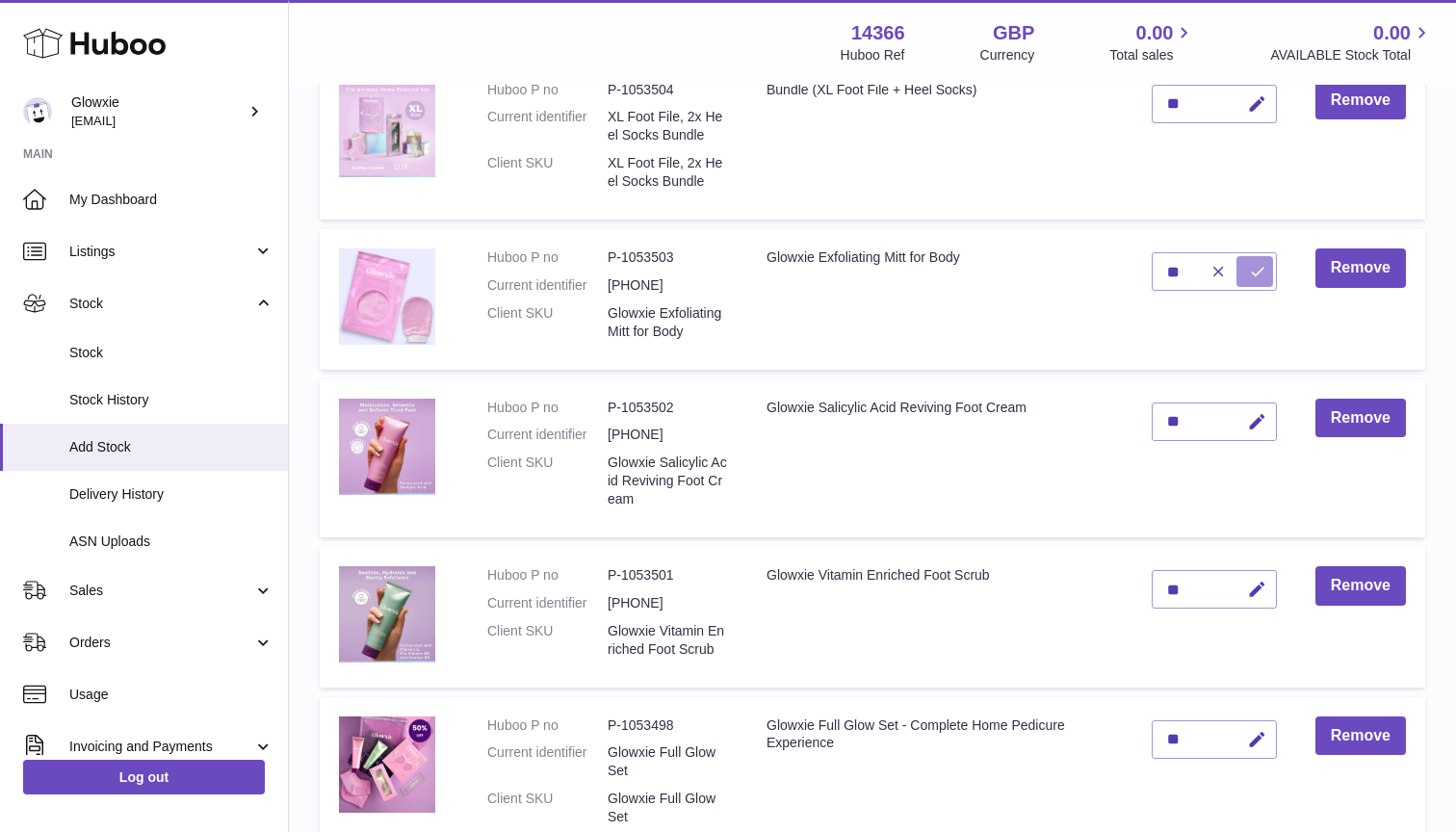 click at bounding box center (1258, 272) 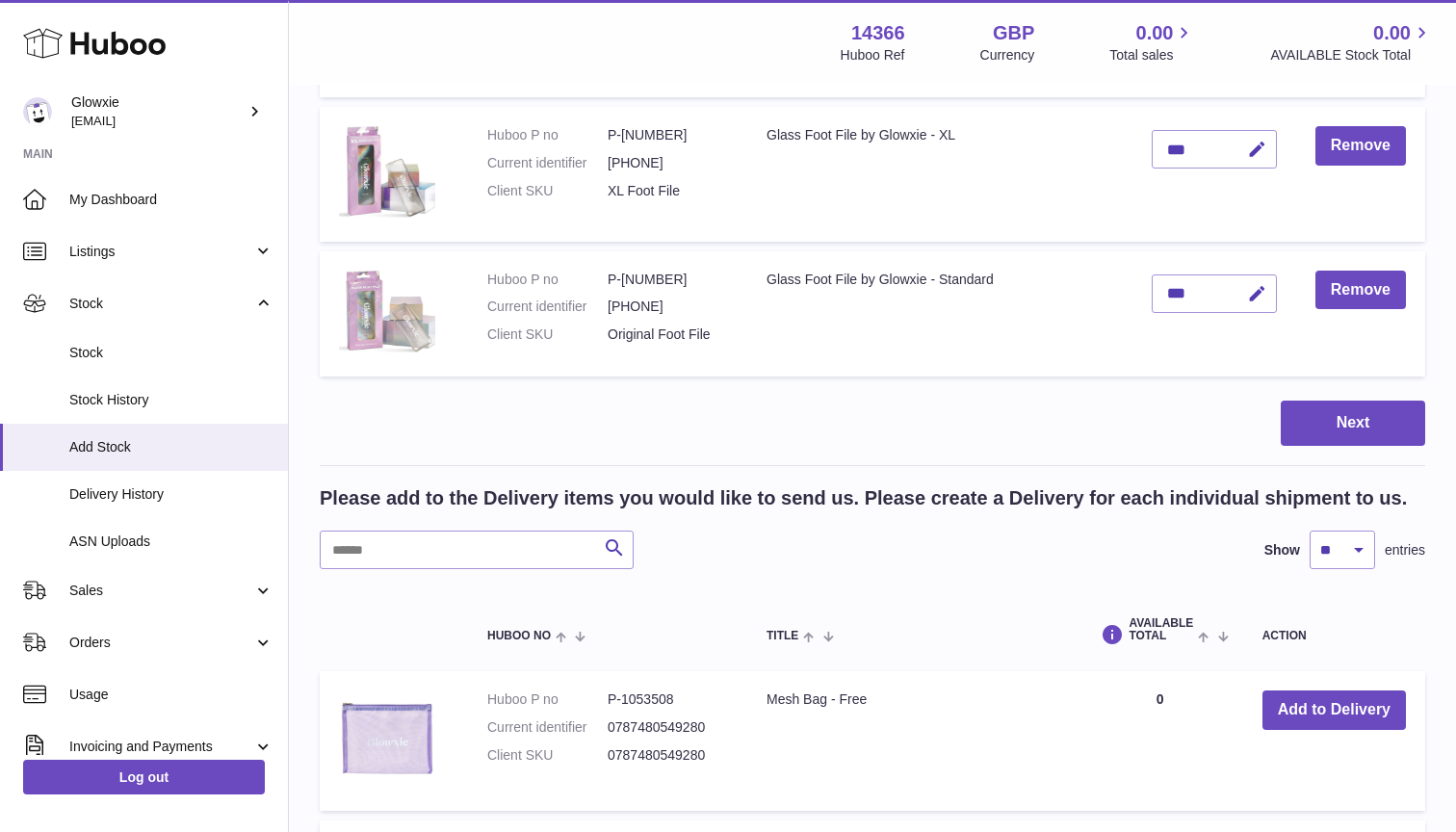 scroll, scrollTop: 1564, scrollLeft: 0, axis: vertical 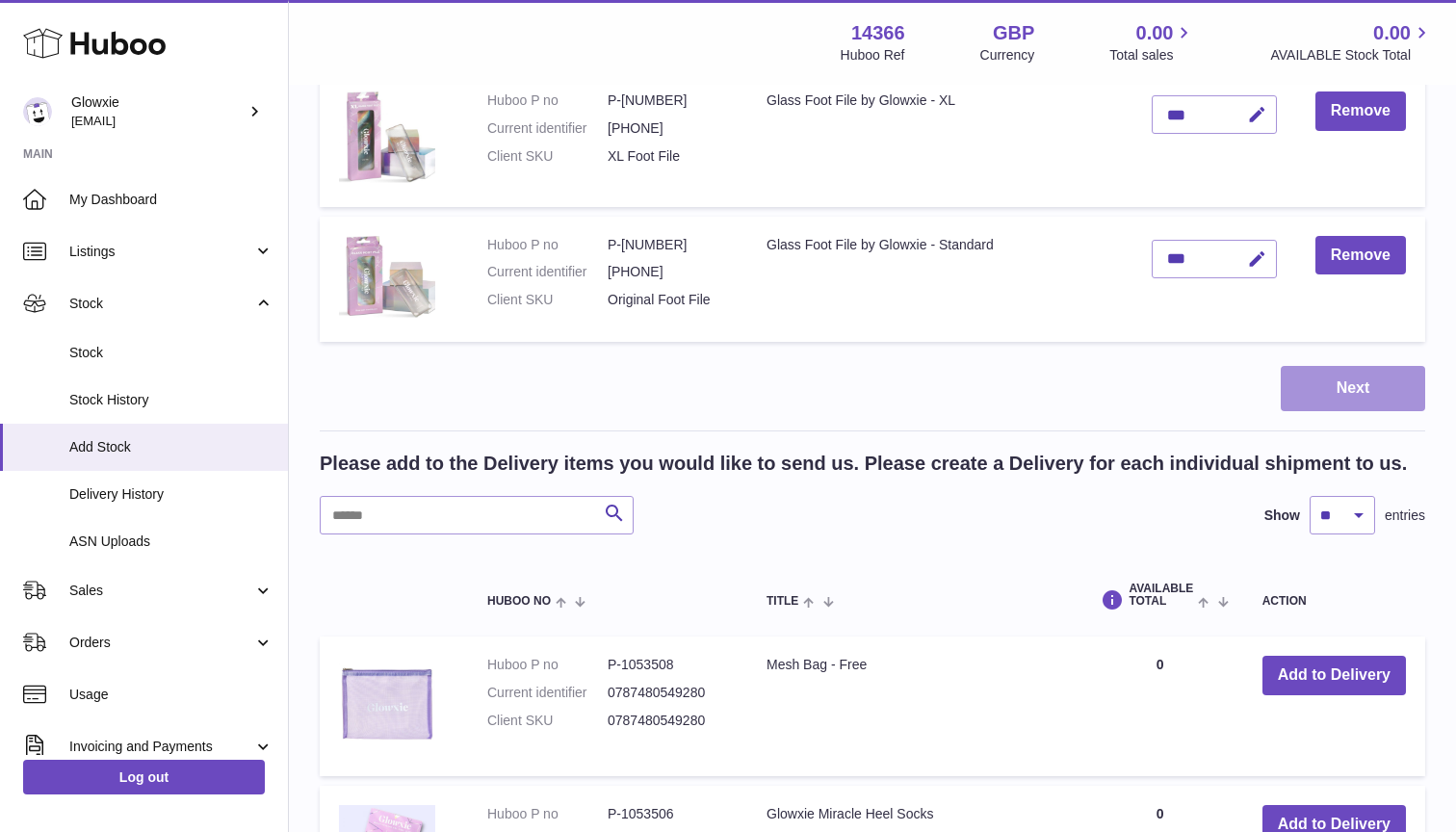 click on "Next" at bounding box center (1353, 388) 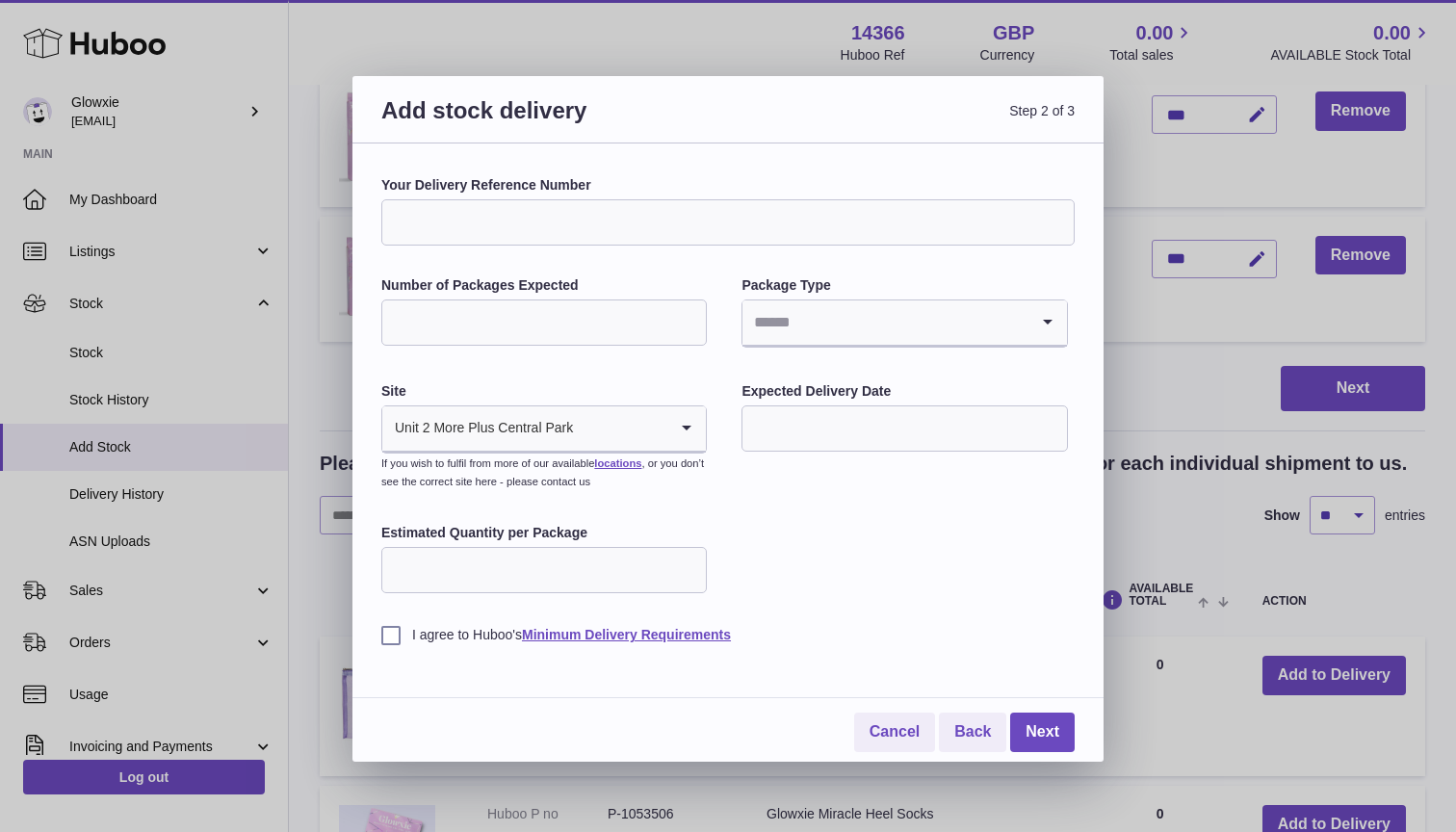 click on "Your Delivery Reference Number" at bounding box center (728, 222) 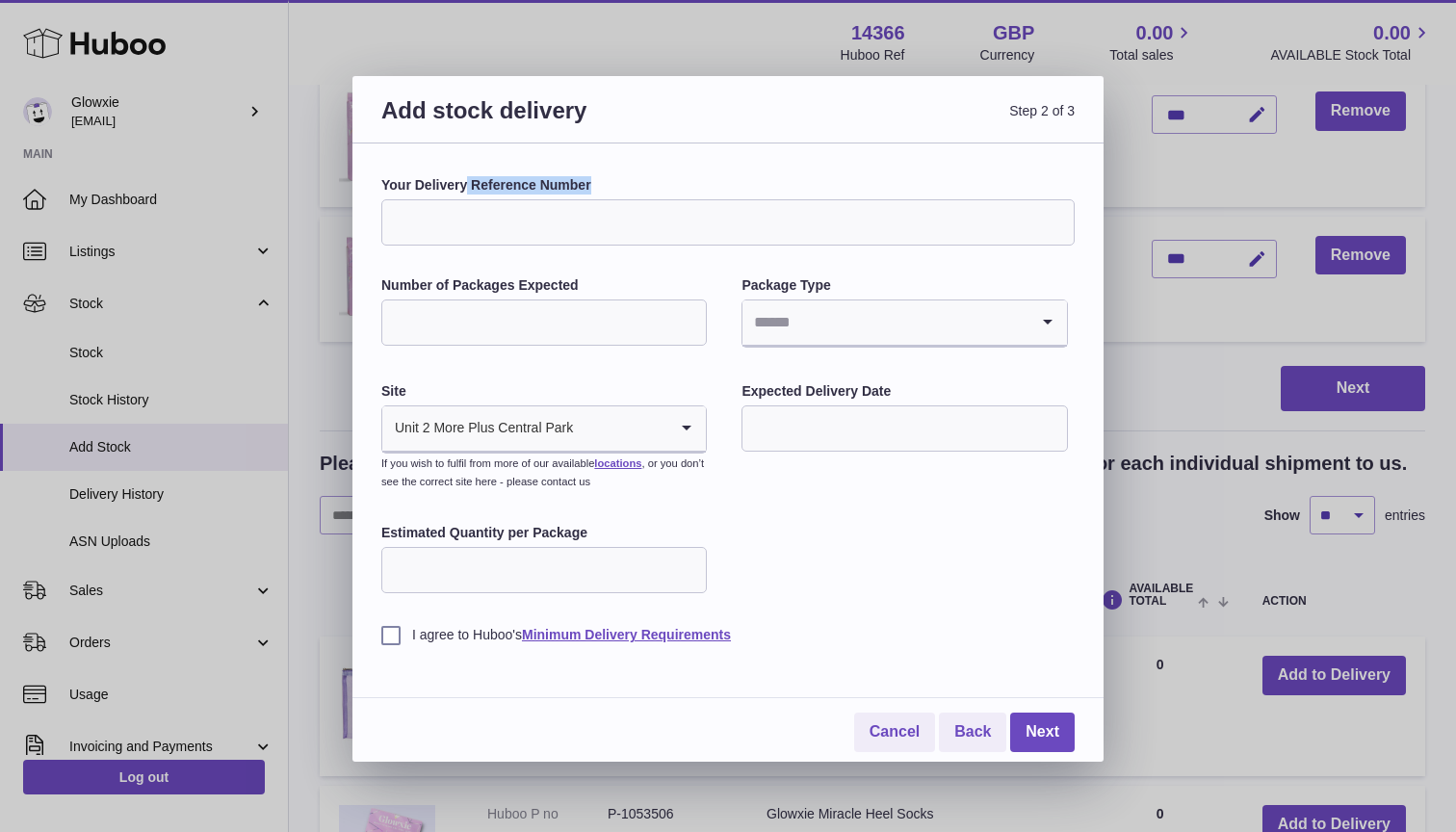 click on "Your Delivery Reference Number" at bounding box center [728, 185] 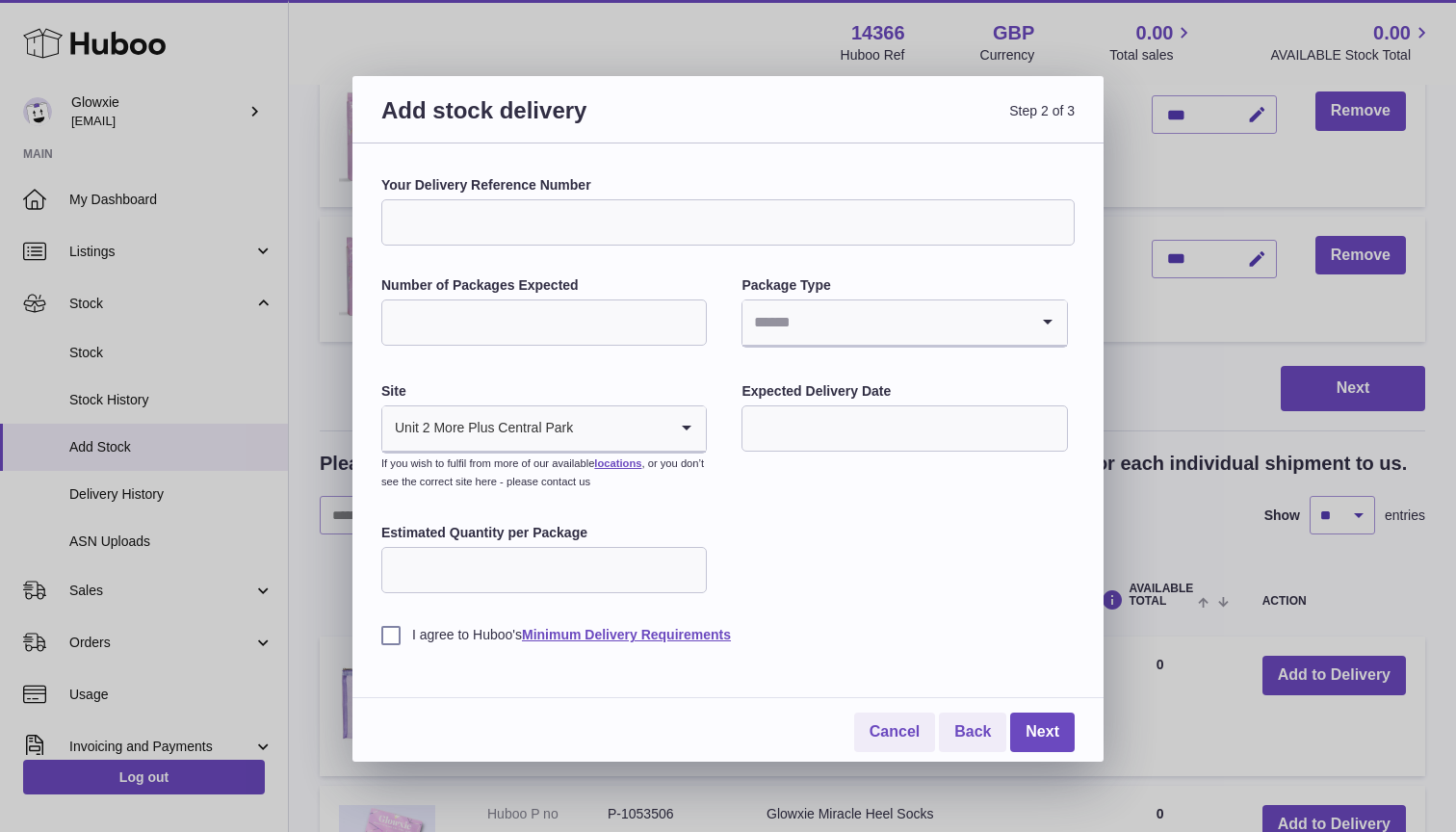 click on "Number of Packages Expected" at bounding box center [544, 323] 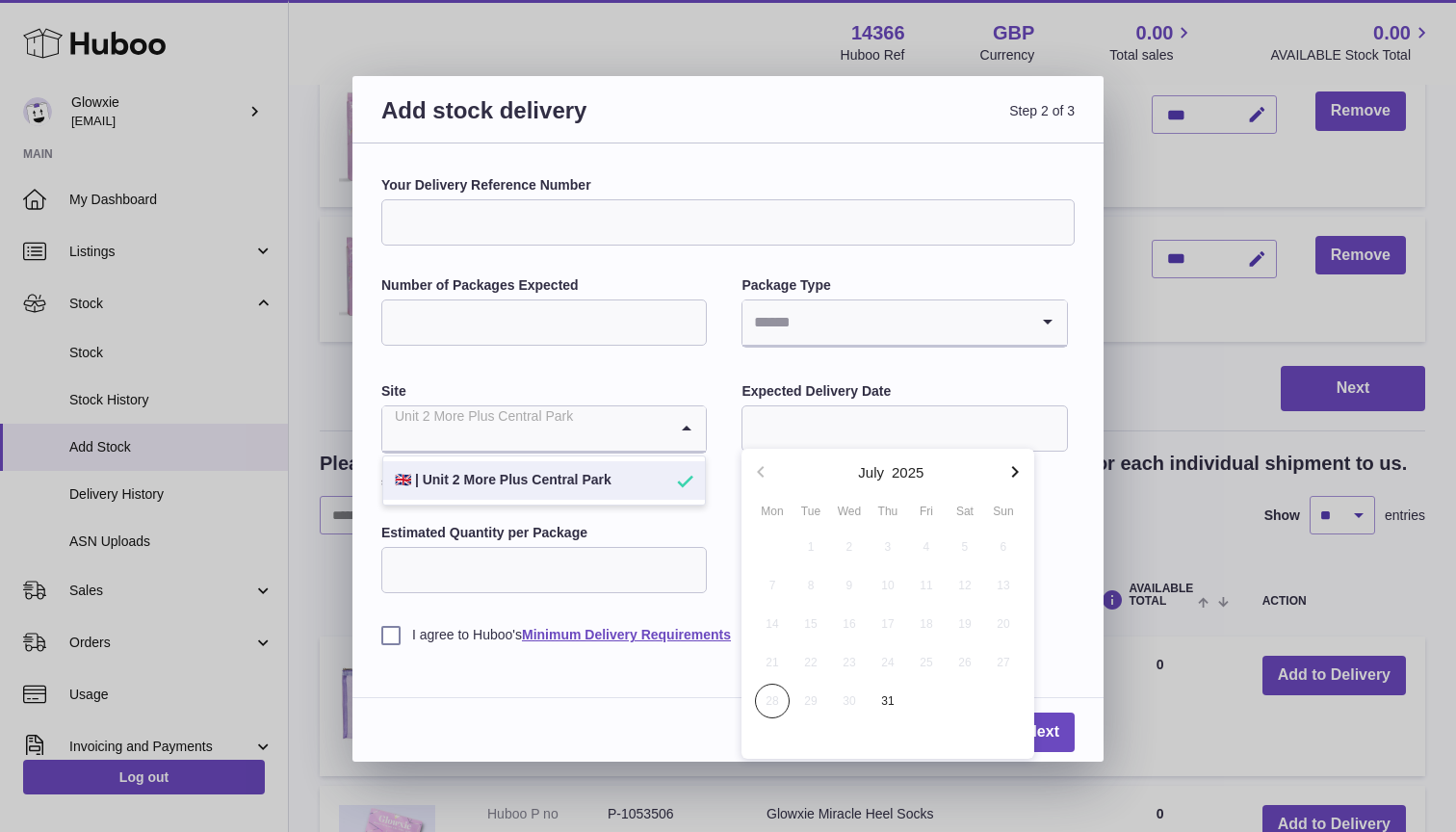 click at bounding box center (525, 429) 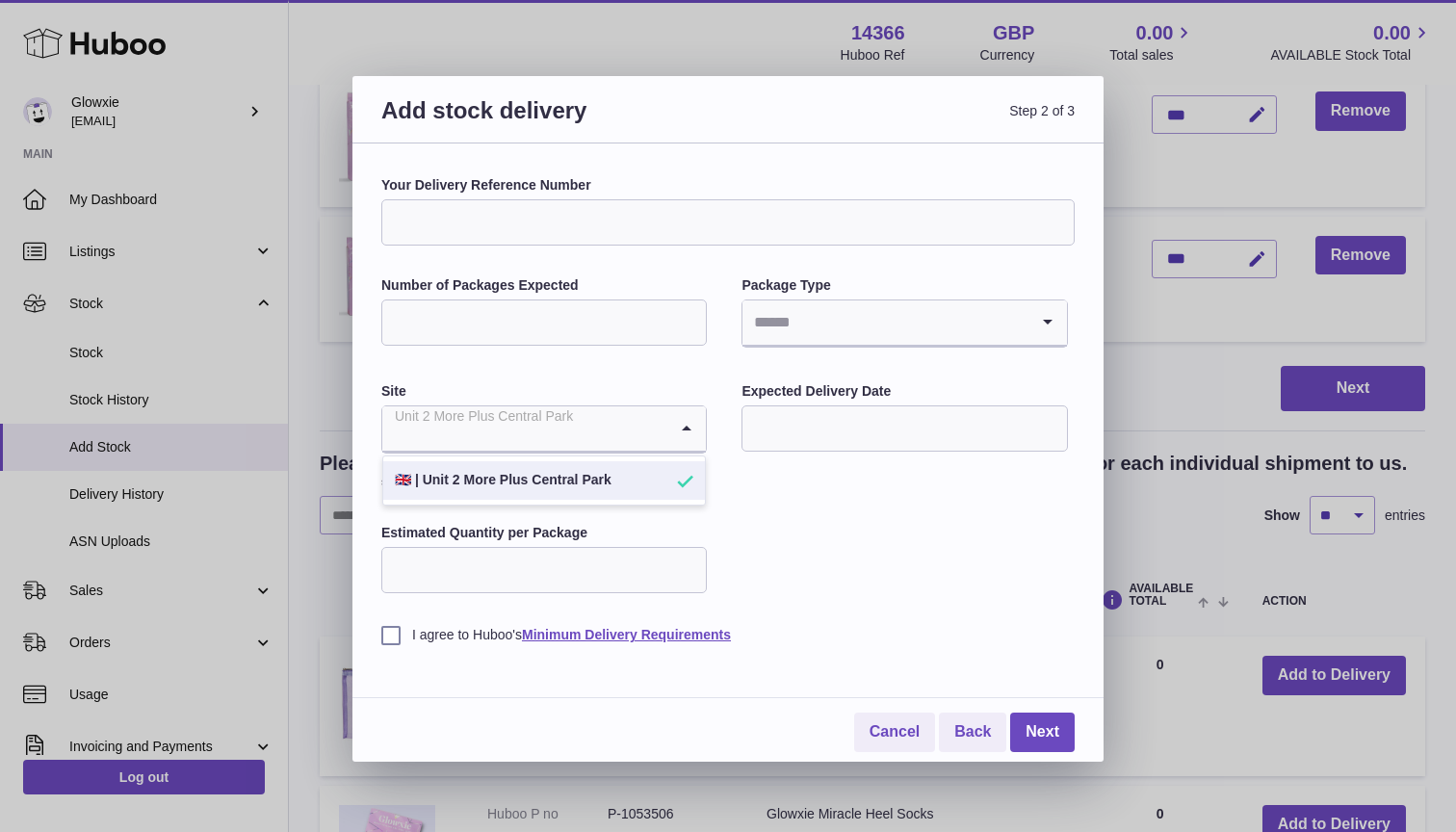 click at bounding box center [525, 429] 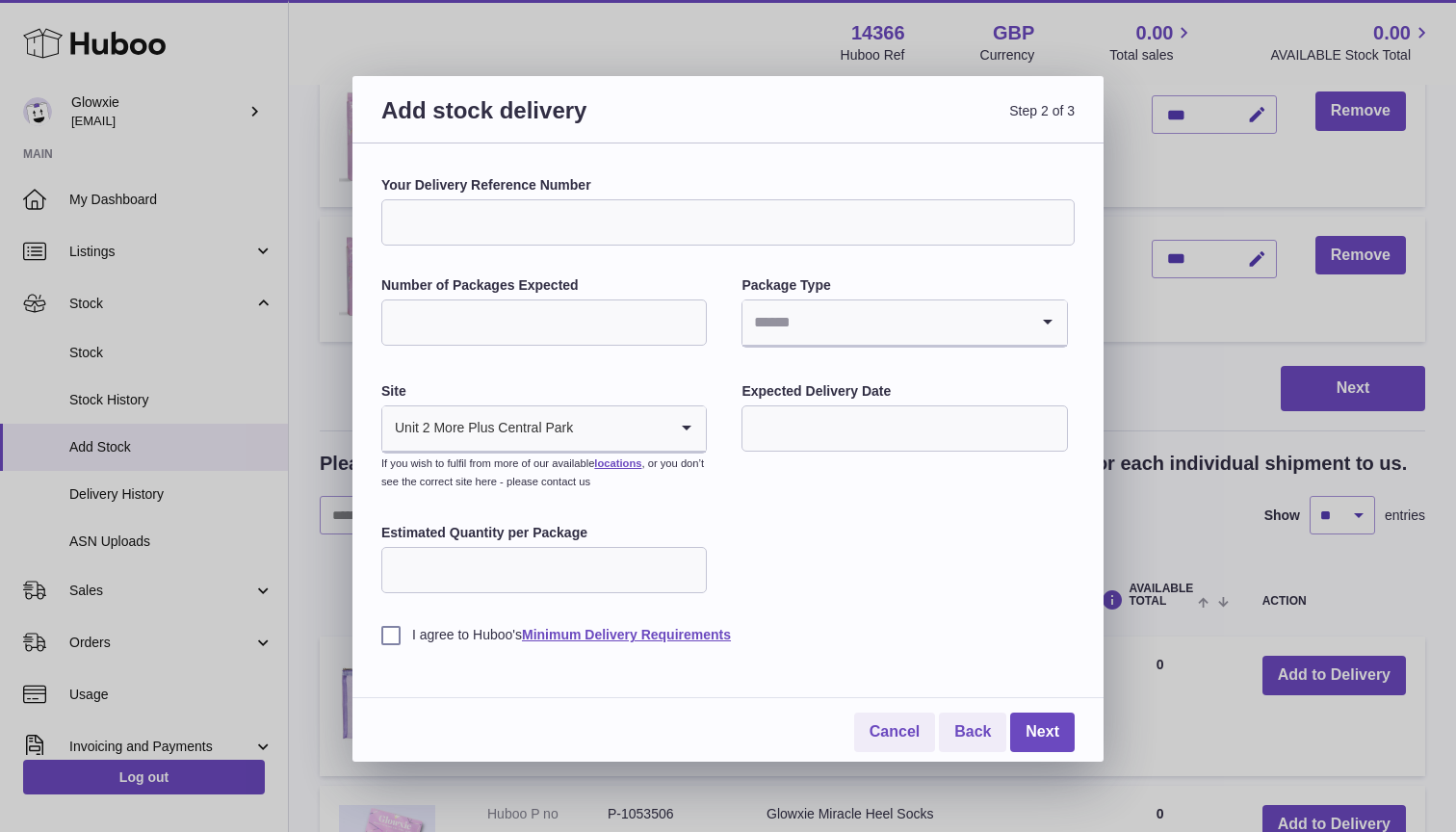 click on "Estimated Quantity per Package" at bounding box center [544, 533] 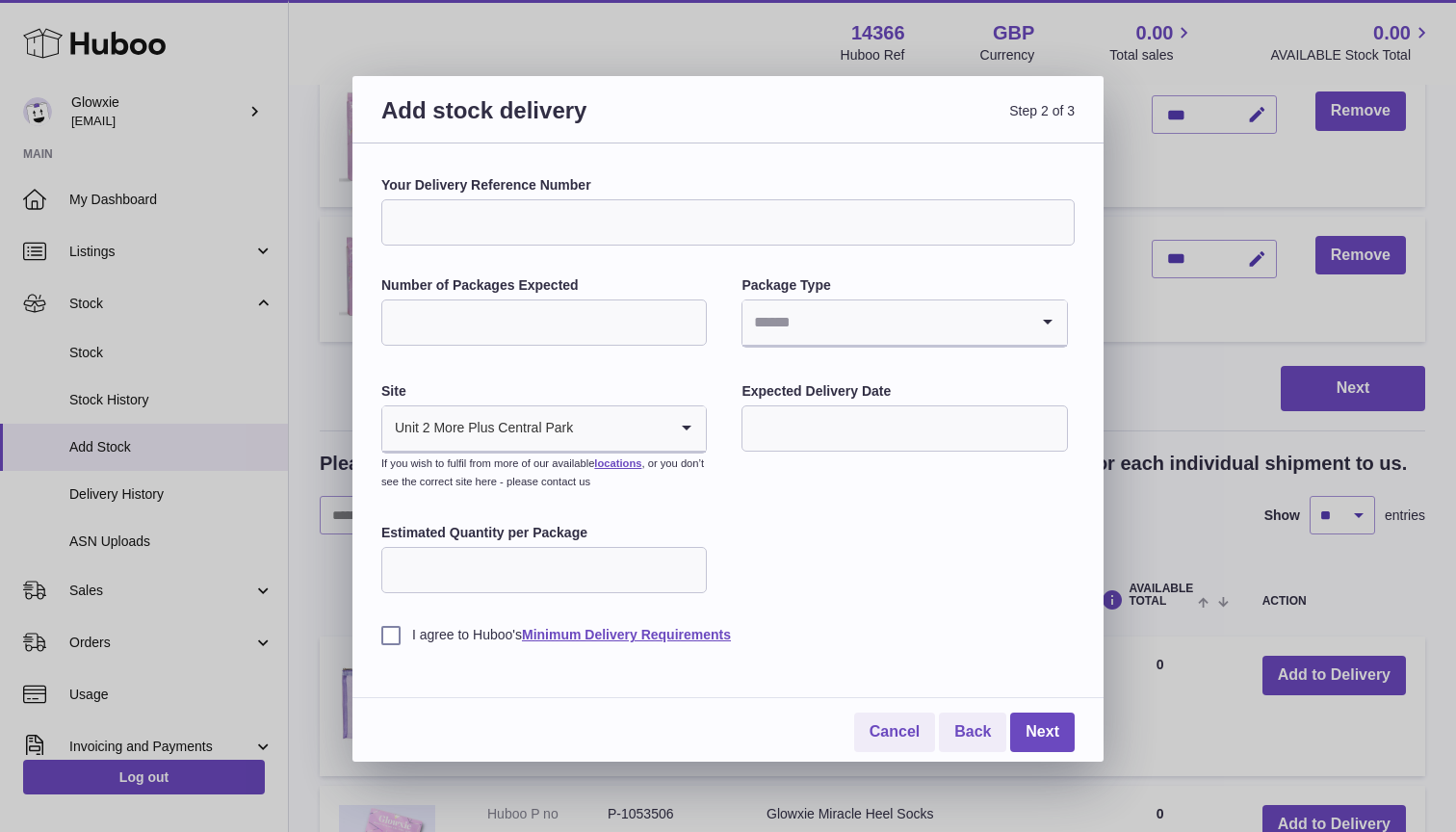 type on "***" 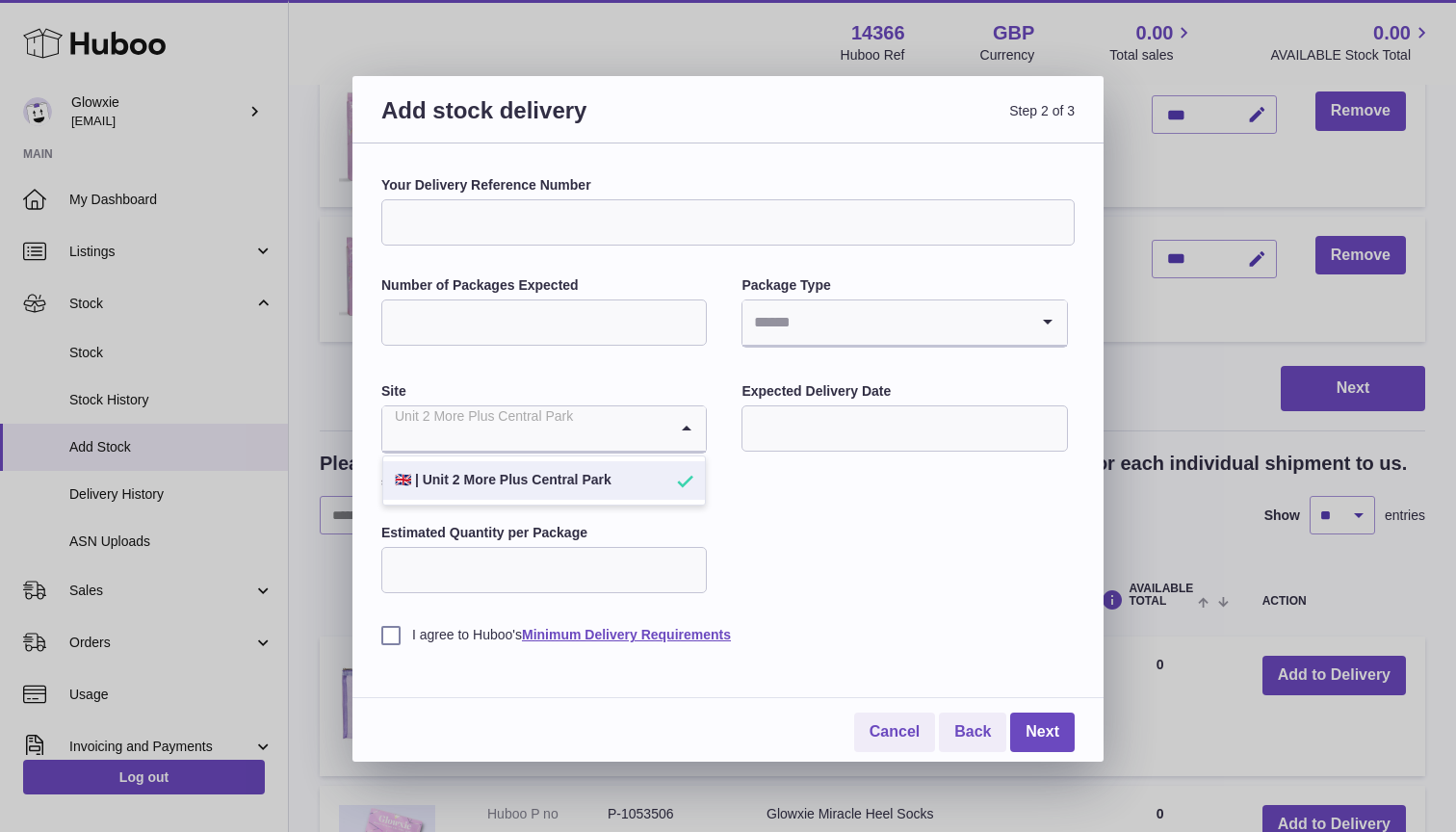 click at bounding box center [525, 429] 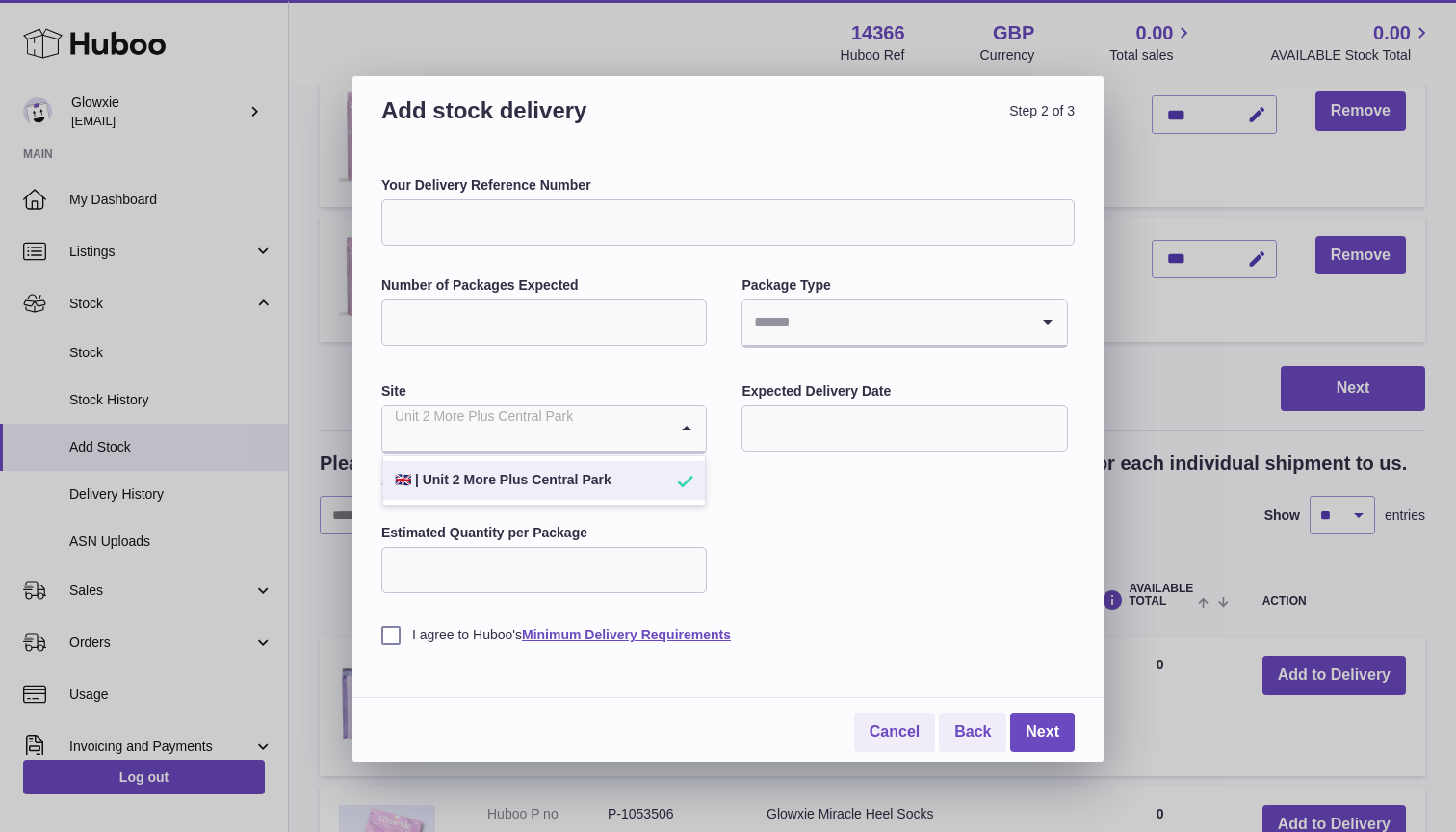 click on "Your Delivery Reference Number
Number of Packages Expected
Package Type
Loading...
Site
Unit 2 More Plus Central Park
Loading...
🇬🇧 | Unit 2 More Plus Central Park
If you wish to fulfil from more of our available  locations , or you don’t see the correct site here - please contact us
Expected Delivery Date
Estimated Quantity per Package
***
I agree to Huboo's
Minimum Delivery Requirements" at bounding box center (728, 410) 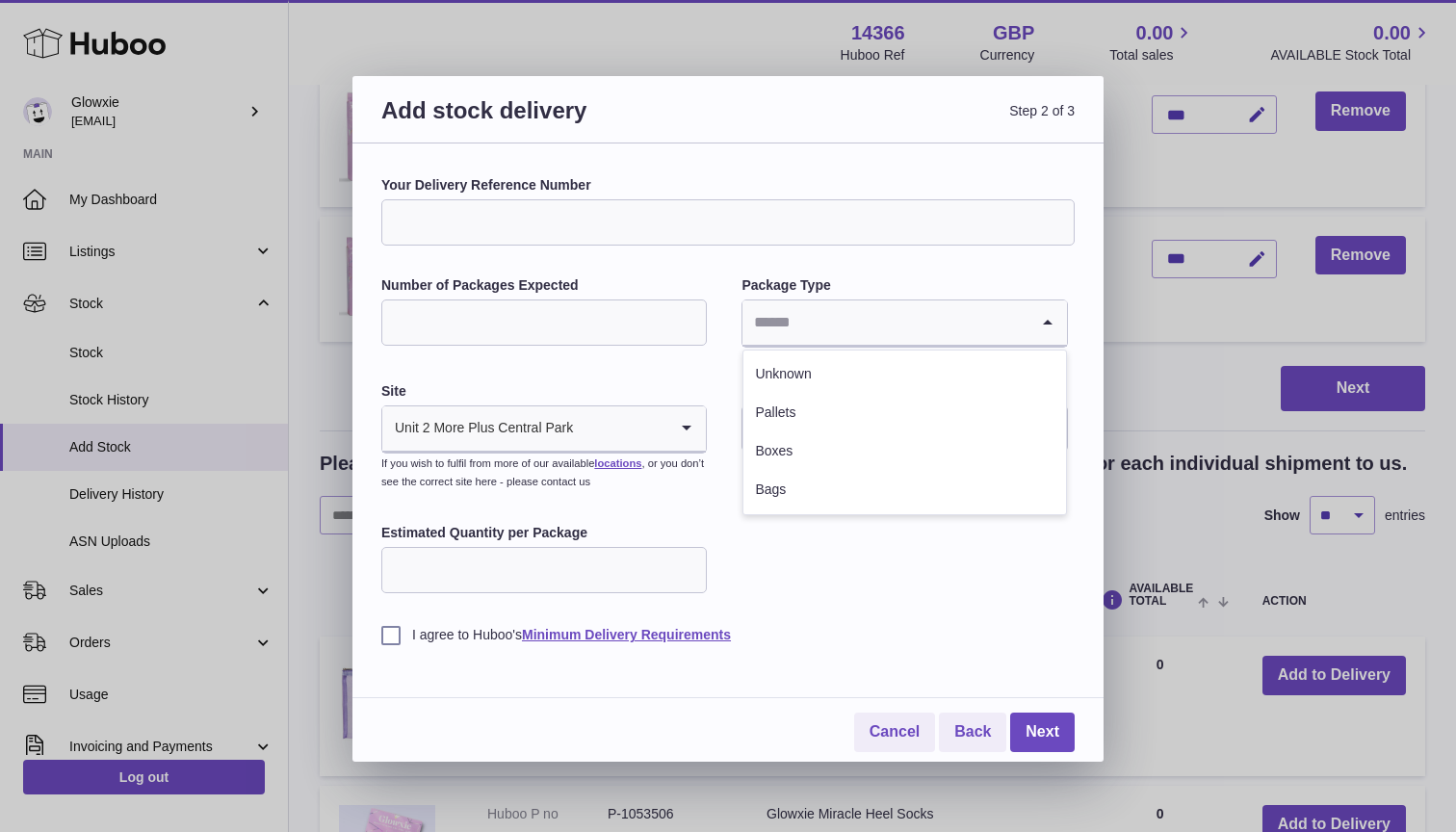 click at bounding box center (885, 323) 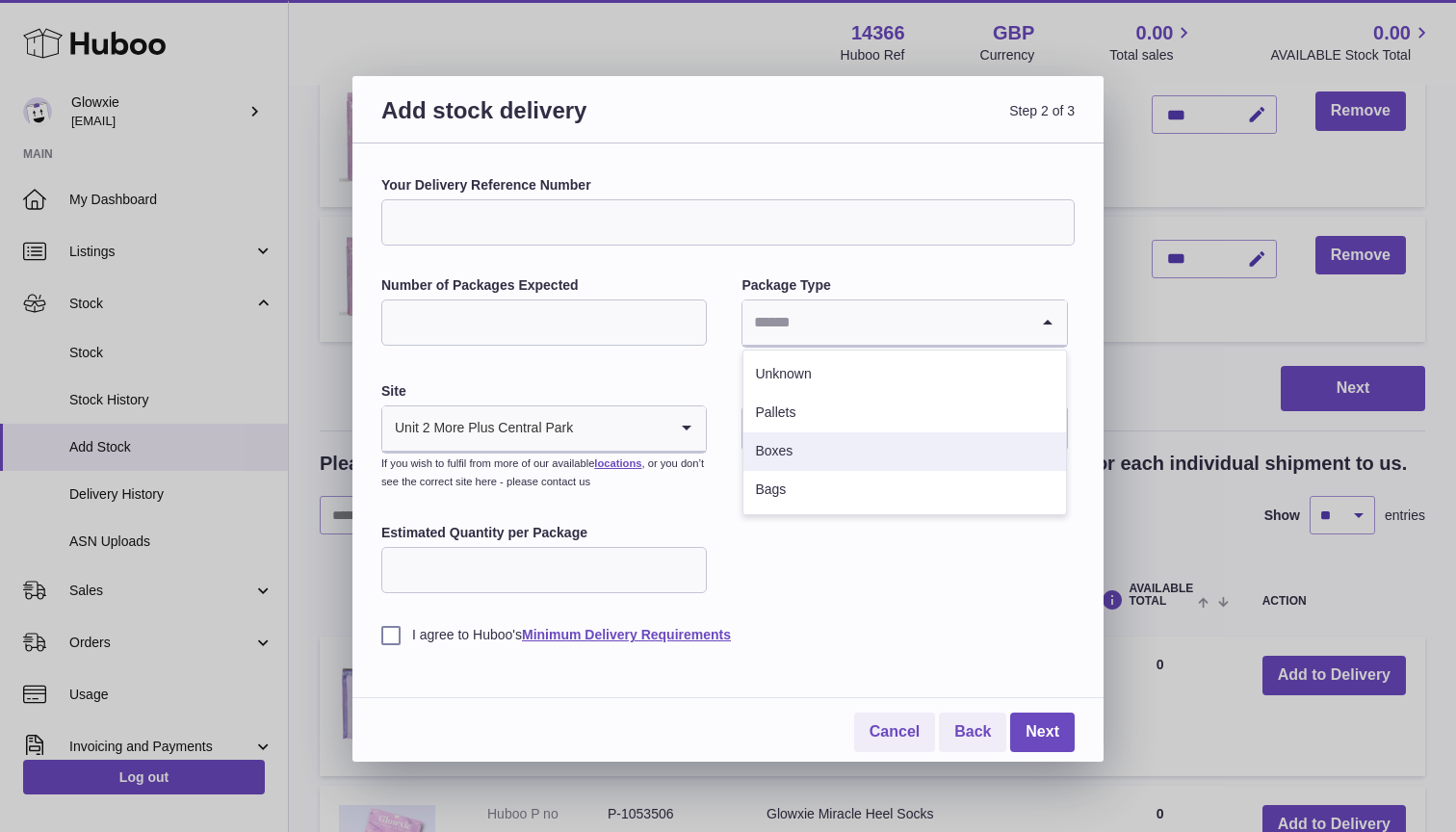 click on "Boxes" at bounding box center (904, 452) 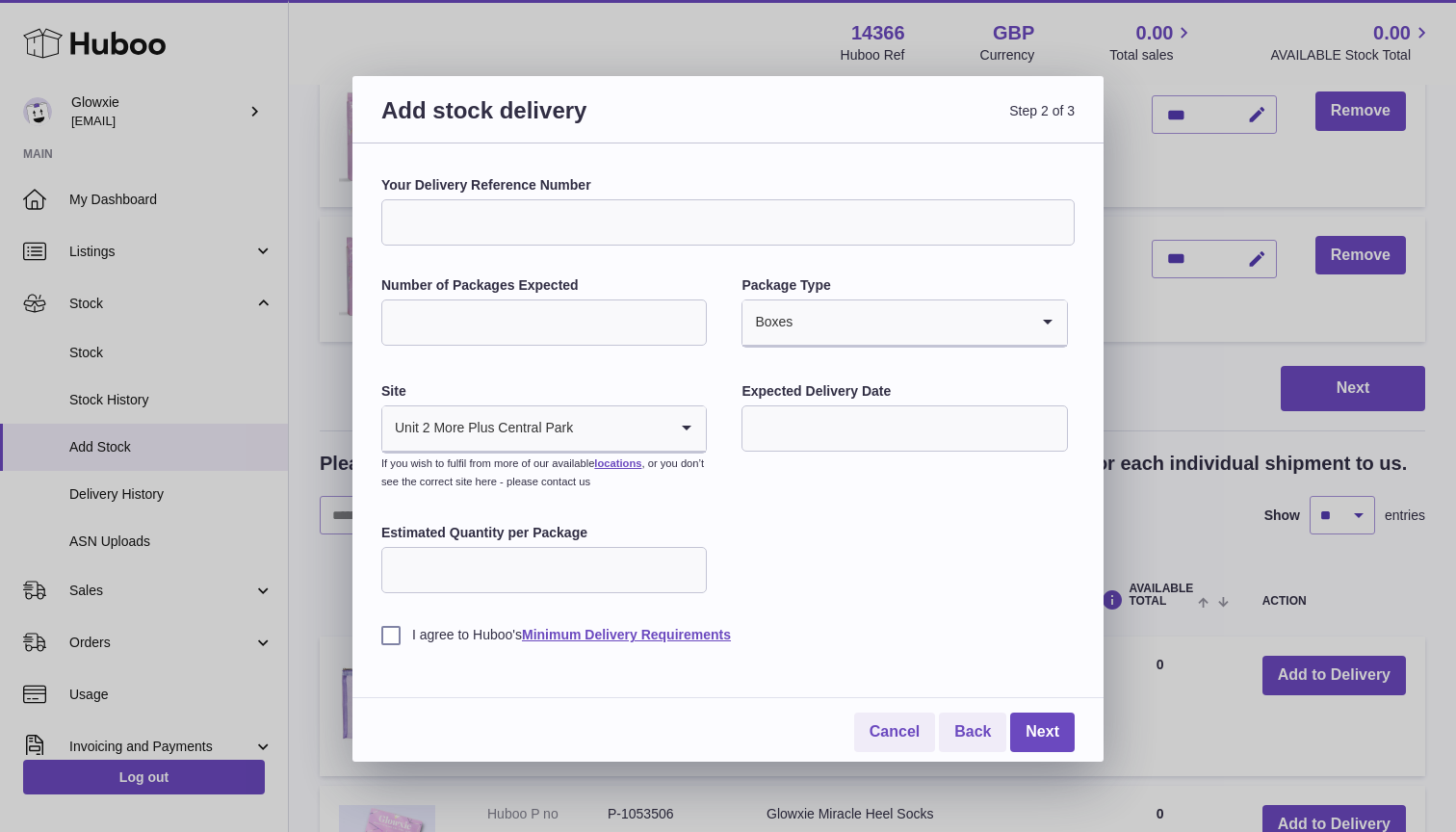 click at bounding box center (904, 429) 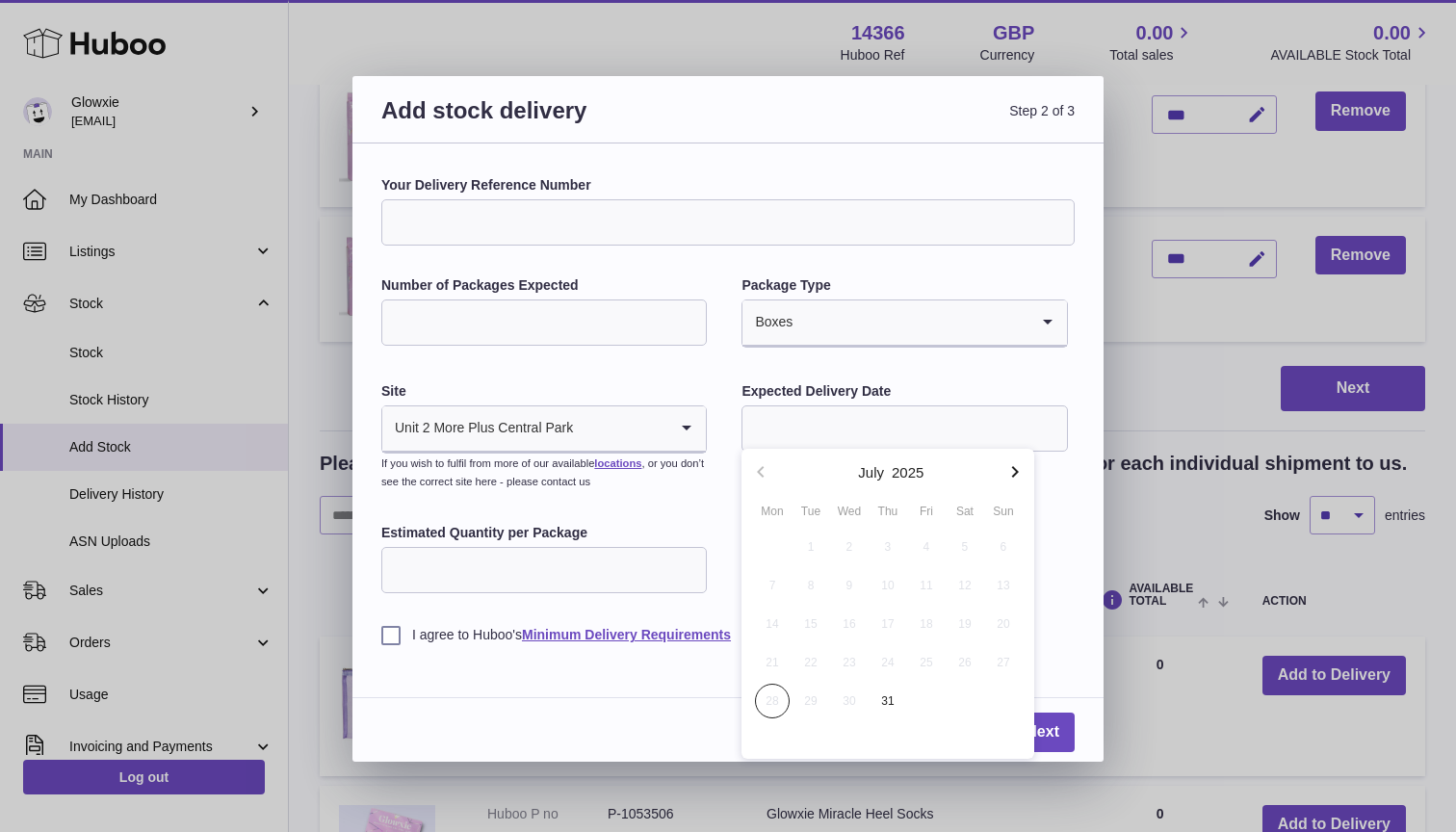 click on "Number of Packages Expected" at bounding box center (544, 323) 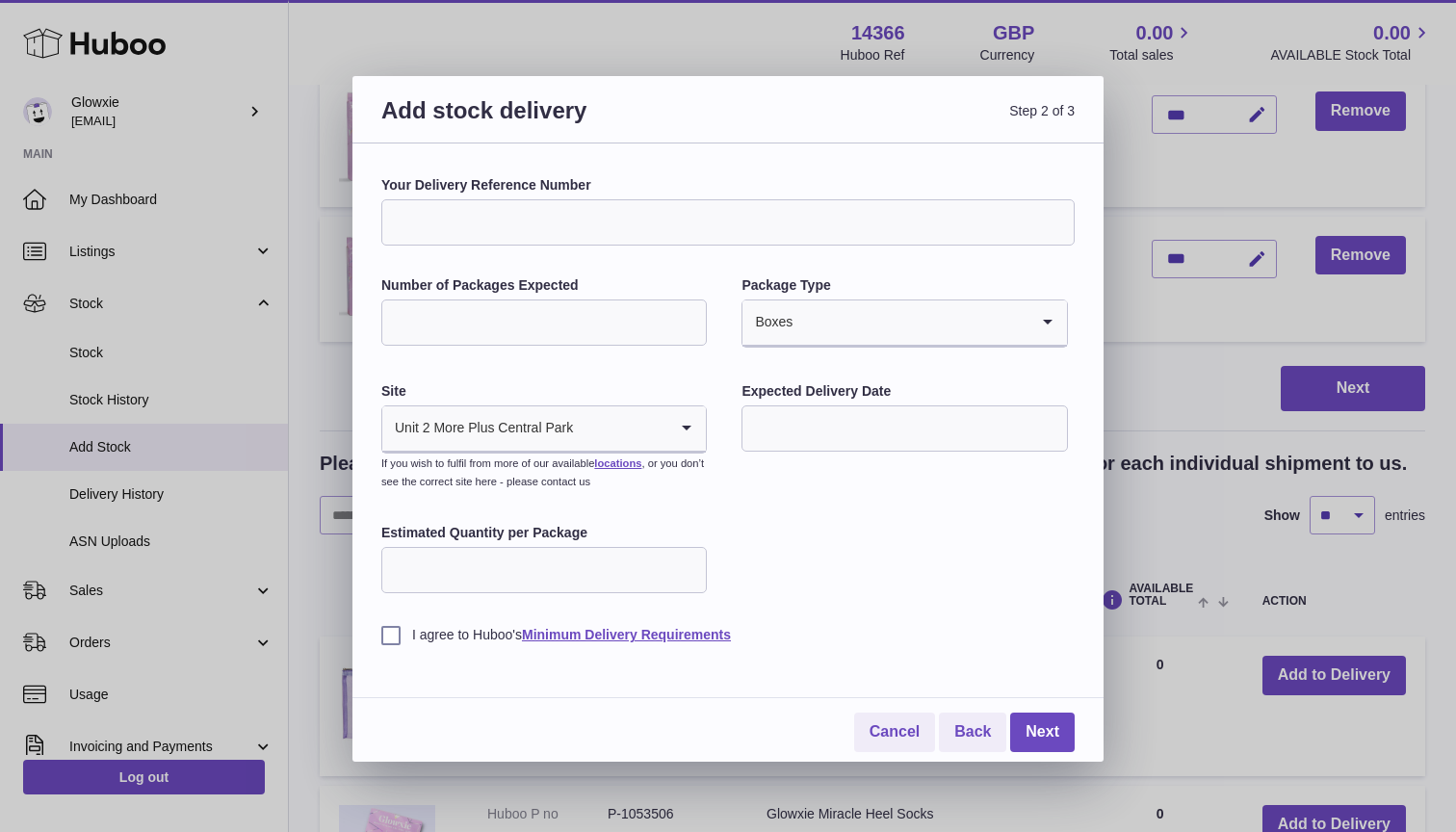 type on "*" 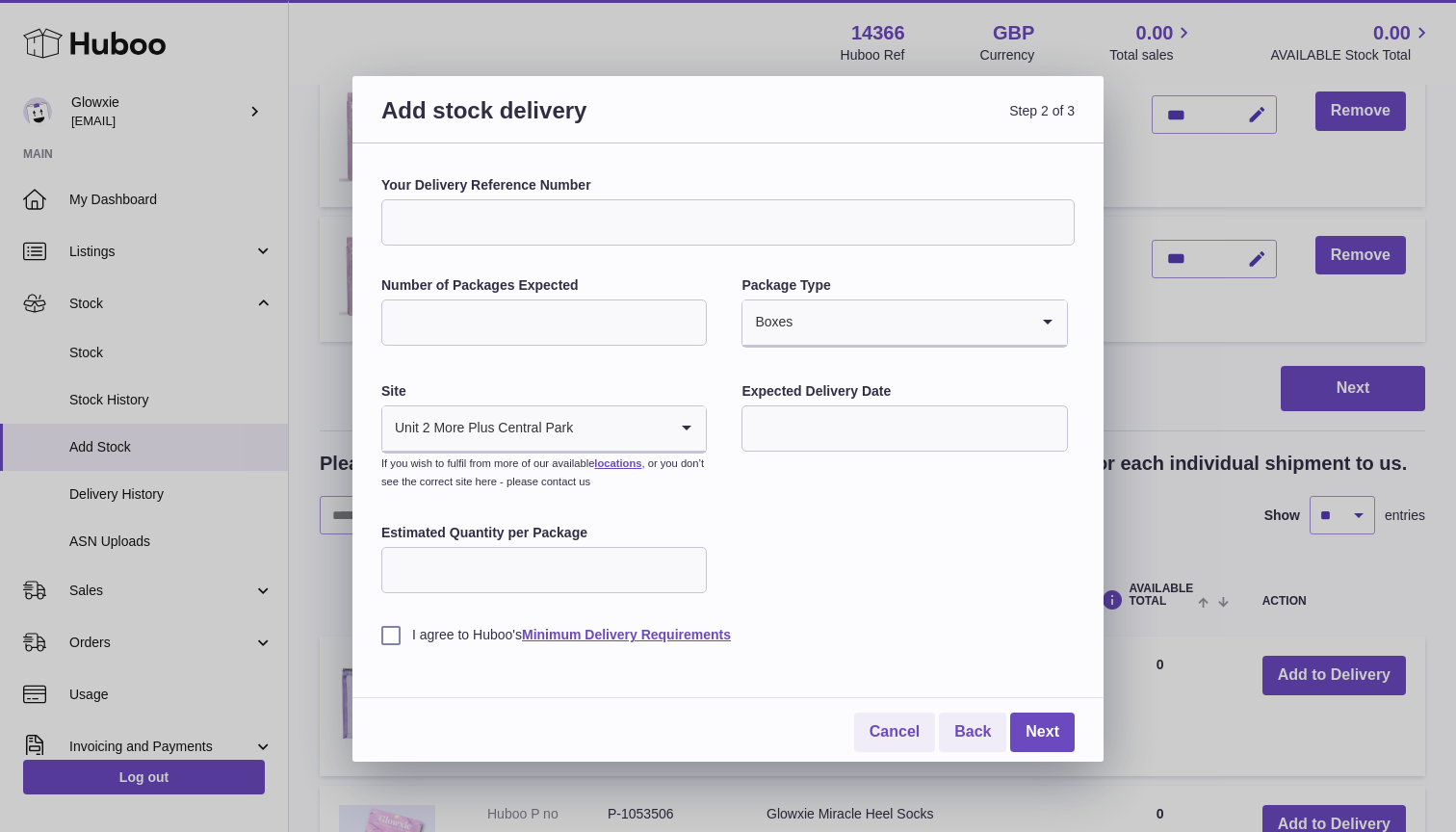 click on "*" at bounding box center [544, 323] 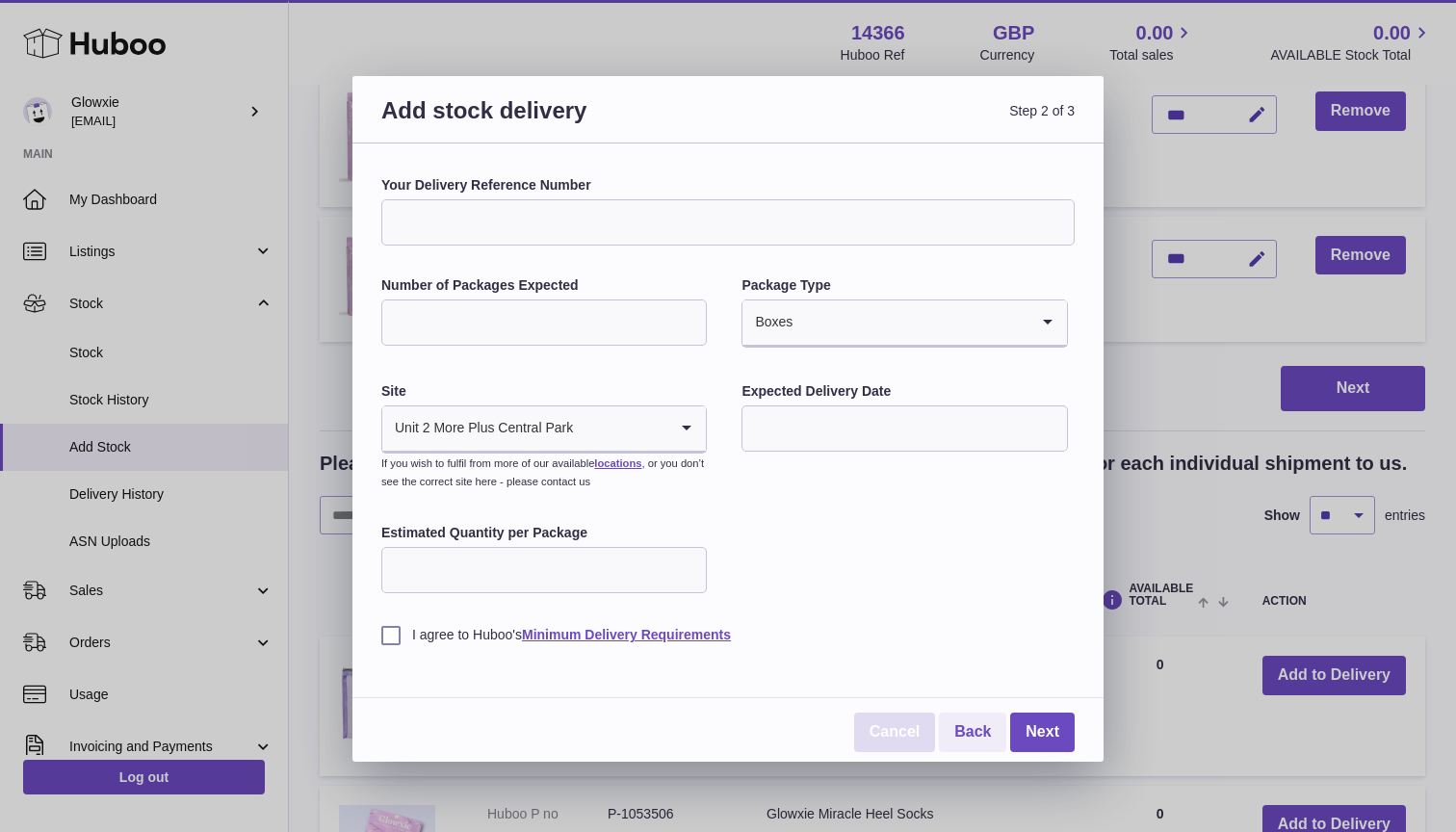 click on "Cancel" at bounding box center [895, 732] 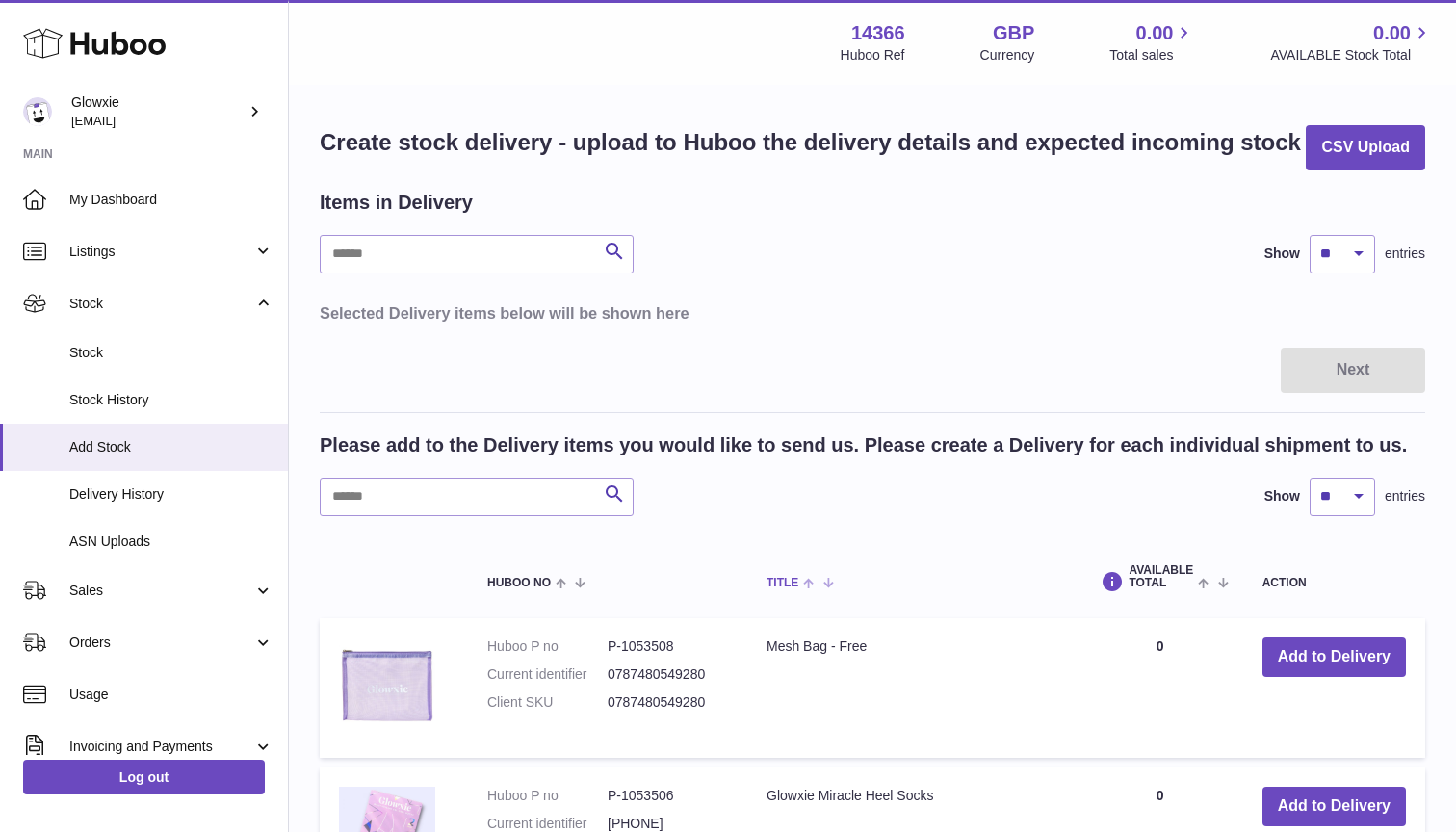 scroll, scrollTop: 85, scrollLeft: 0, axis: vertical 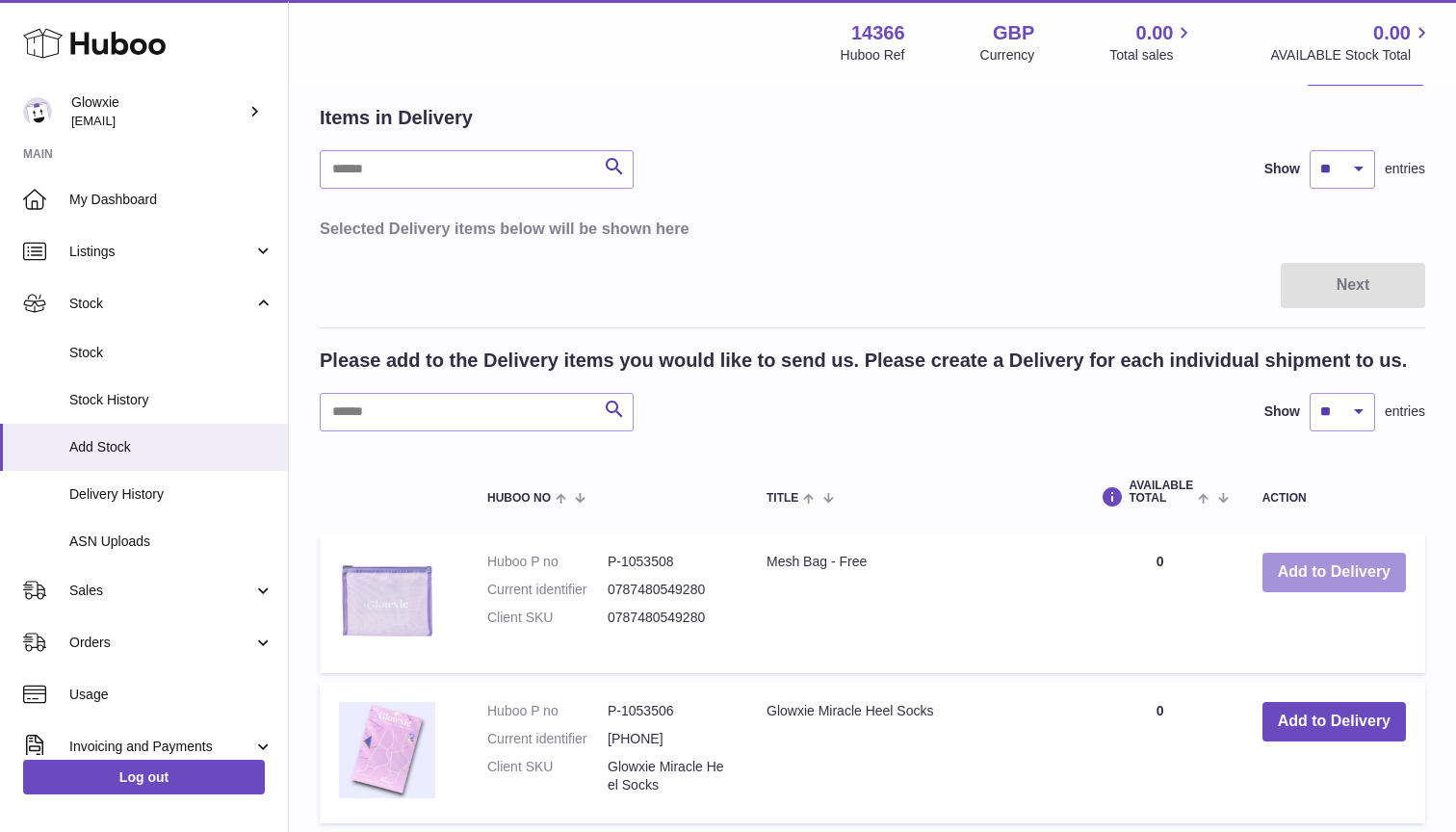 click on "Add to Delivery" at bounding box center (1334, 572) 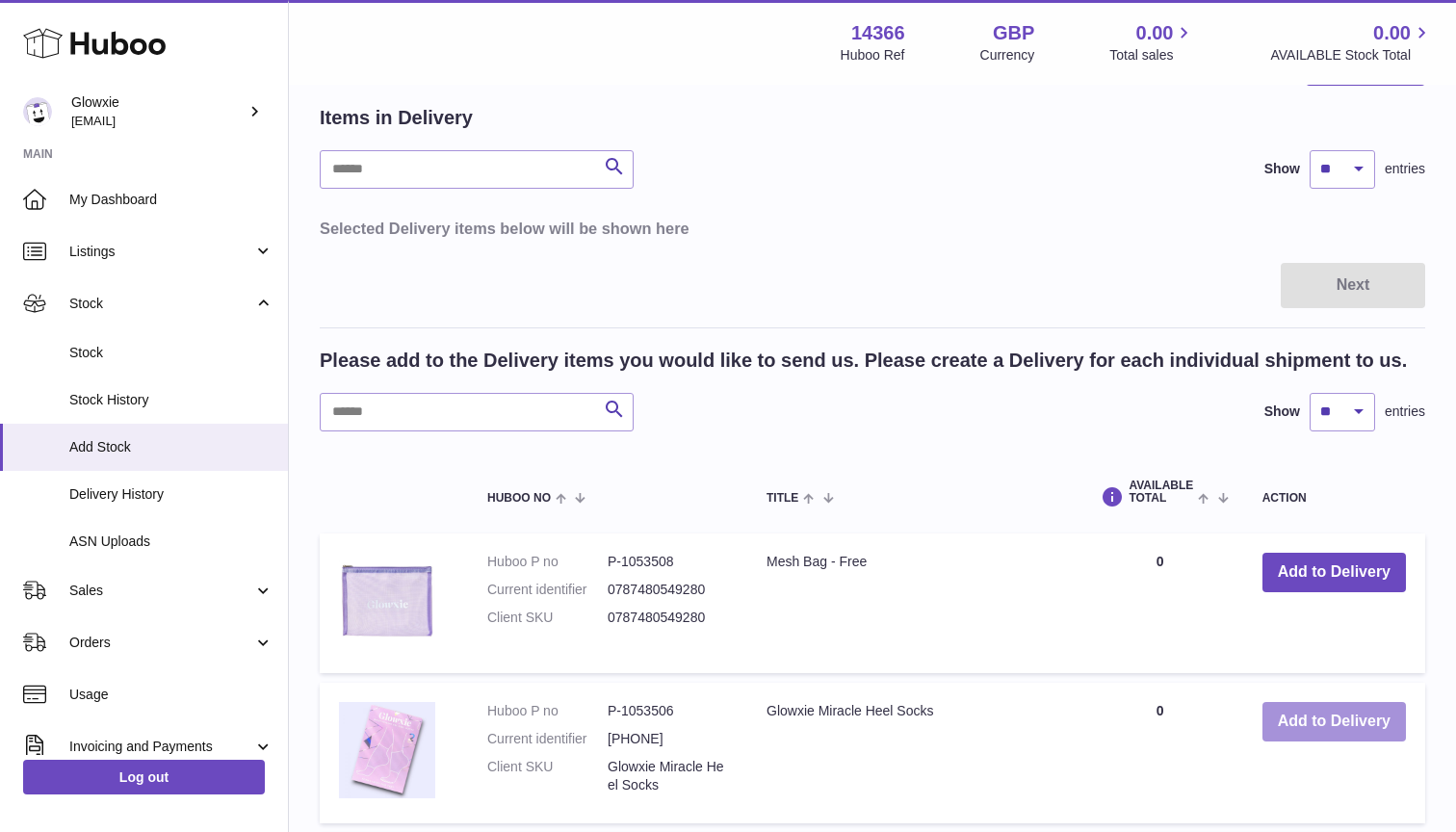 click on "Add to Delivery" at bounding box center (1334, 721) 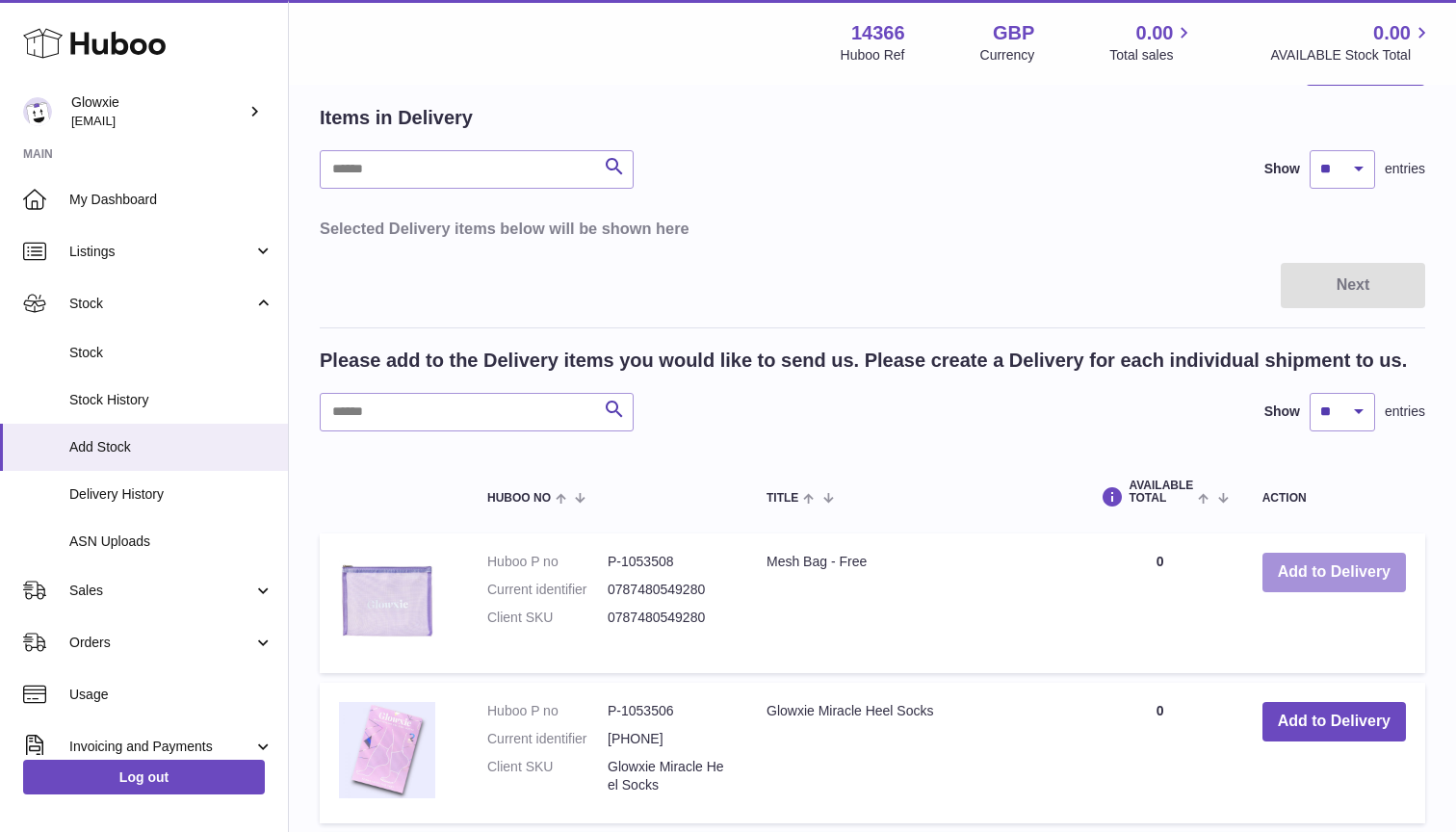 click on "Add to Delivery" at bounding box center (1334, 572) 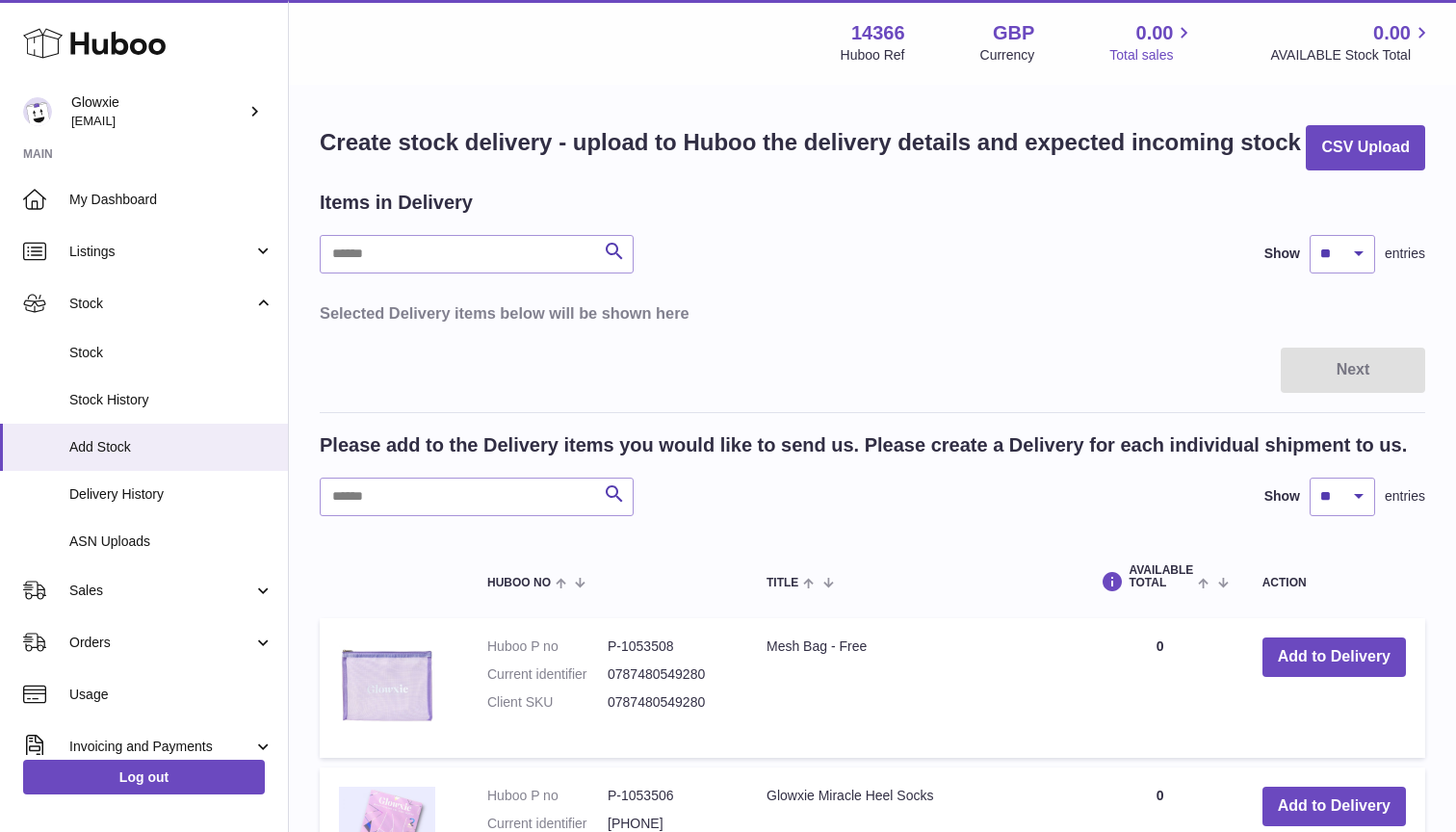 scroll, scrollTop: 0, scrollLeft: 0, axis: both 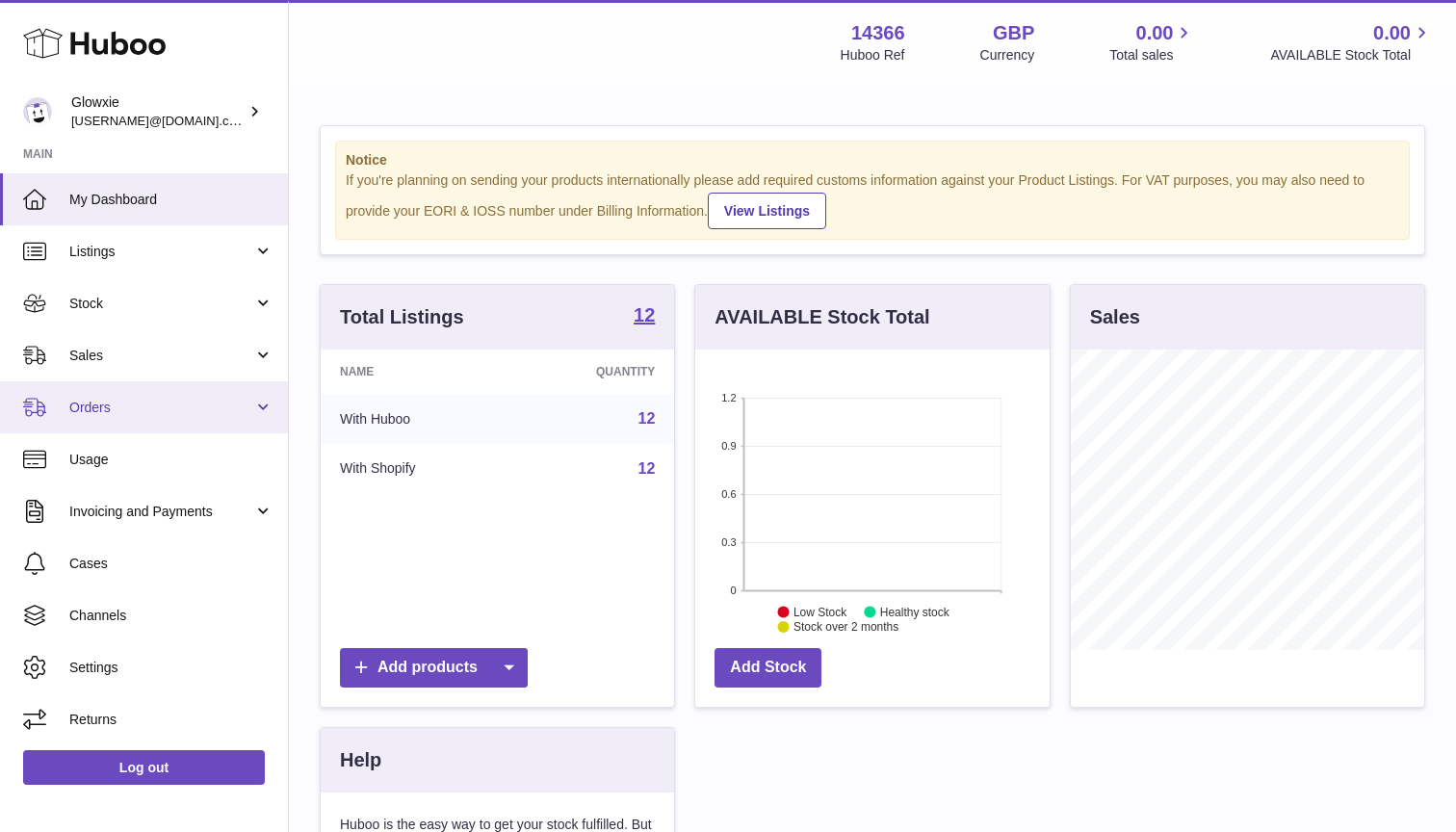 click on "Orders" at bounding box center [161, 407] 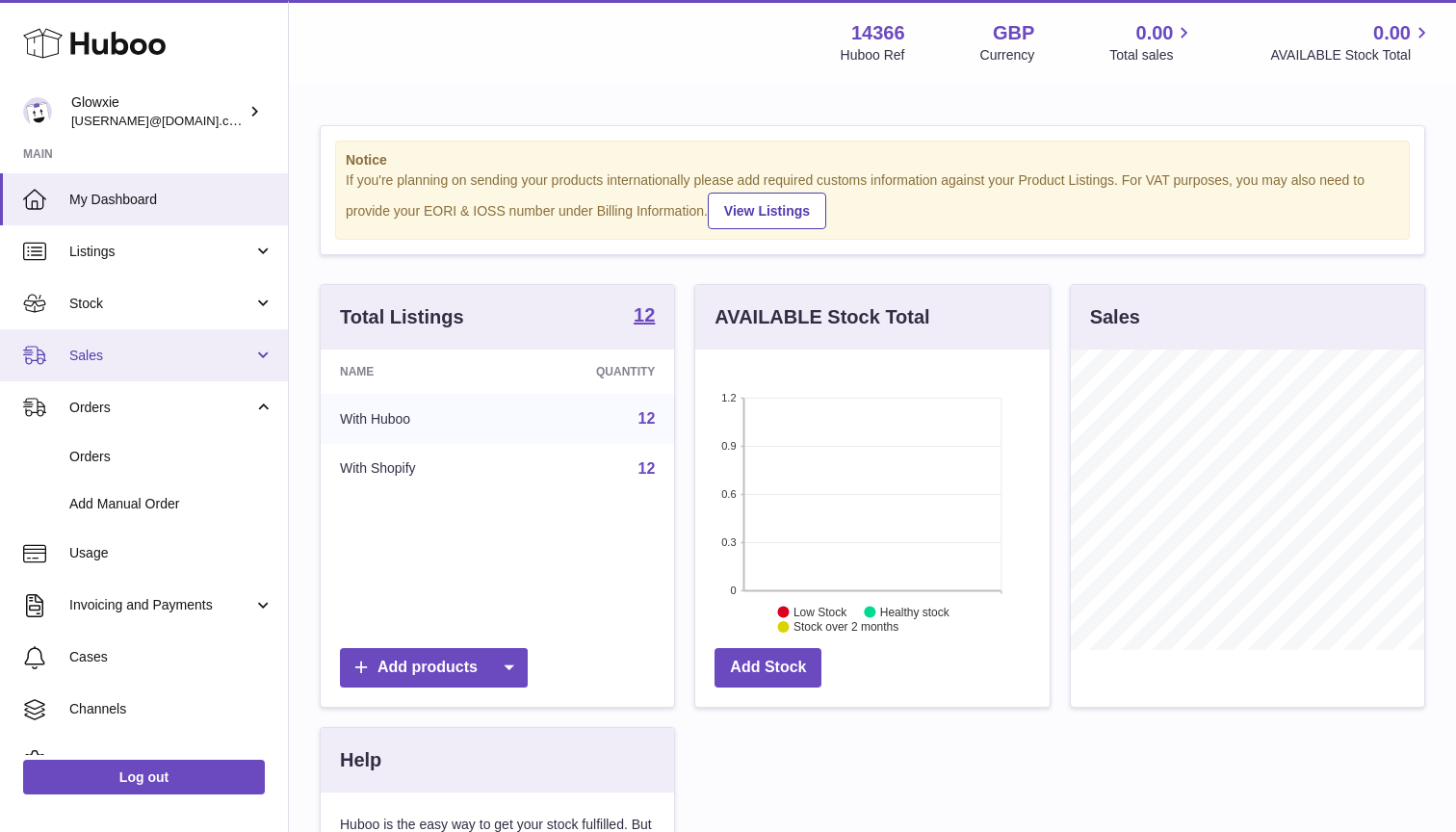click on "Sales" at bounding box center (161, 355) 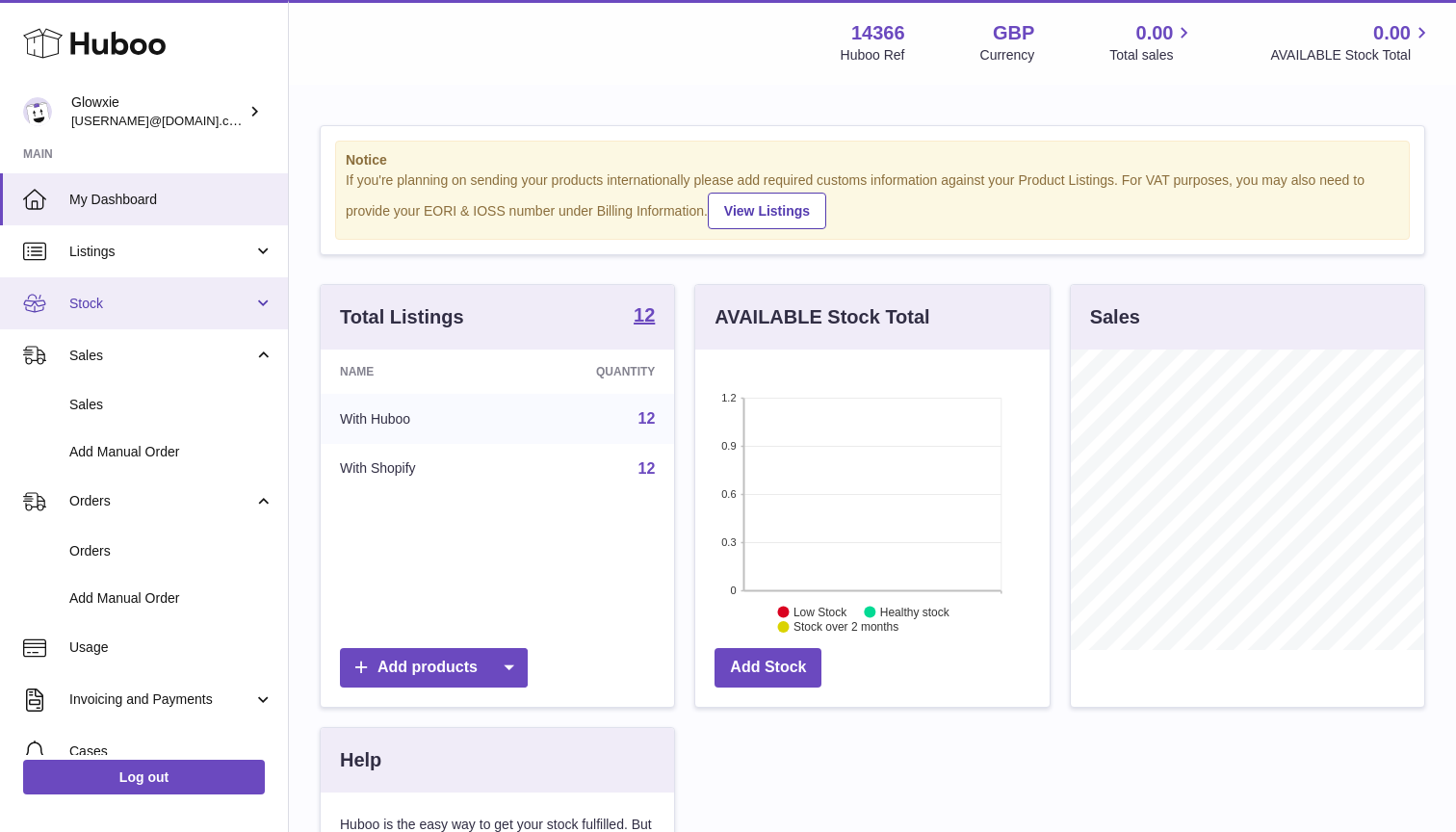 click on "Stock" at bounding box center (161, 303) 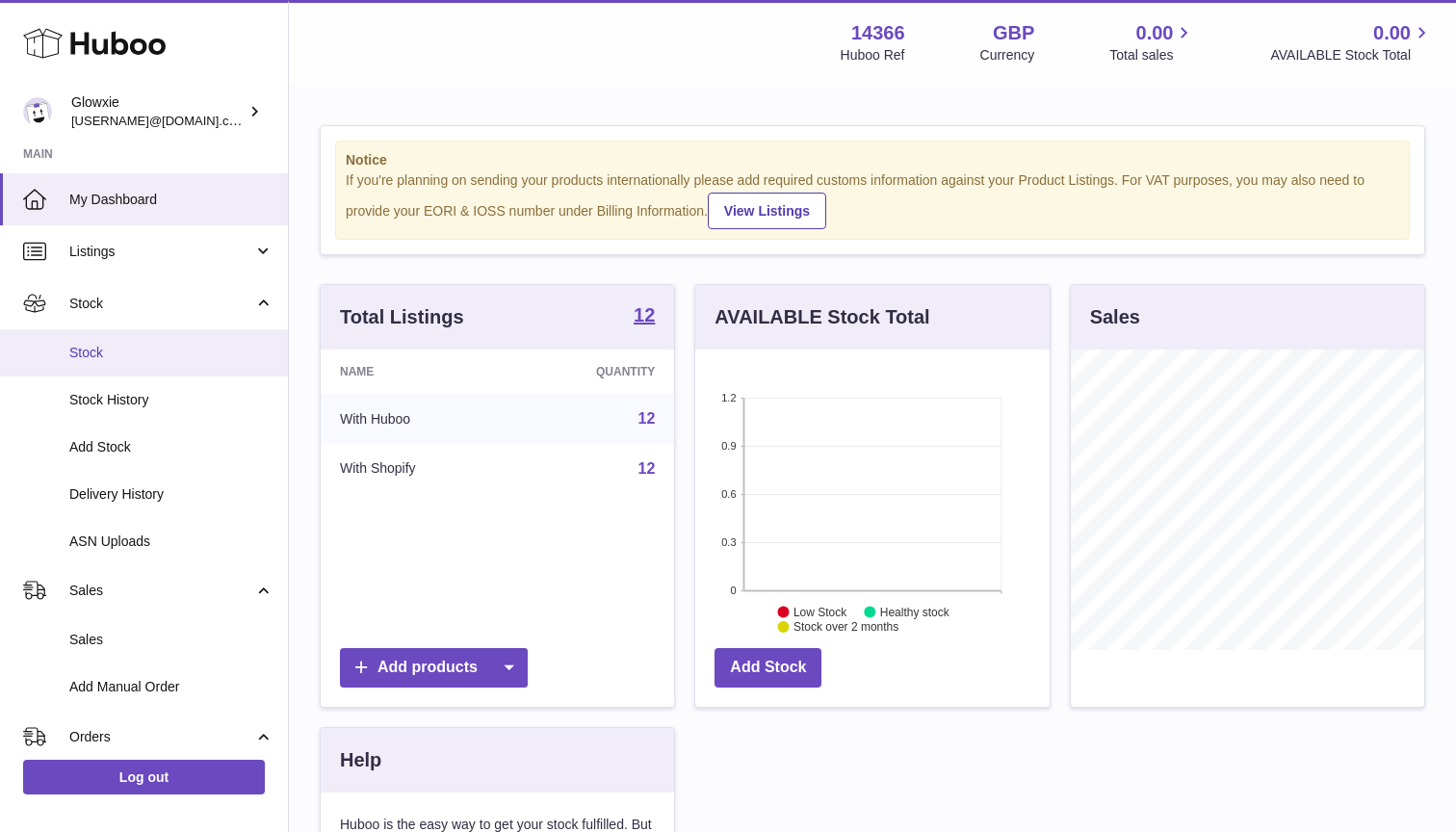 click on "Stock" at bounding box center (143, 352) 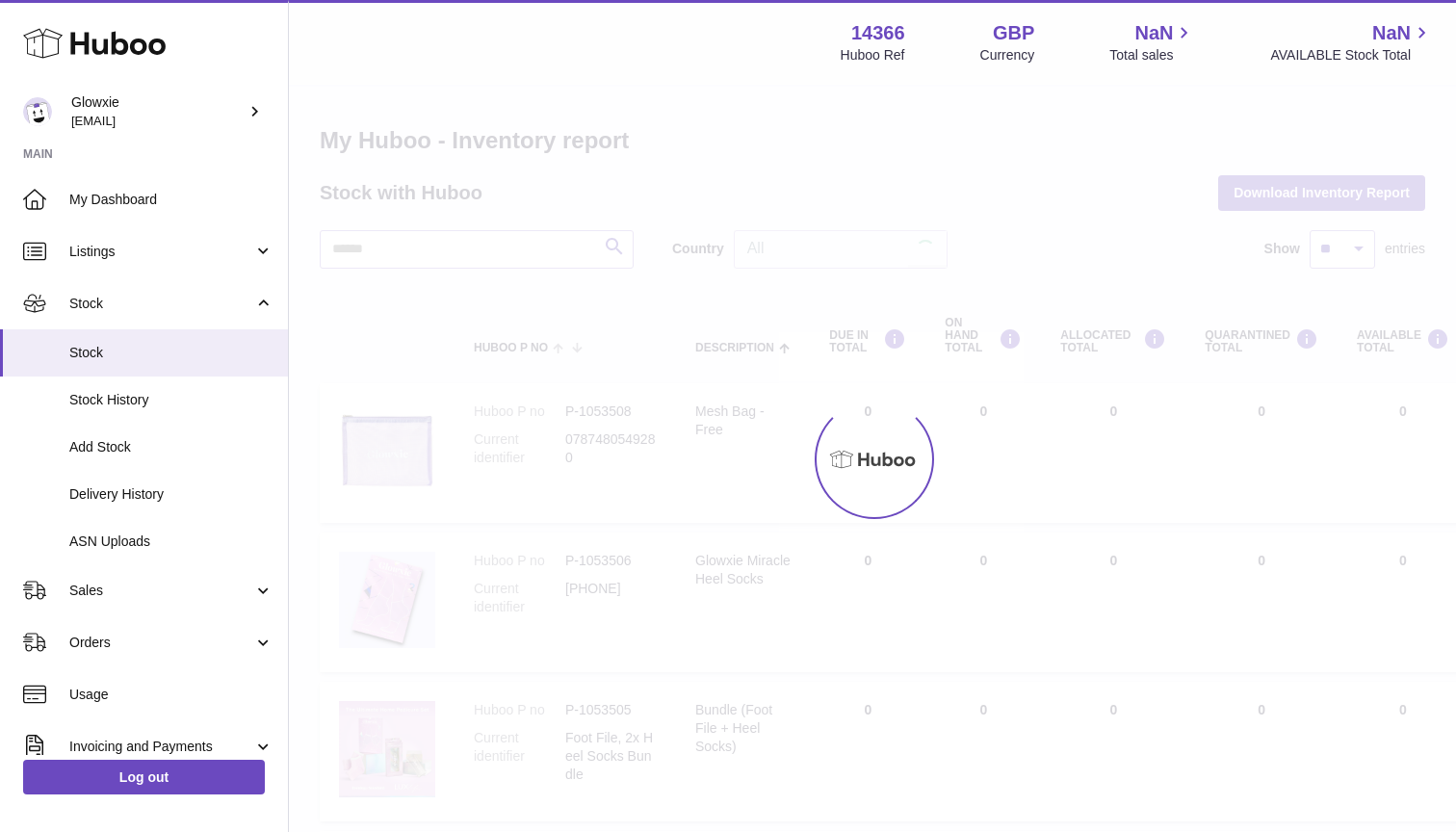 scroll, scrollTop: 0, scrollLeft: 0, axis: both 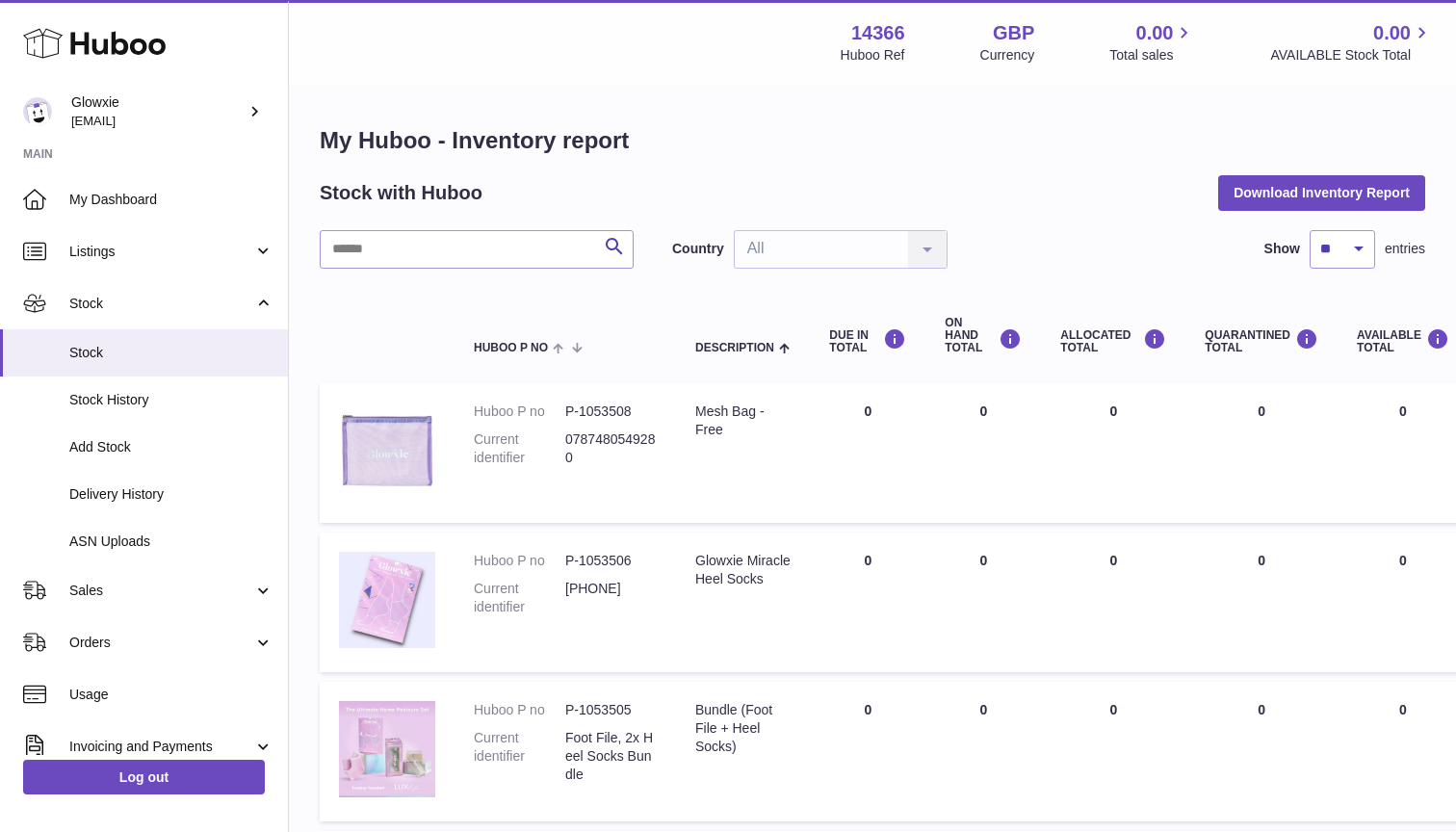 click on "Current identifier" at bounding box center [519, 449] 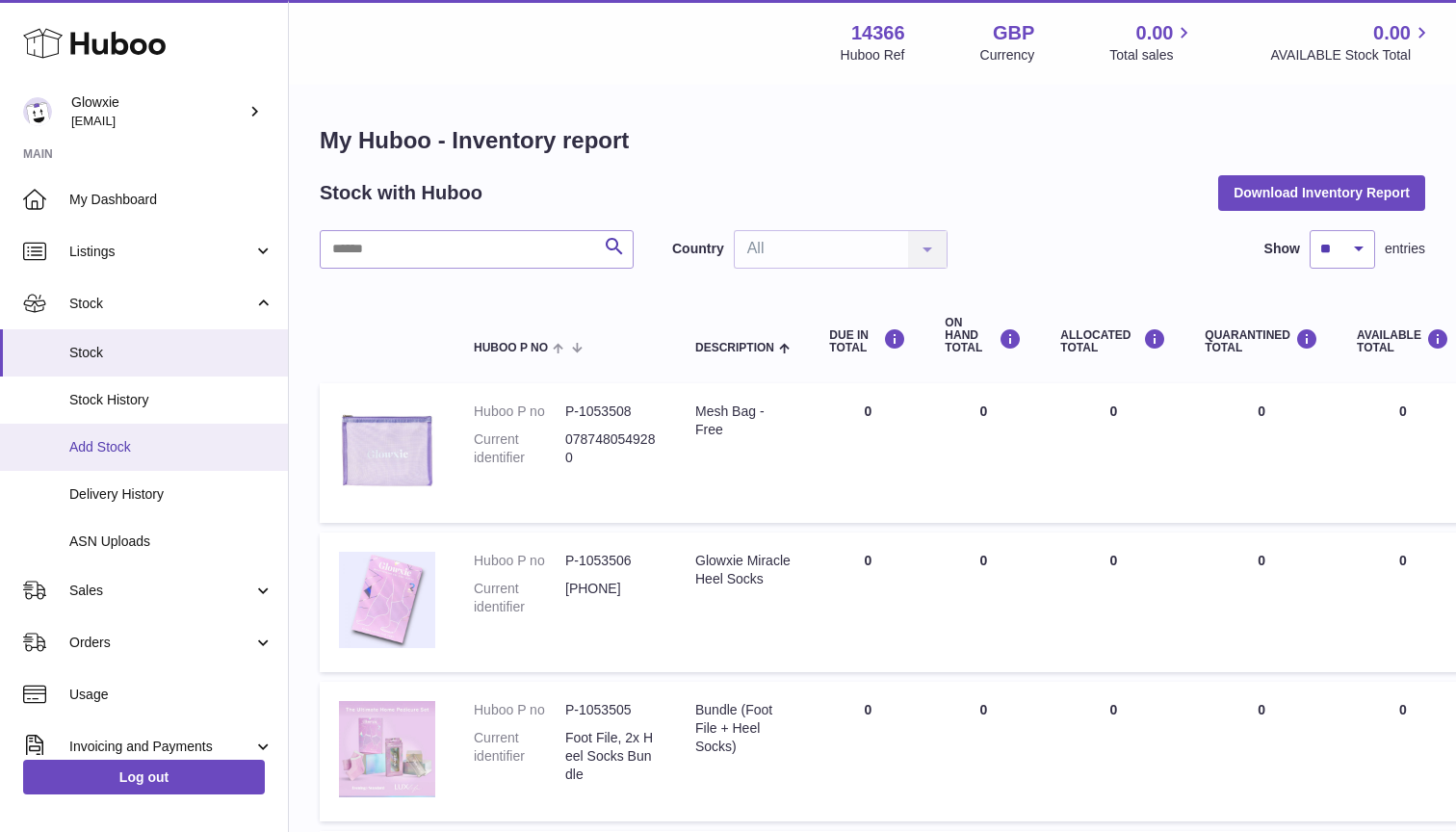 click on "Add Stock" at bounding box center [143, 447] 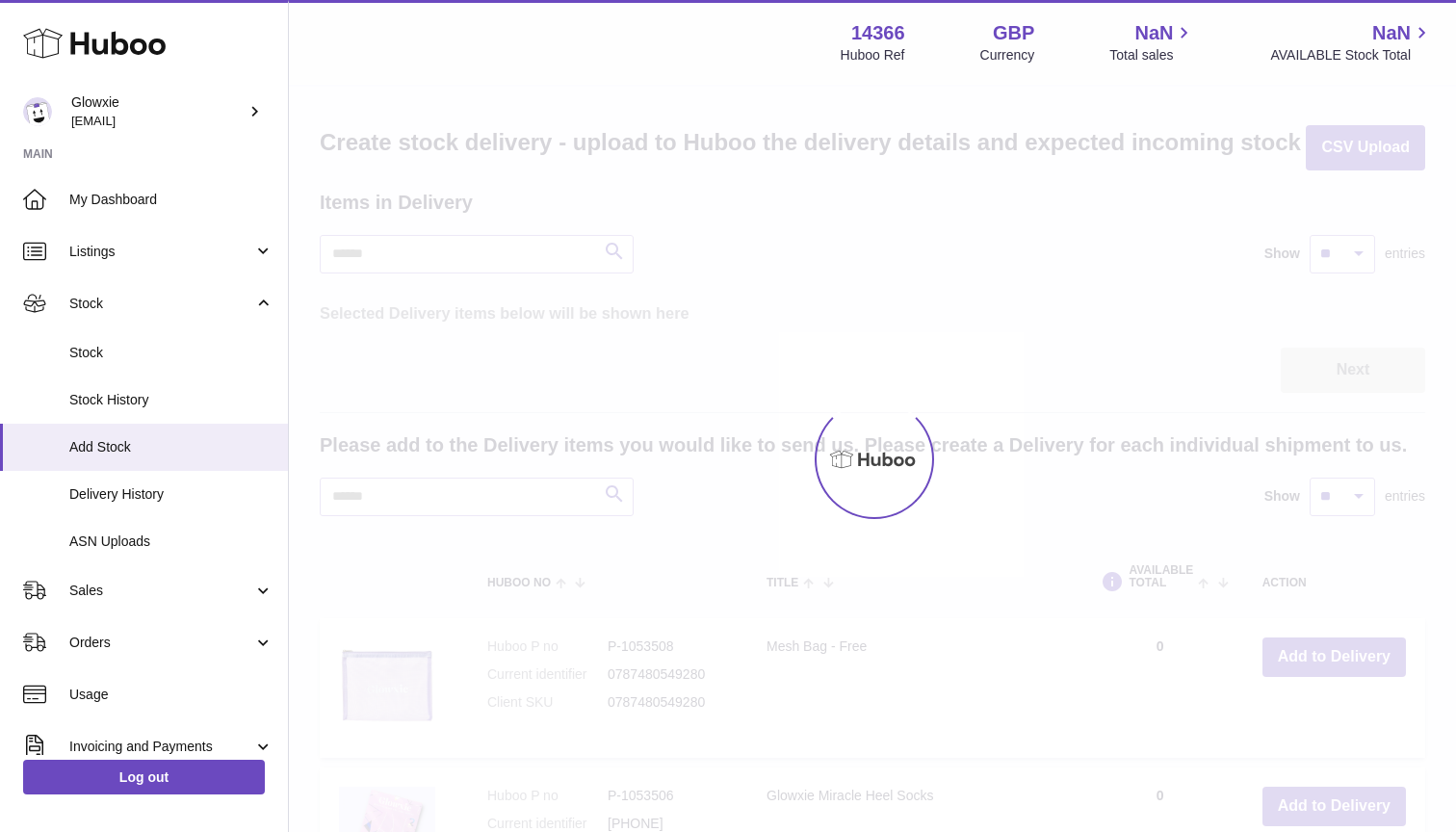 scroll, scrollTop: 0, scrollLeft: 0, axis: both 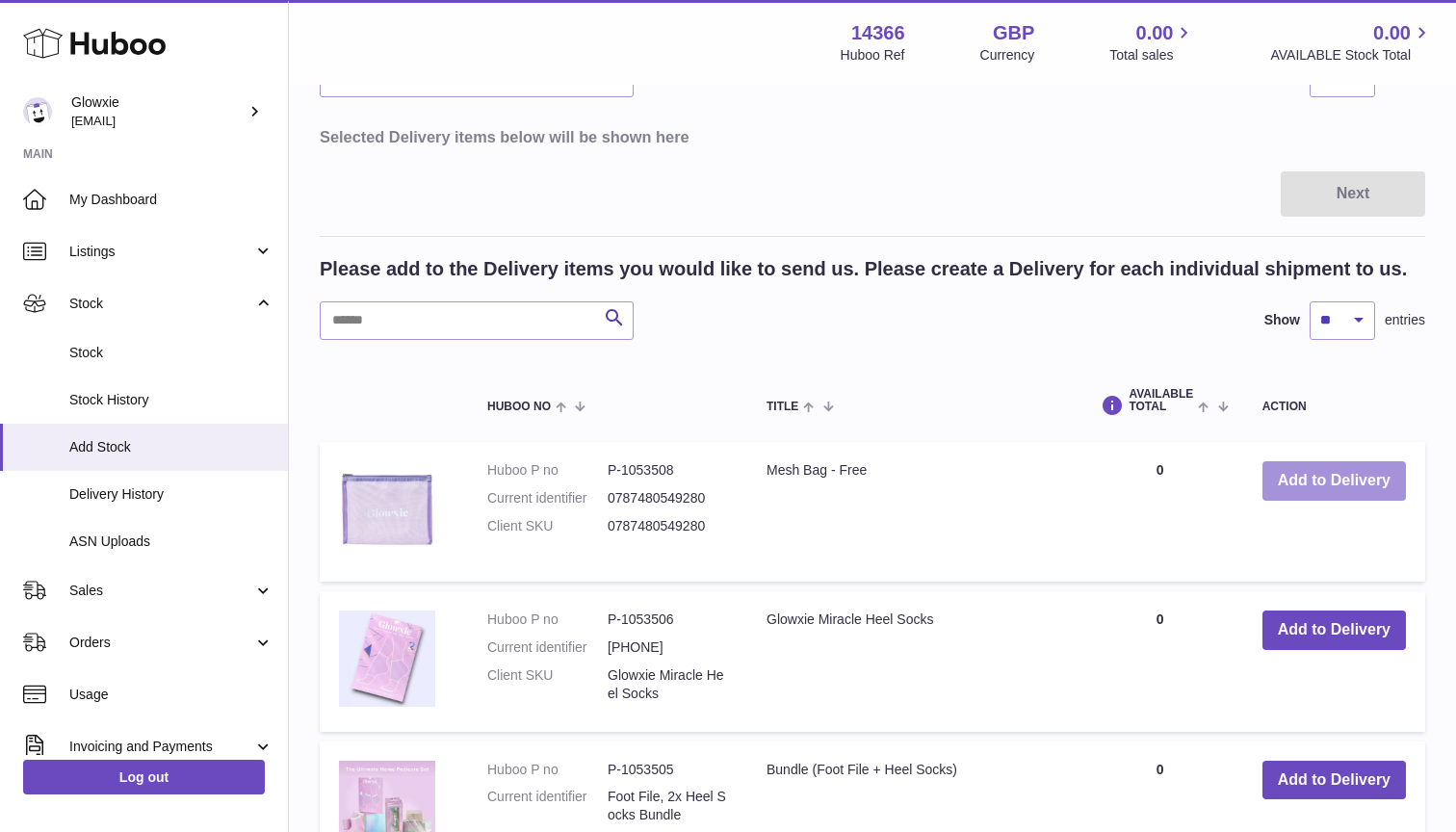 click on "Add to Delivery" at bounding box center (1334, 481) 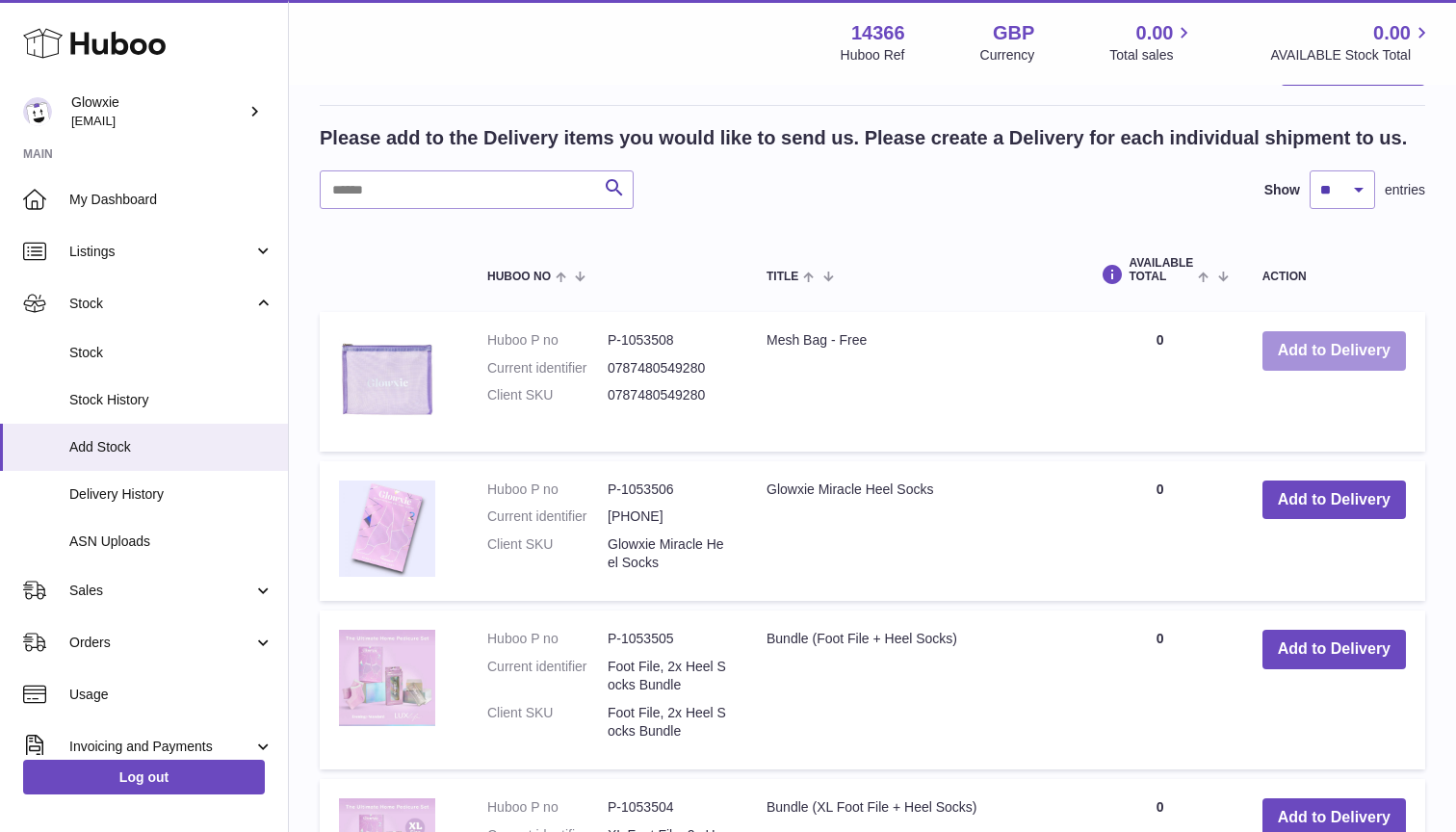 scroll, scrollTop: 504, scrollLeft: 0, axis: vertical 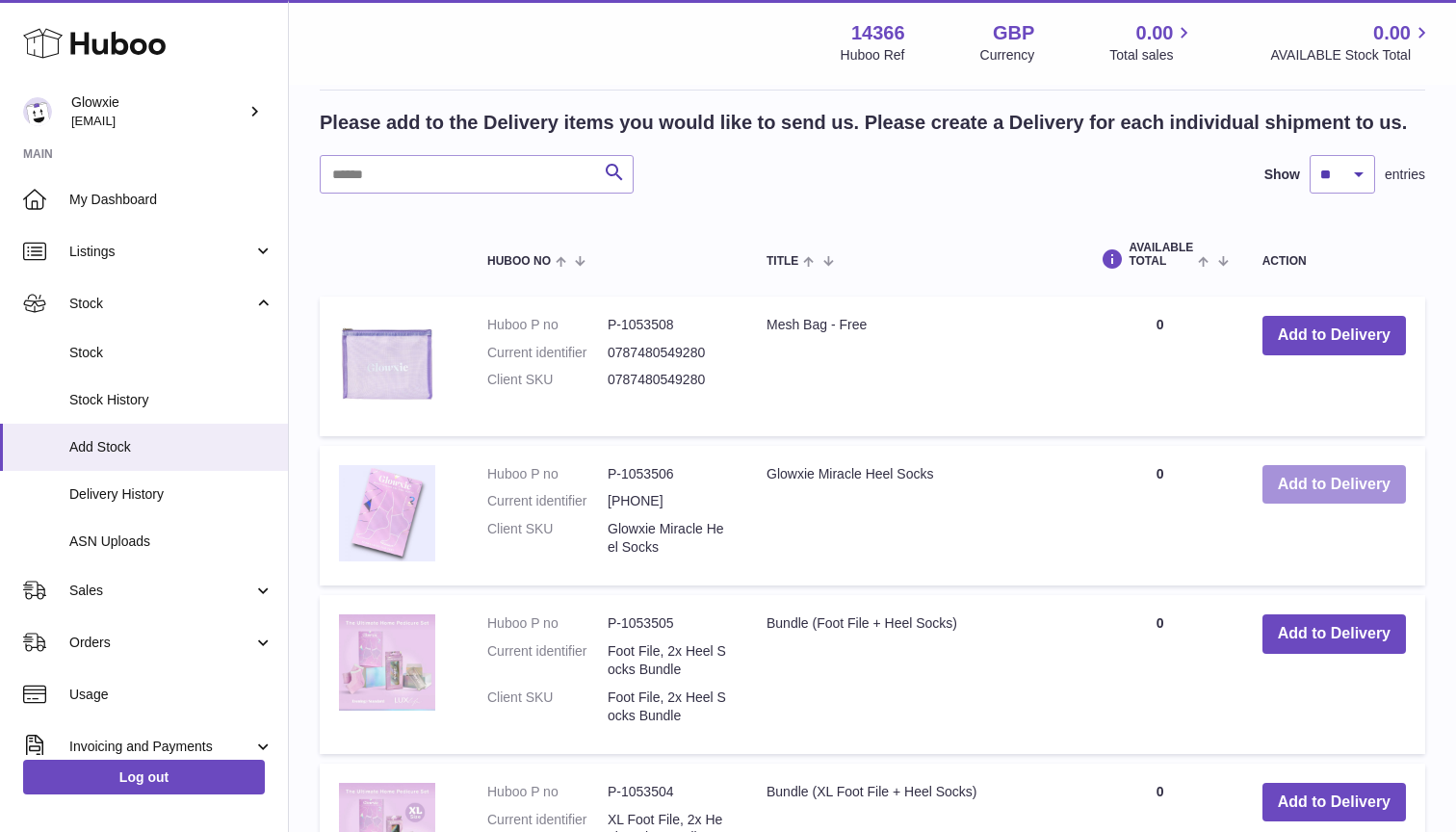 click on "Add to Delivery" at bounding box center [1334, 484] 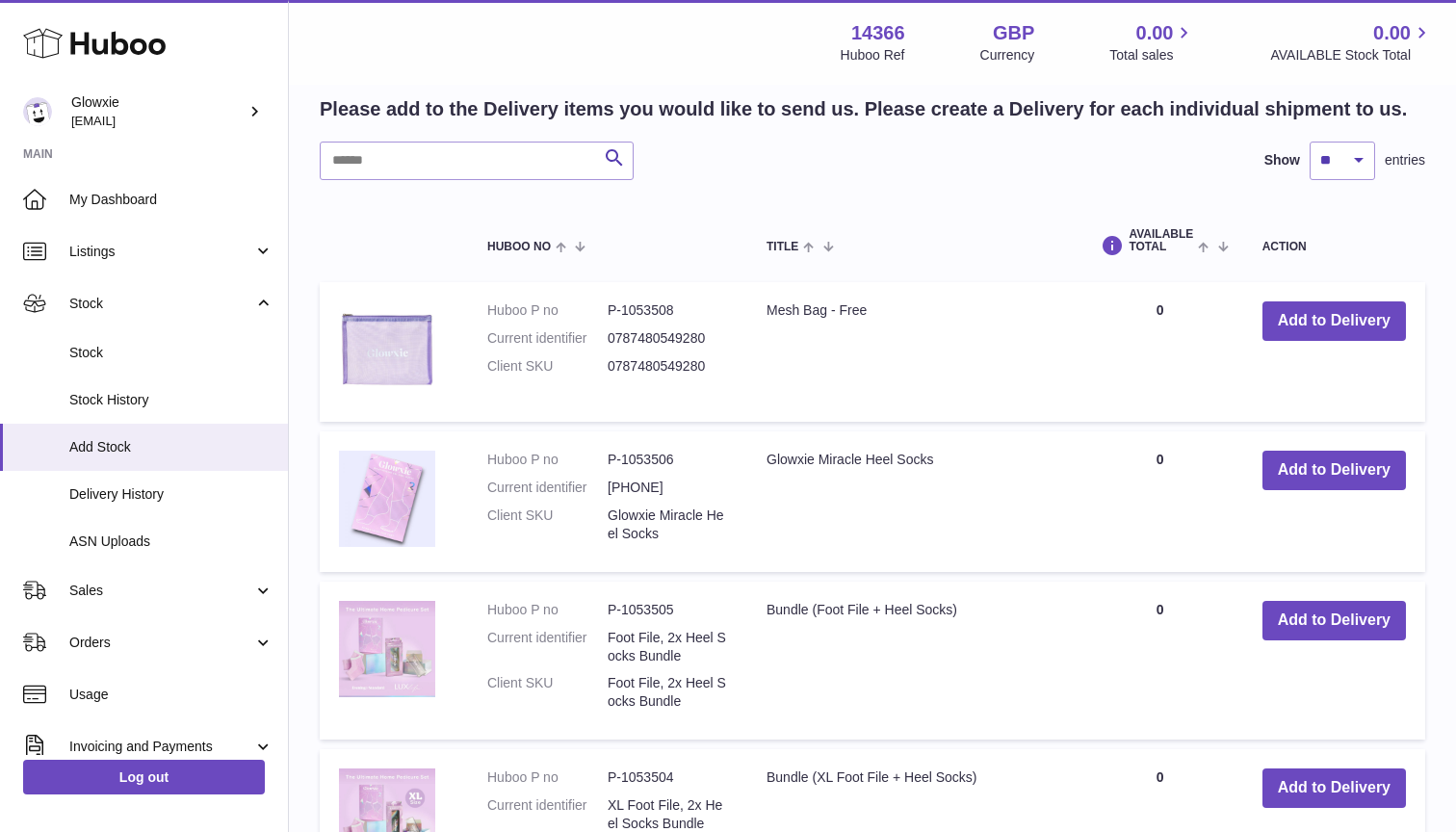 scroll, scrollTop: 671, scrollLeft: 0, axis: vertical 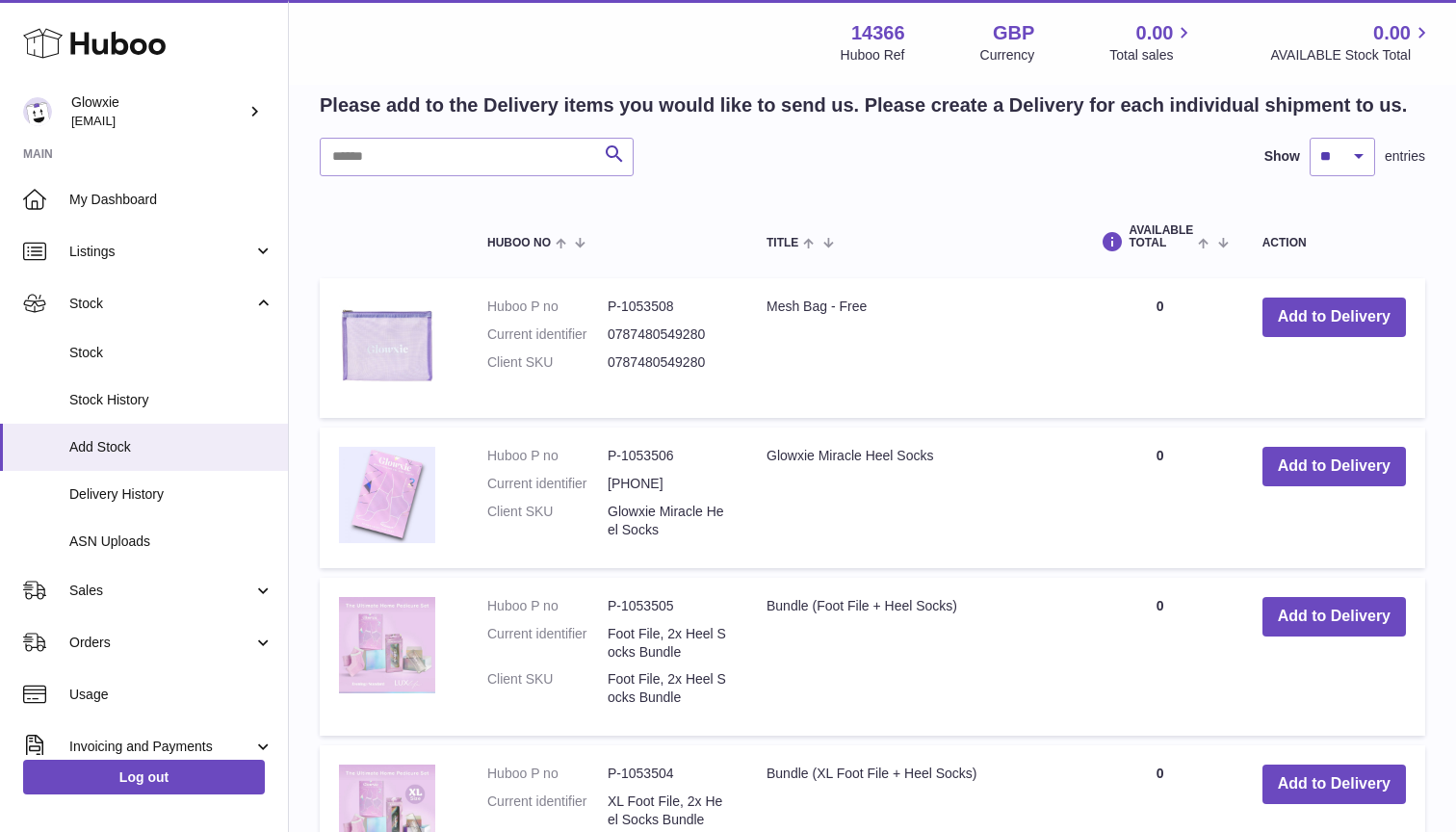 click on "Add to Delivery" at bounding box center (1334, 657) 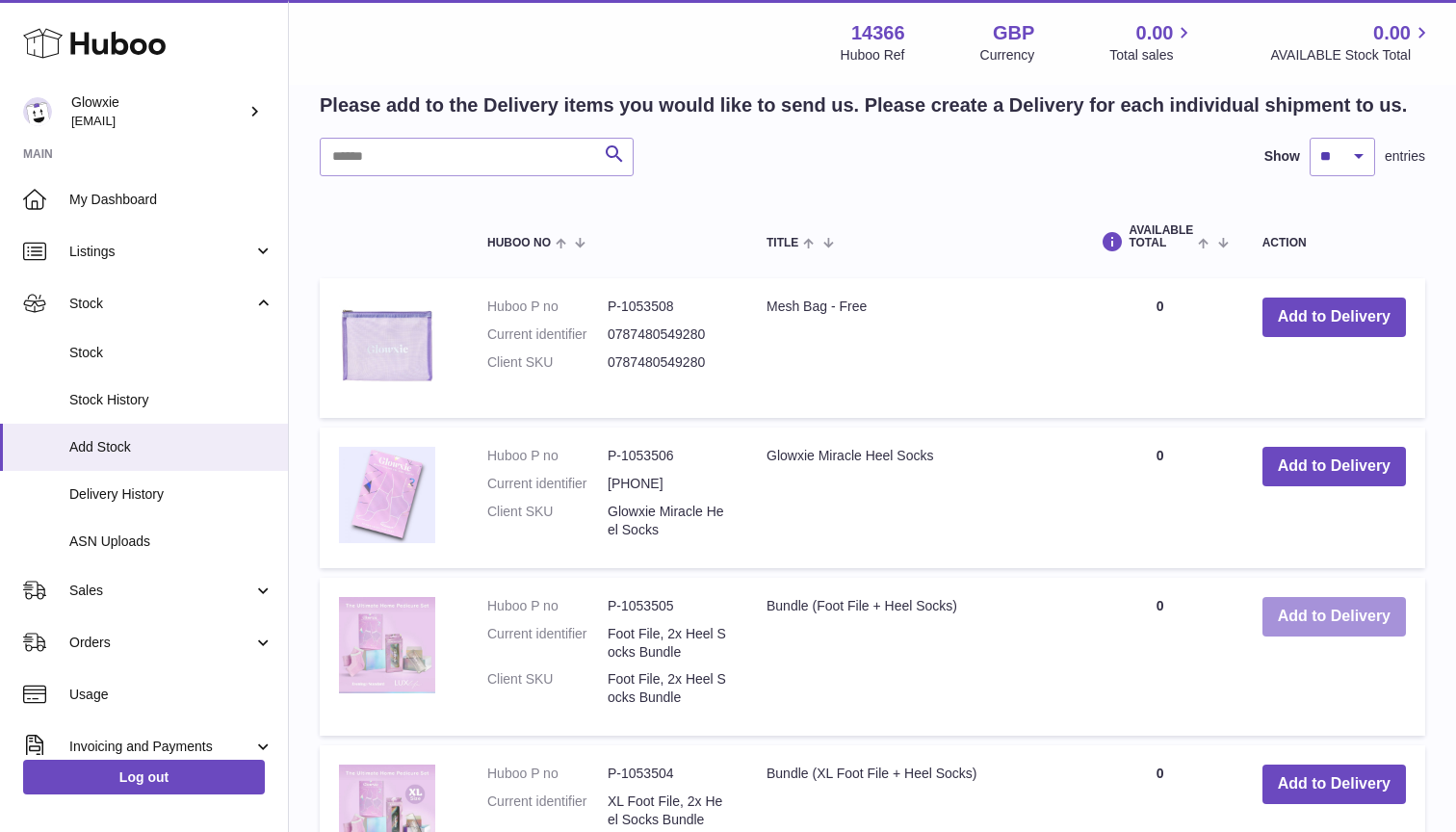 click on "Add to Delivery" at bounding box center (1334, 616) 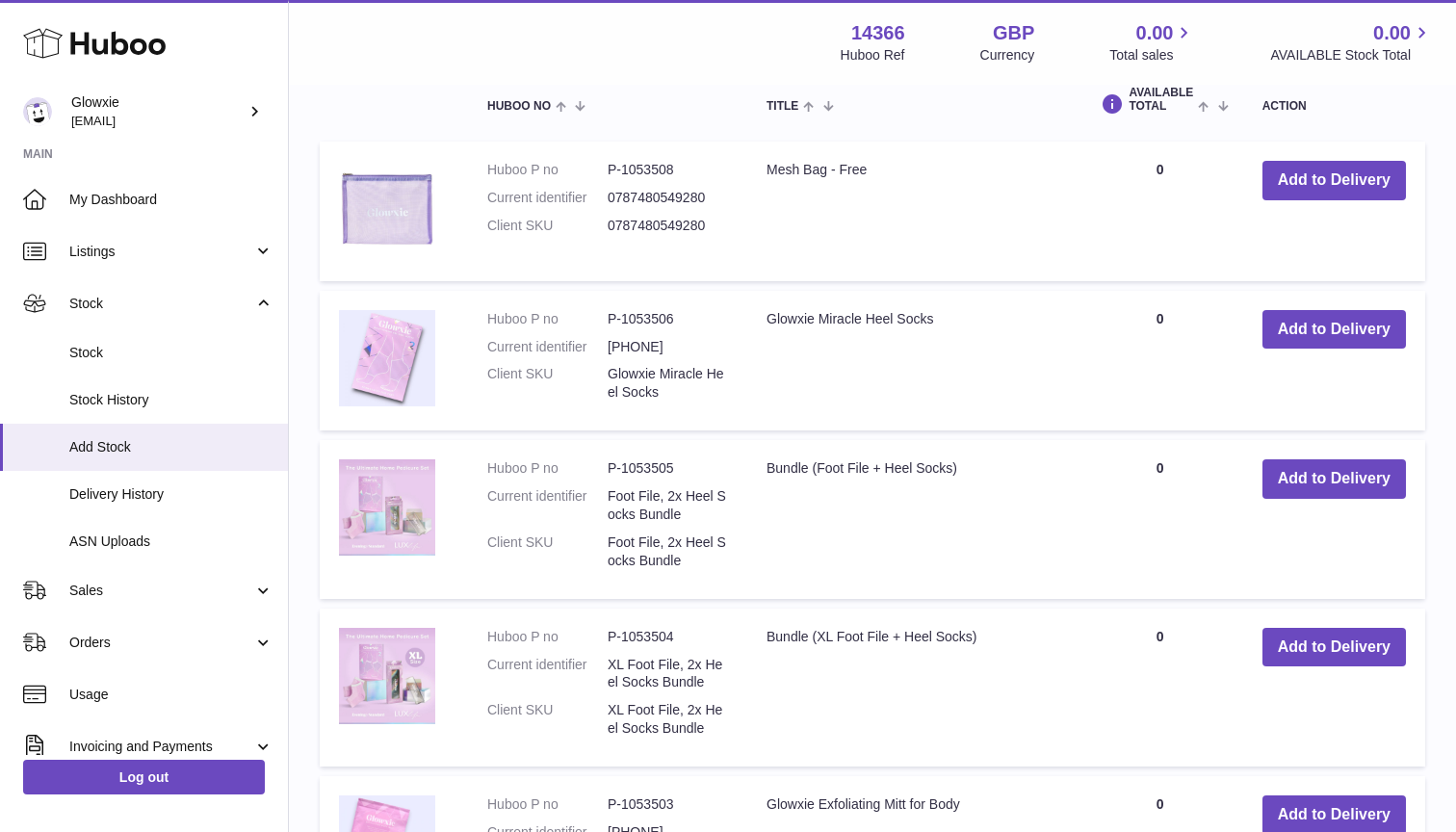 scroll, scrollTop: 975, scrollLeft: 0, axis: vertical 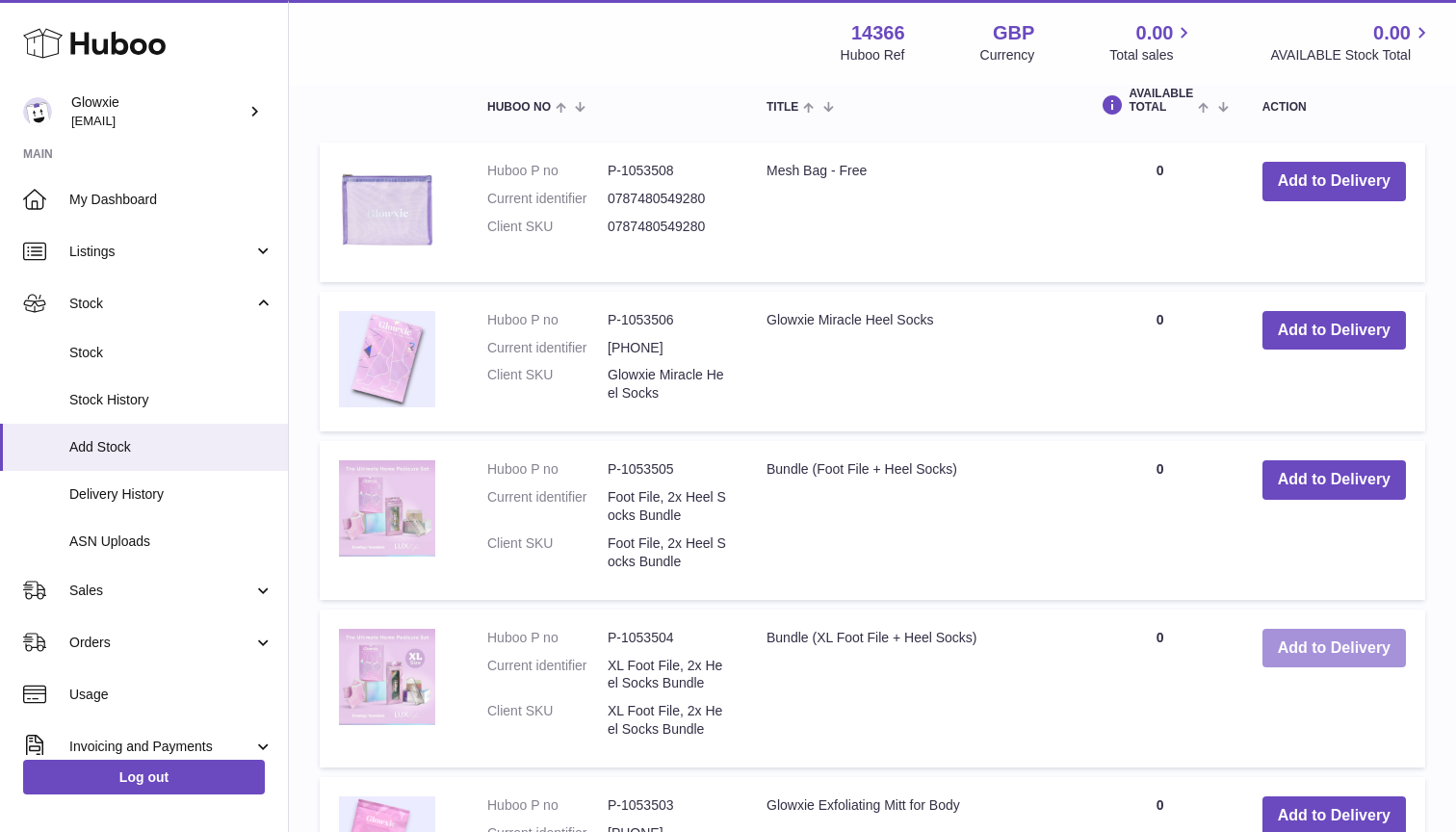 click on "Add to Delivery" at bounding box center [1334, 648] 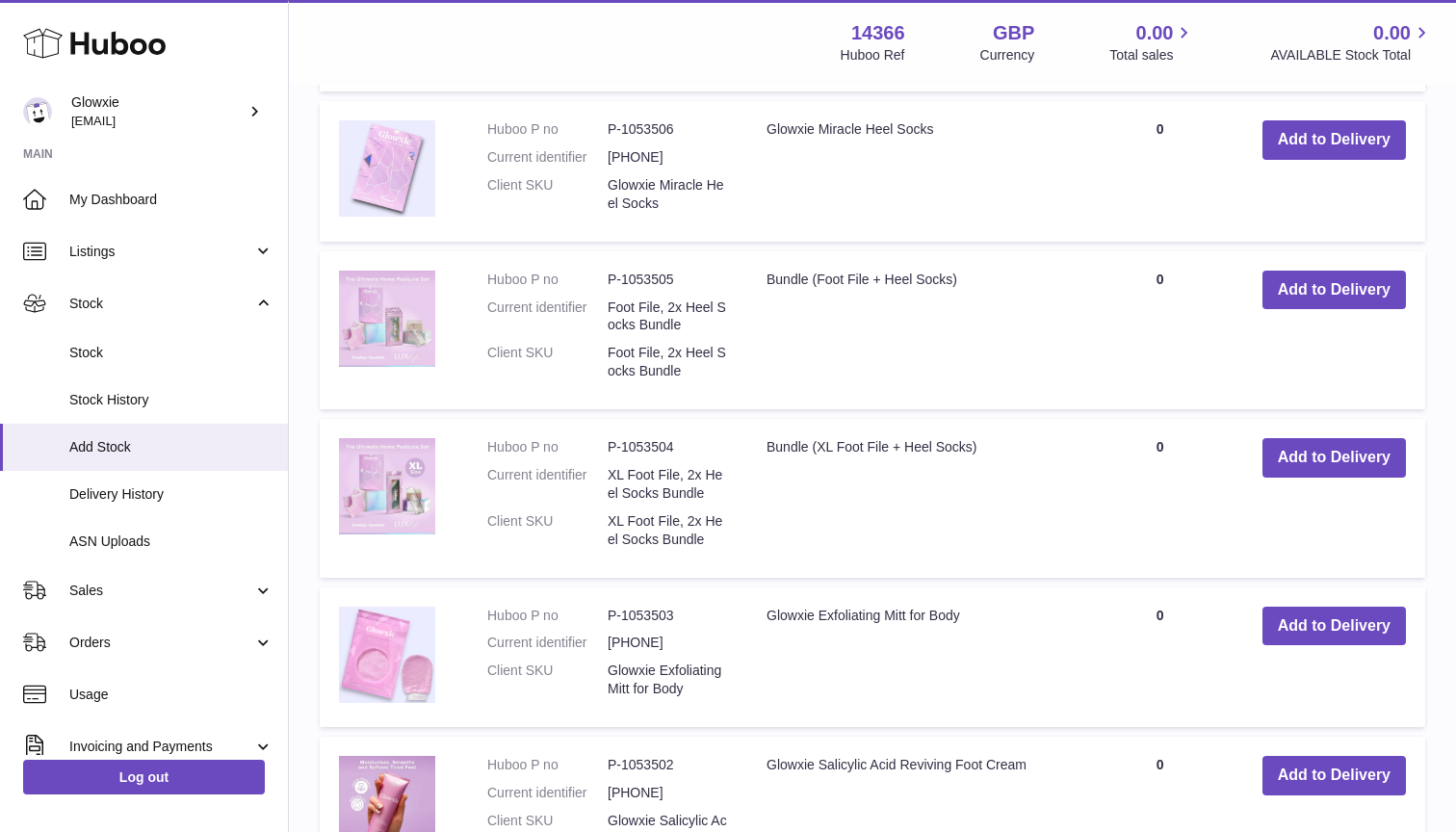 scroll, scrollTop: 1358, scrollLeft: 0, axis: vertical 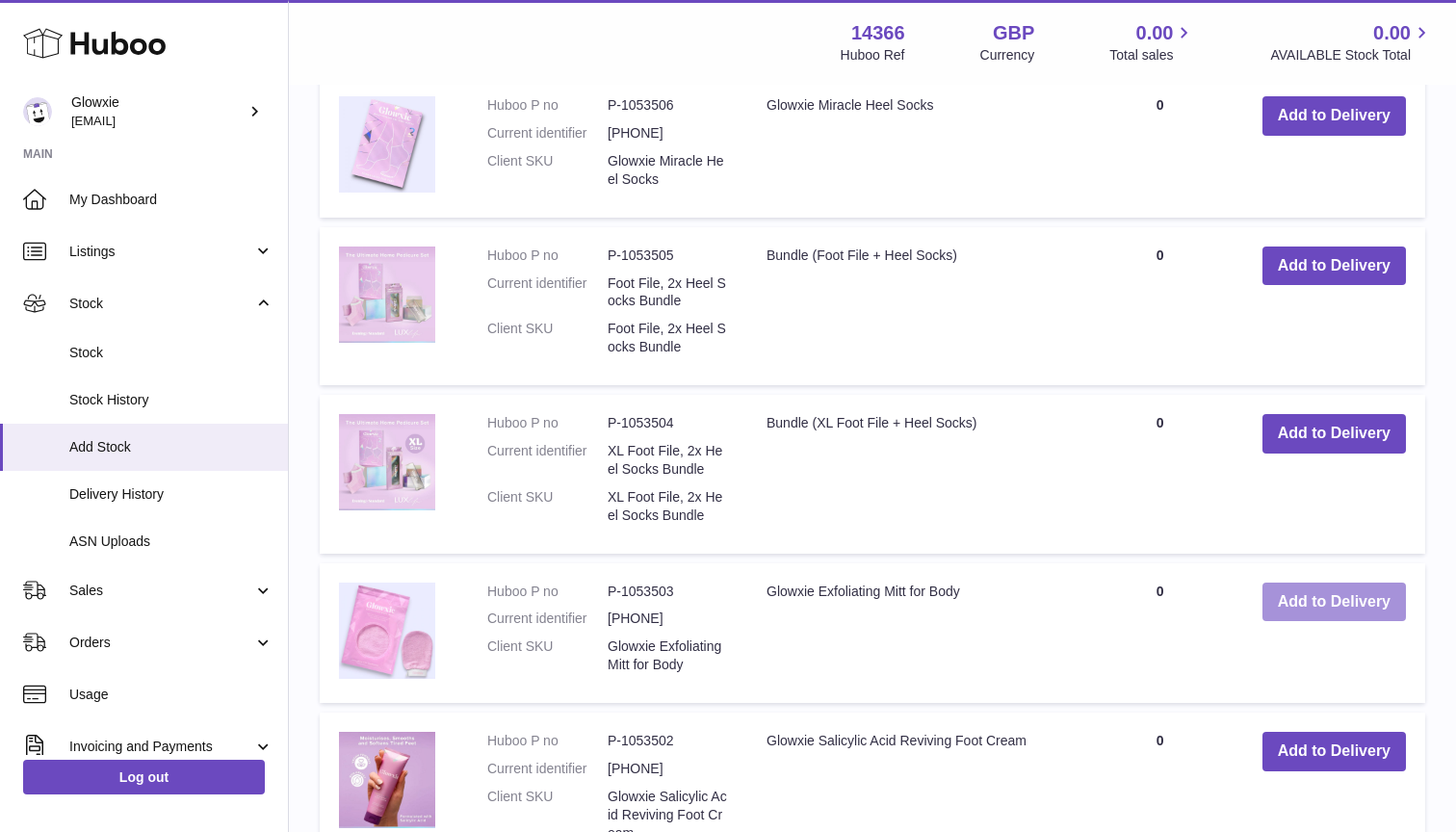 click on "Add to Delivery" at bounding box center (1334, 602) 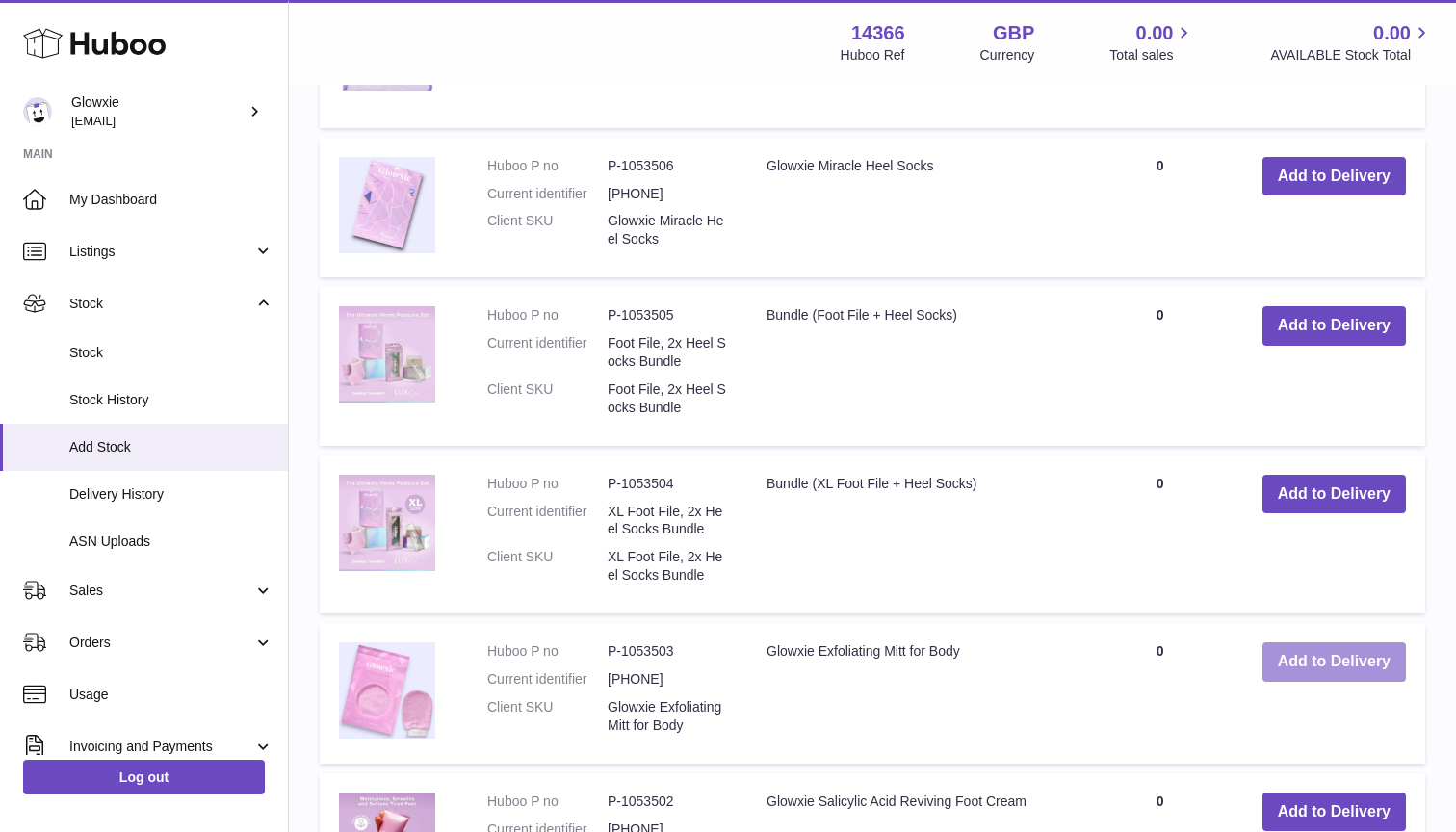 scroll, scrollTop: 1472, scrollLeft: 0, axis: vertical 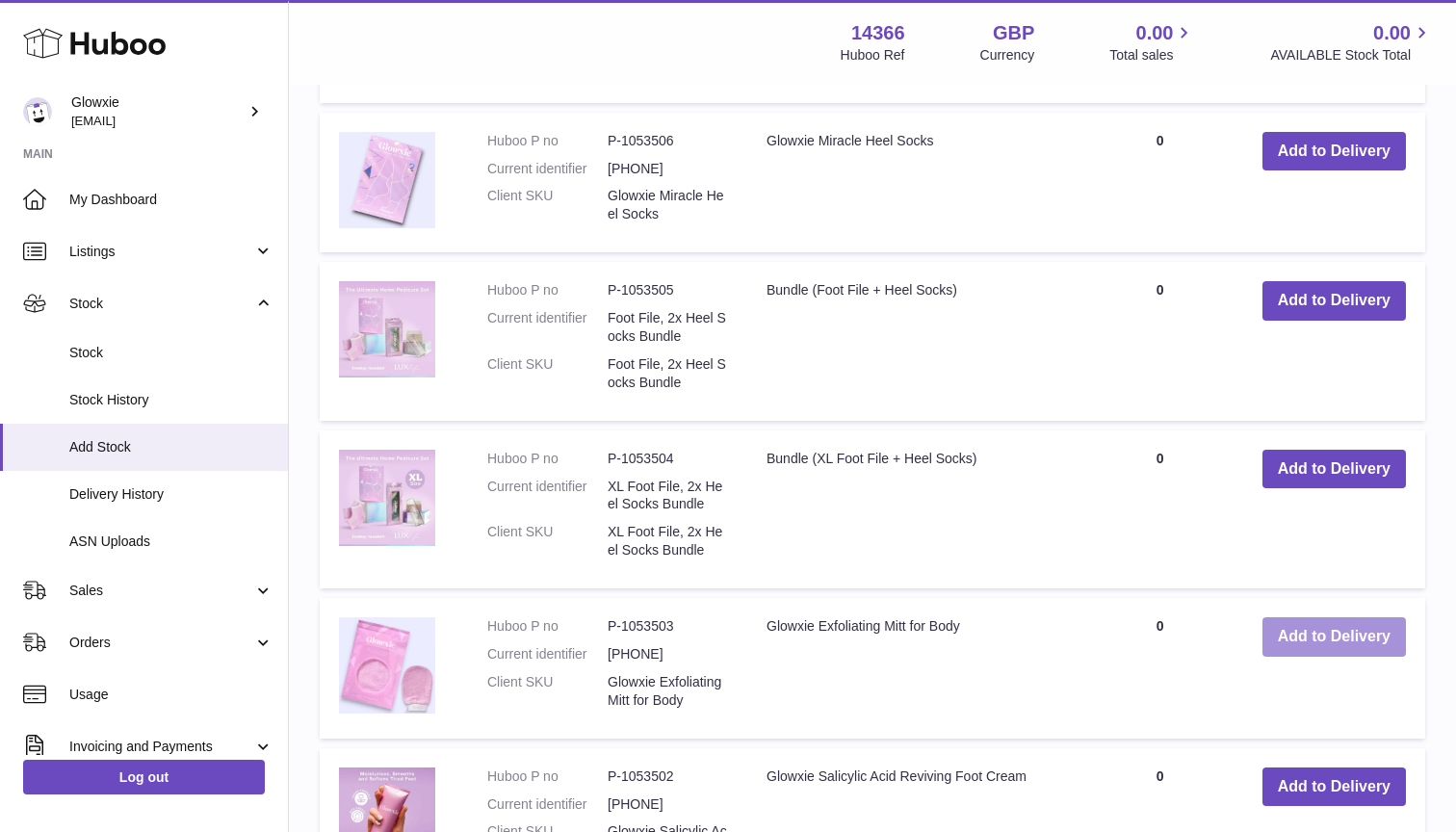 click on "Add to Delivery" at bounding box center [1334, 637] 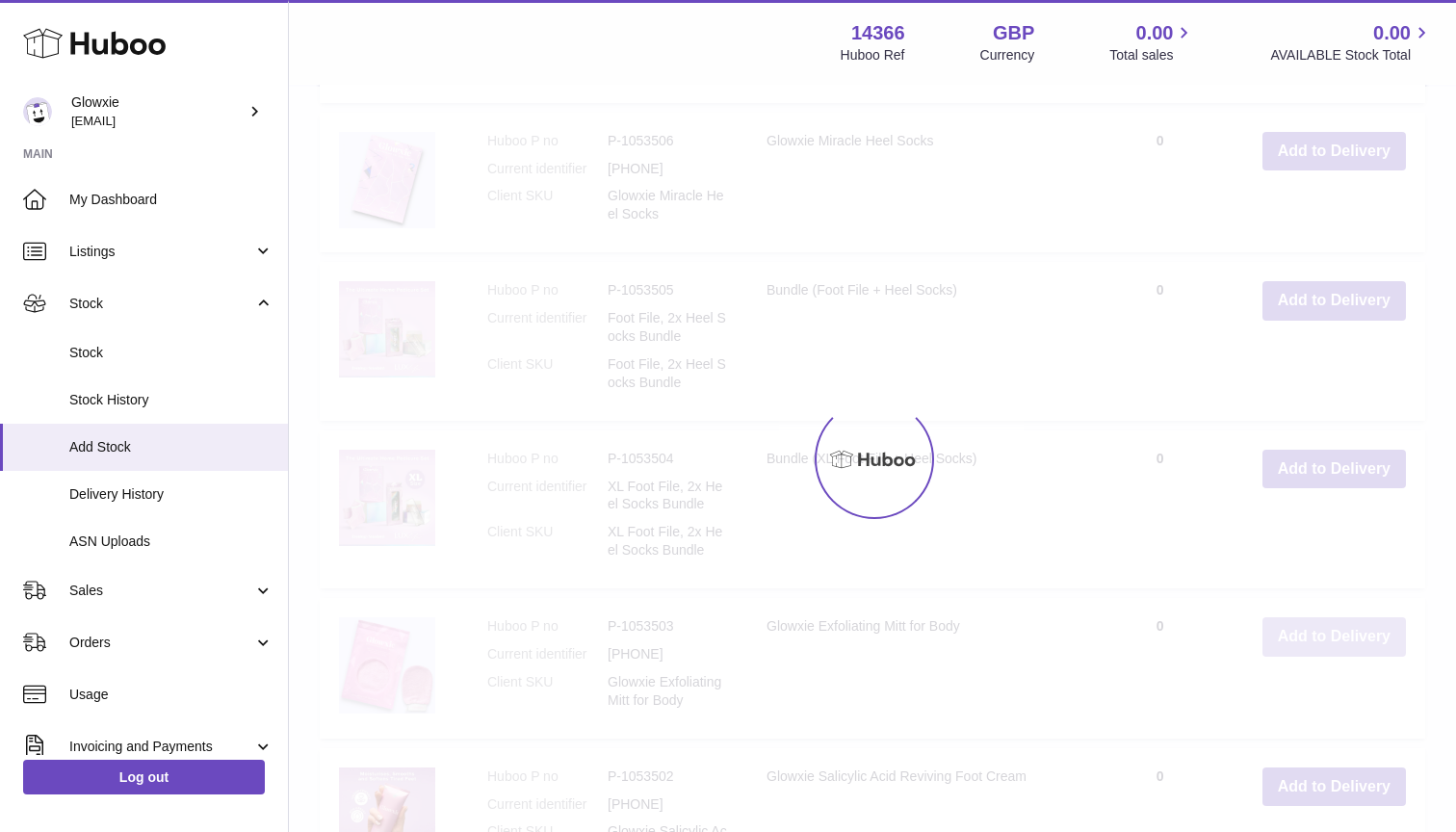 type on "*" 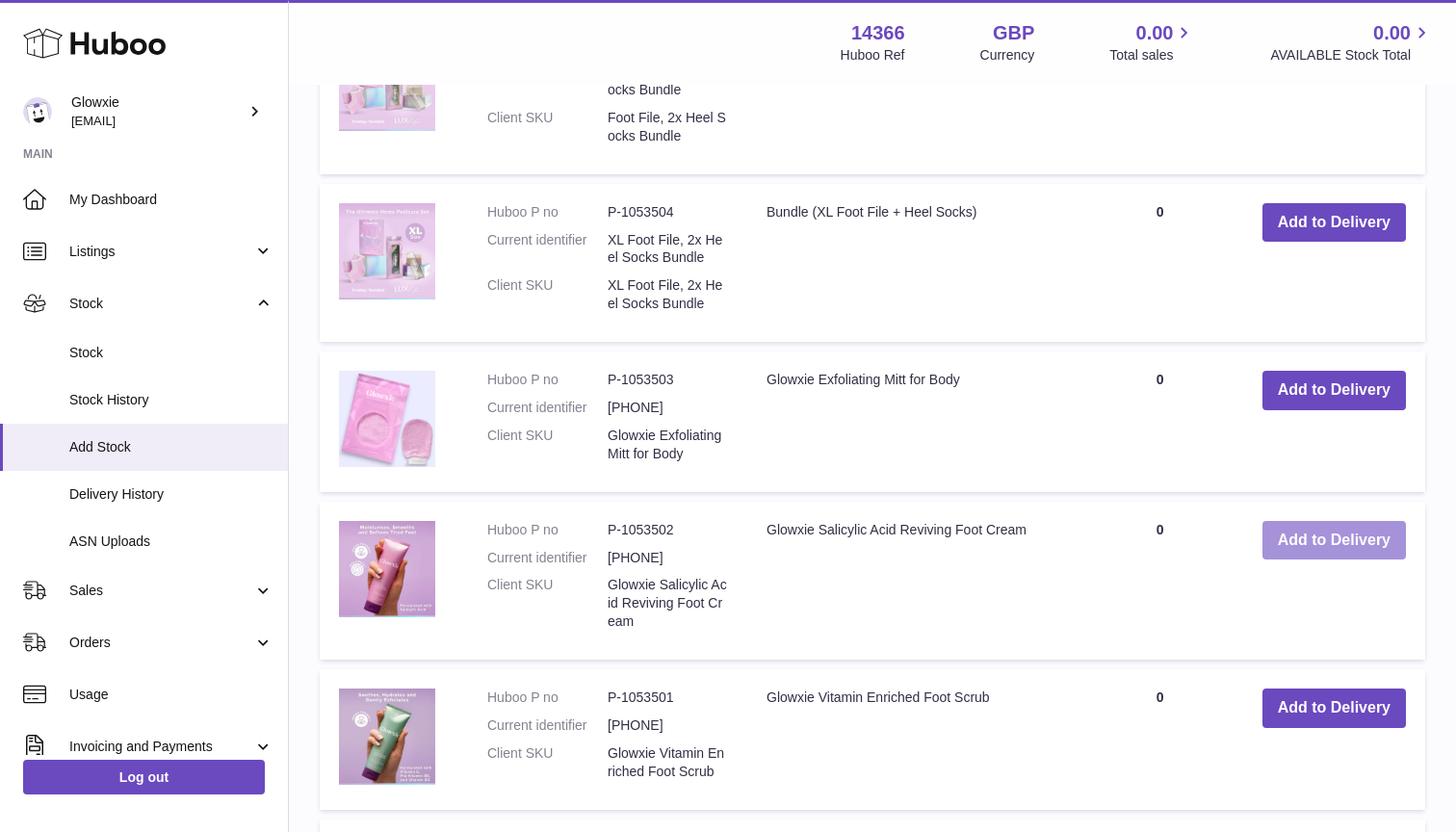 scroll, scrollTop: 1714, scrollLeft: 0, axis: vertical 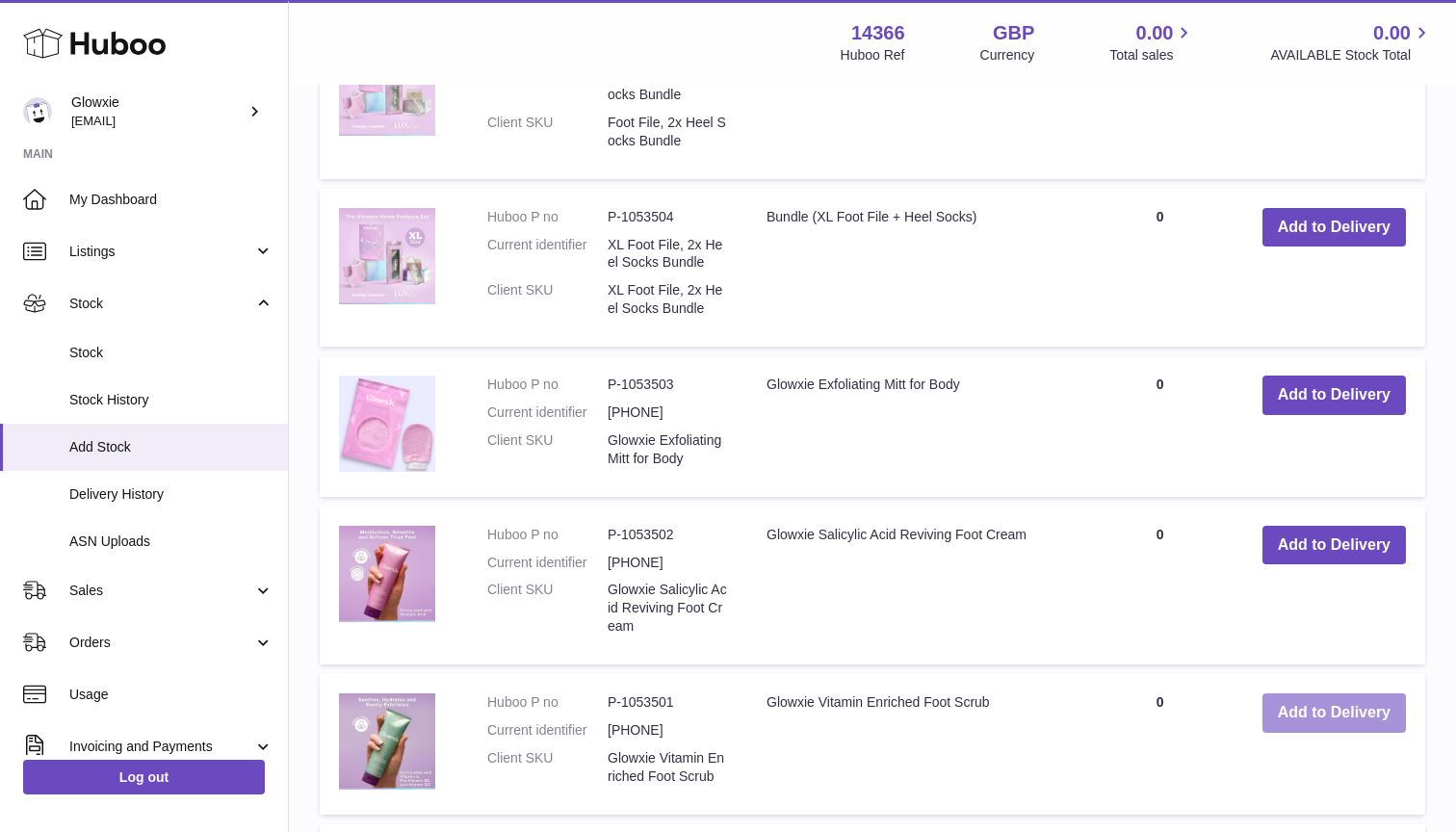 click on "Add to Delivery" at bounding box center (1334, 713) 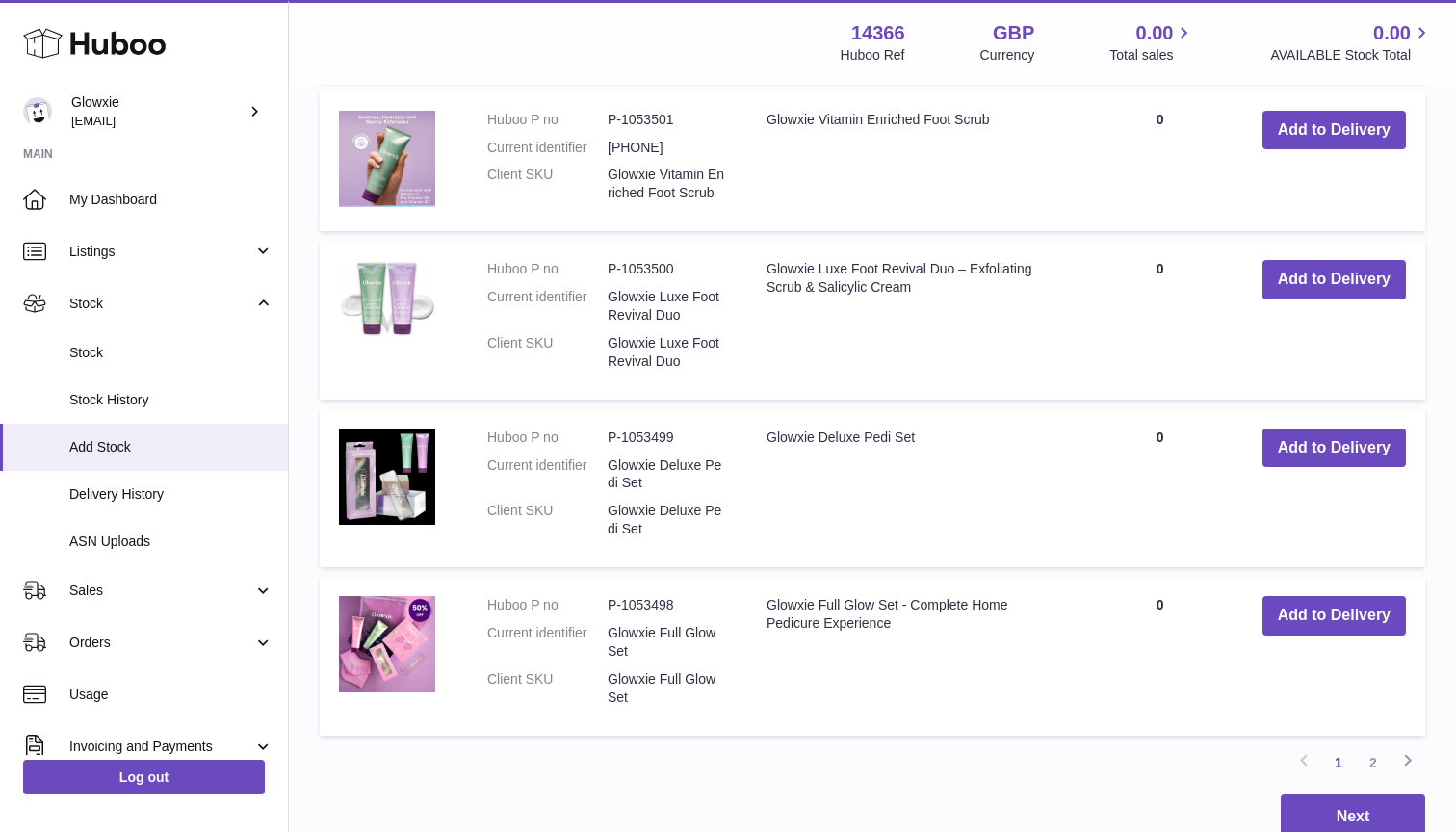 scroll, scrollTop: 2458, scrollLeft: 0, axis: vertical 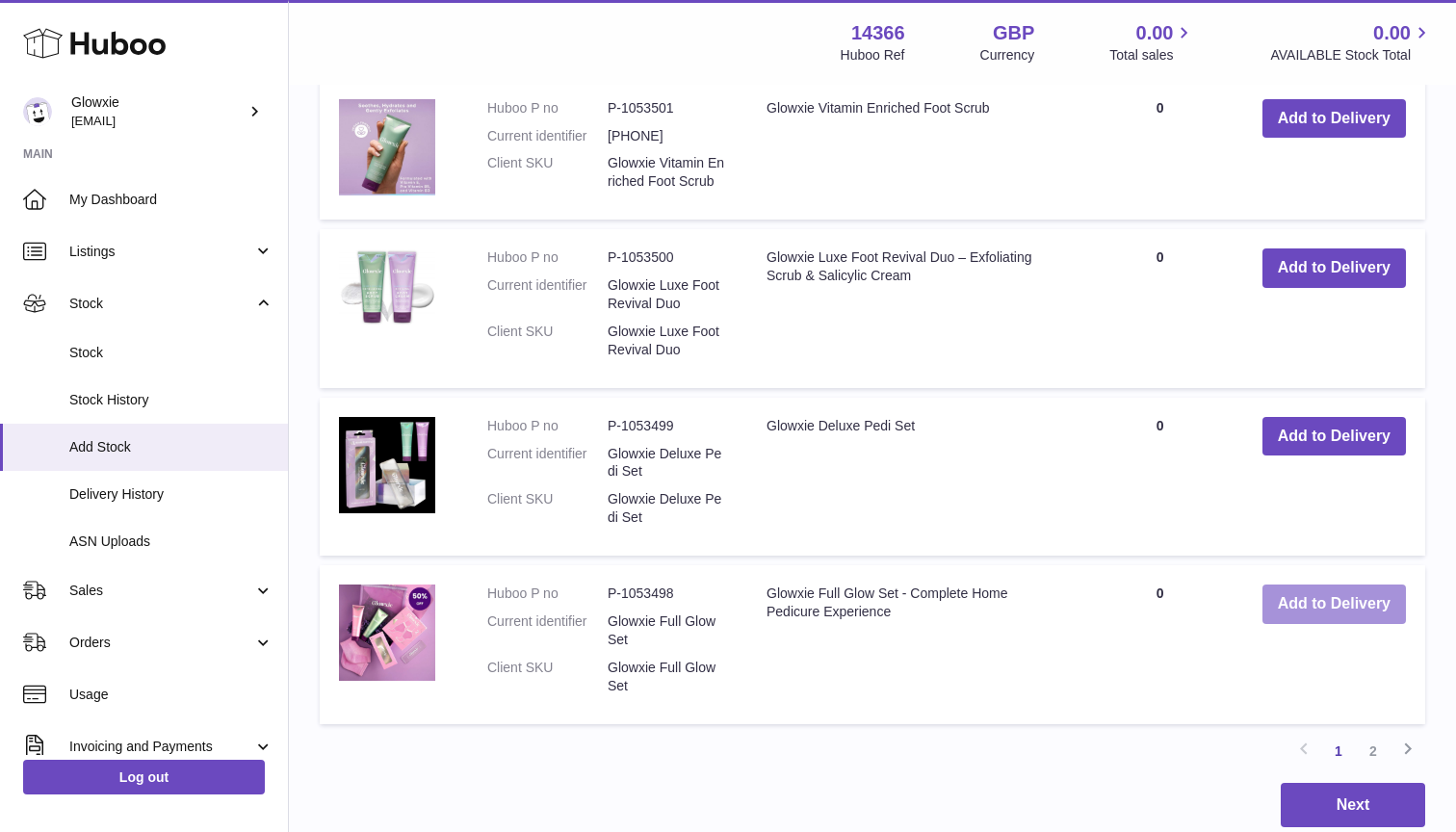 click on "Add to Delivery" at bounding box center (1334, 604) 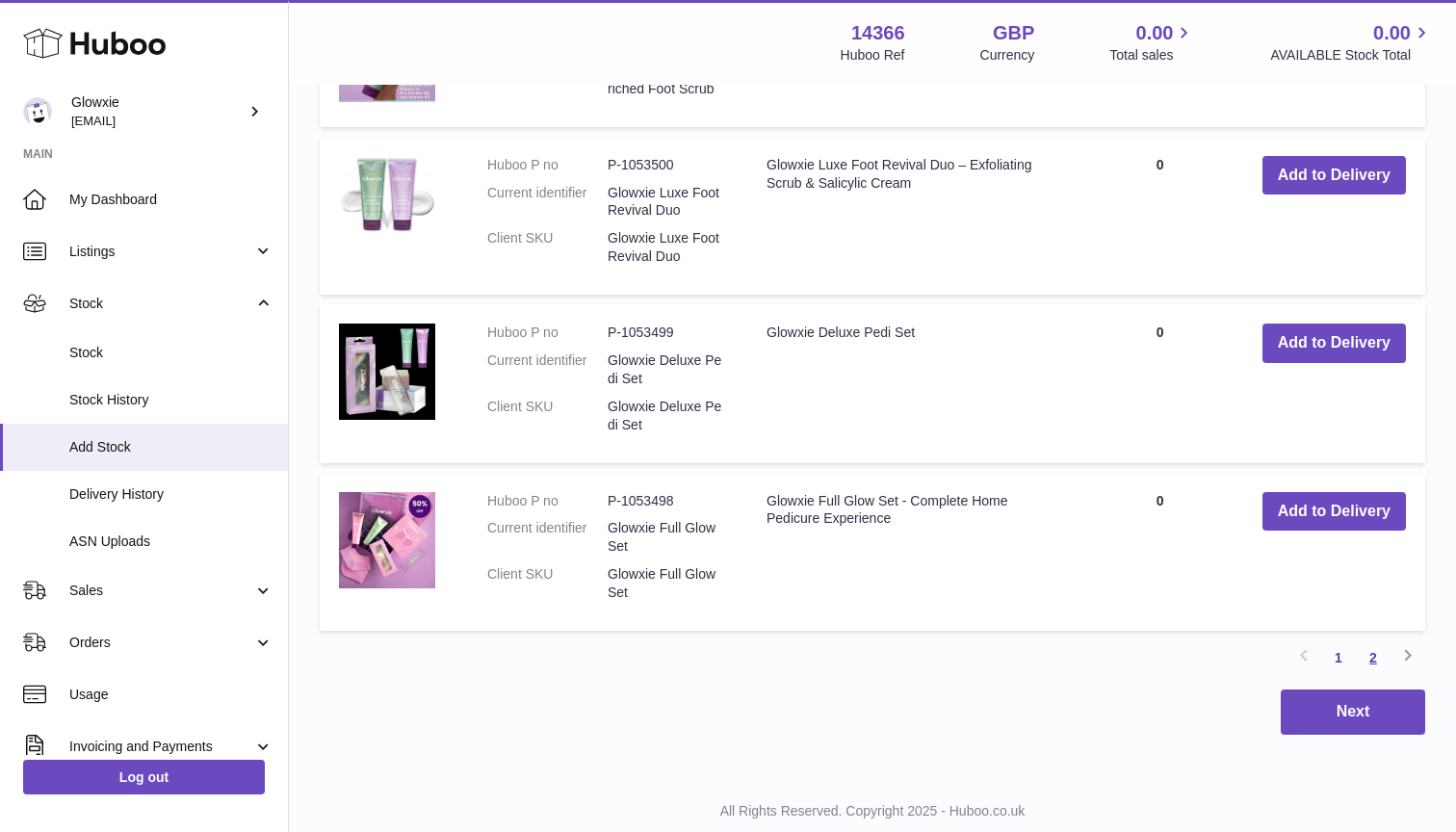 click on "2" at bounding box center (1373, 658) 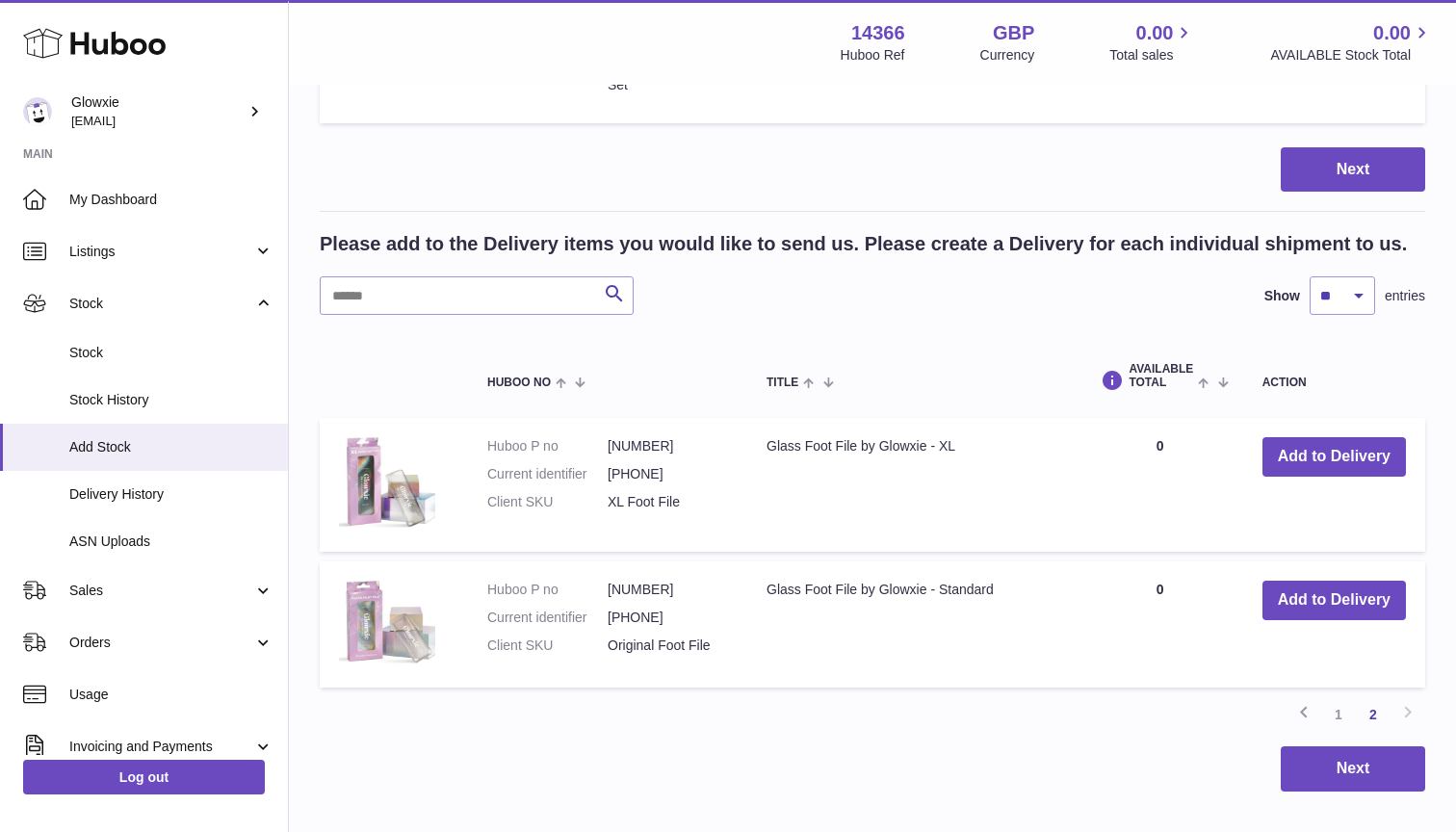 scroll, scrollTop: 1368, scrollLeft: 0, axis: vertical 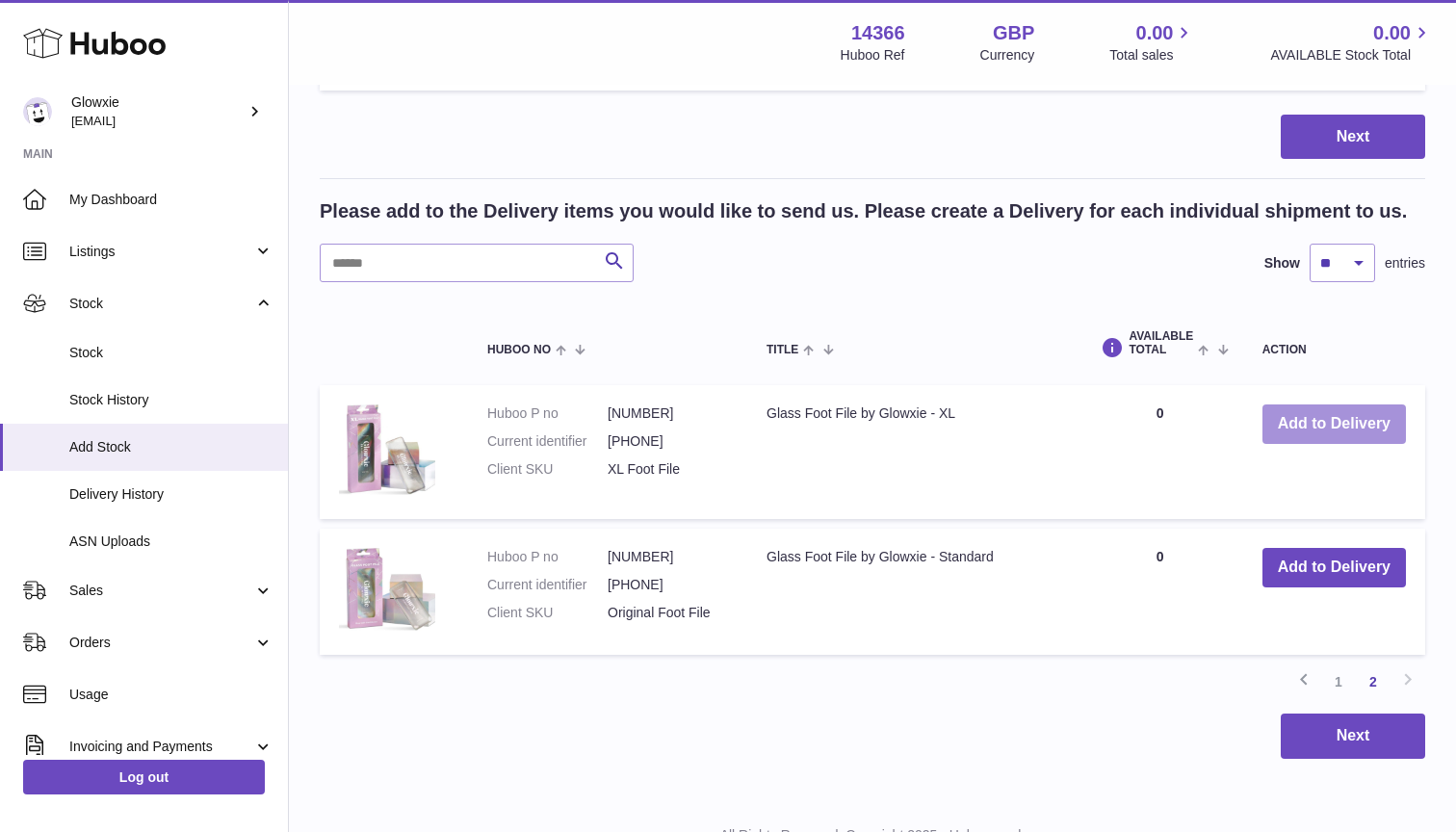 click on "Add to Delivery" at bounding box center [1334, 424] 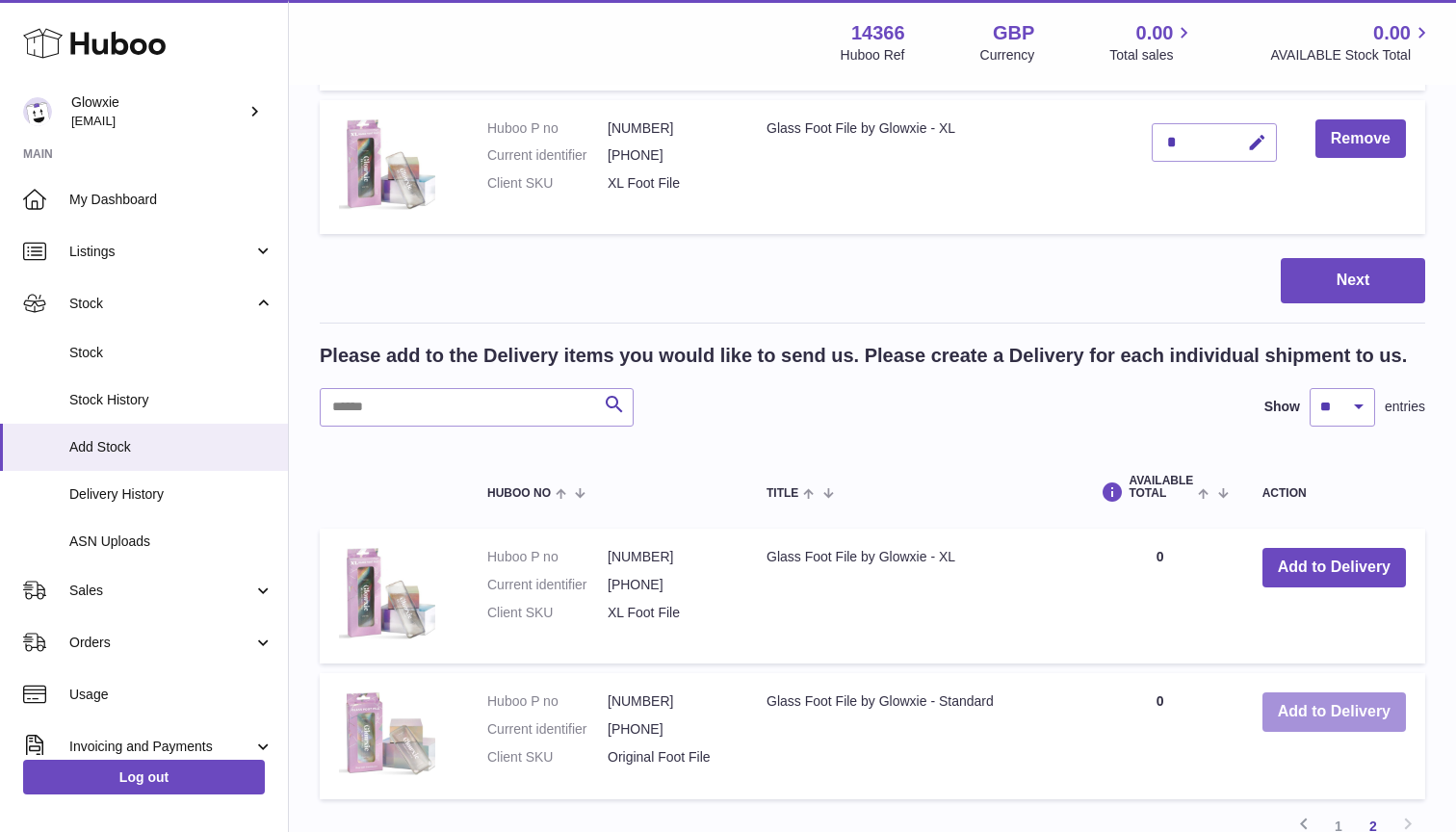 click on "Add to Delivery" at bounding box center [1334, 712] 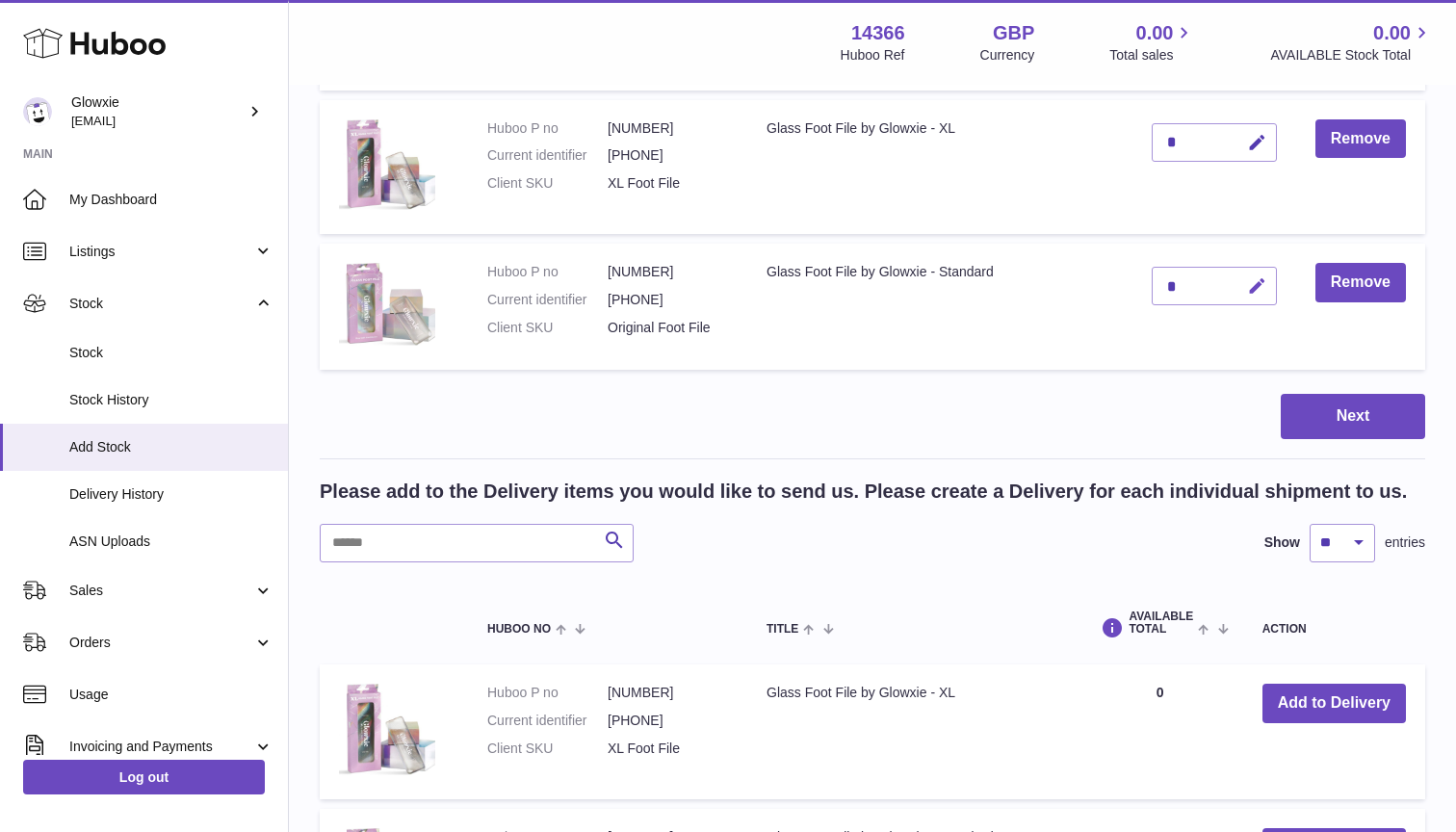 click at bounding box center [1257, 286] 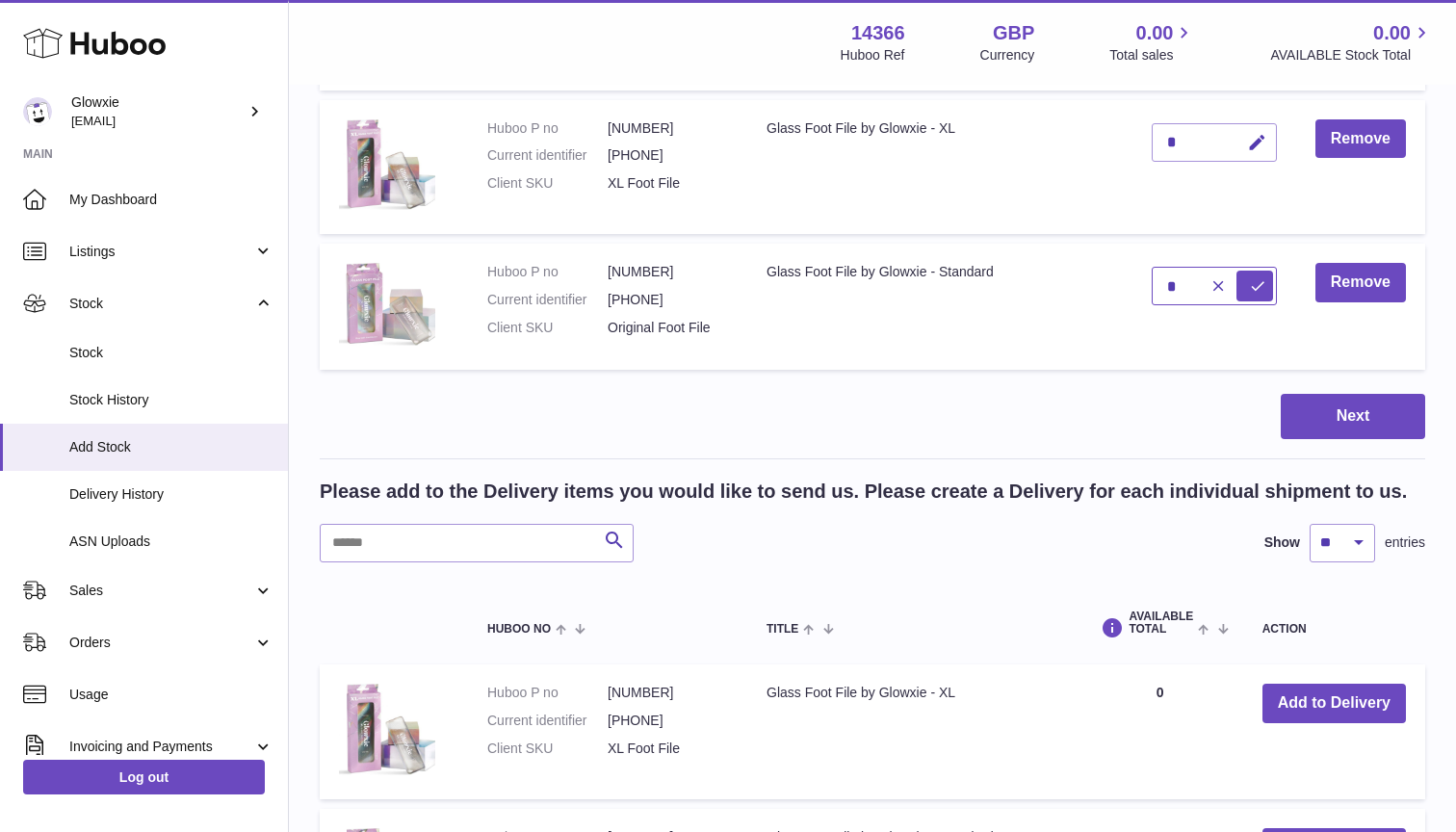 click on "*" at bounding box center [1214, 286] 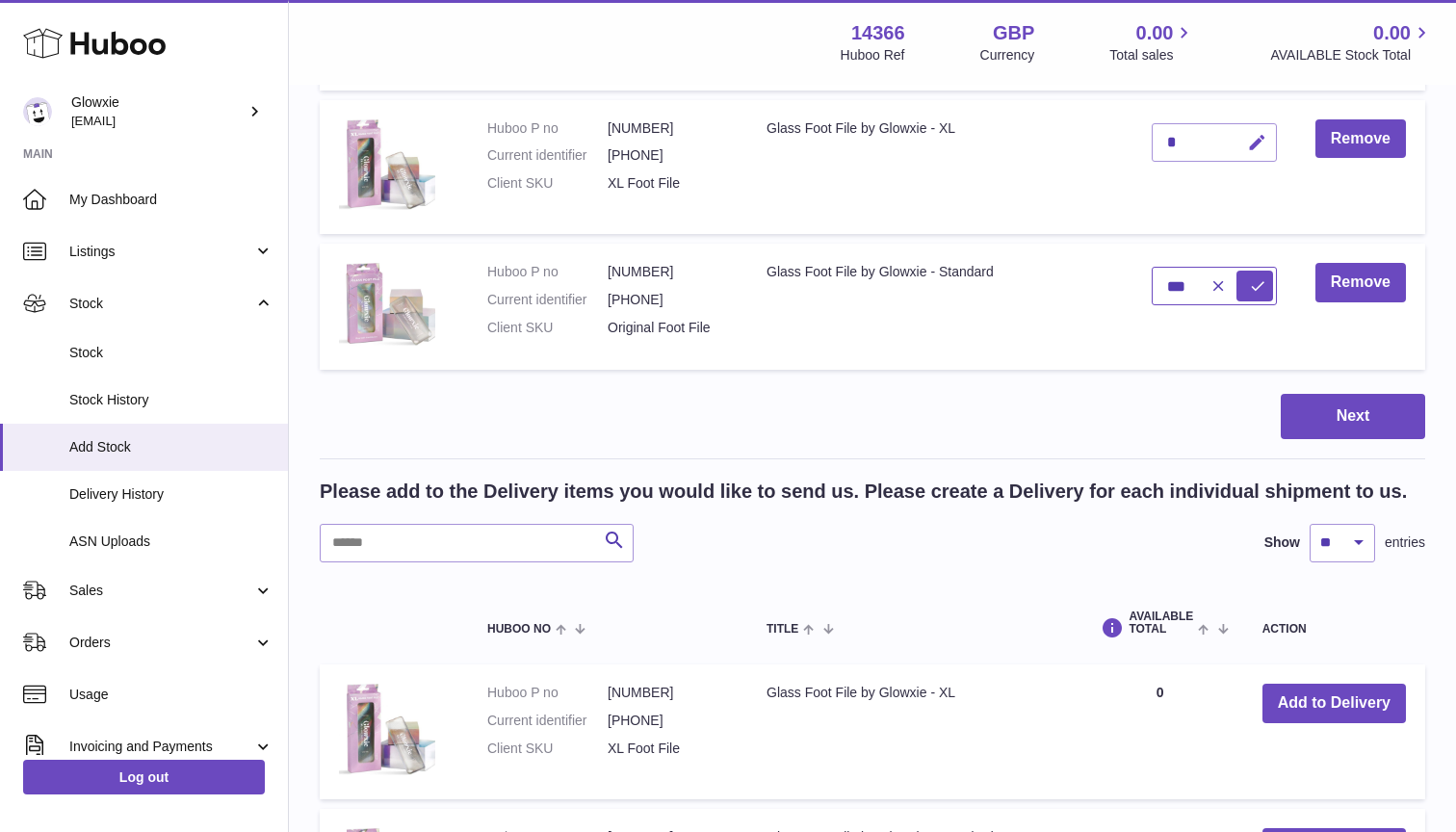 type on "***" 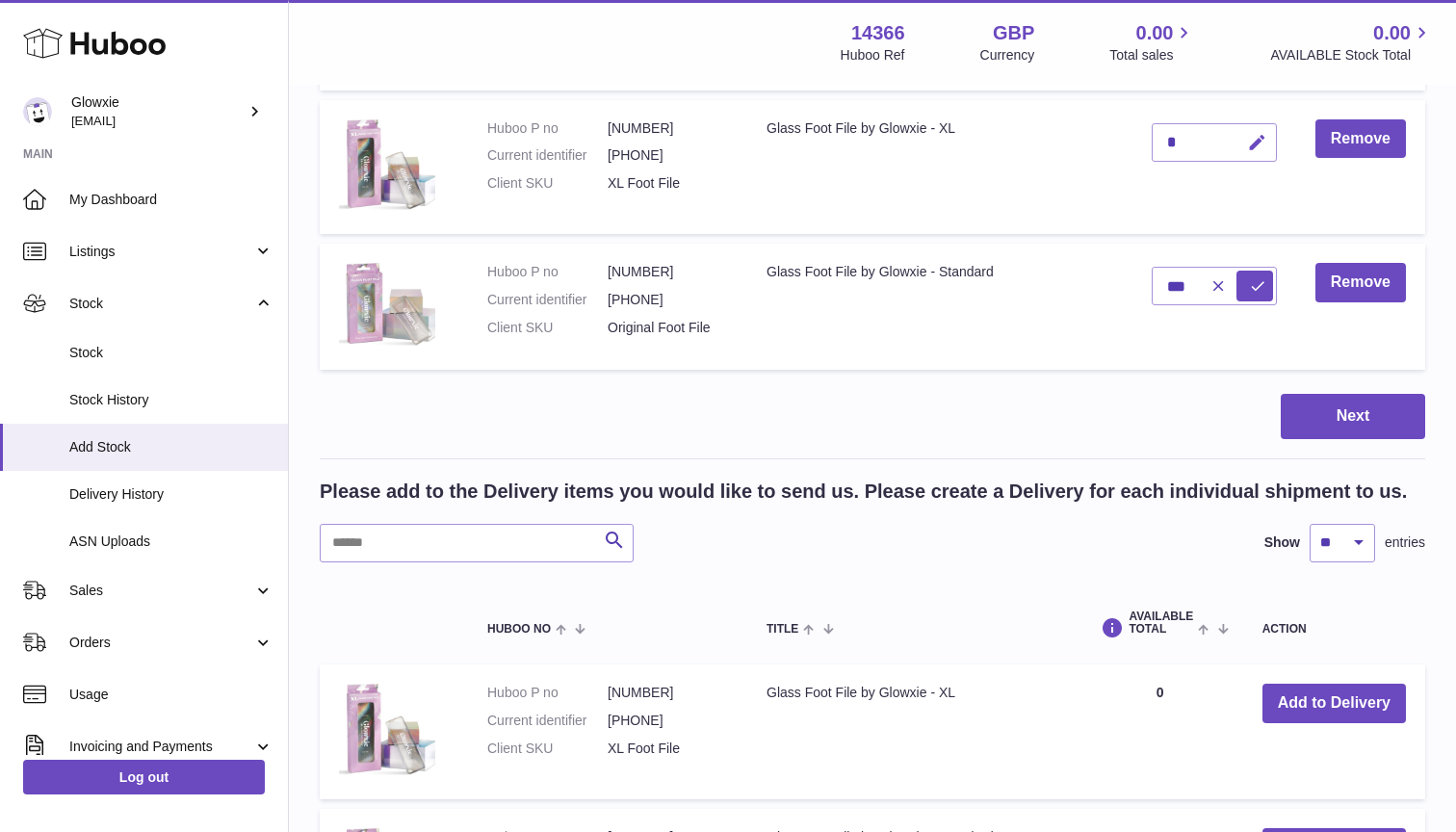 click at bounding box center [1257, 143] 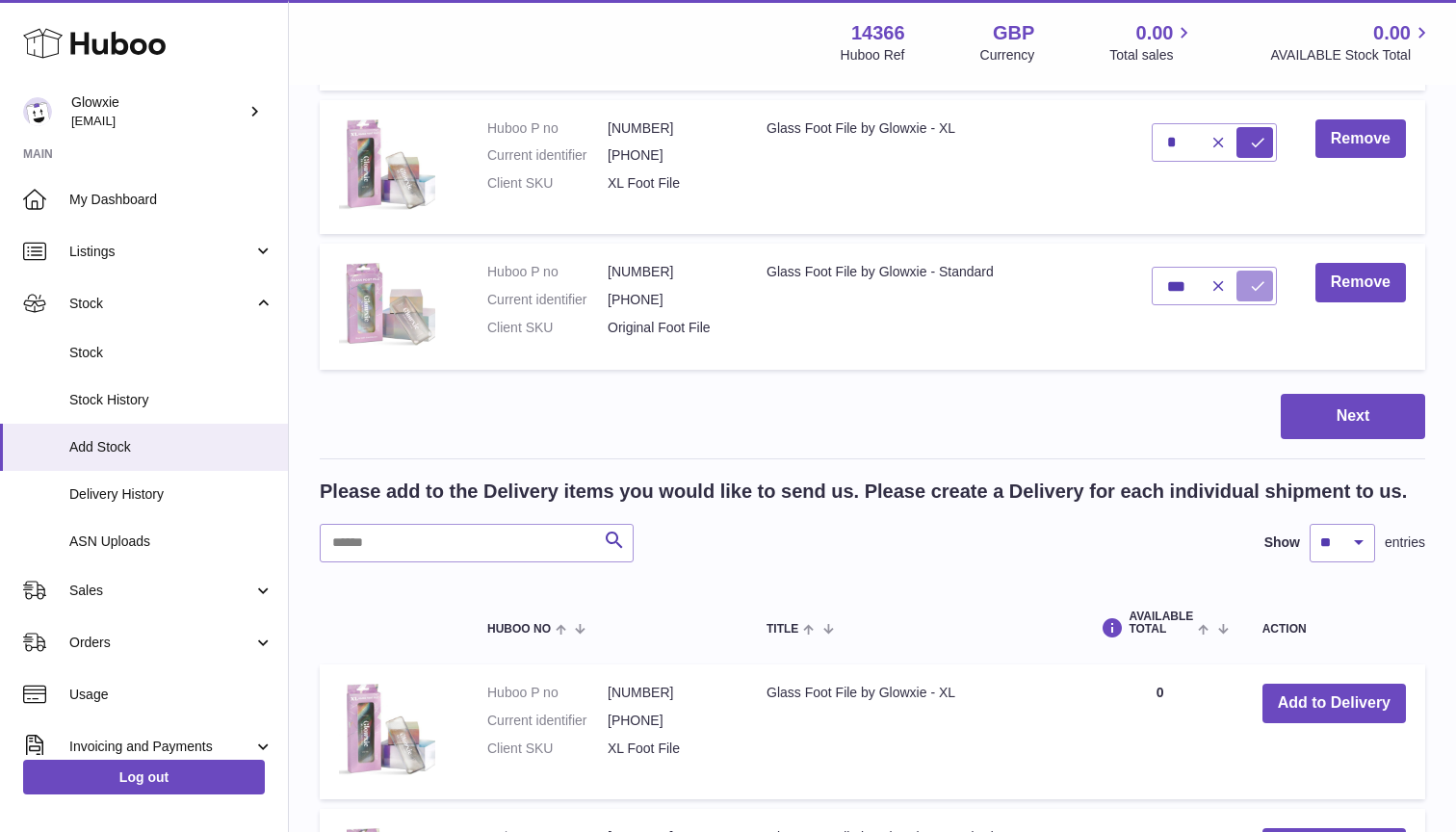 click at bounding box center [1255, 286] 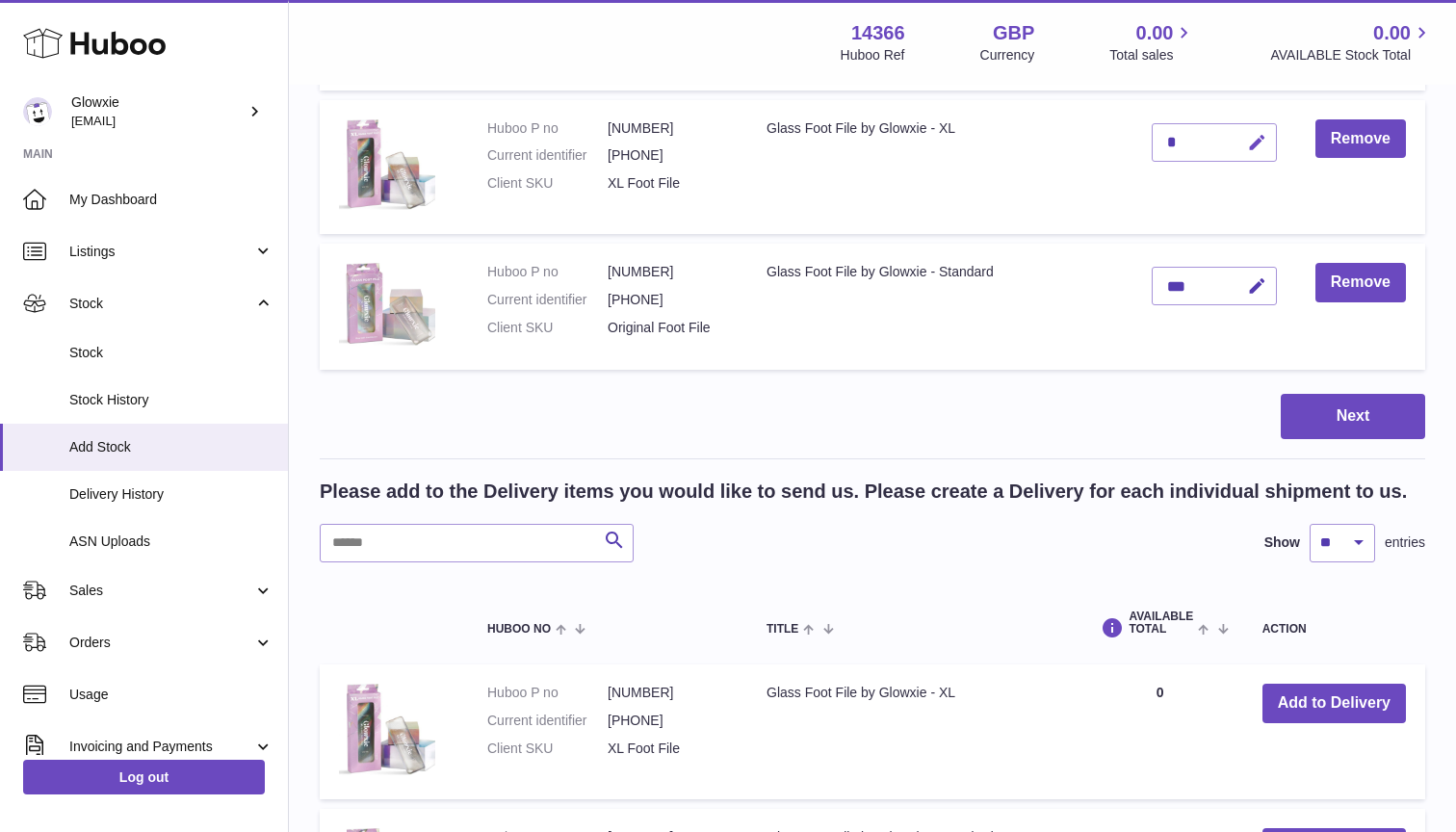click at bounding box center [1257, 143] 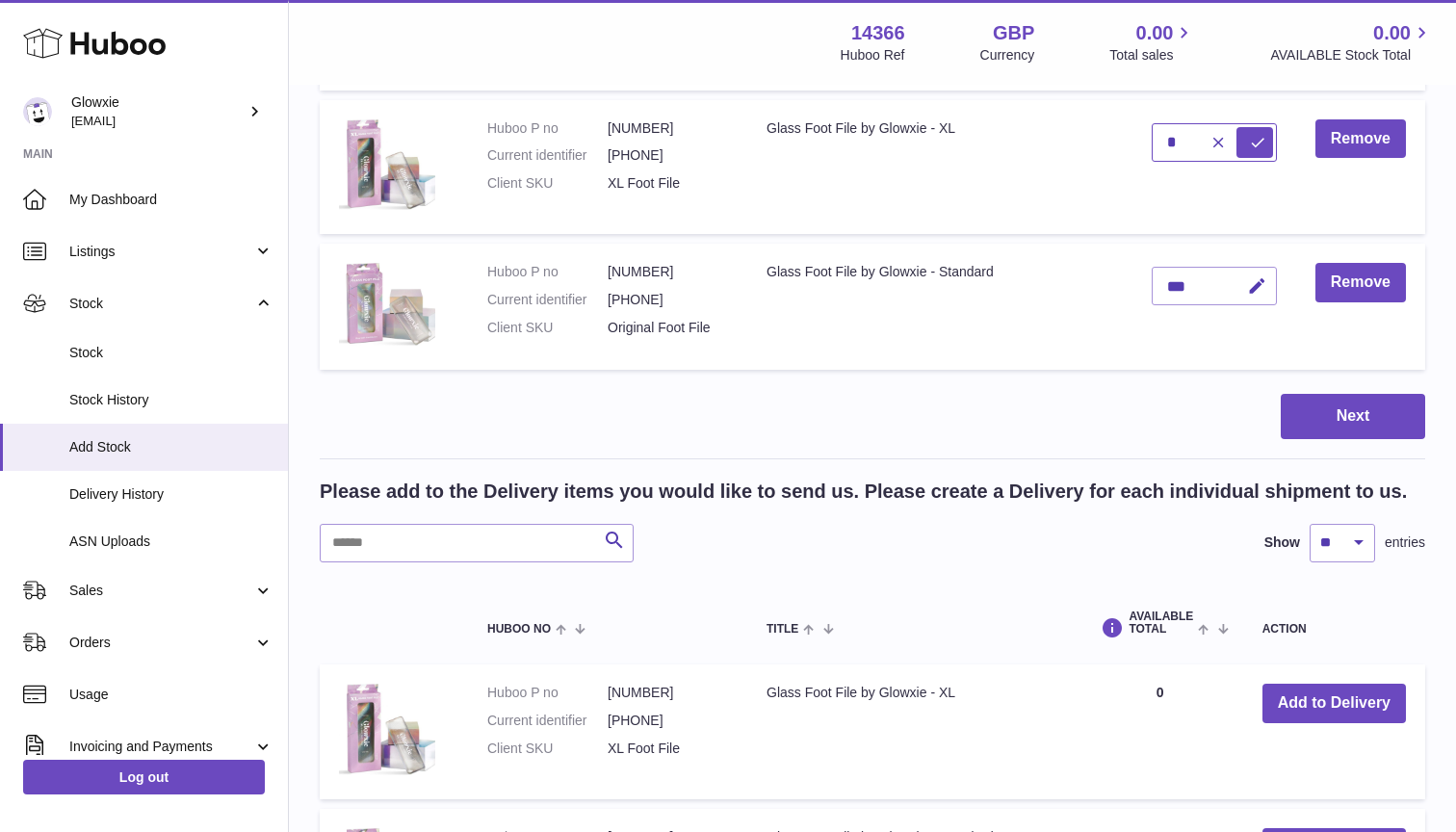 click on "*" at bounding box center [1214, 143] 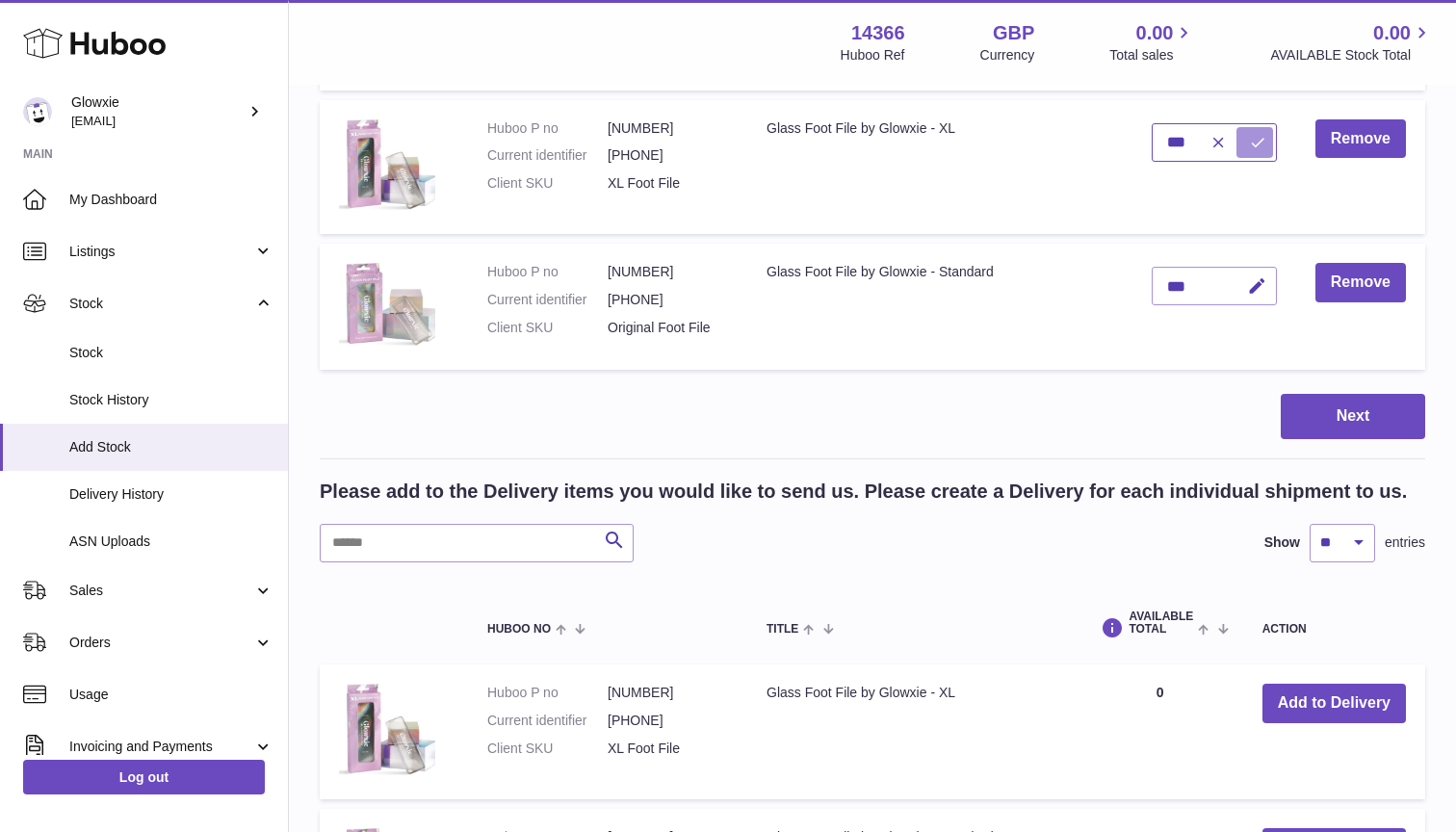 type on "***" 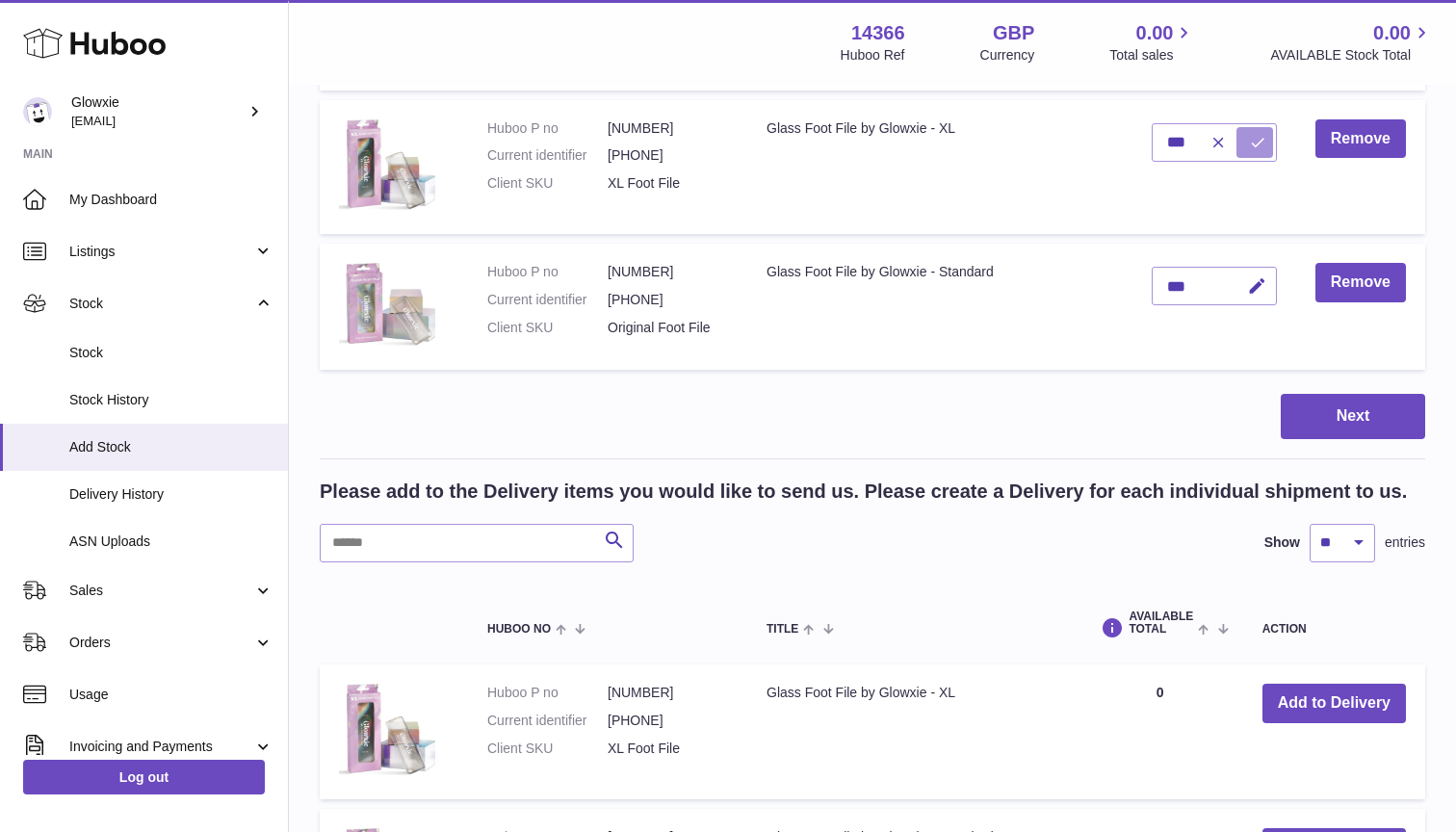click at bounding box center [1255, 143] 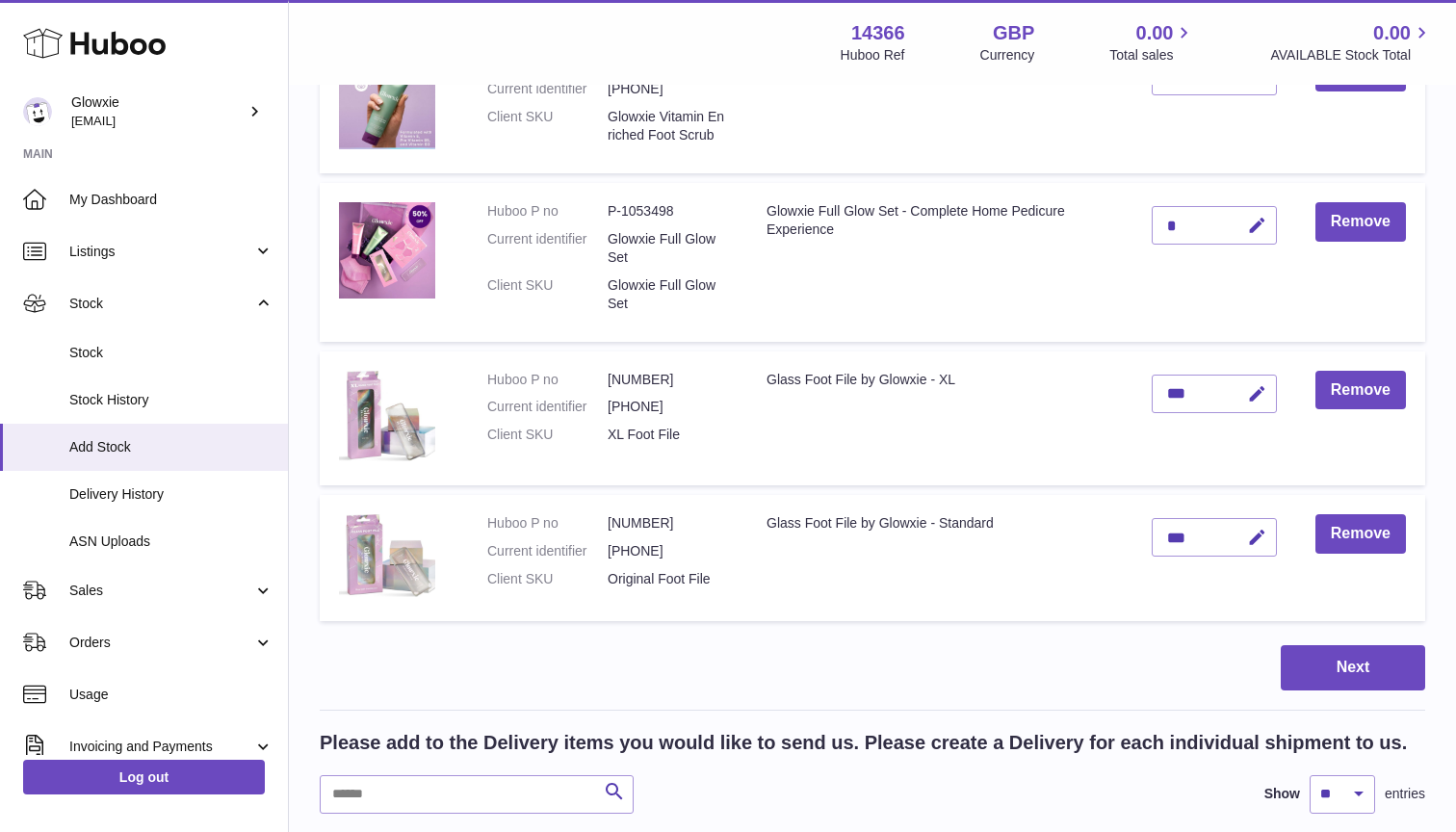 scroll, scrollTop: 1103, scrollLeft: 0, axis: vertical 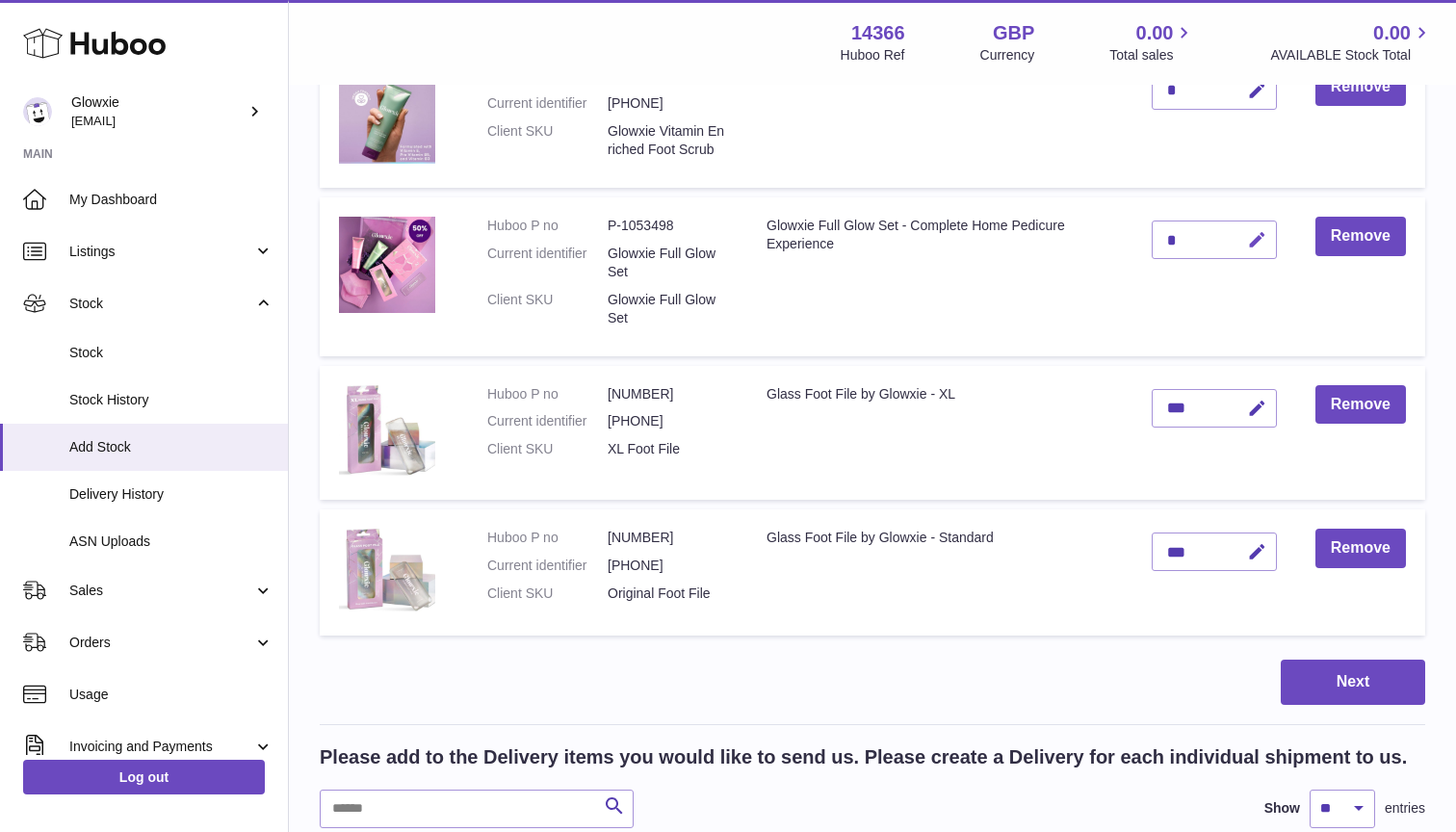 click at bounding box center [1257, 240] 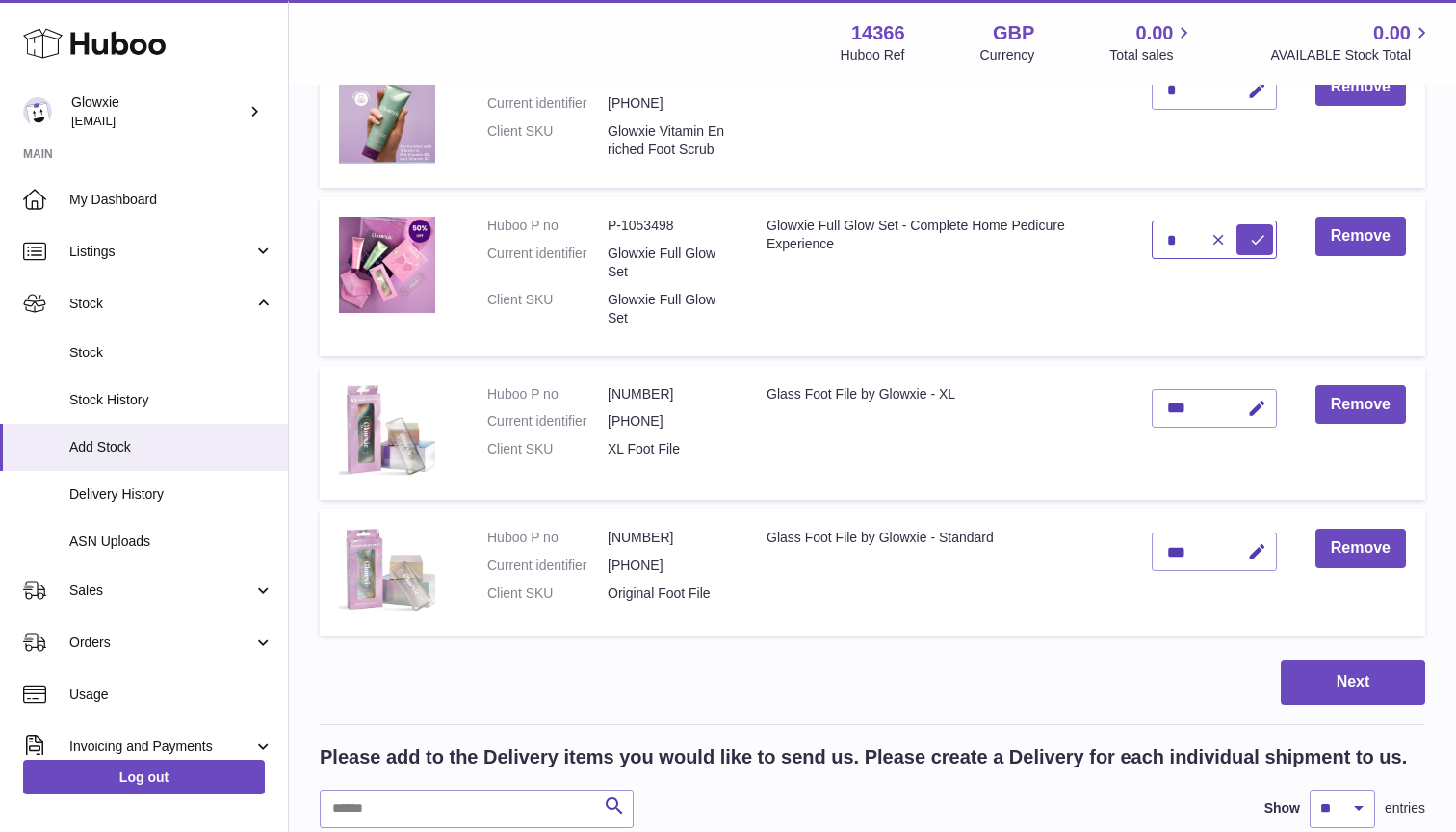 click on "*" at bounding box center (1214, 240) 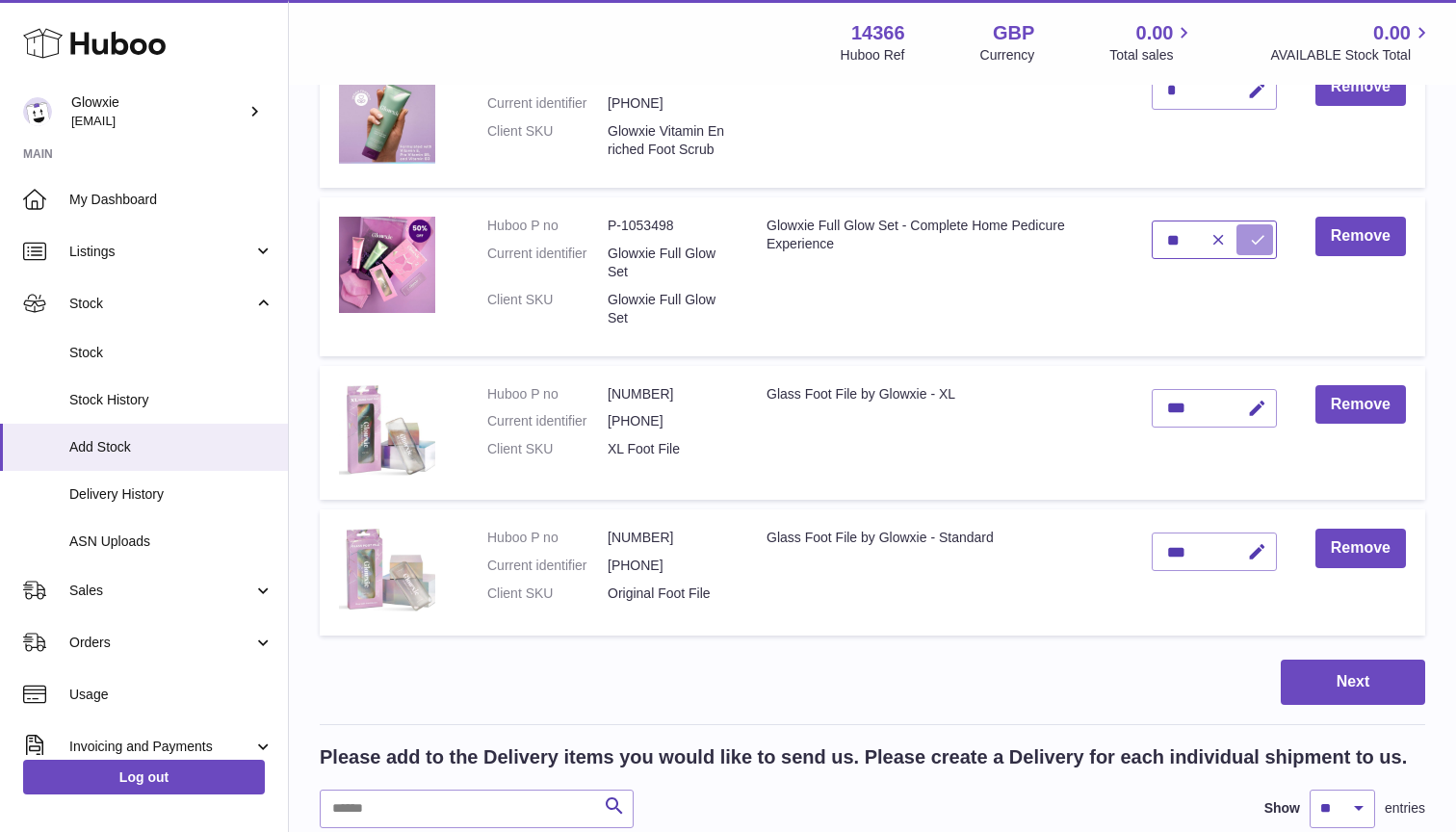 type on "**" 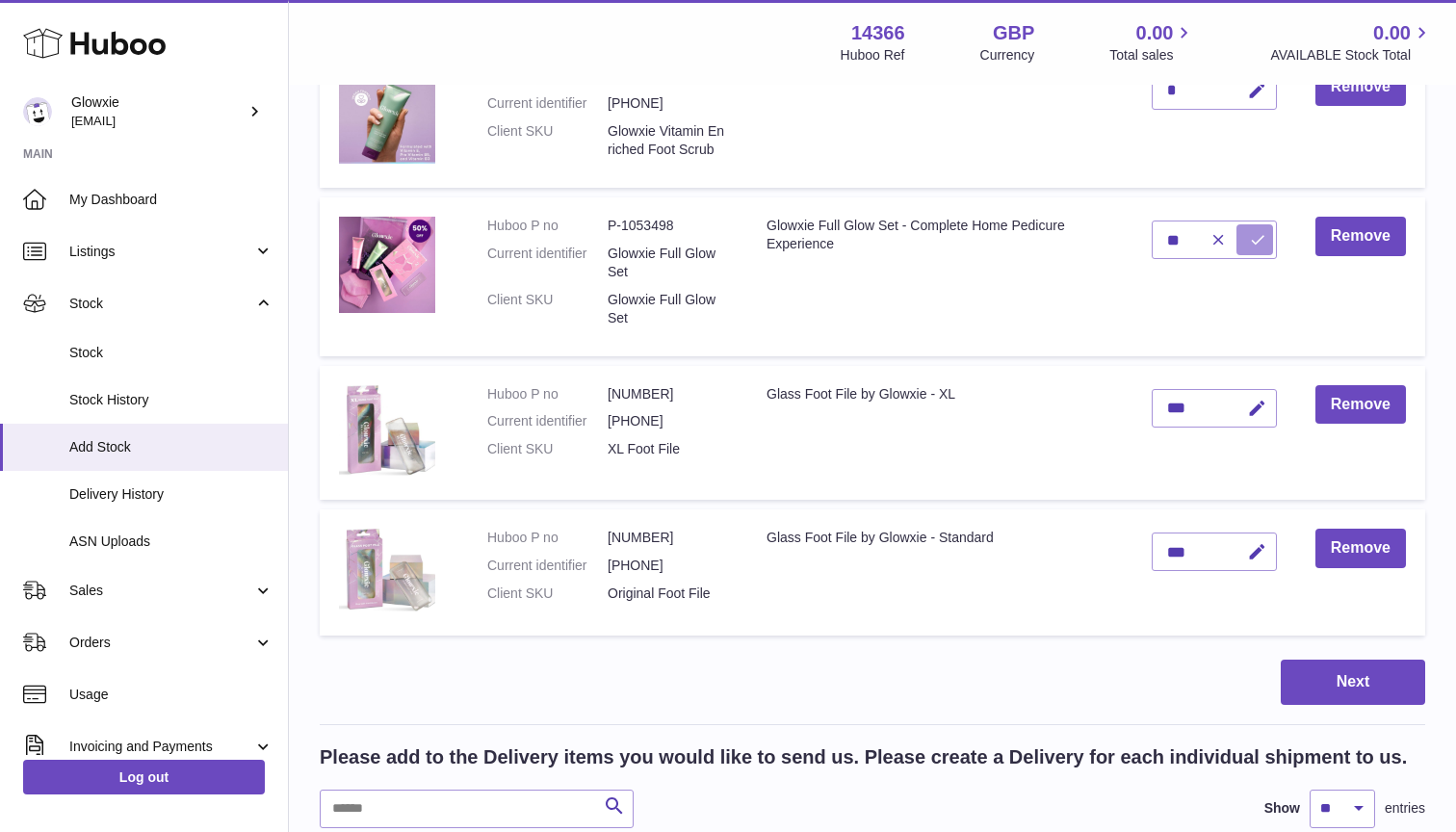 click at bounding box center [1255, 240] 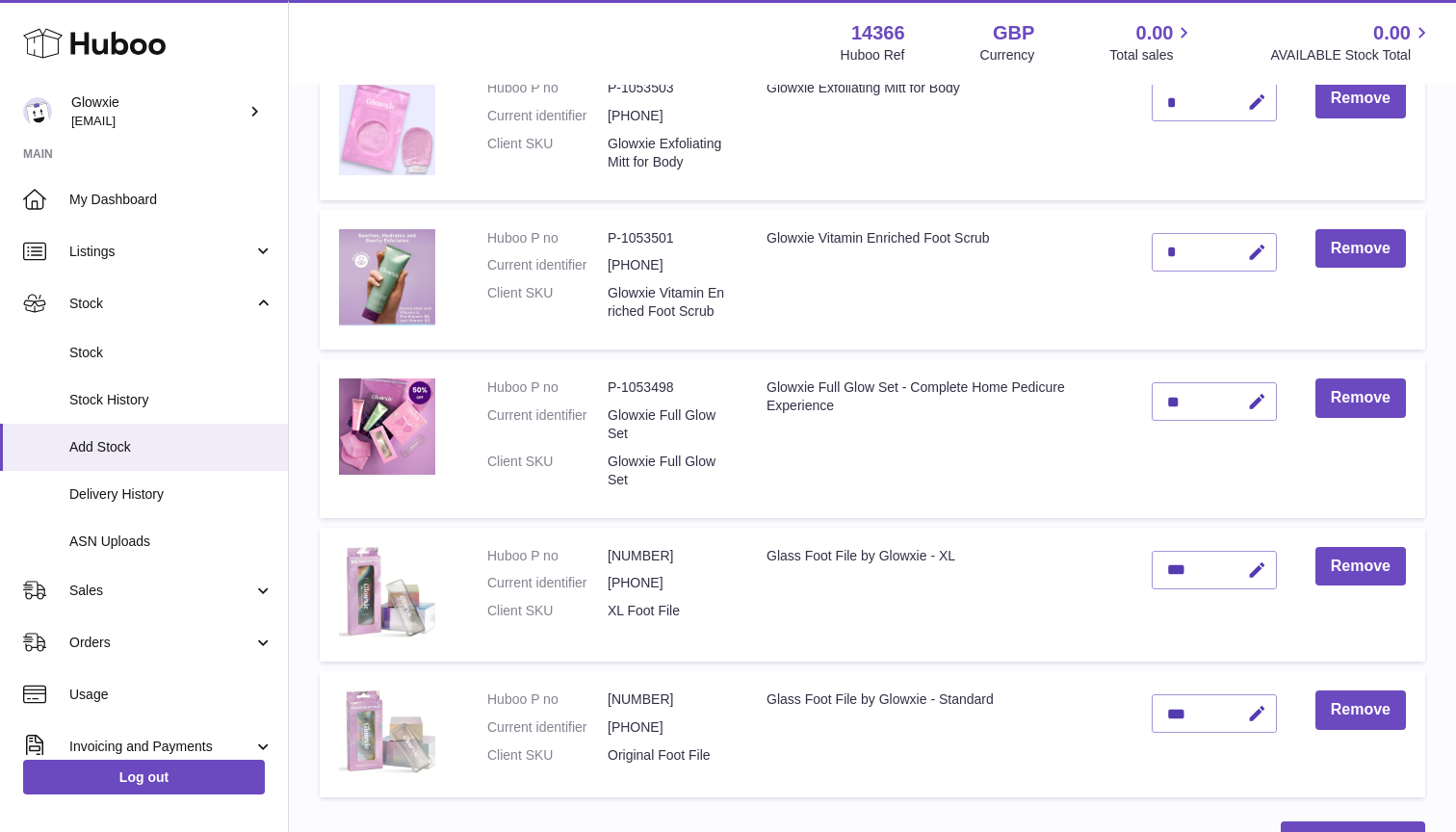 scroll, scrollTop: 926, scrollLeft: 0, axis: vertical 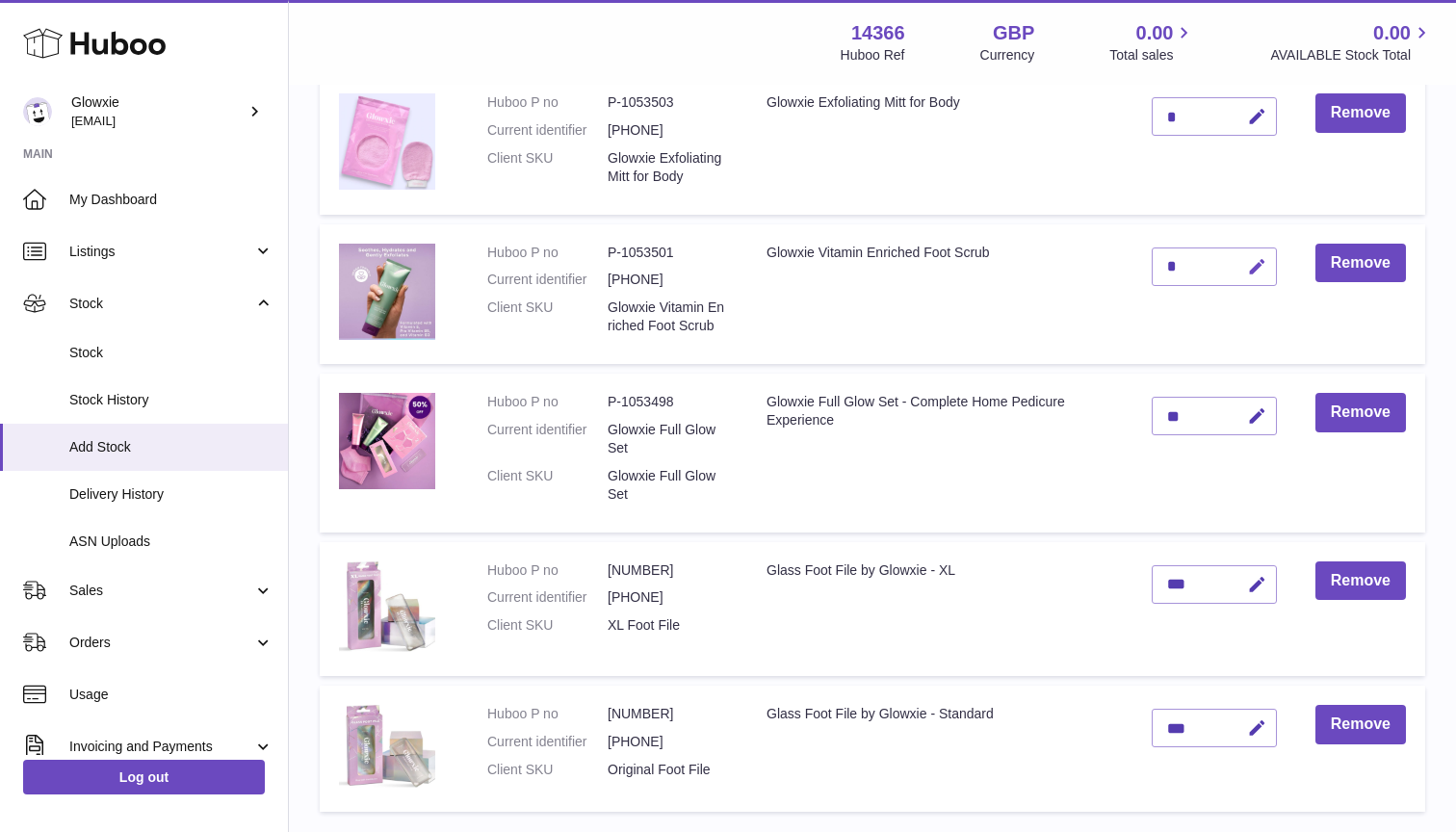 click at bounding box center (1257, 267) 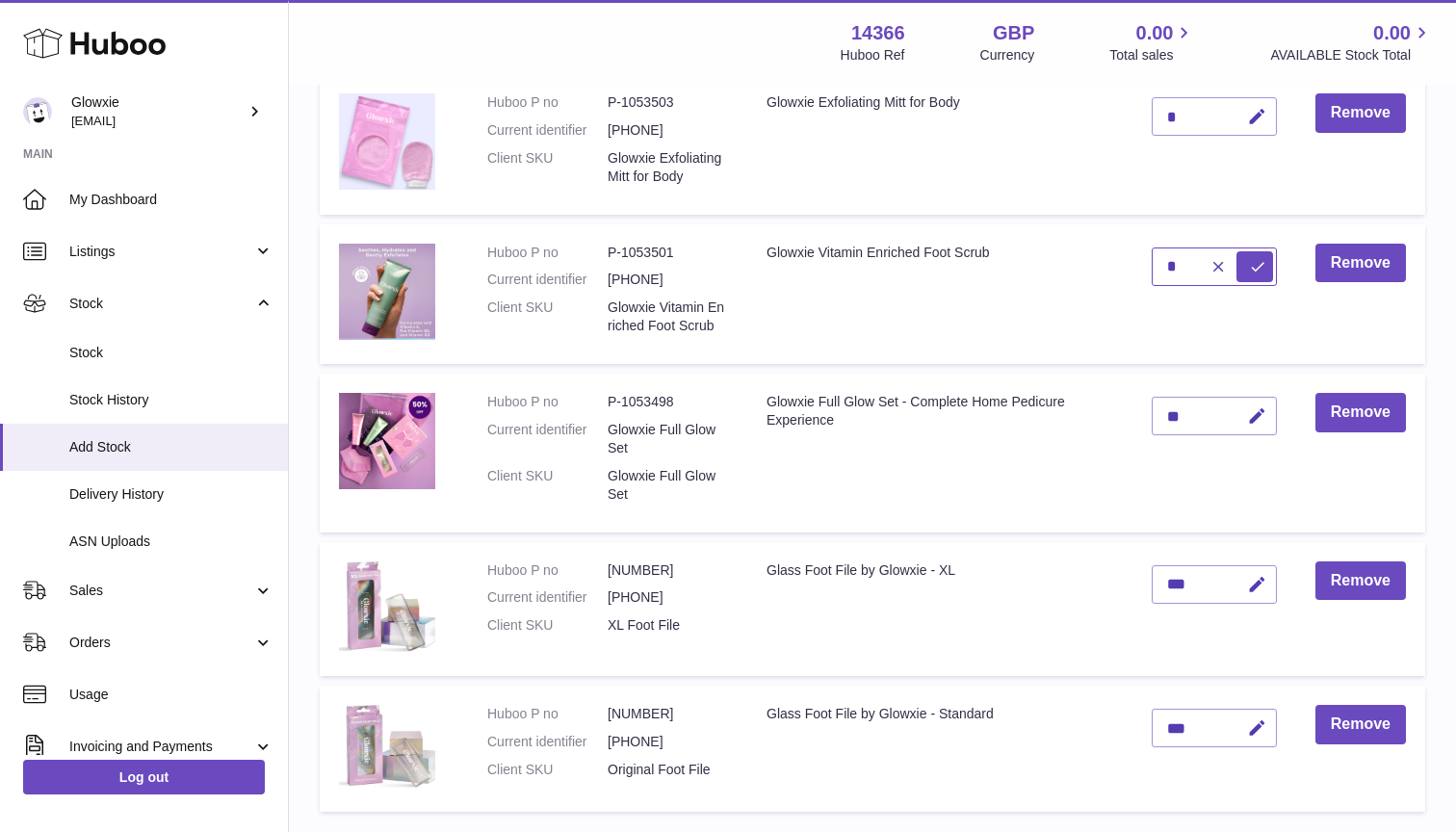 click on "*" at bounding box center (1214, 267) 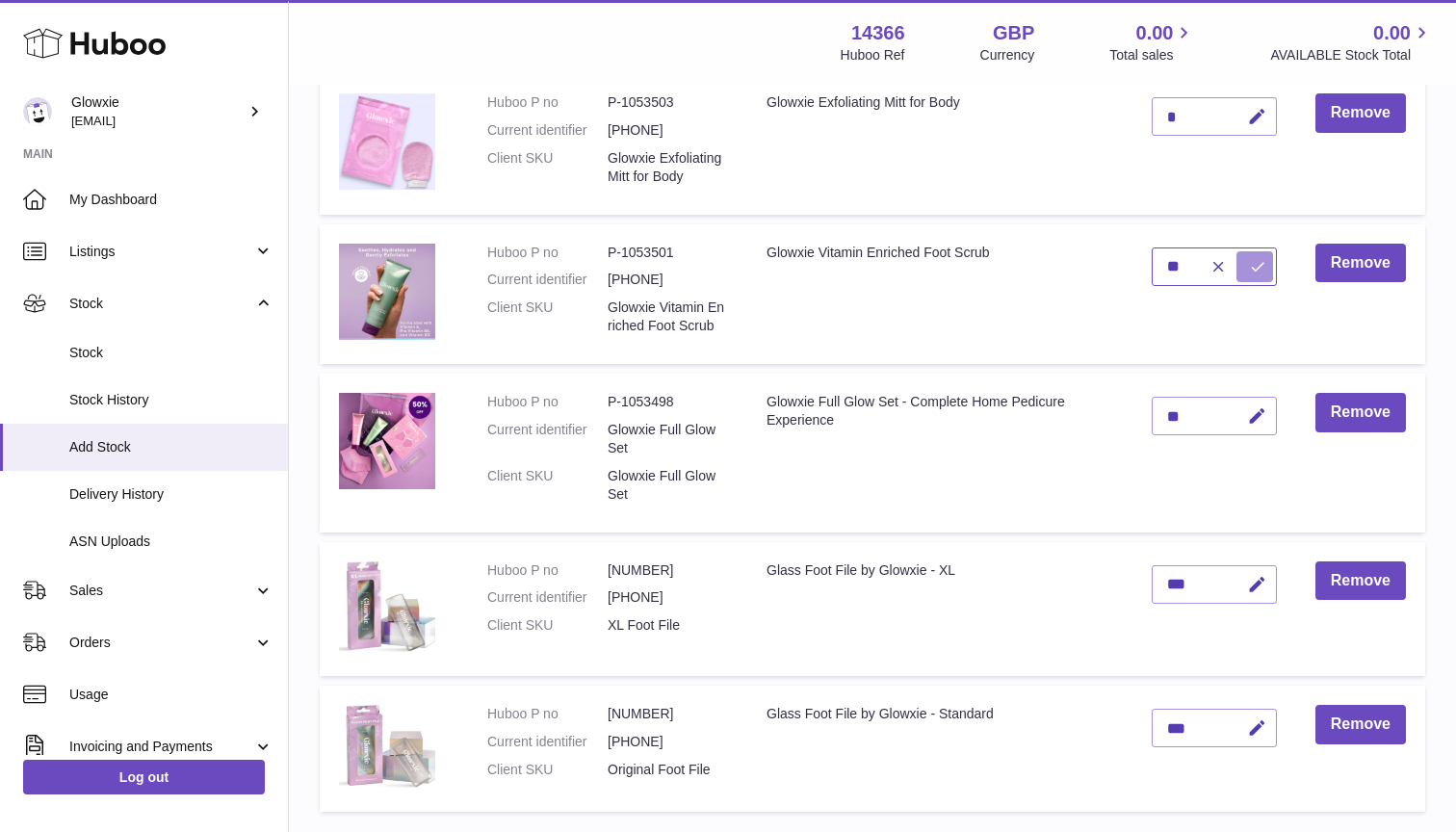 type on "**" 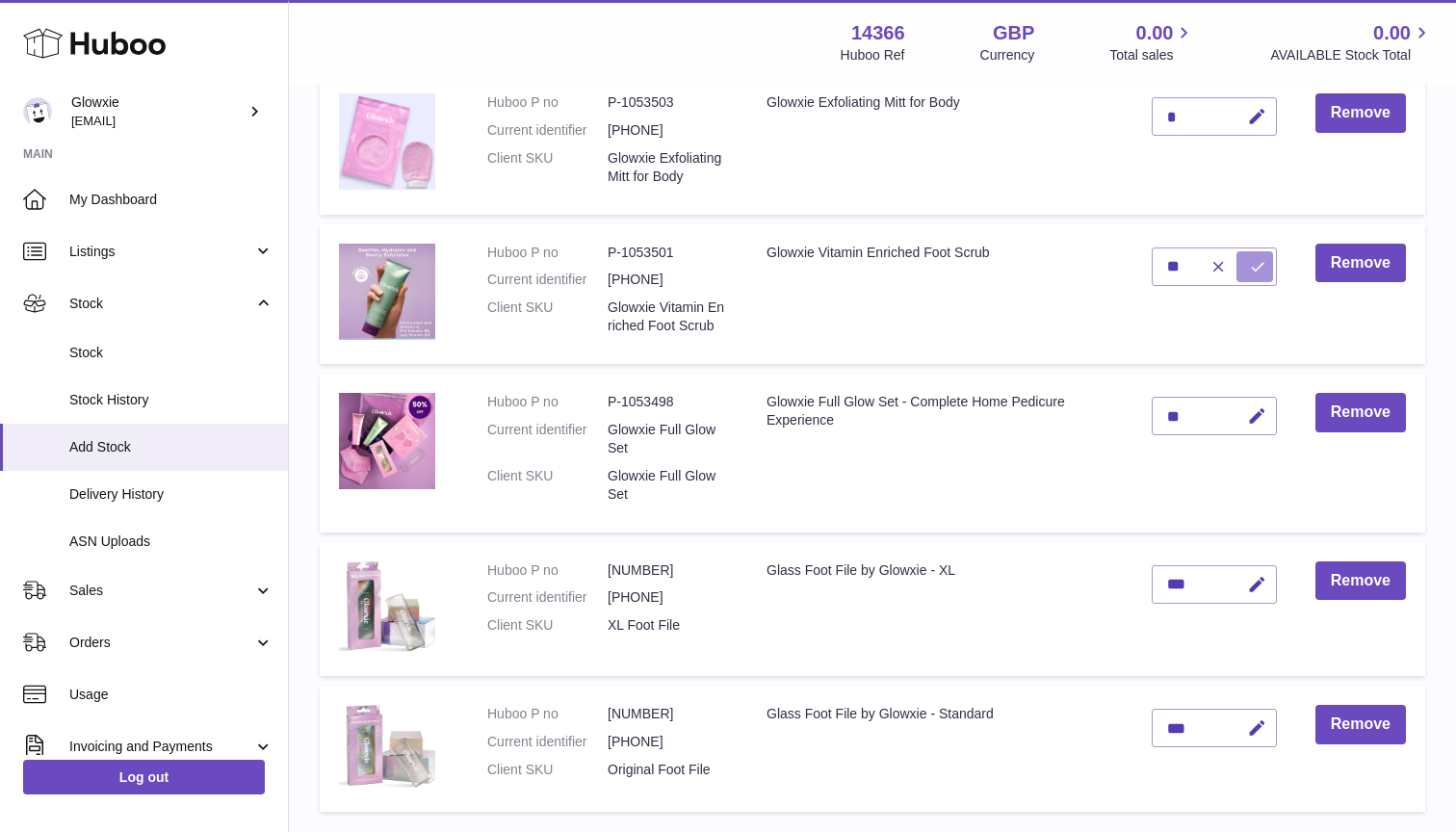 click at bounding box center [1258, 267] 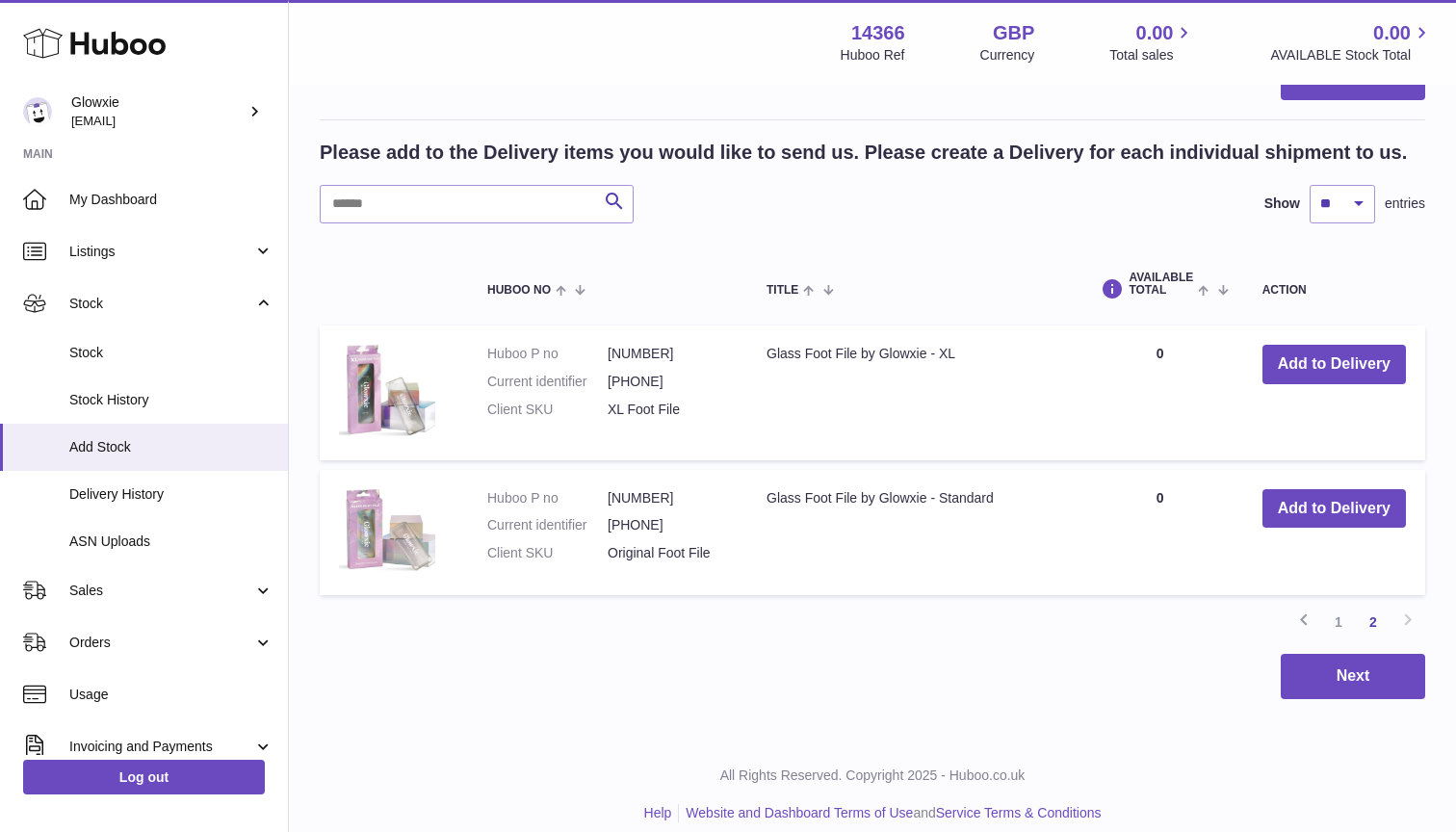 scroll, scrollTop: 1701, scrollLeft: 0, axis: vertical 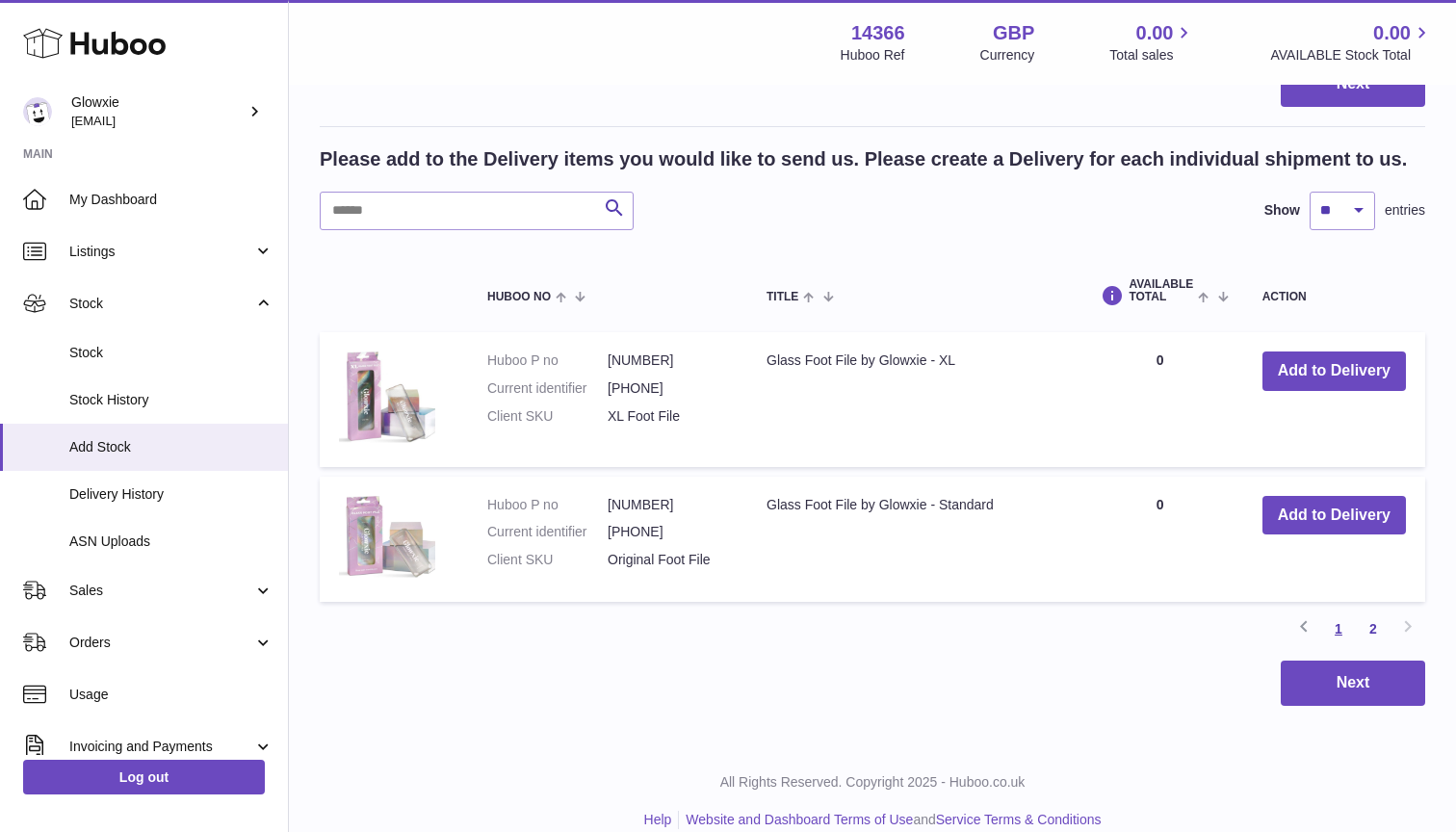 click on "1" at bounding box center [1339, 629] 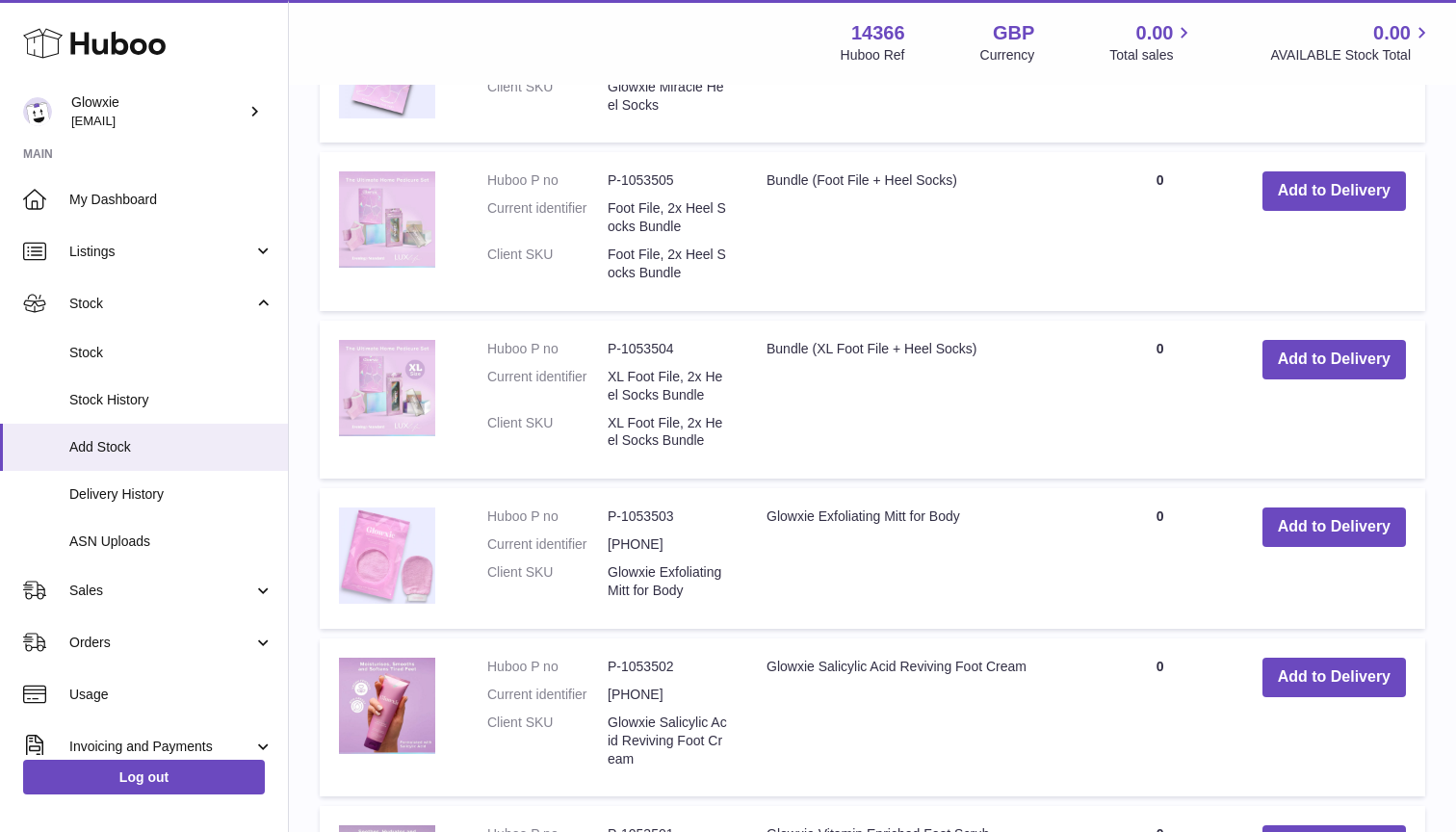scroll, scrollTop: 2179, scrollLeft: 0, axis: vertical 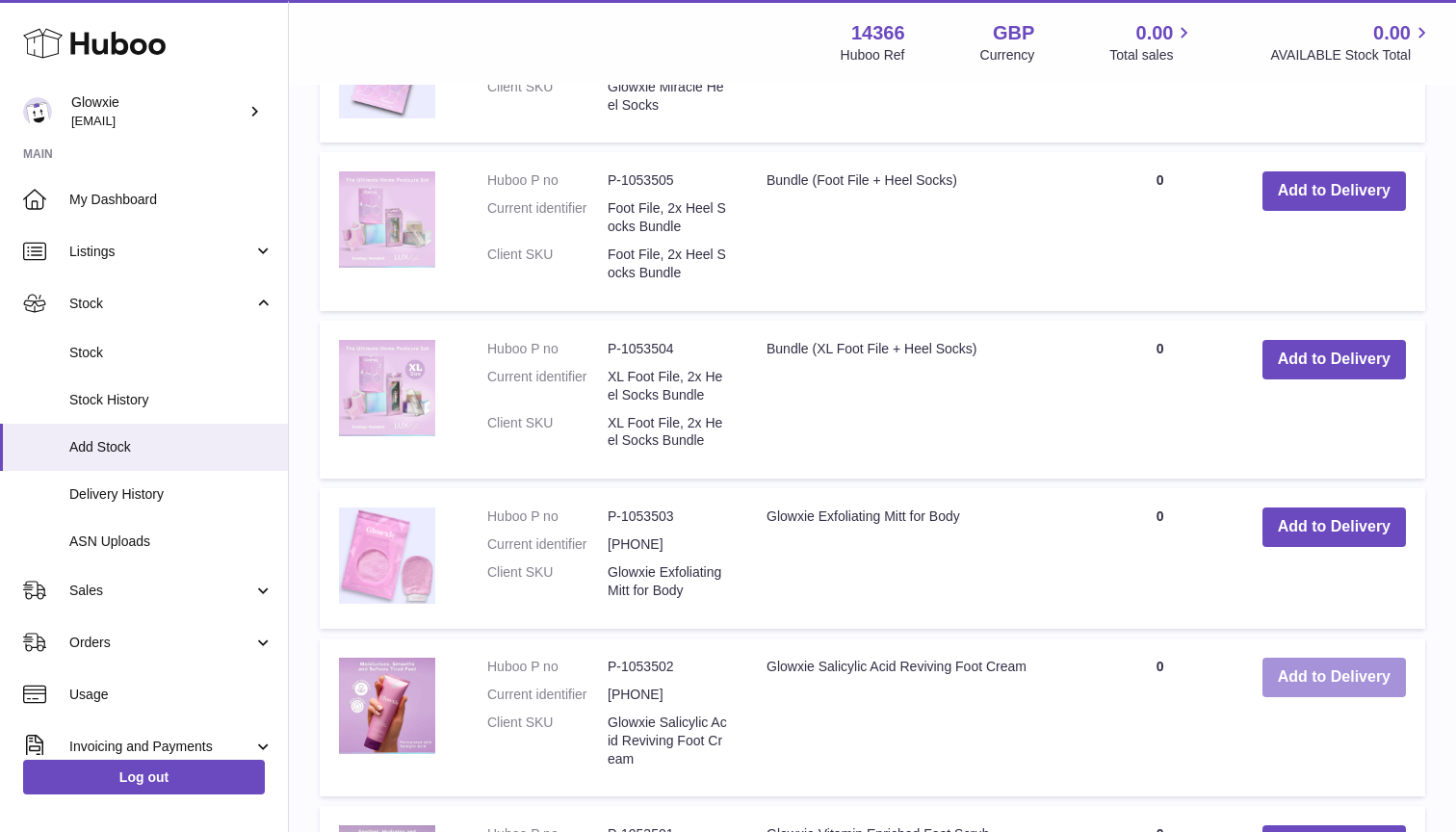 click on "Add to Delivery" at bounding box center [1334, 677] 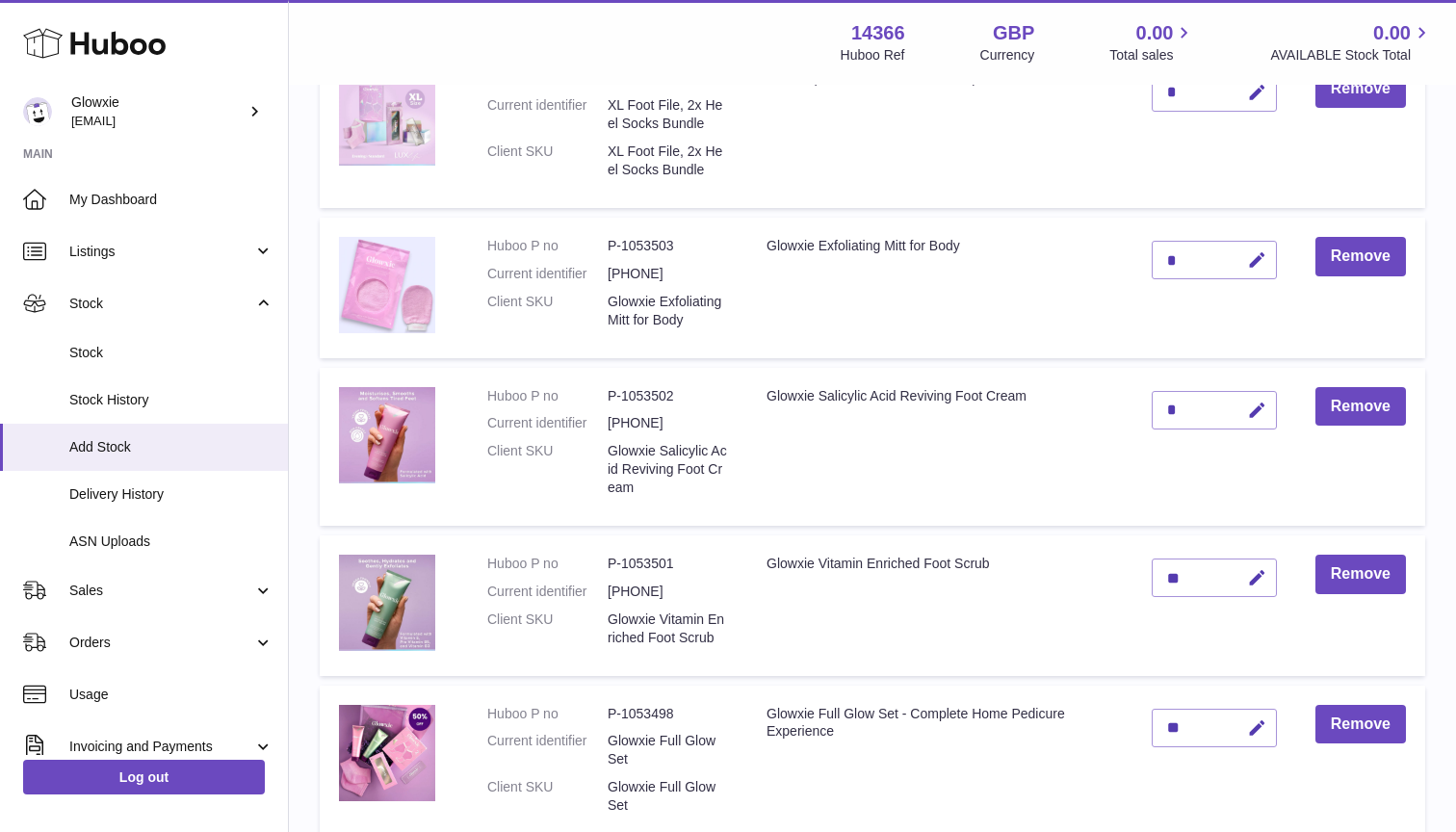 scroll, scrollTop: 801, scrollLeft: 0, axis: vertical 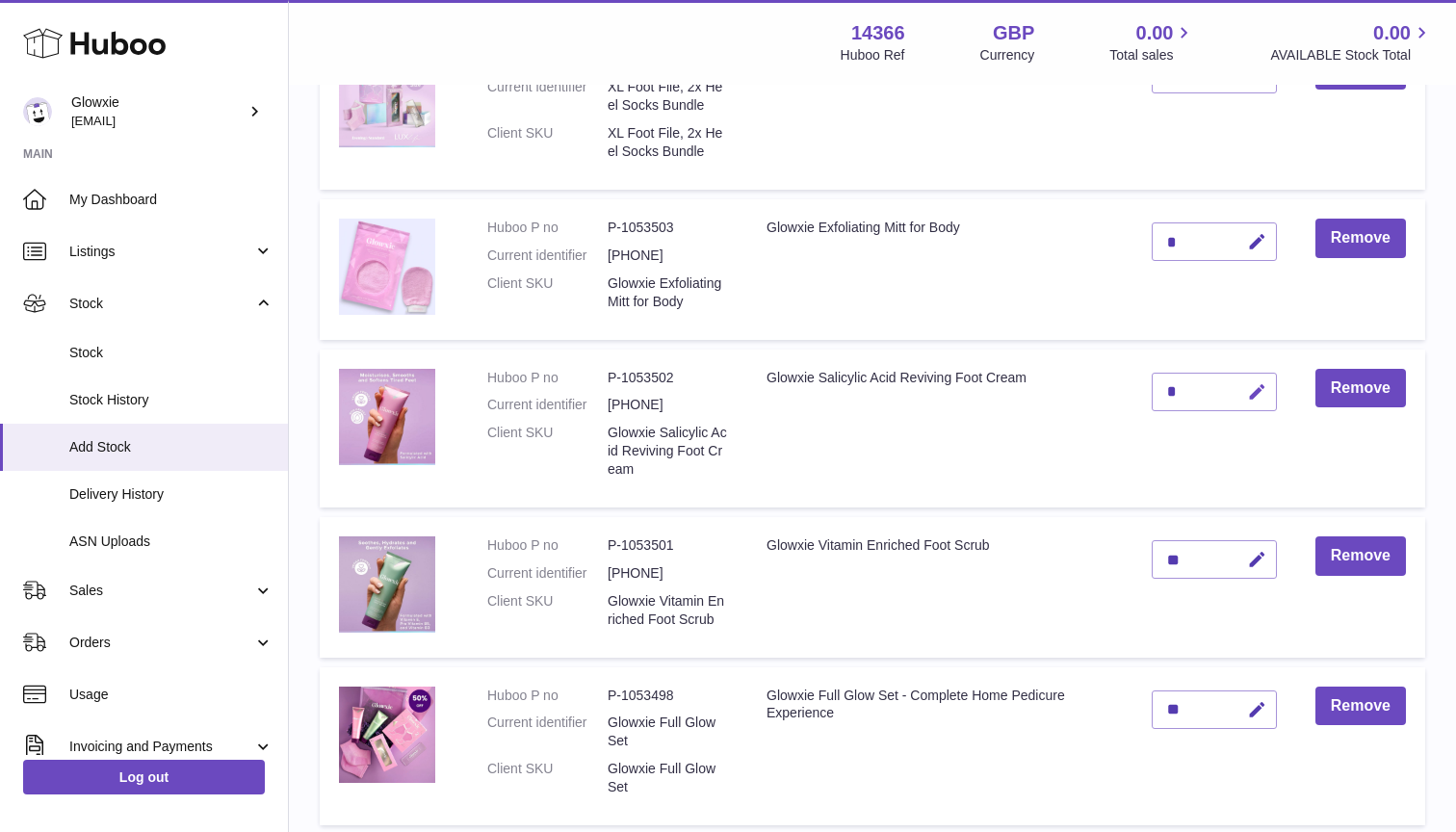 click at bounding box center (1257, 392) 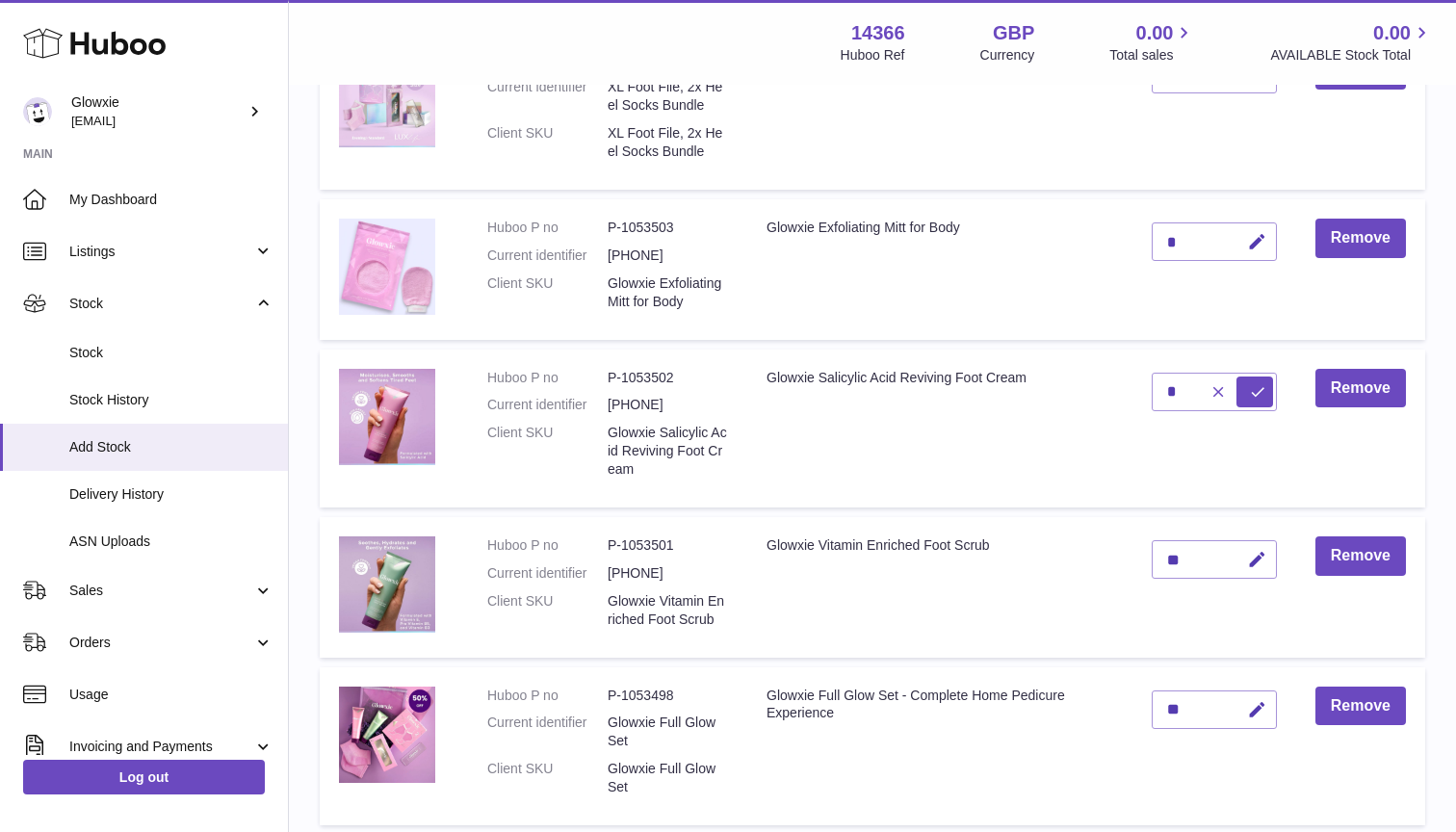 click at bounding box center [1218, 392] 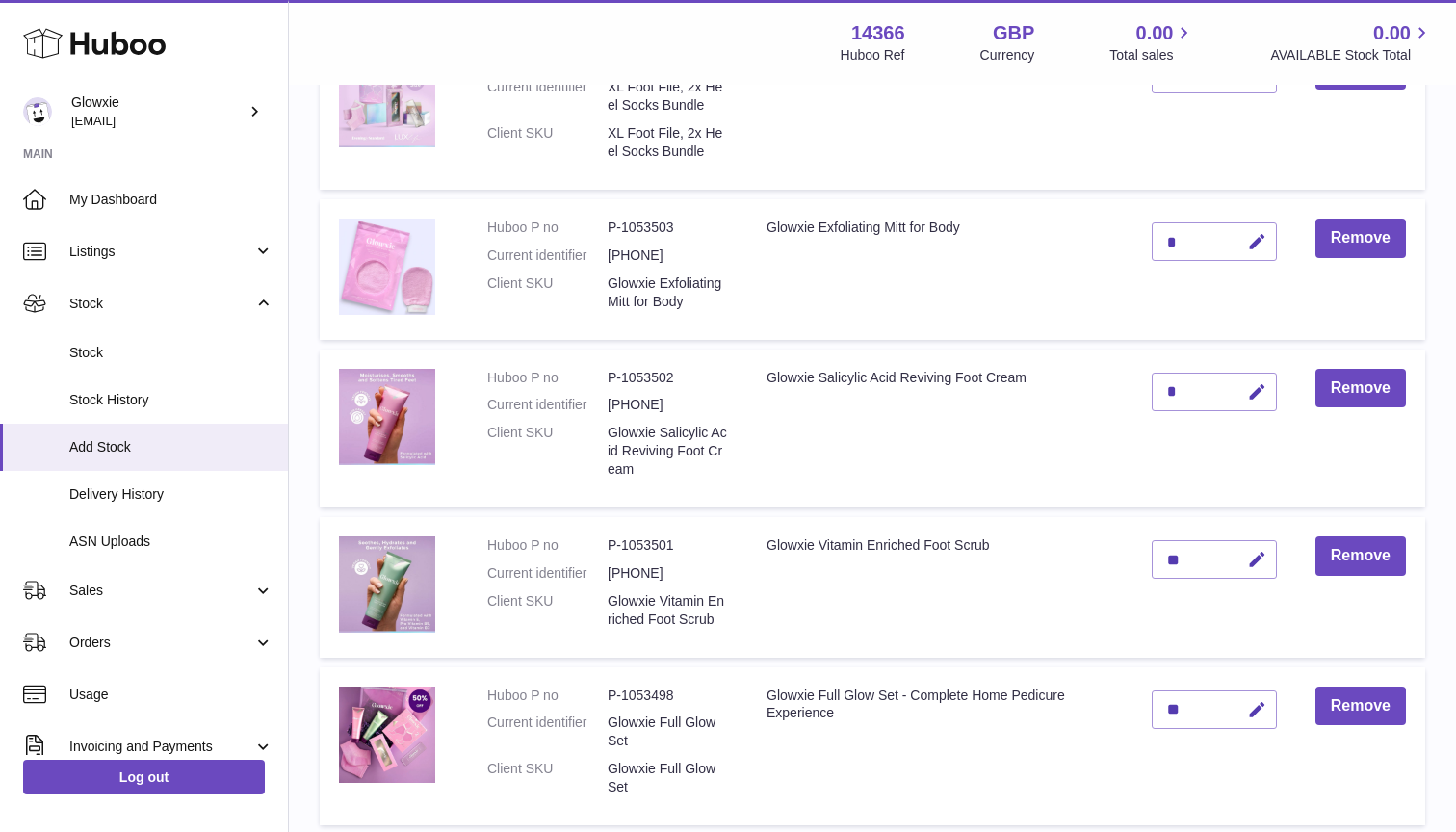 click on "*" at bounding box center [1214, 392] 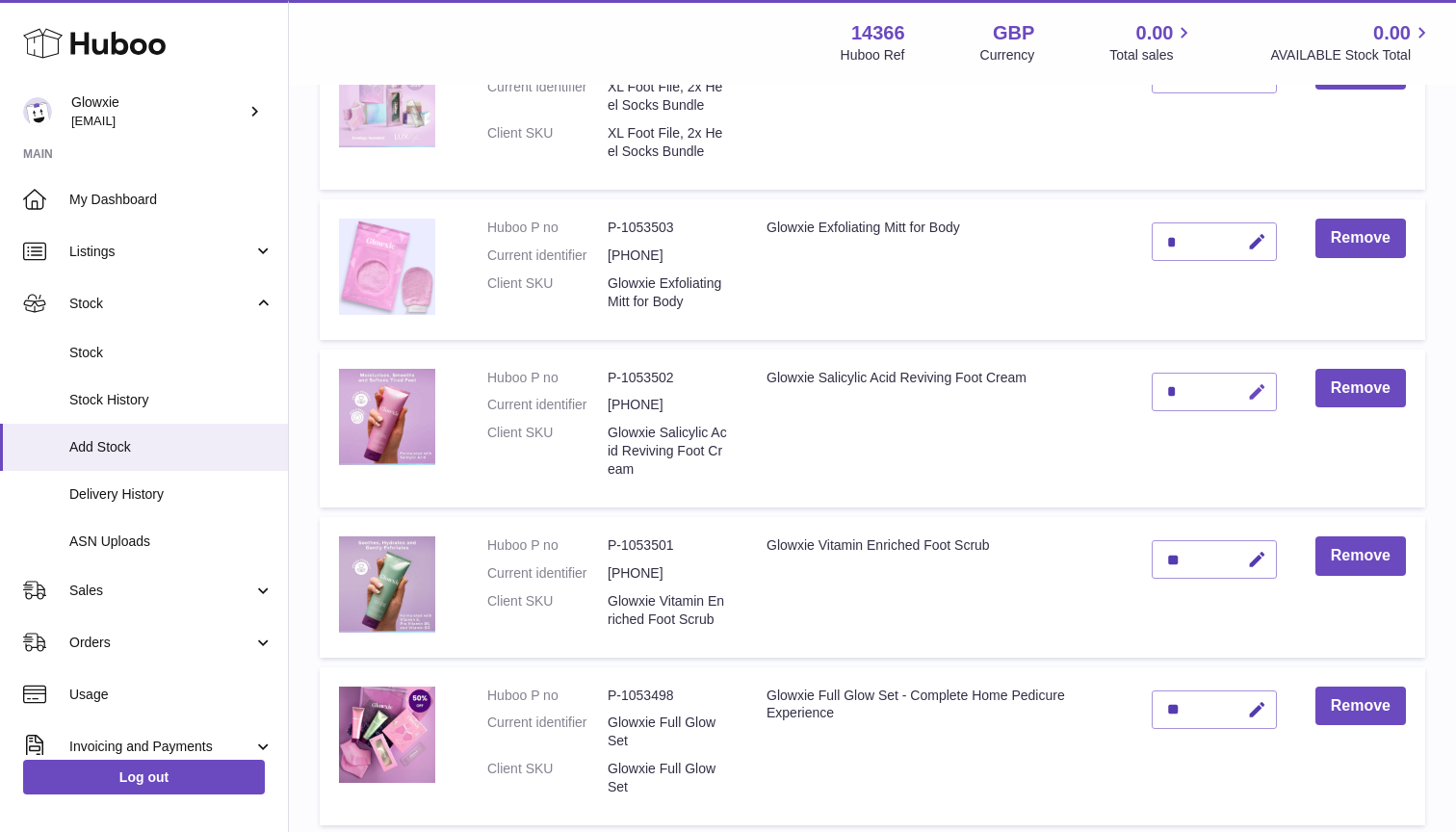 click at bounding box center (1257, 392) 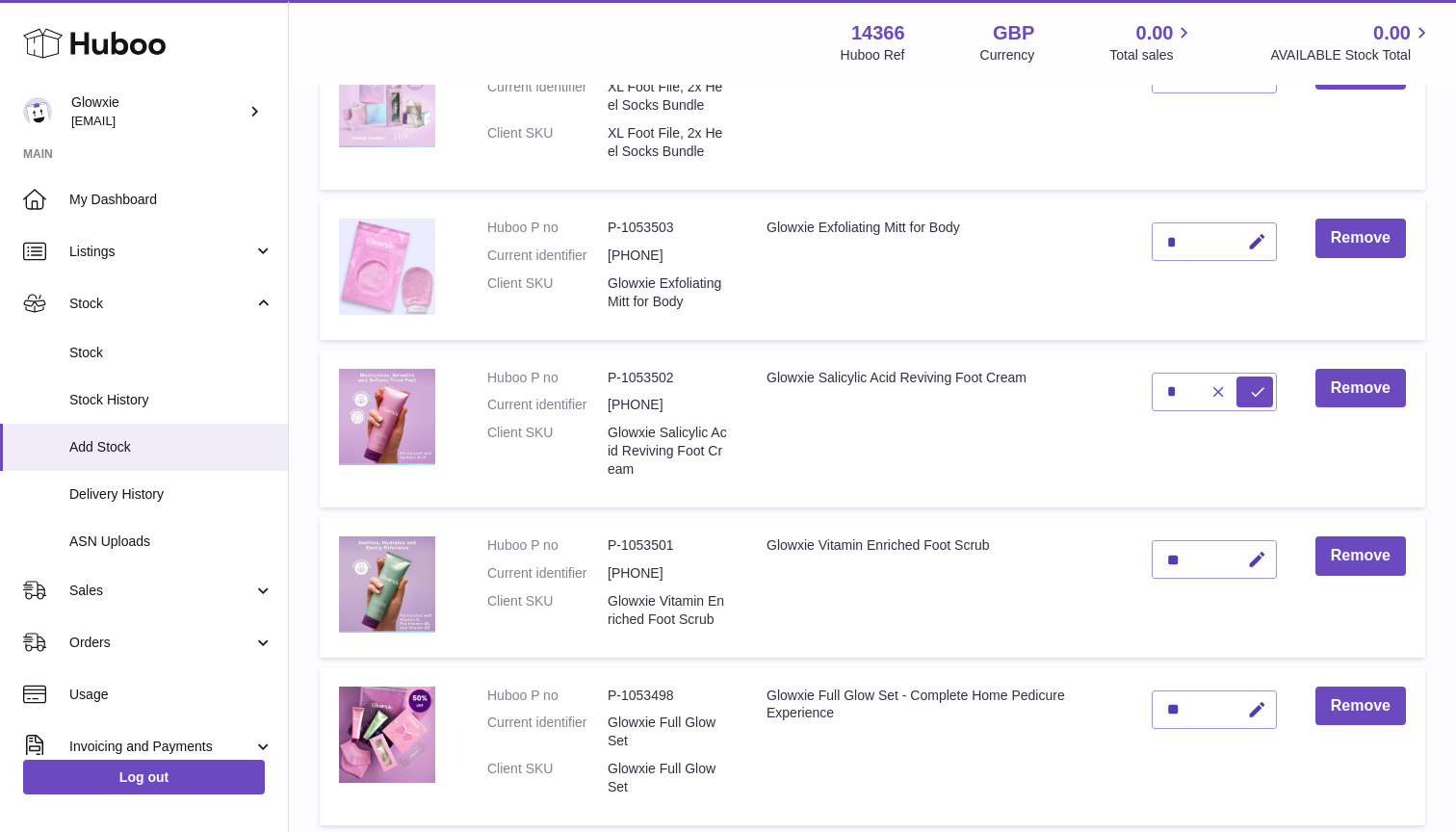click at bounding box center [1215, 392] 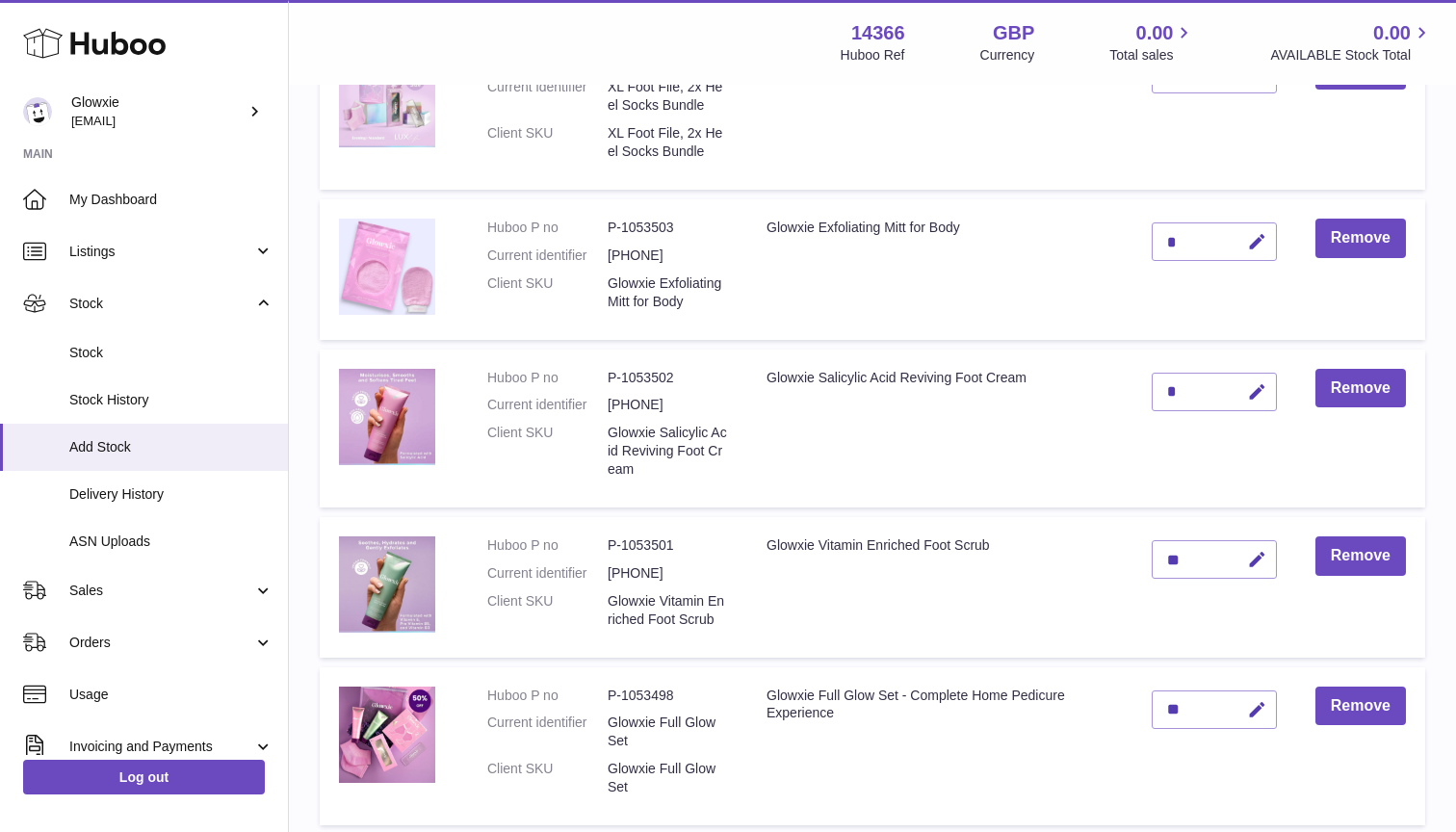 click on "*" at bounding box center (1214, 392) 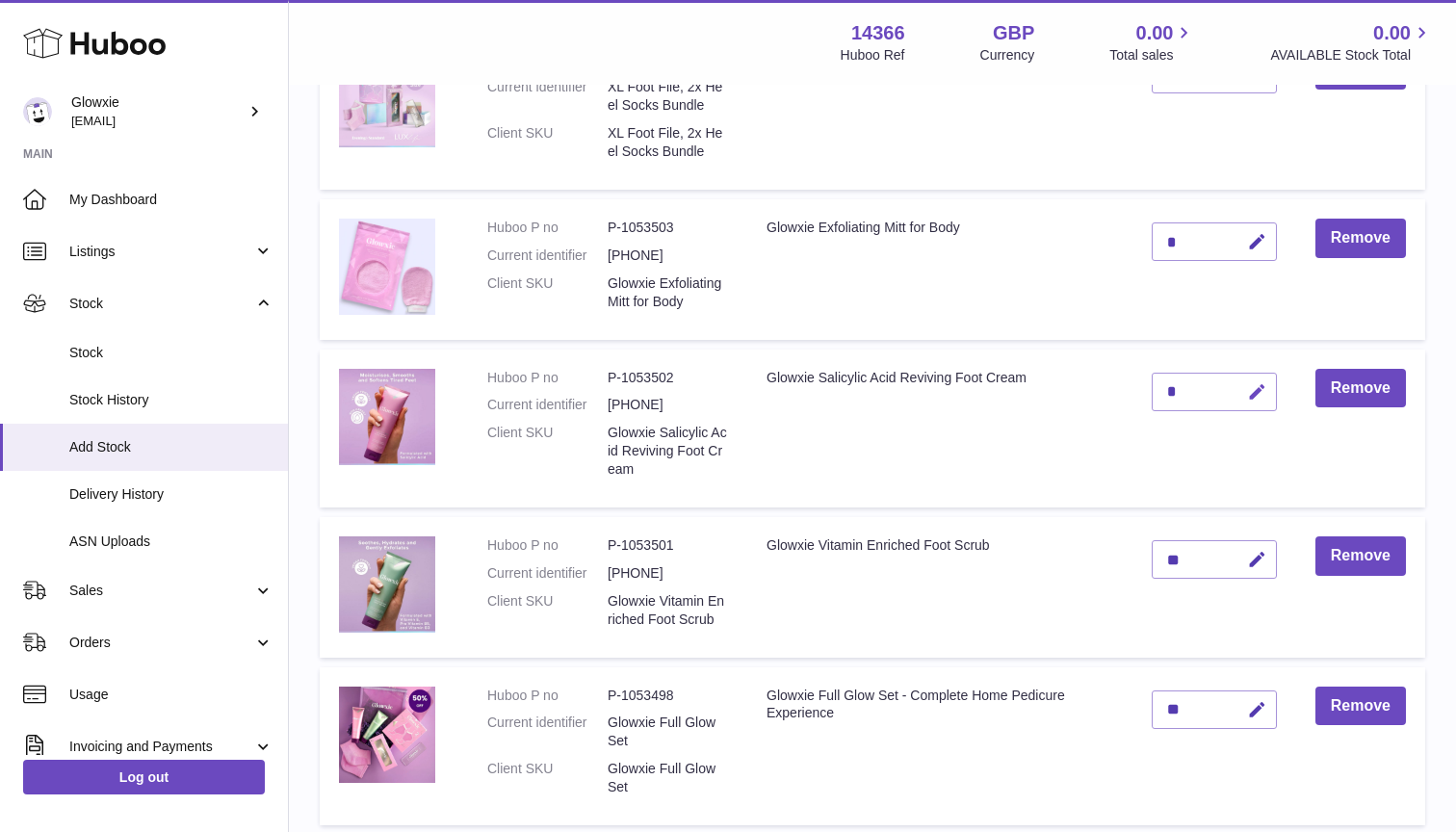 click at bounding box center (1257, 392) 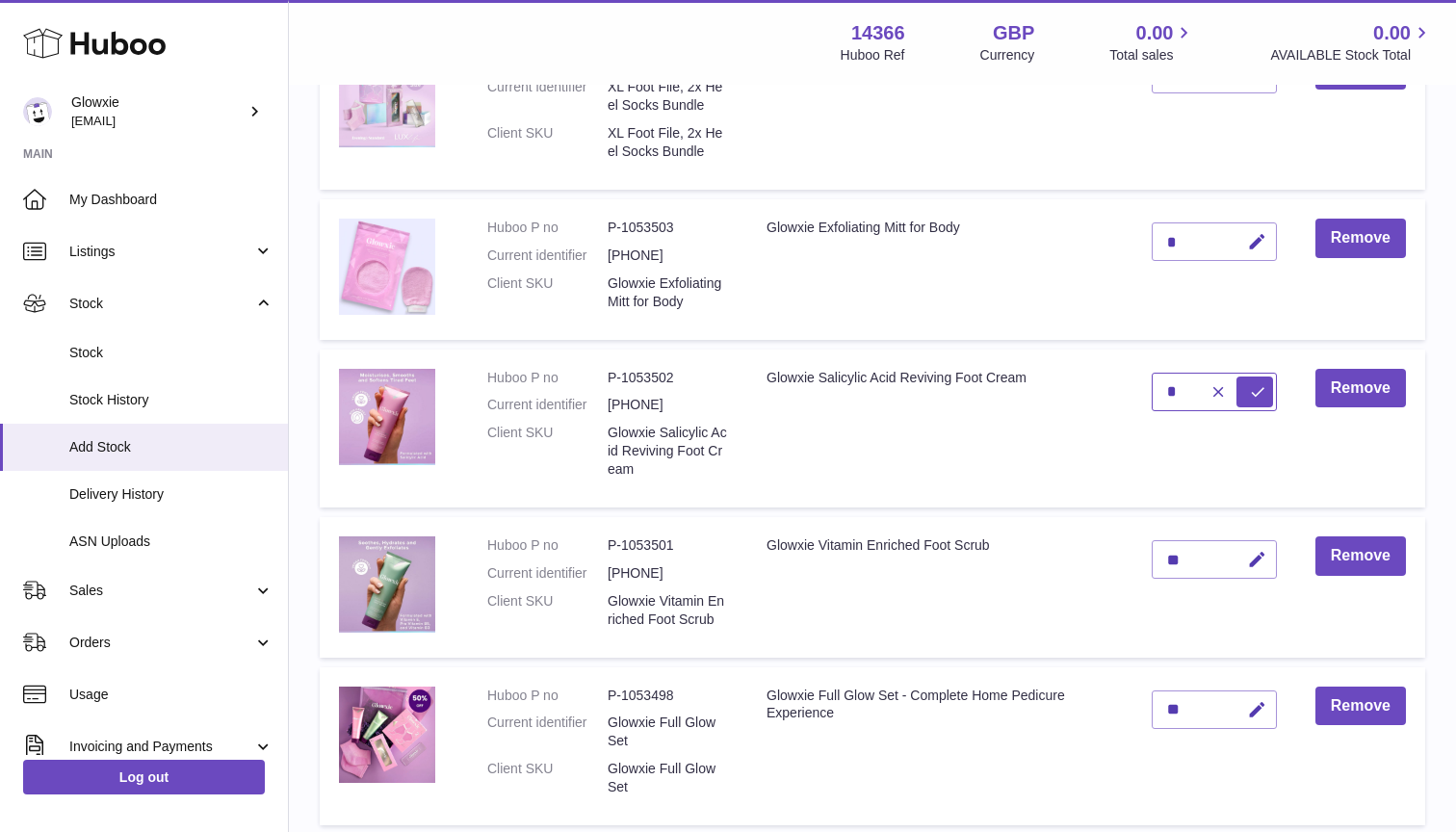click on "*" at bounding box center (1214, 392) 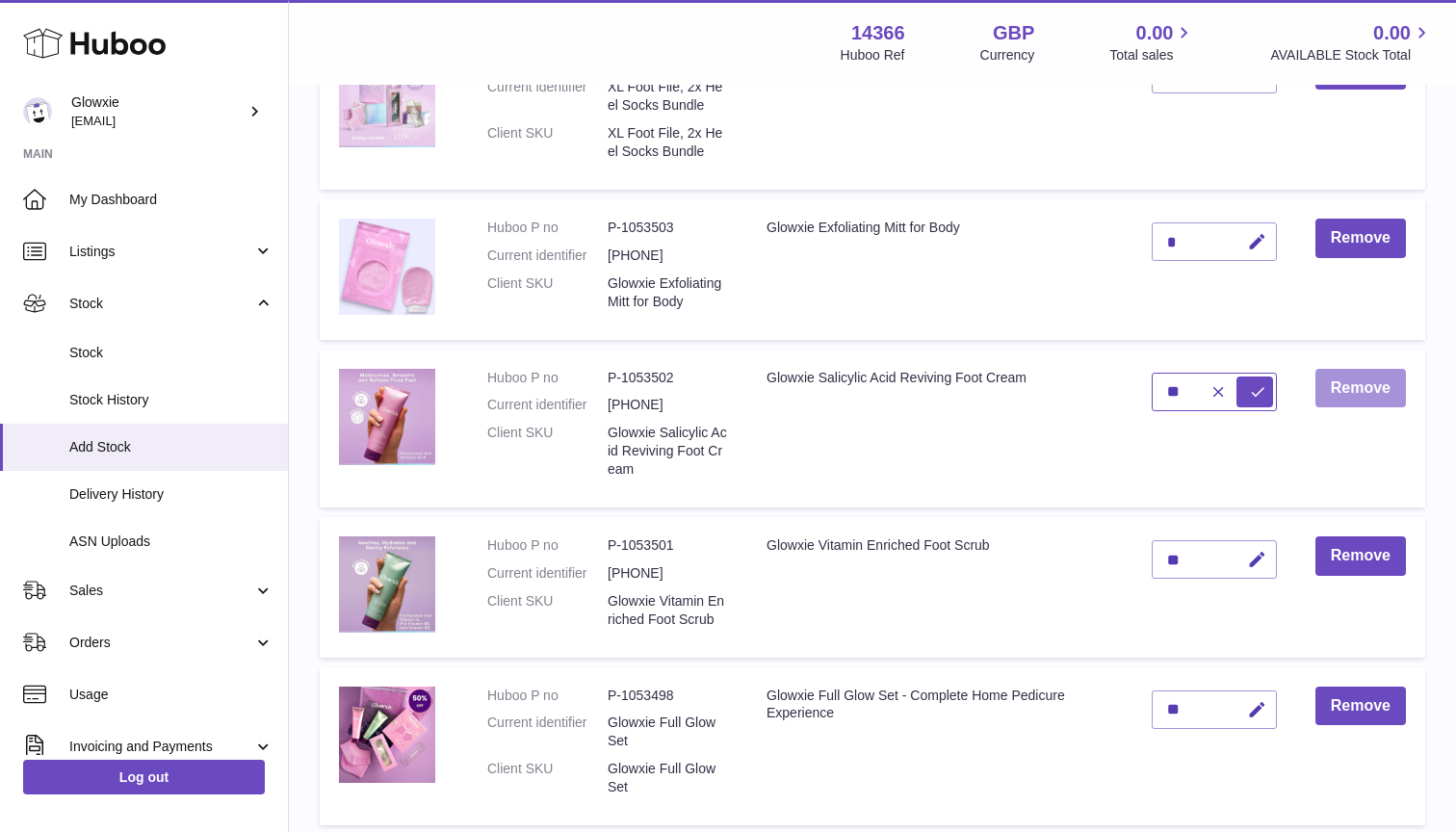 type on "**" 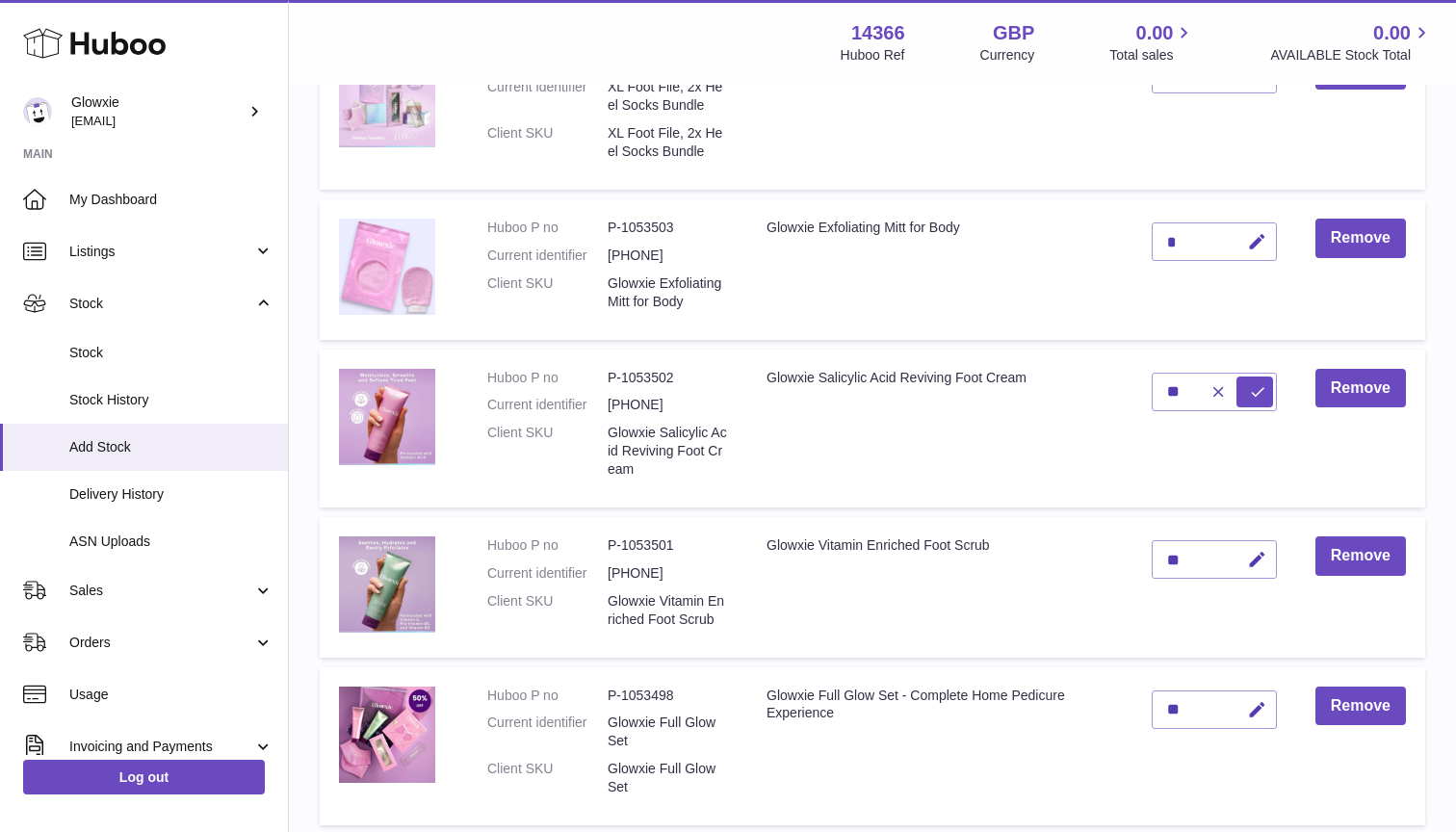 drag, startPoint x: 1364, startPoint y: 369, endPoint x: 1292, endPoint y: 345, distance: 75.8947 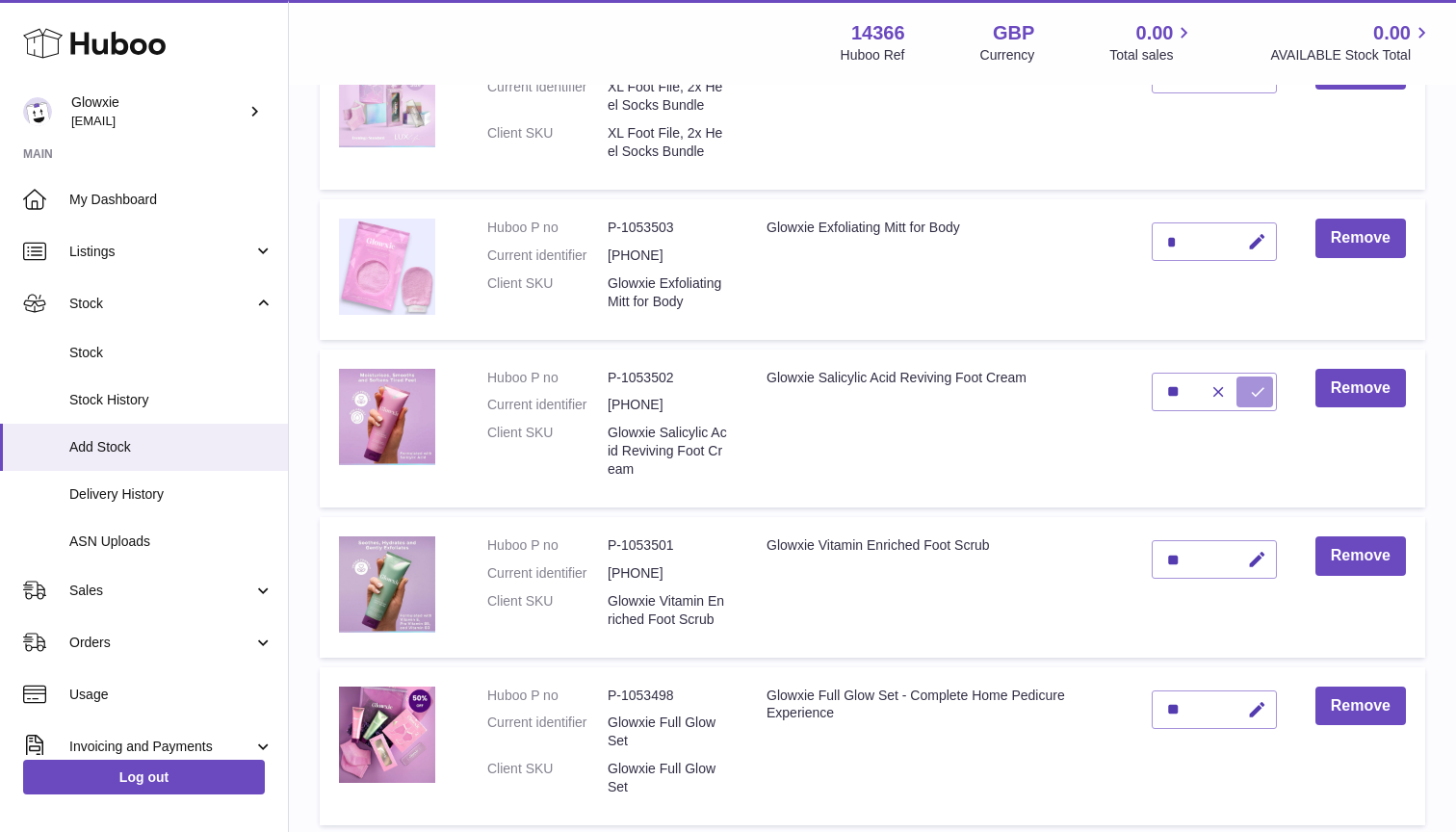 click at bounding box center (1258, 392) 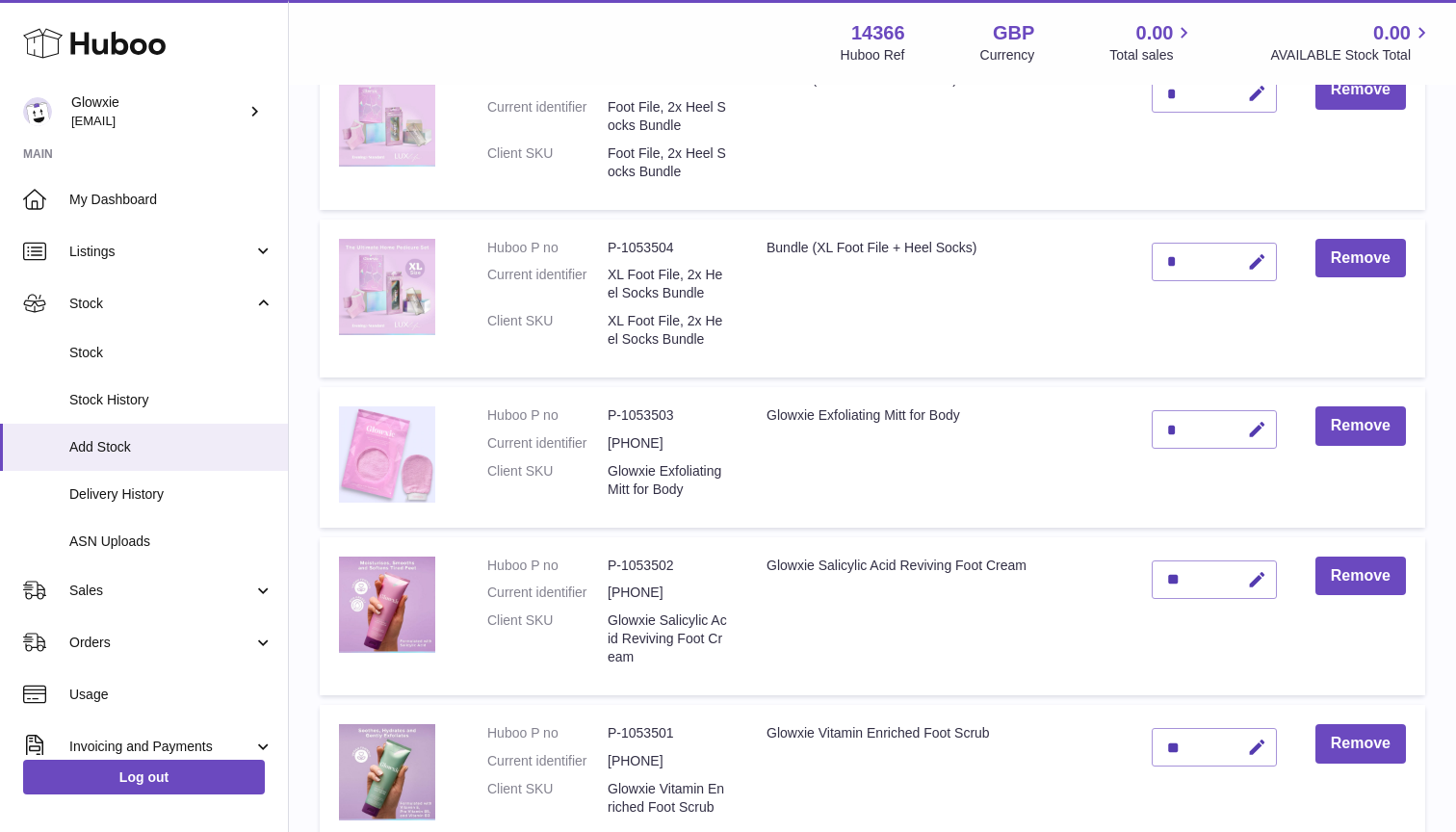 scroll, scrollTop: 476, scrollLeft: 0, axis: vertical 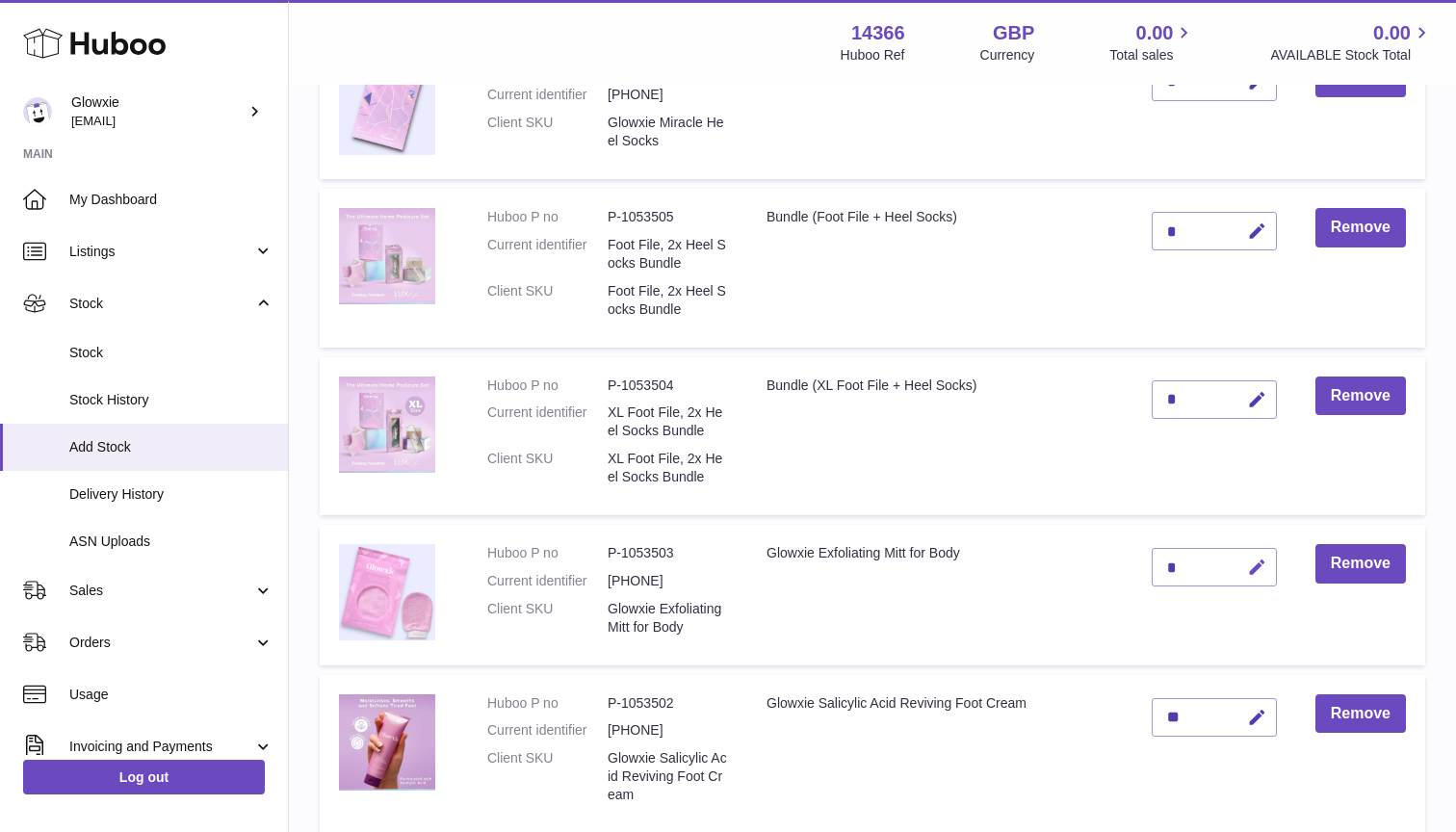 click at bounding box center (1257, 567) 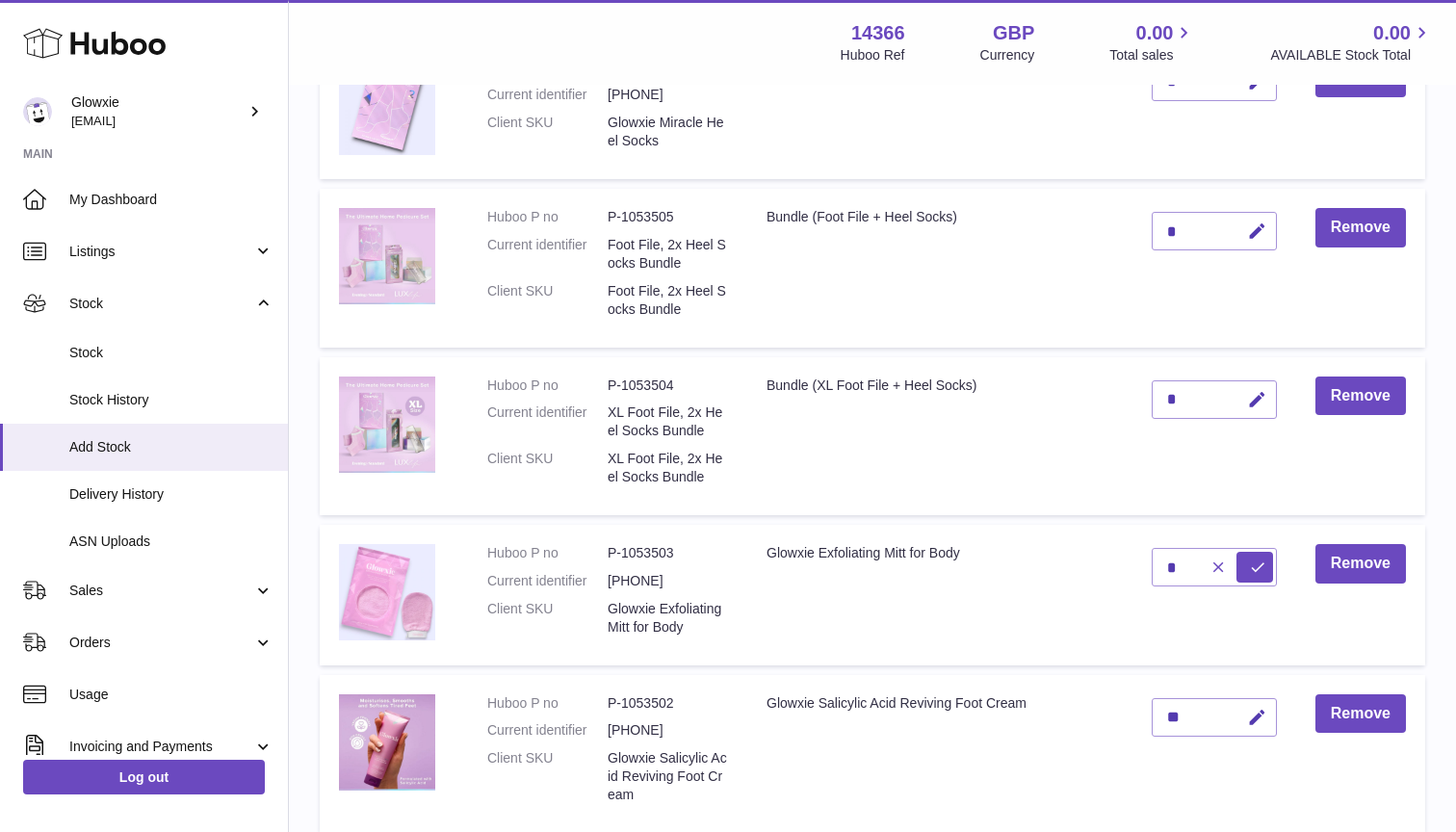 click at bounding box center [1215, 567] 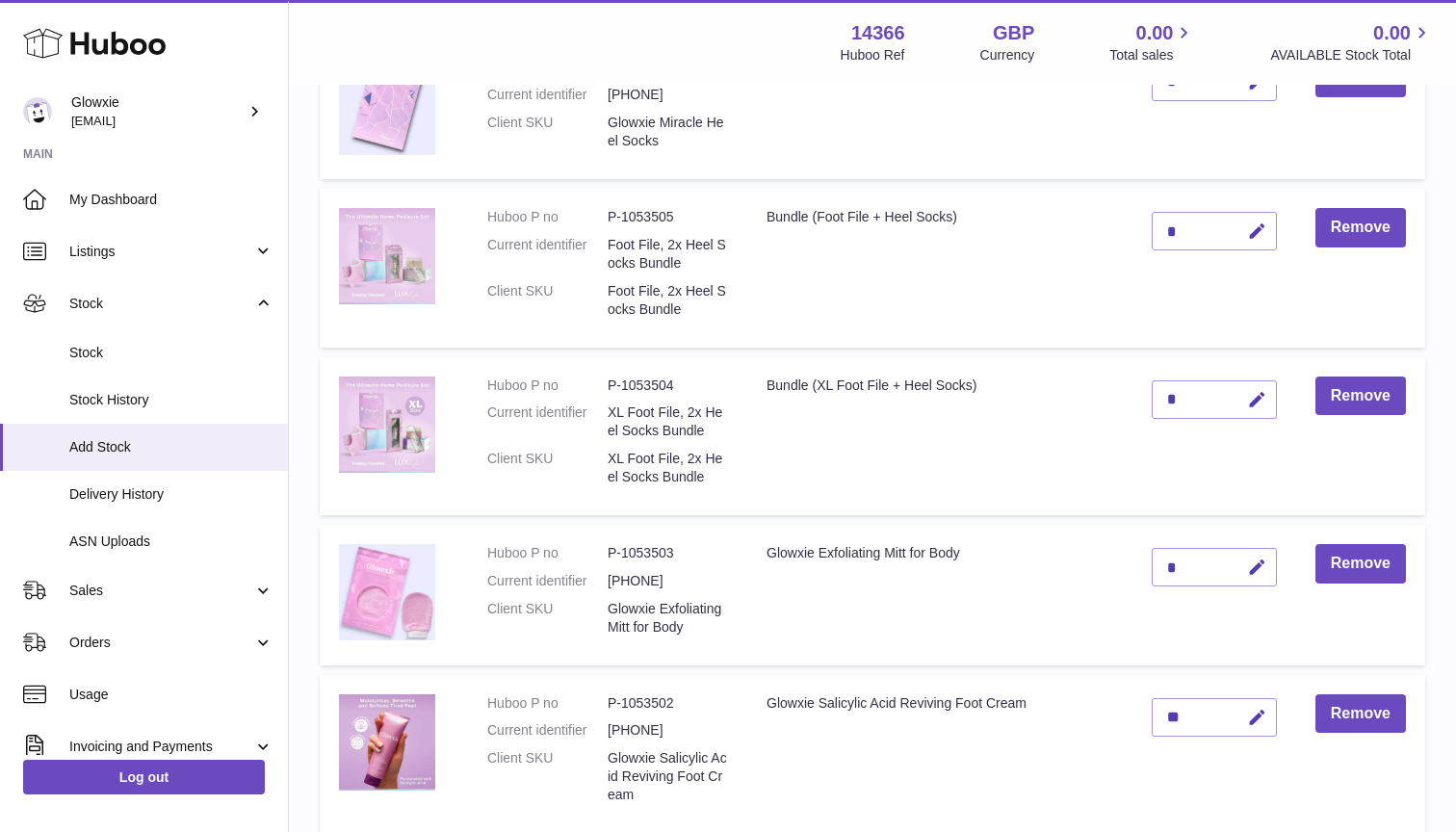 click on "*" at bounding box center [1214, 567] 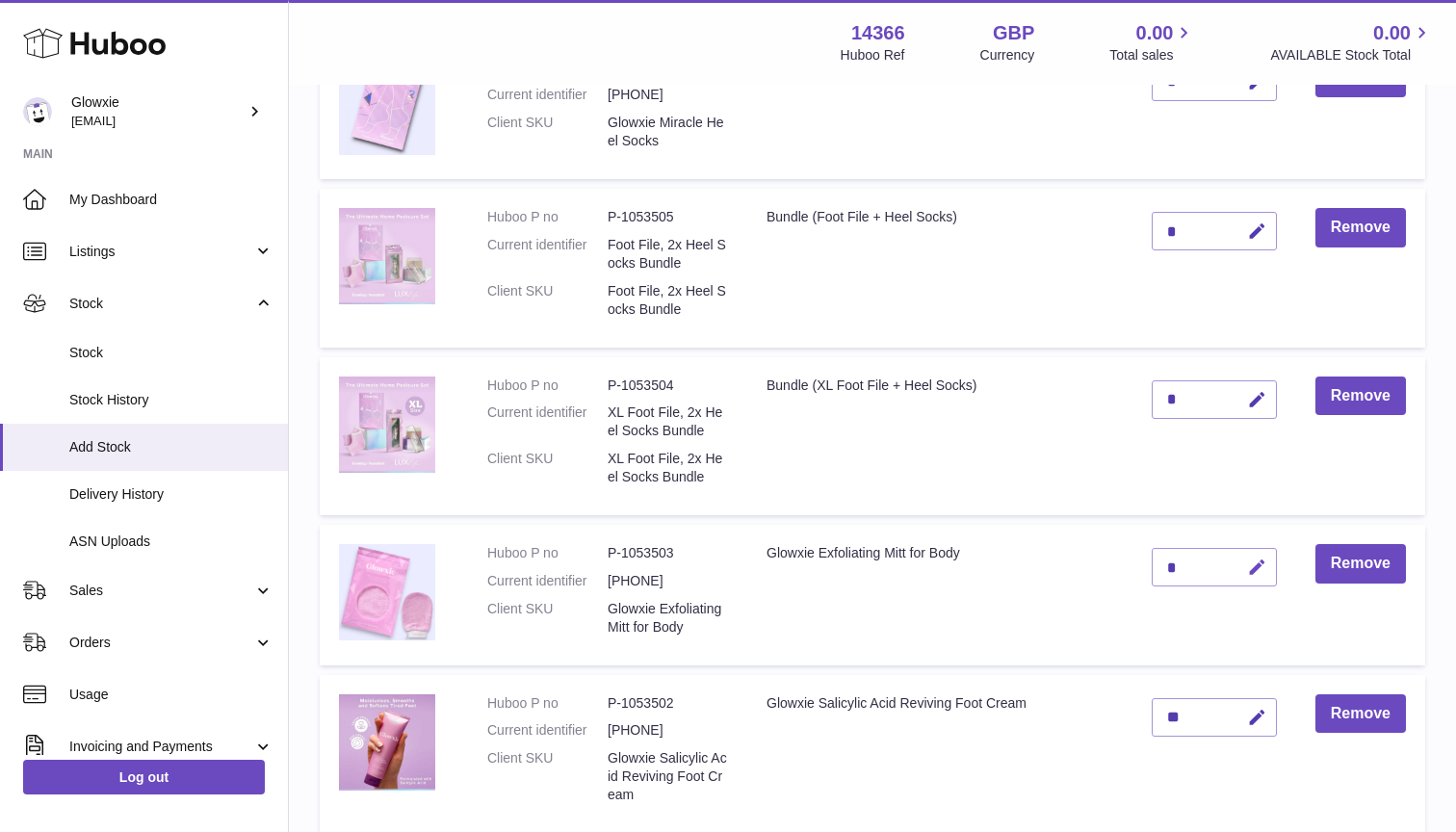 click at bounding box center (1257, 567) 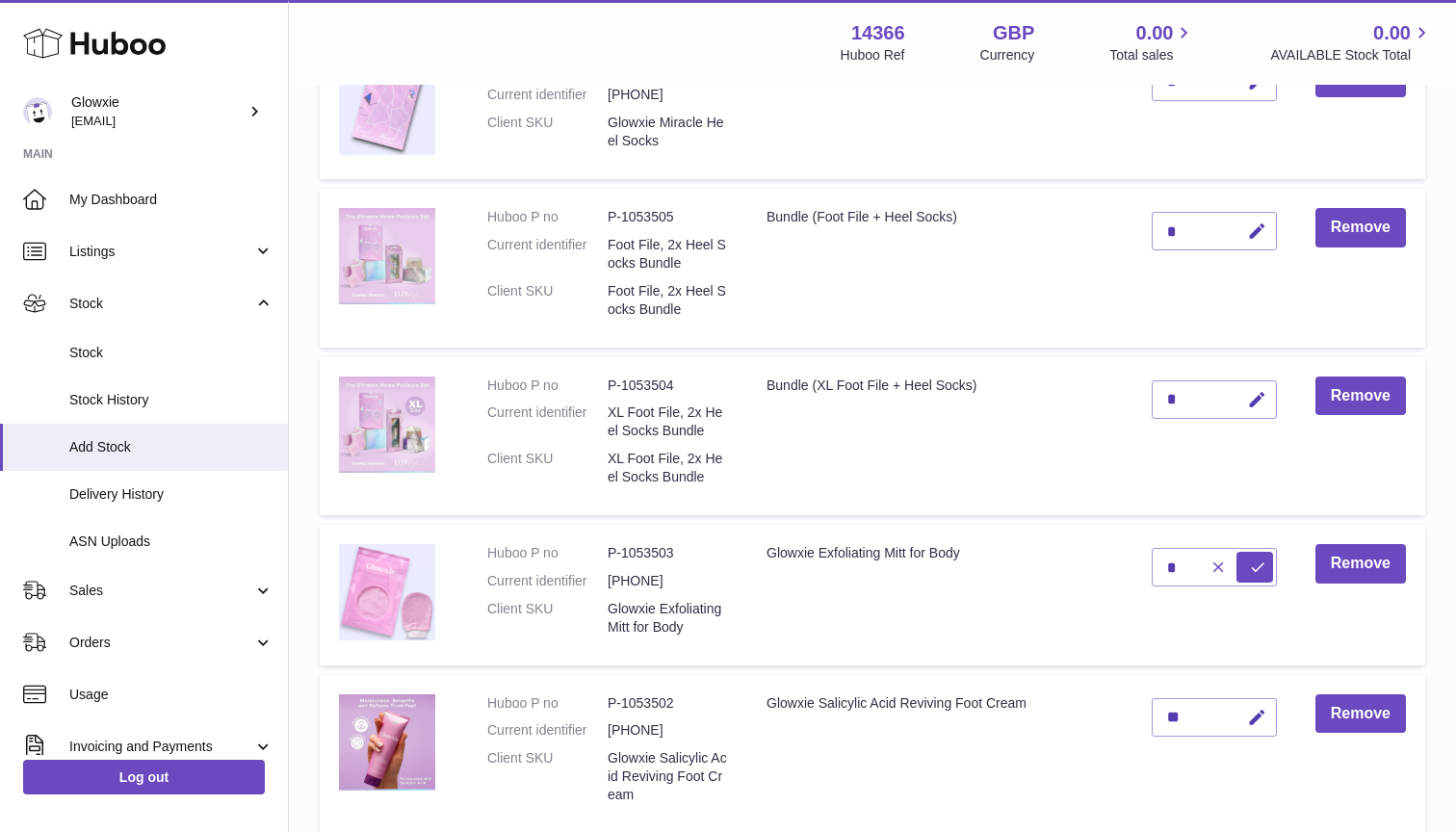 click at bounding box center [1218, 567] 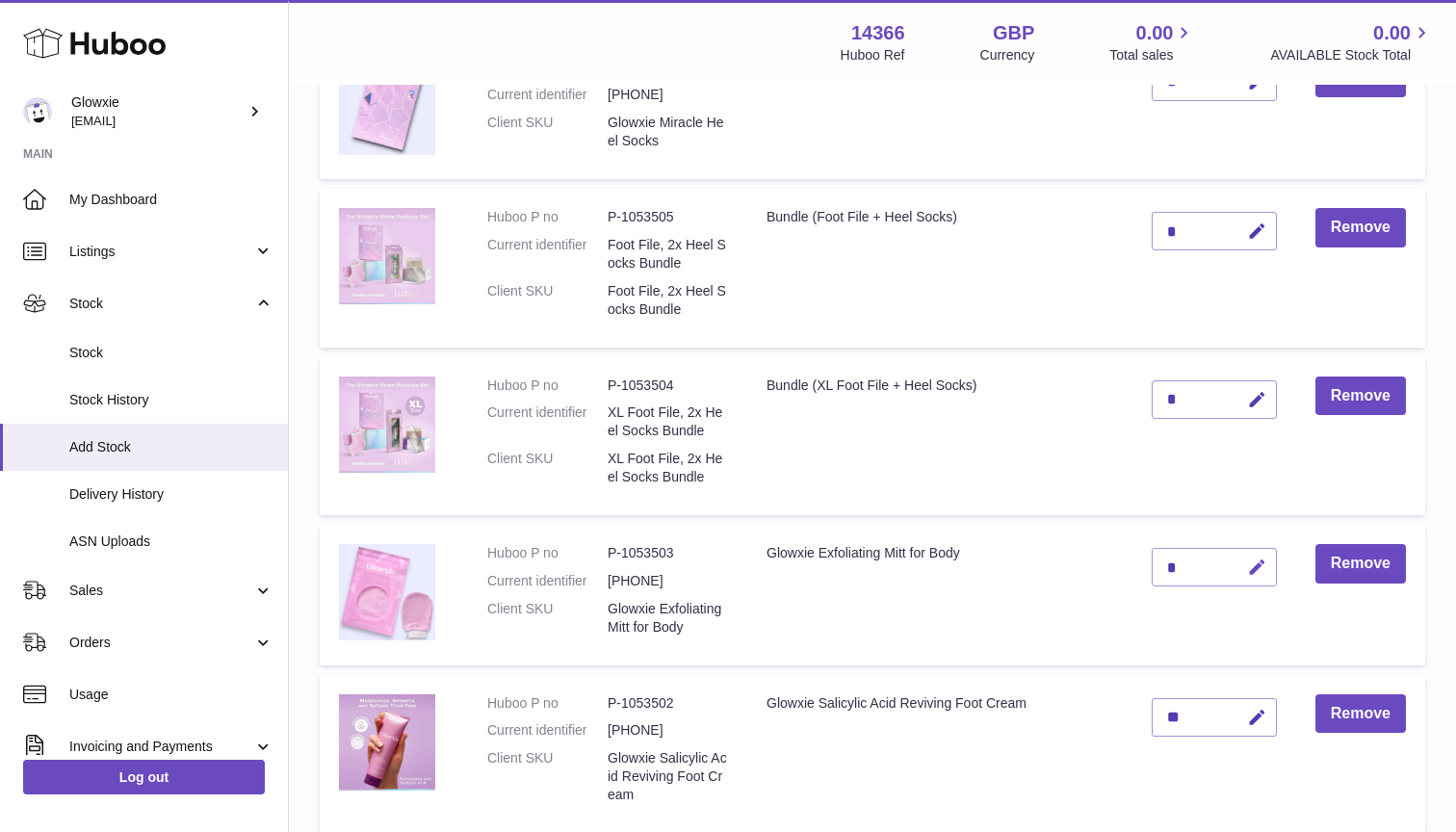 click at bounding box center (1257, 567) 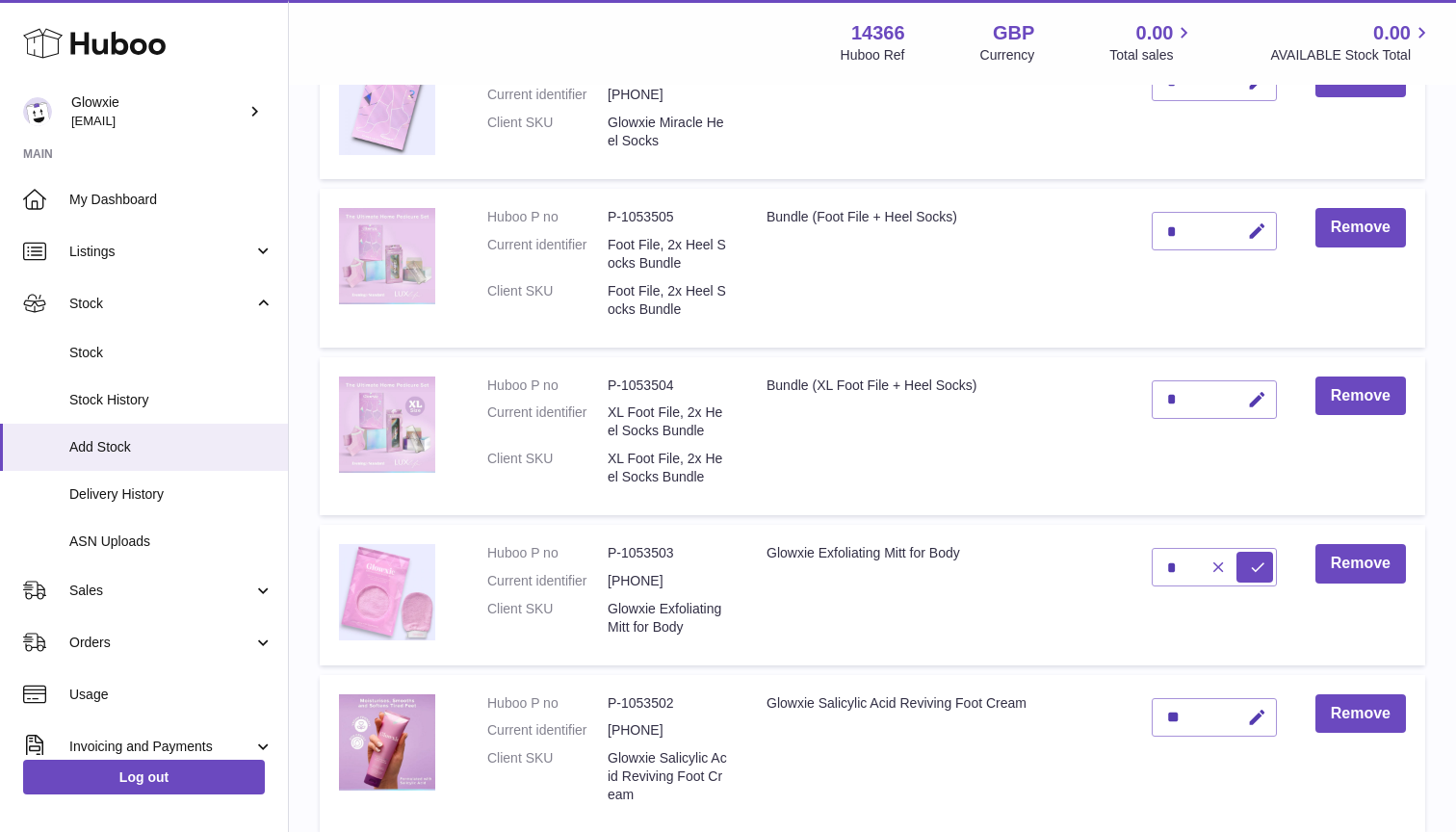 click at bounding box center (1218, 567) 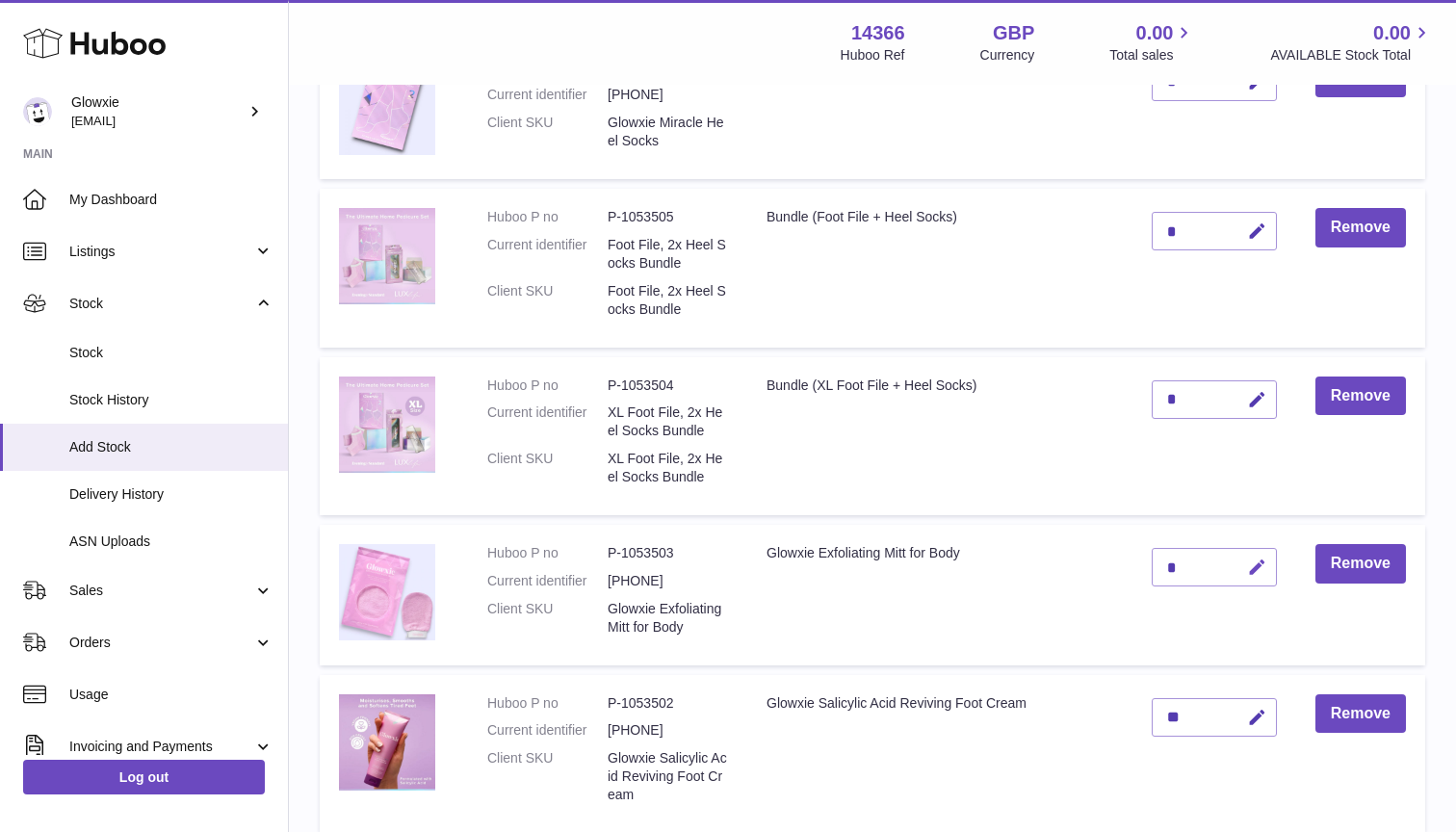 click at bounding box center (1257, 567) 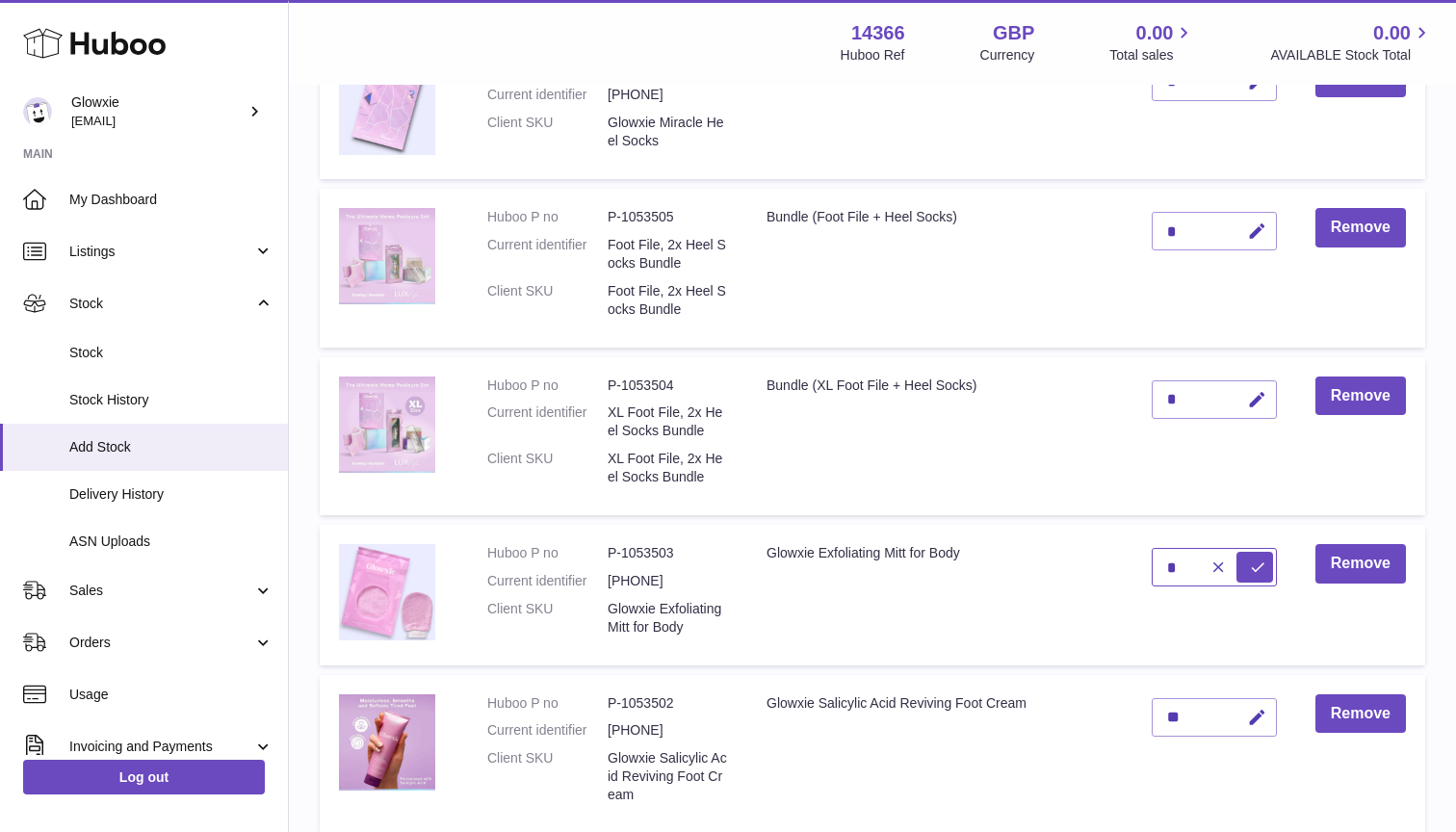 click on "*" at bounding box center [1214, 567] 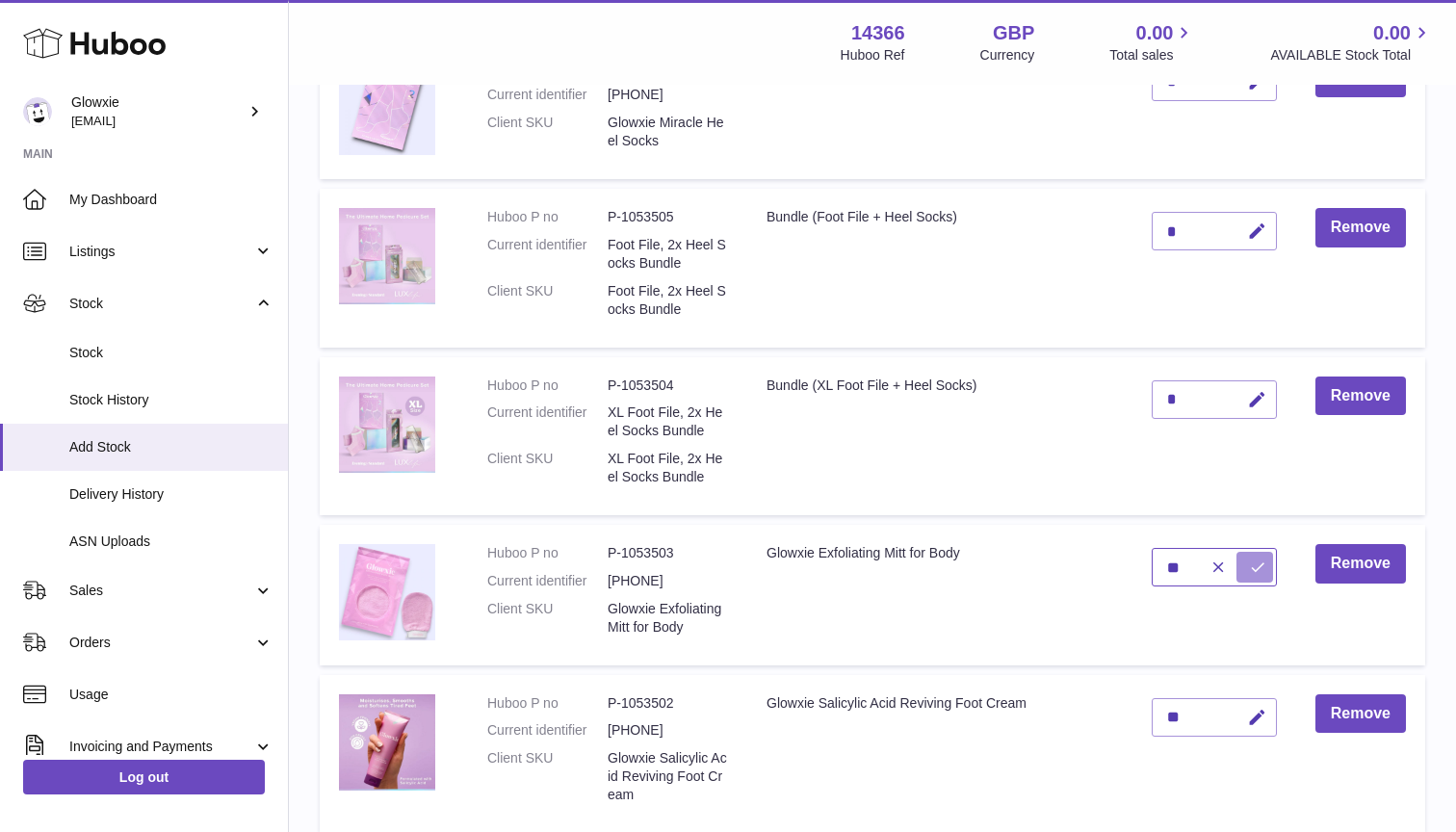 type on "**" 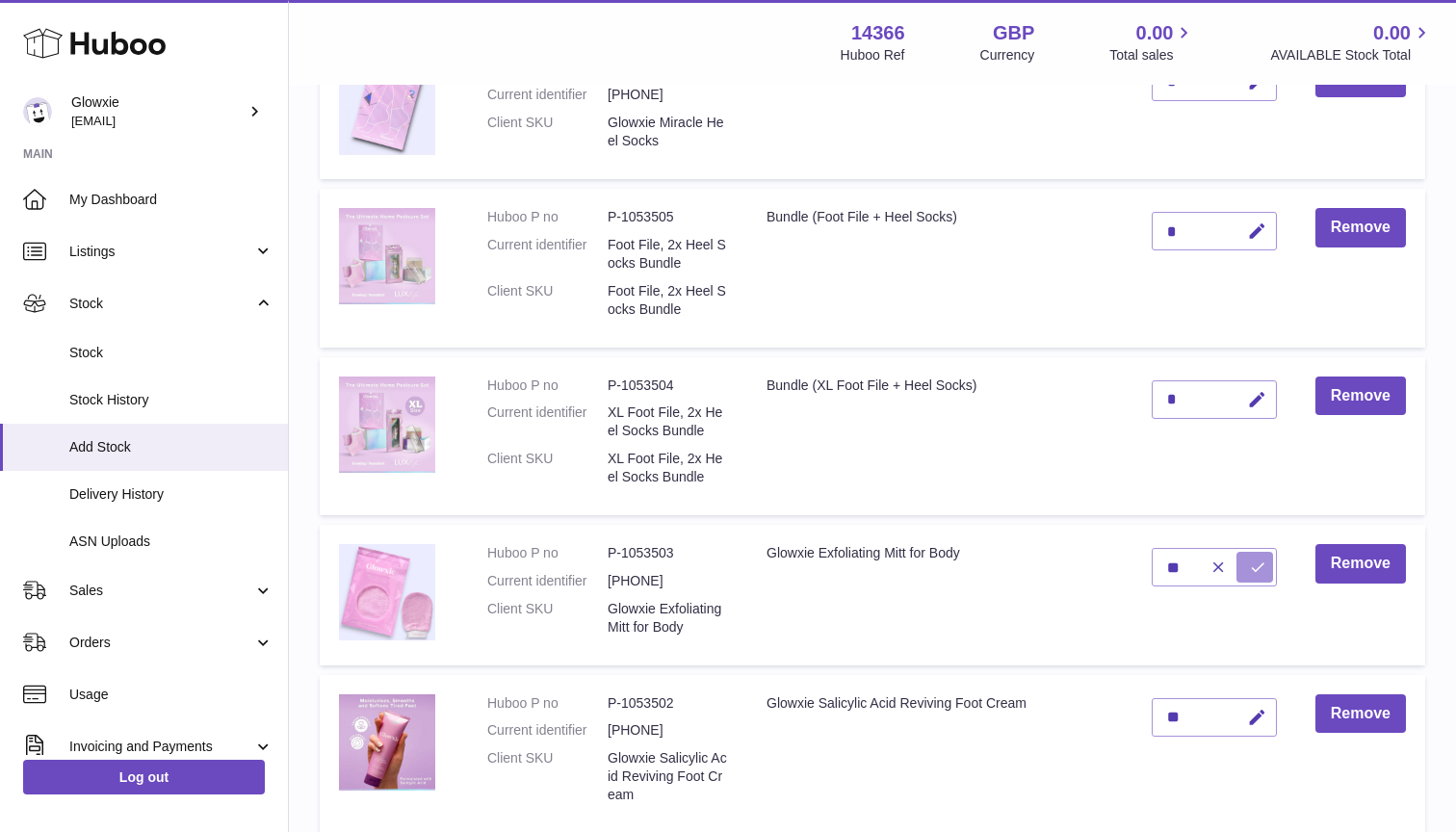 click at bounding box center (1258, 567) 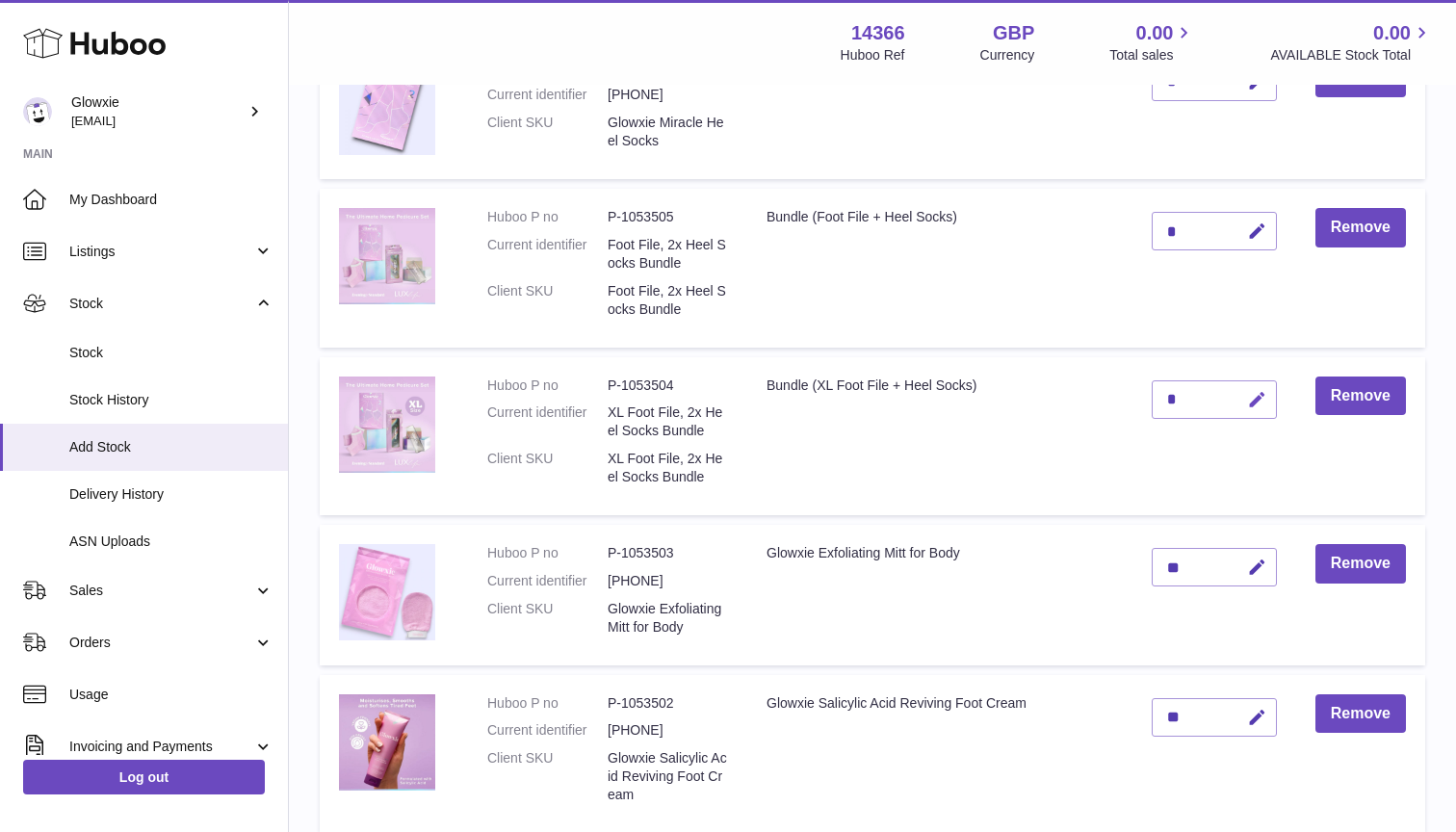 click at bounding box center (1257, 400) 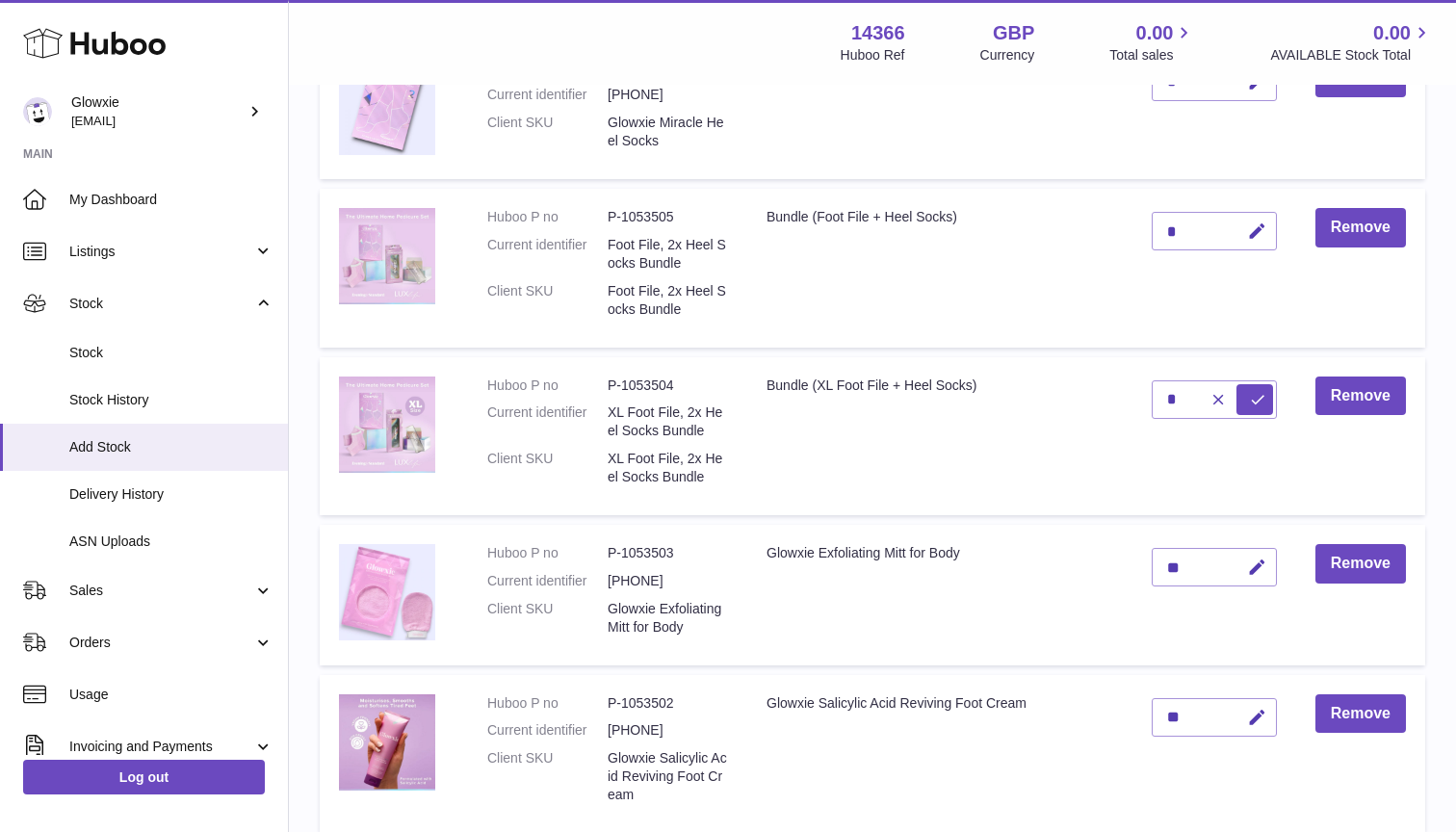 click at bounding box center [1234, 400] 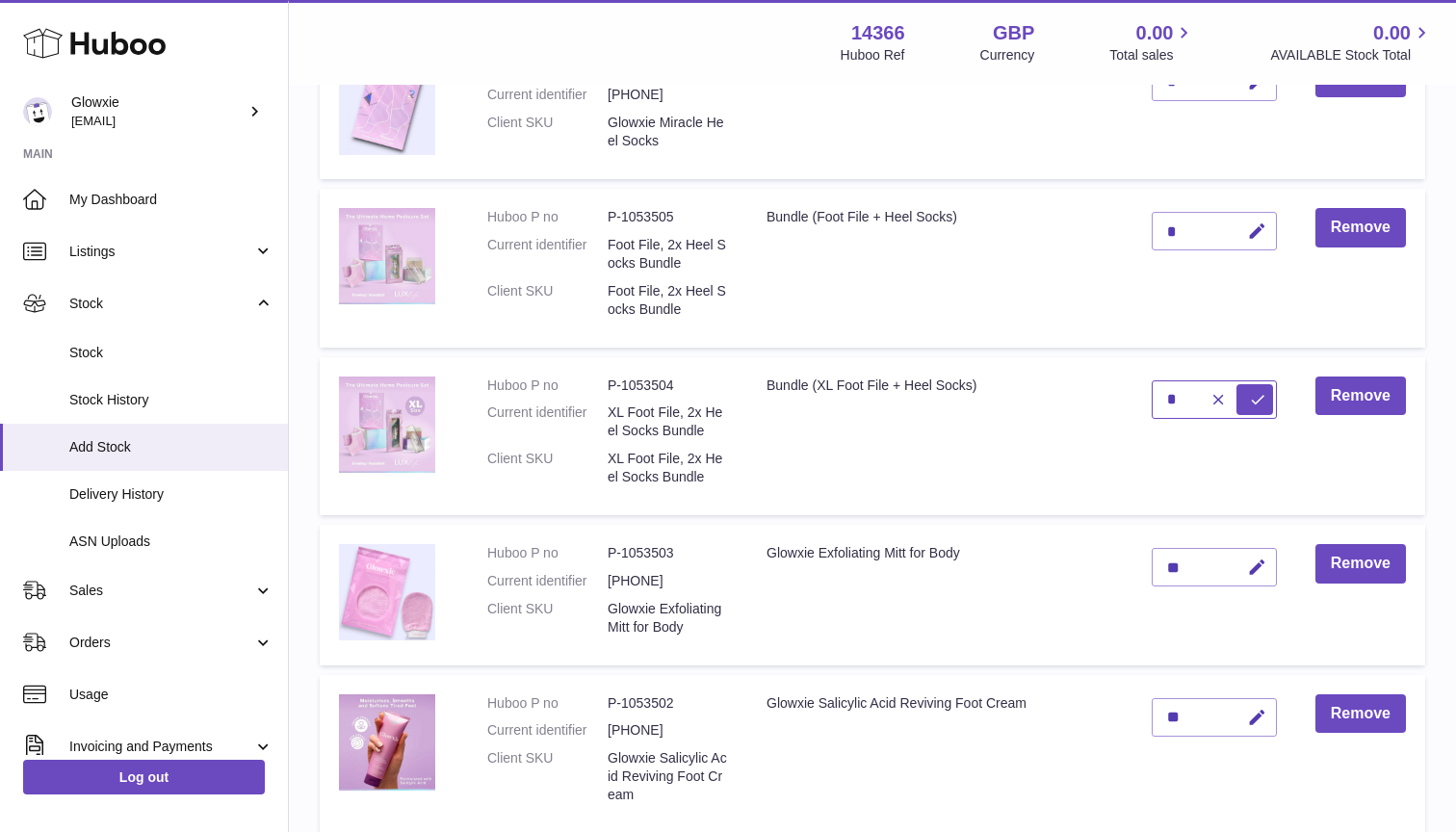 click on "*" at bounding box center [1214, 400] 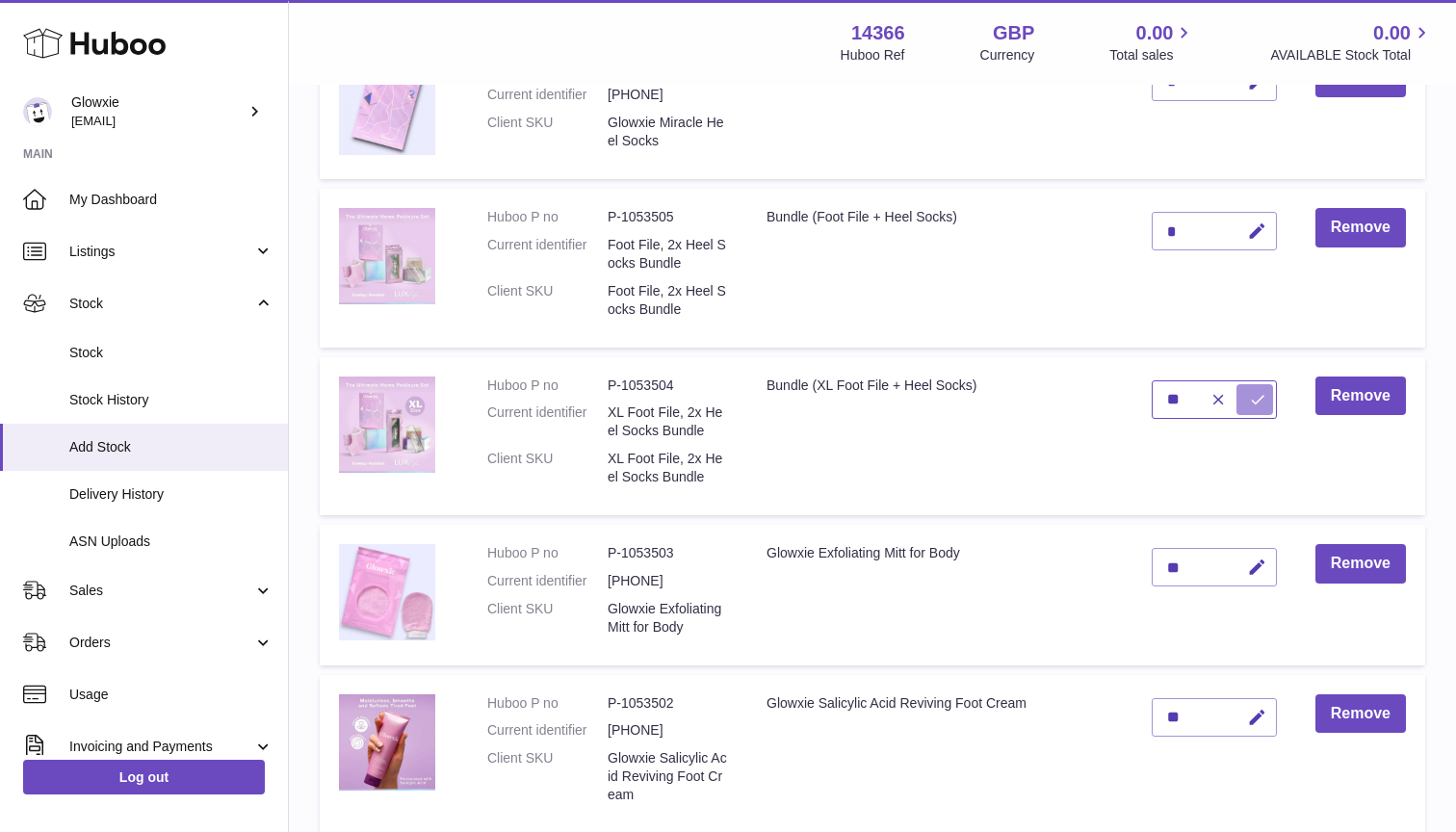 type on "**" 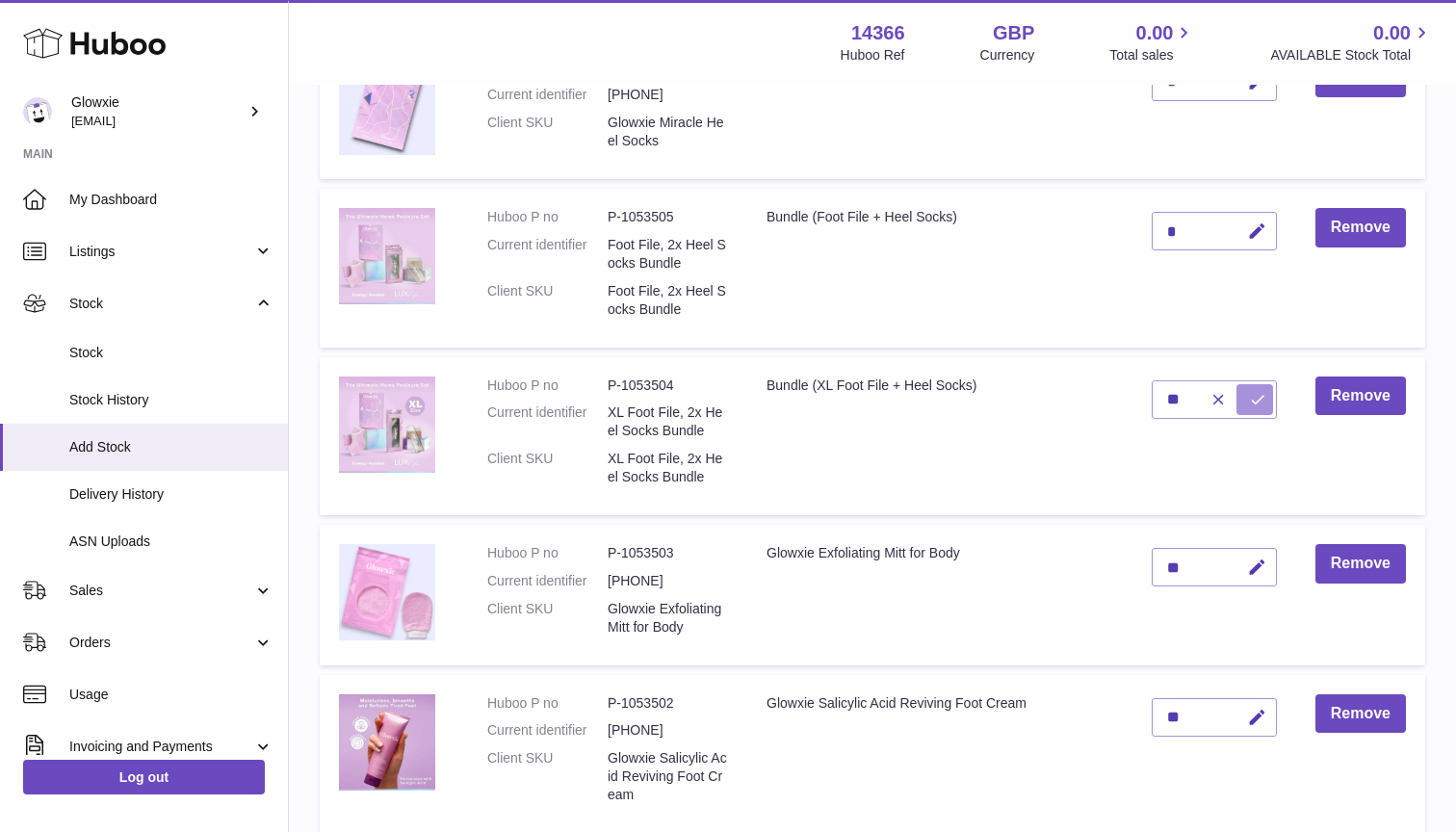 click at bounding box center (1258, 400) 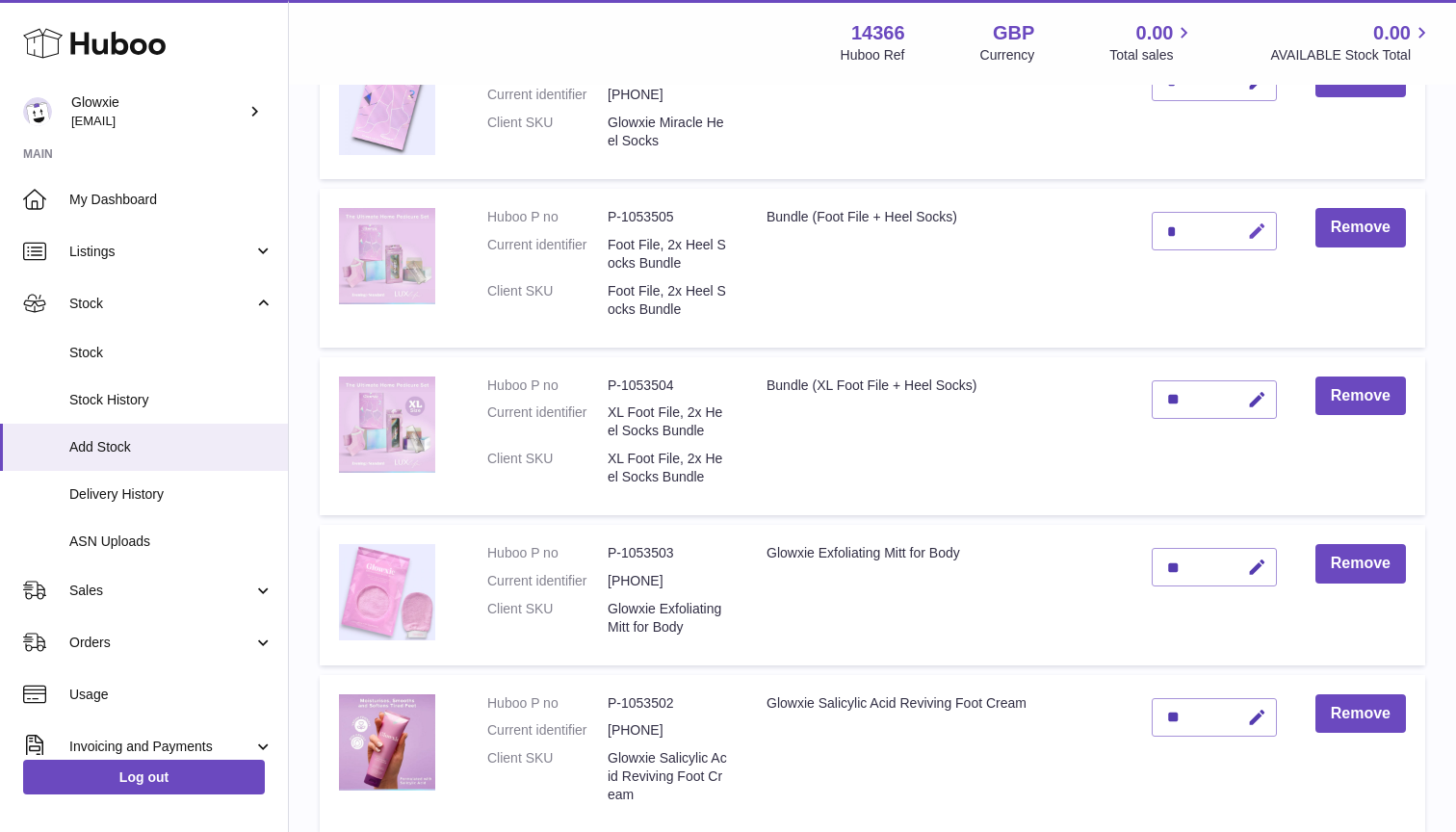 click at bounding box center [1257, 231] 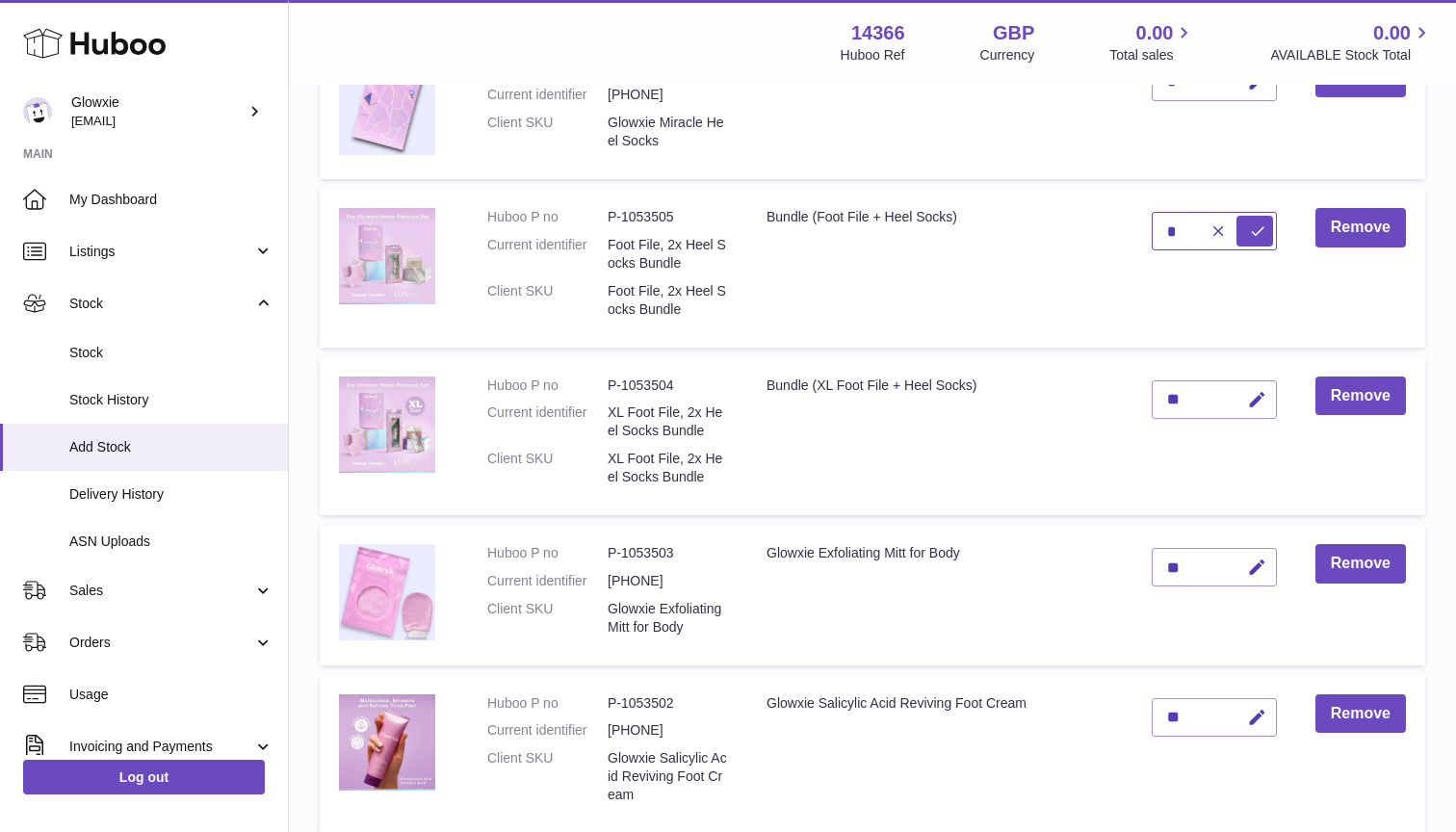 click on "*" at bounding box center (1214, 231) 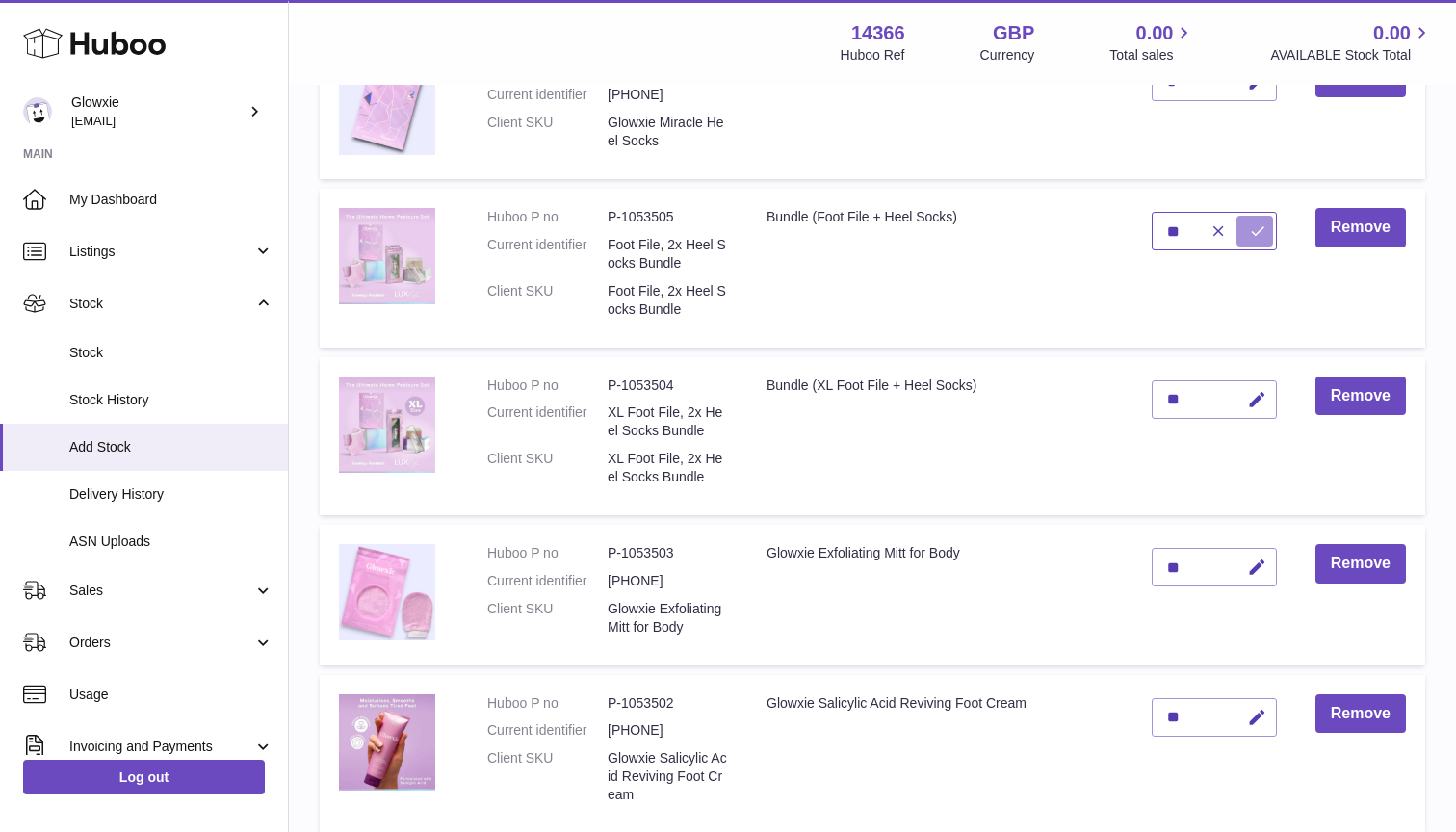 type on "**" 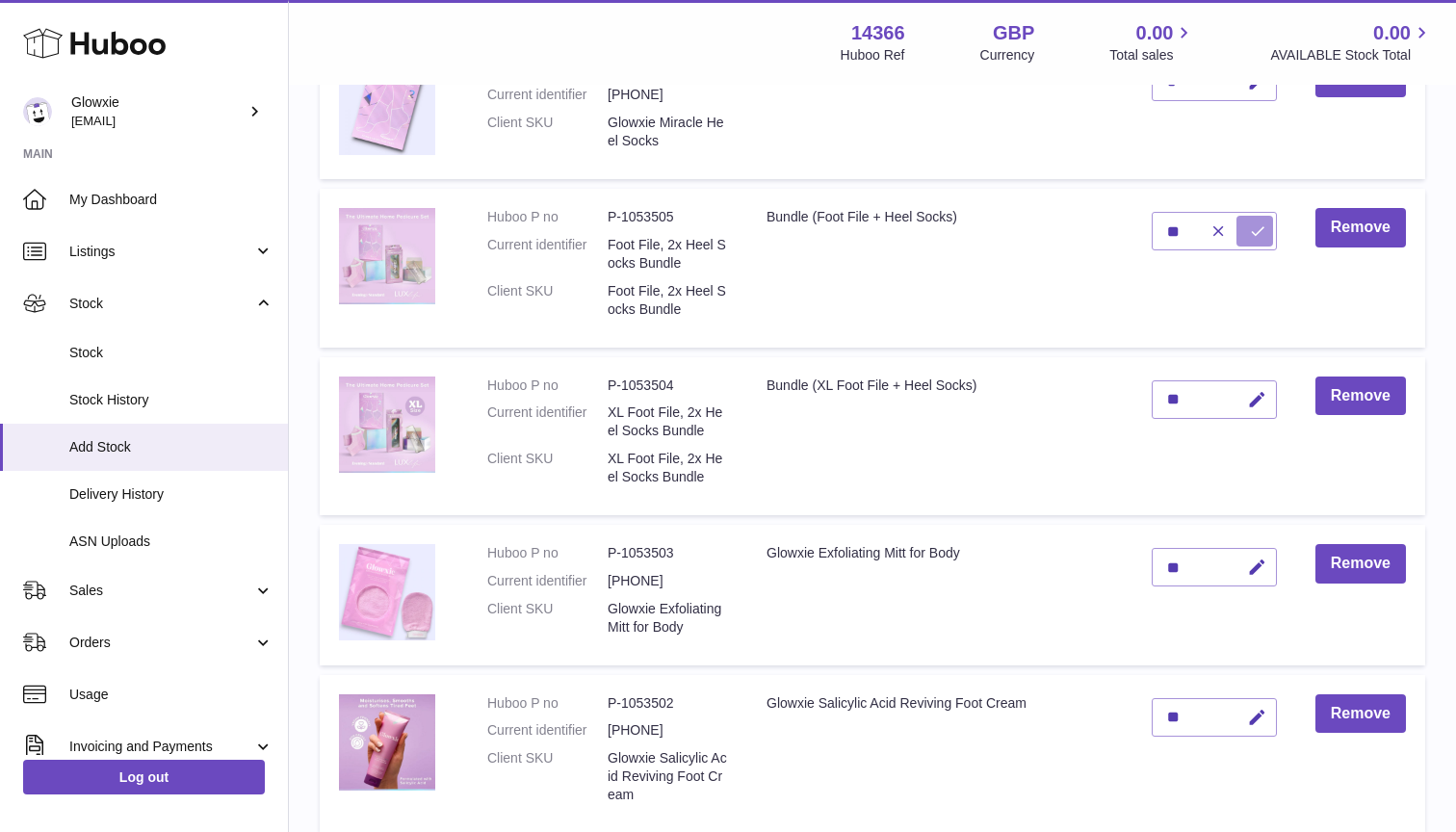 click at bounding box center (1258, 231) 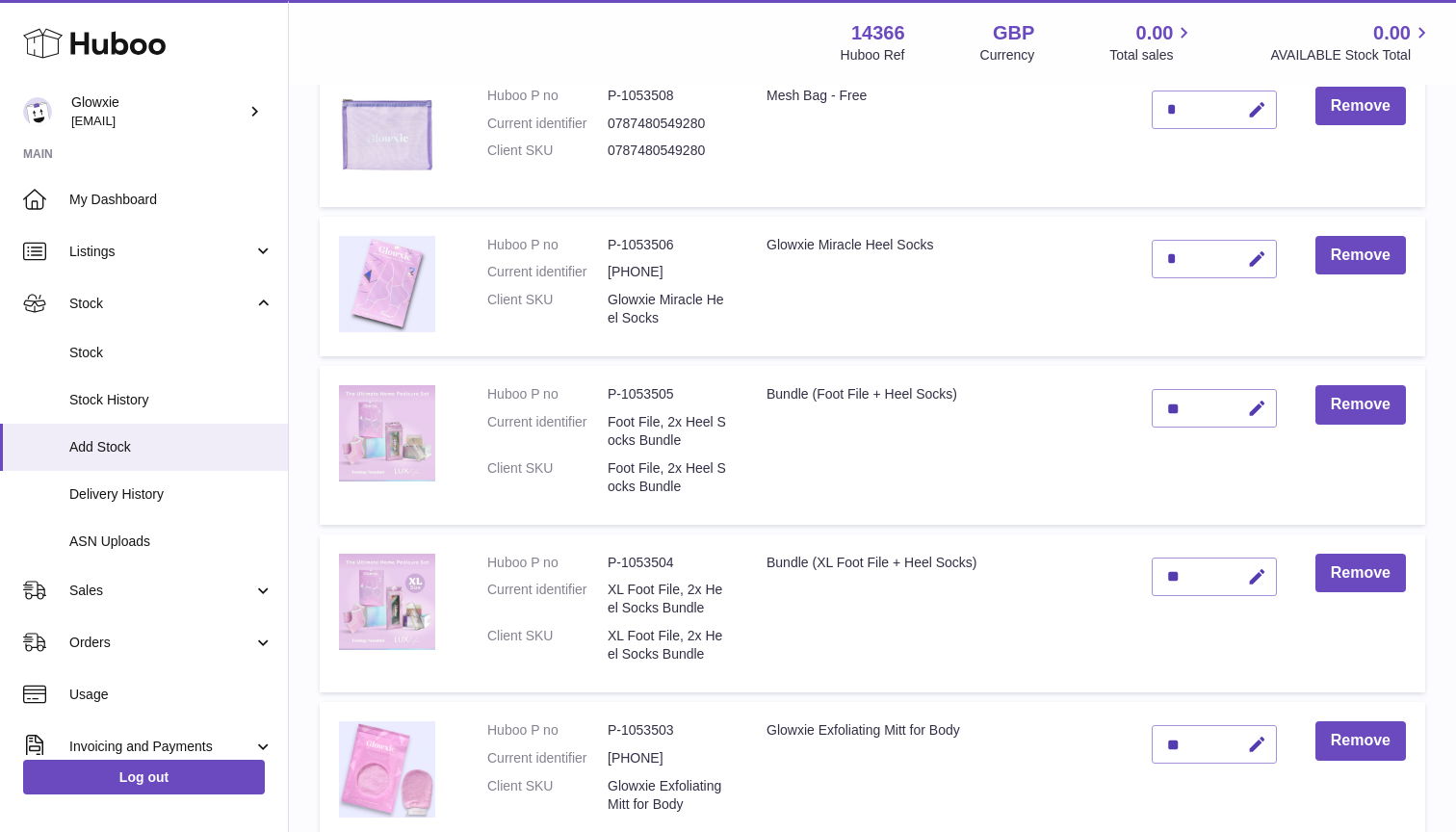 scroll, scrollTop: 279, scrollLeft: 0, axis: vertical 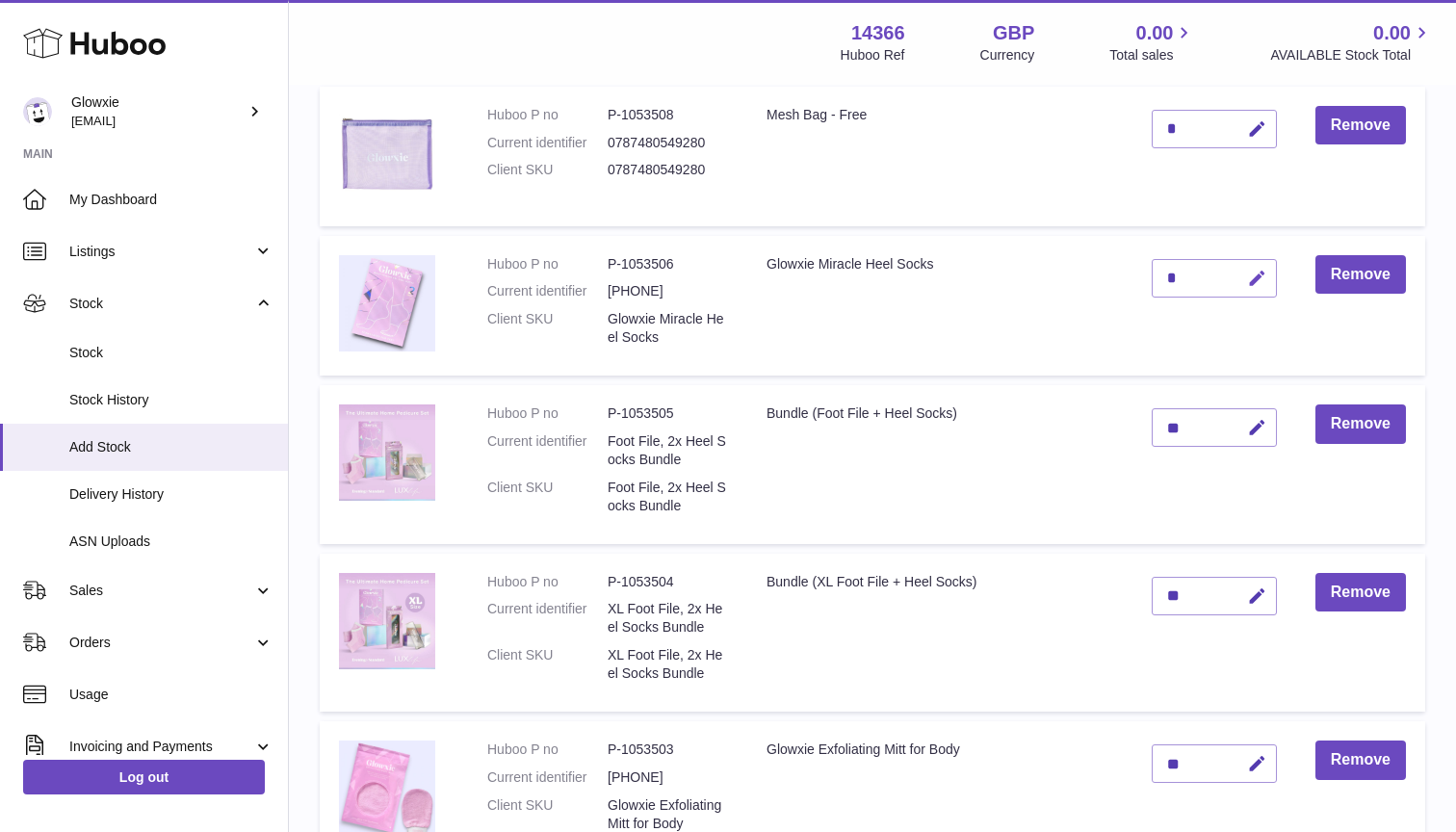 click at bounding box center [1257, 278] 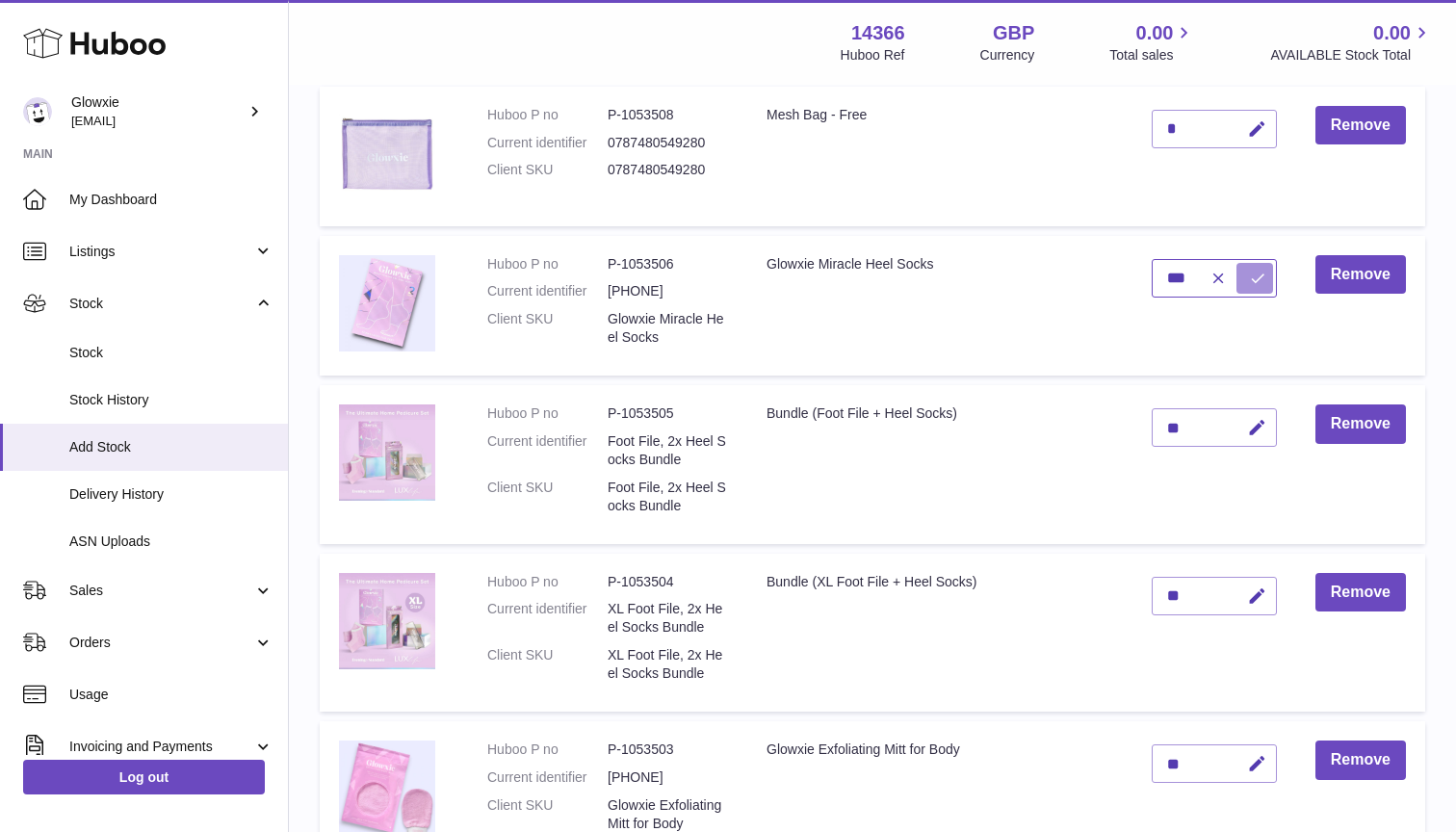 type on "***" 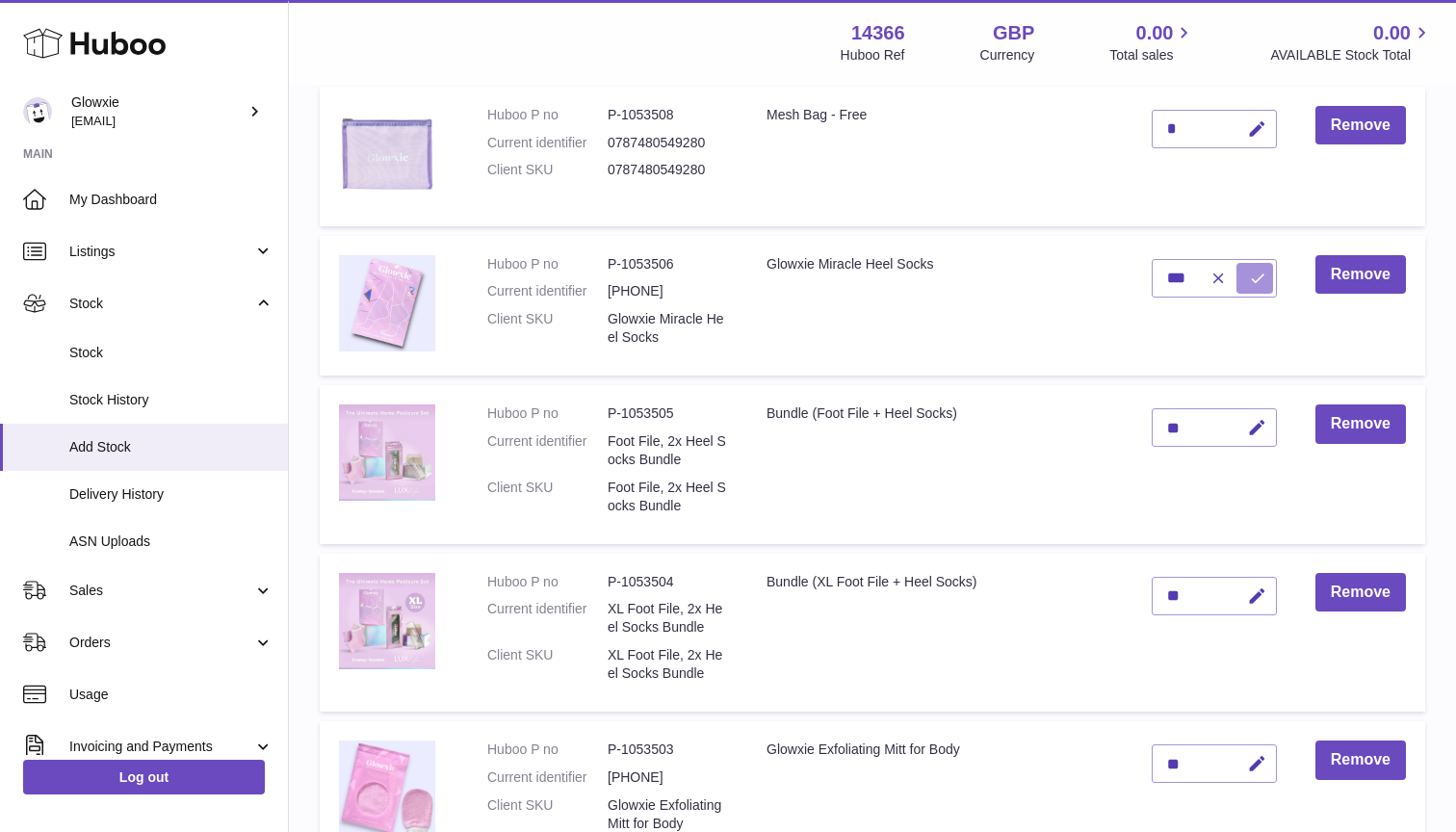 click at bounding box center [1258, 278] 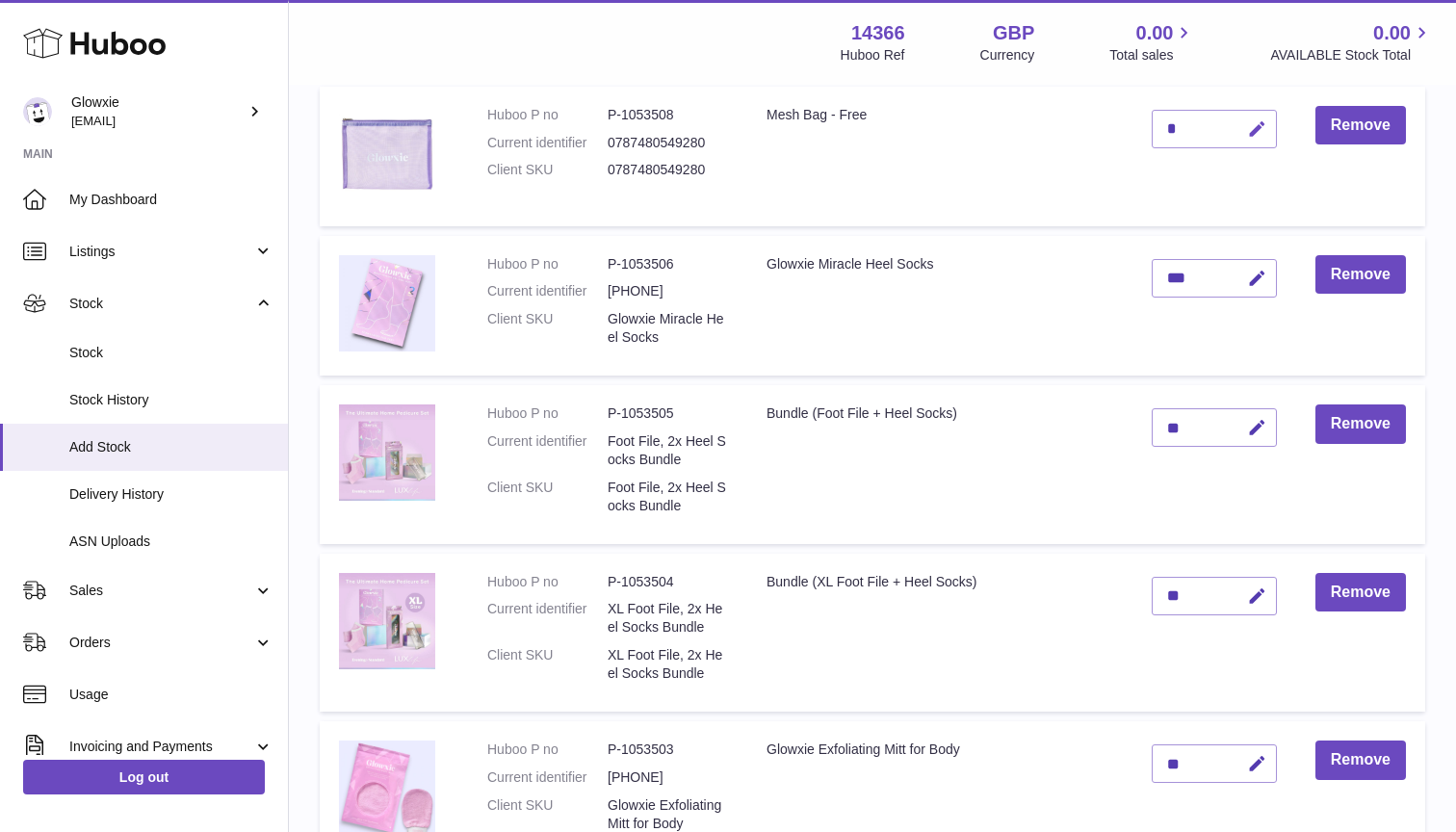 click at bounding box center [1257, 129] 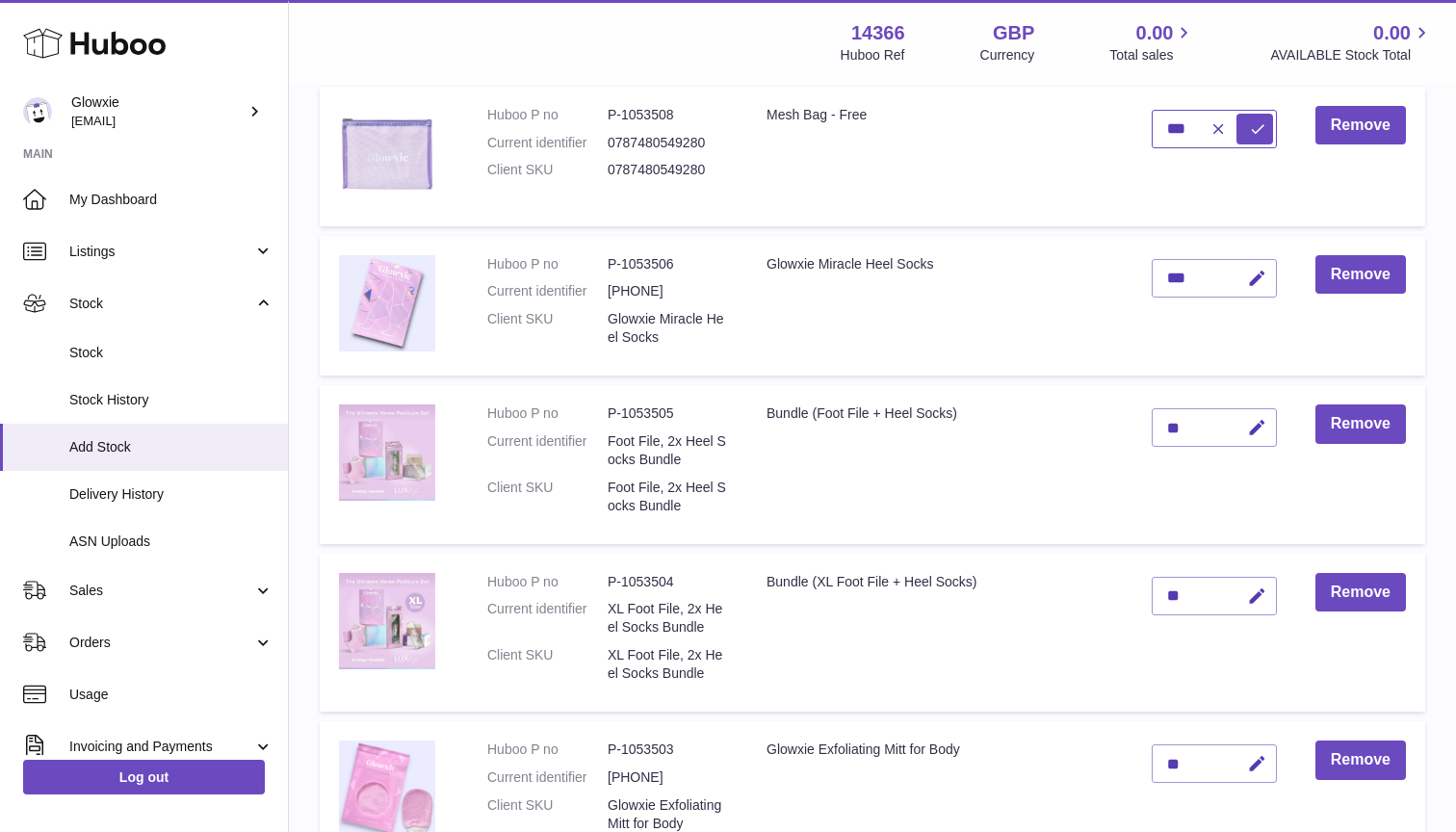 click on "***" at bounding box center [1214, 129] 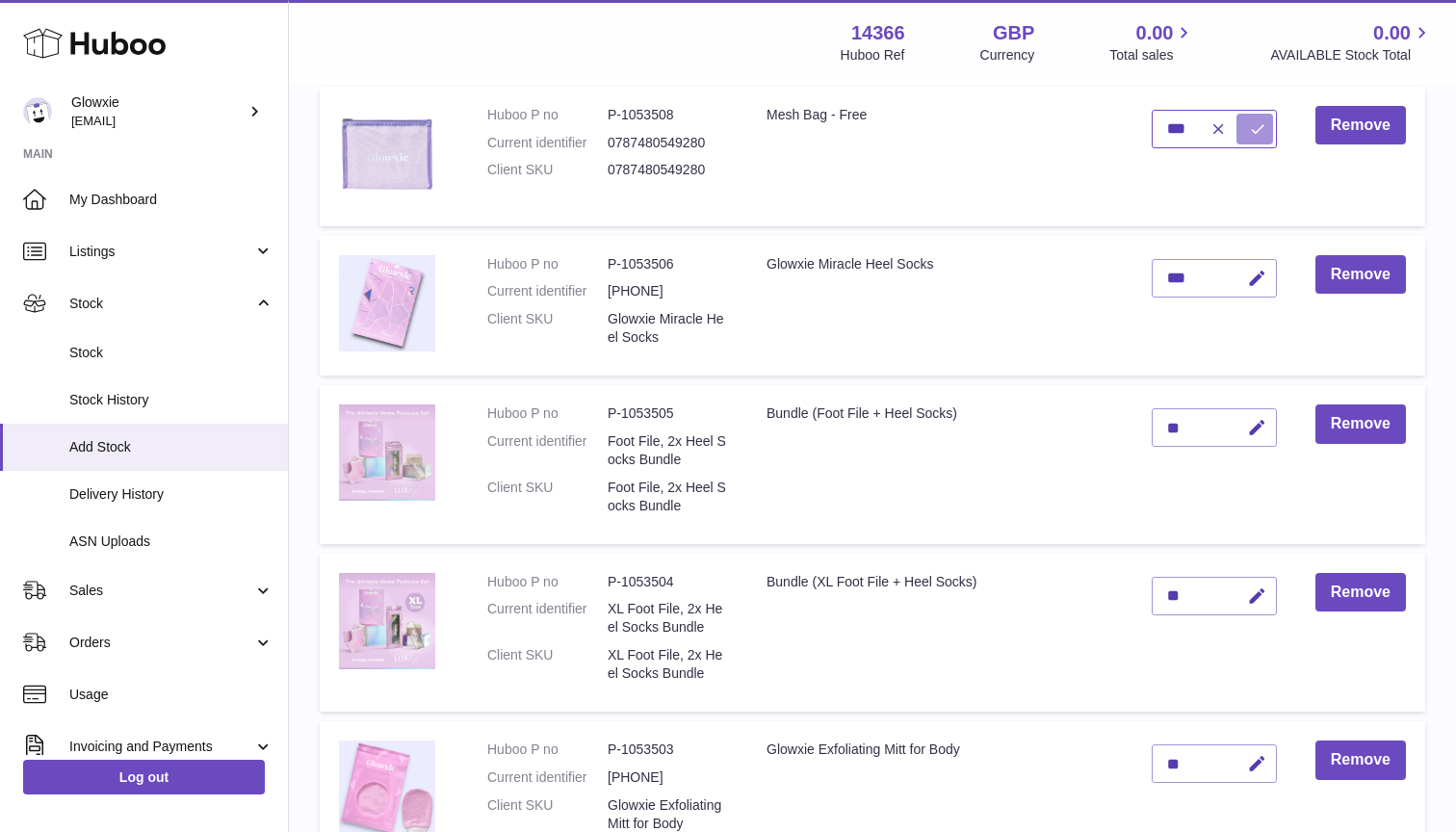 type on "***" 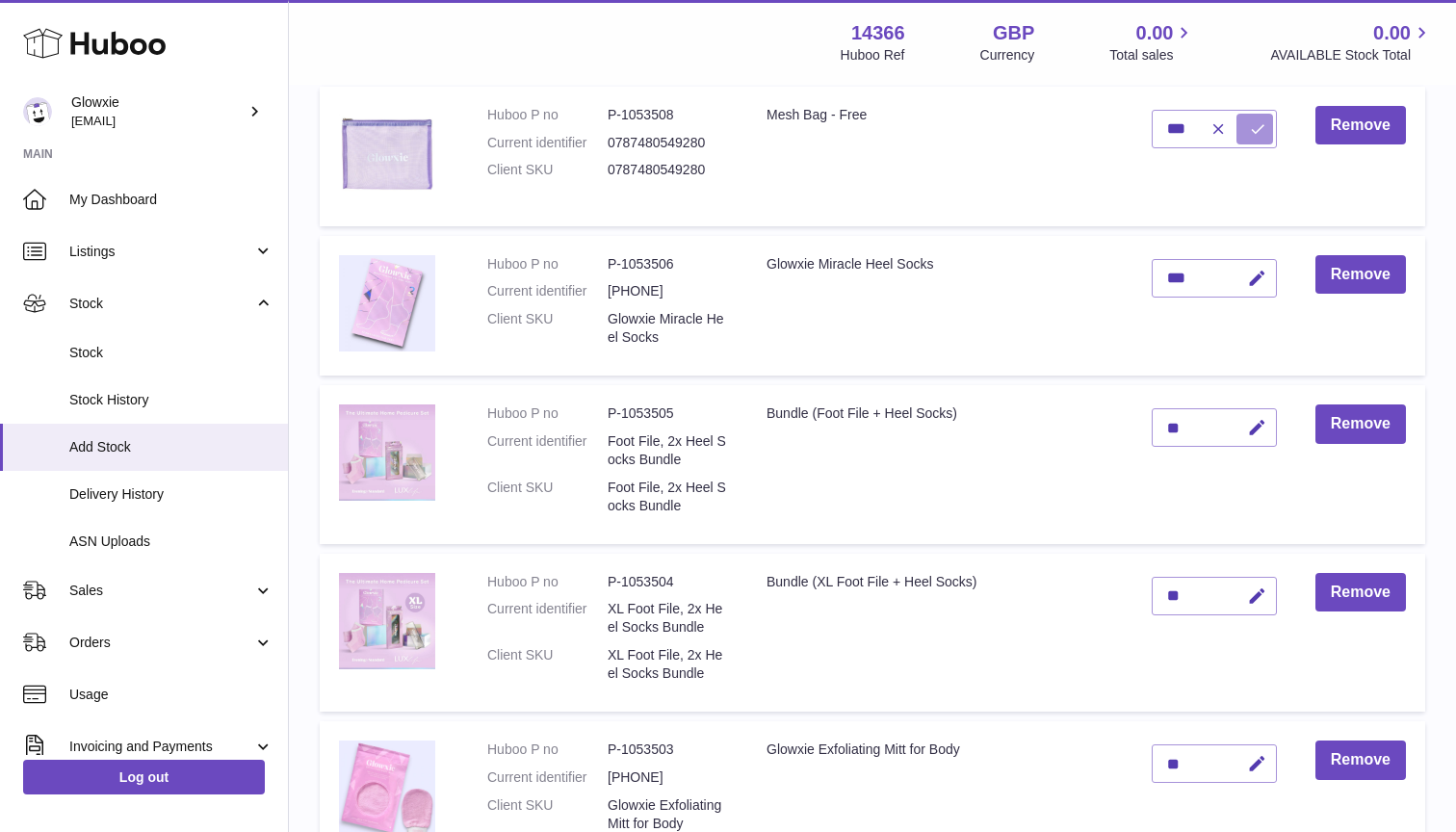 click at bounding box center [1258, 129] 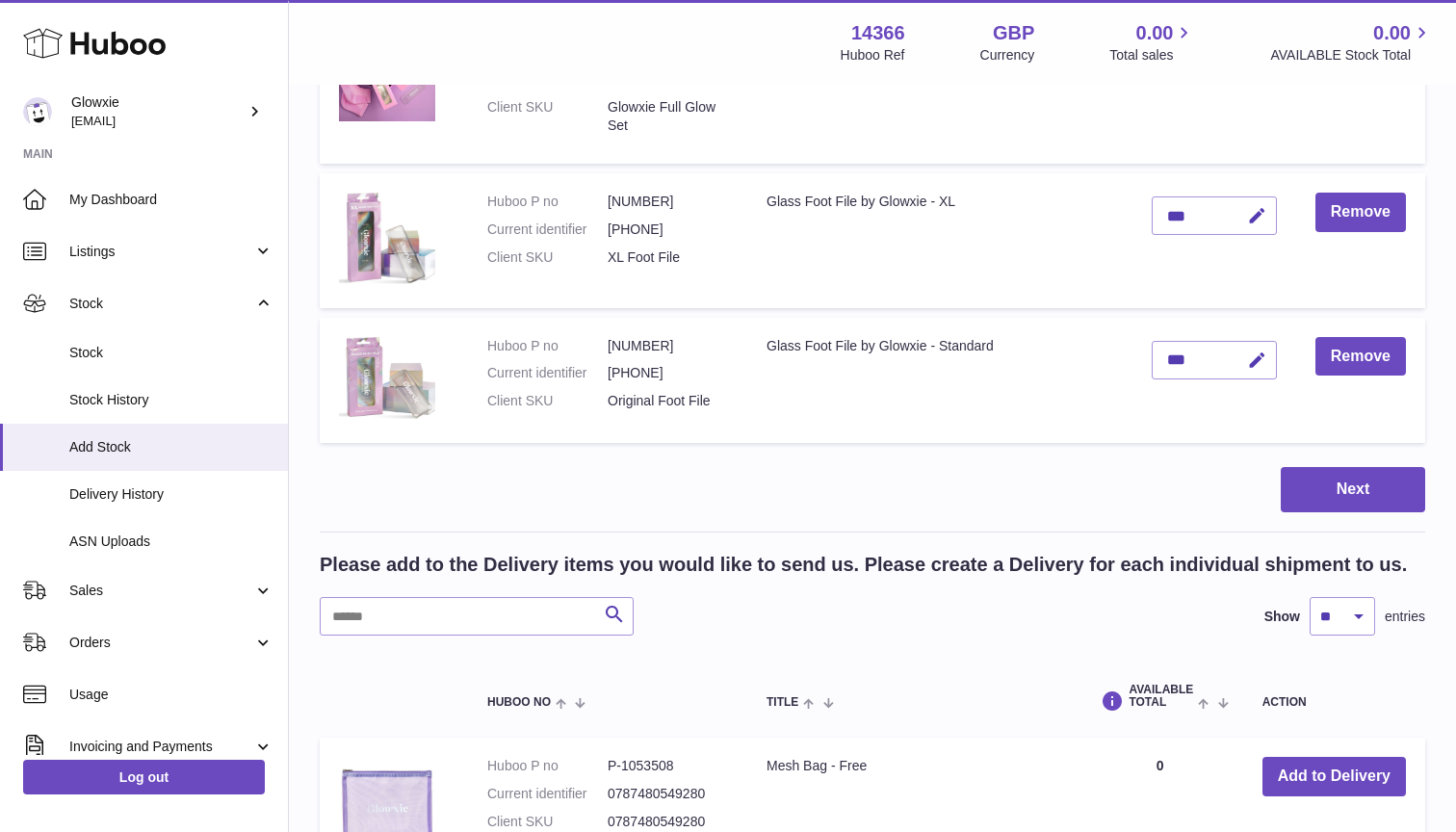 scroll, scrollTop: 1288, scrollLeft: 0, axis: vertical 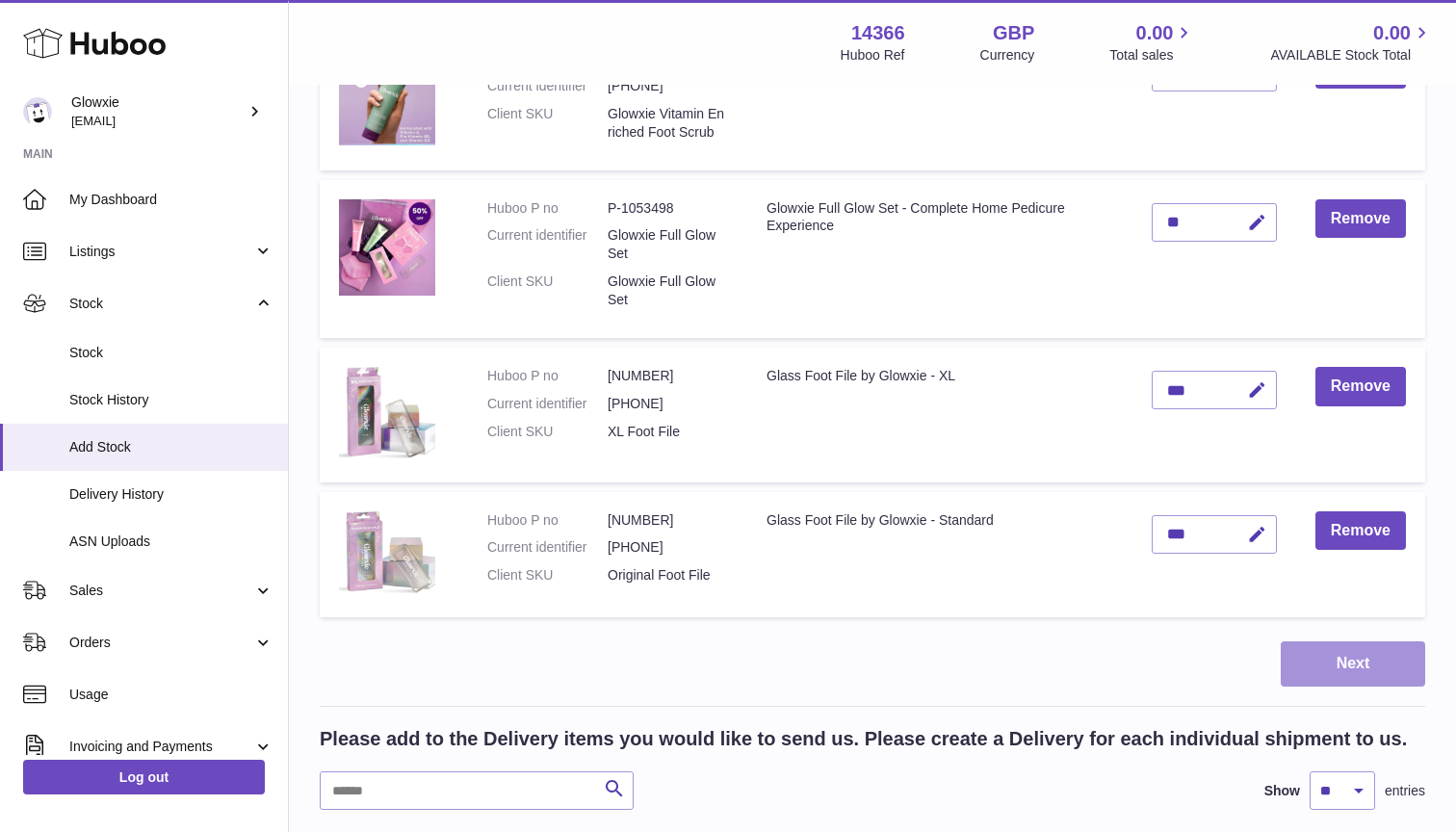 click on "Next" at bounding box center [1353, 663] 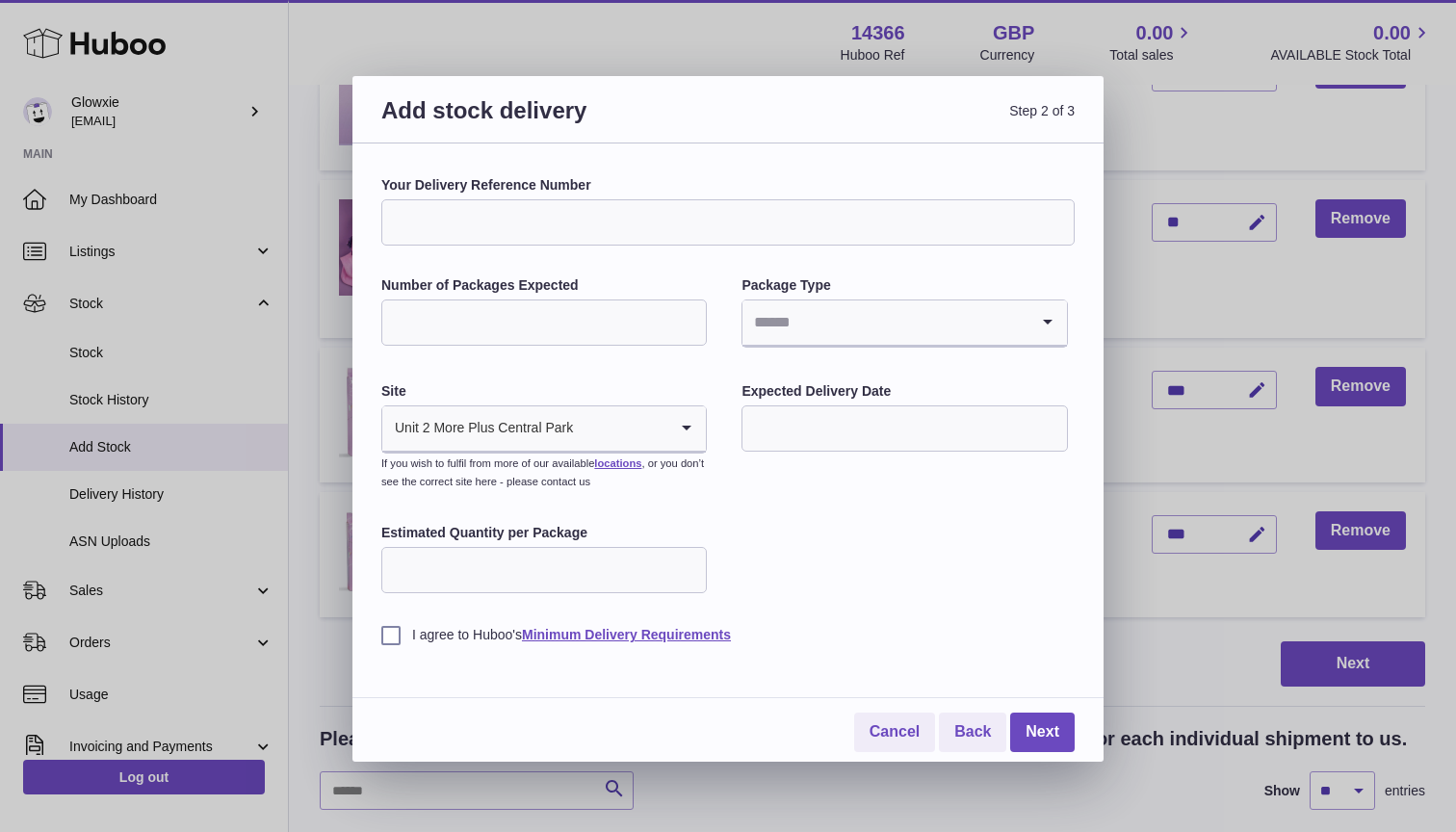 click on "Your Delivery Reference Number" at bounding box center (728, 222) 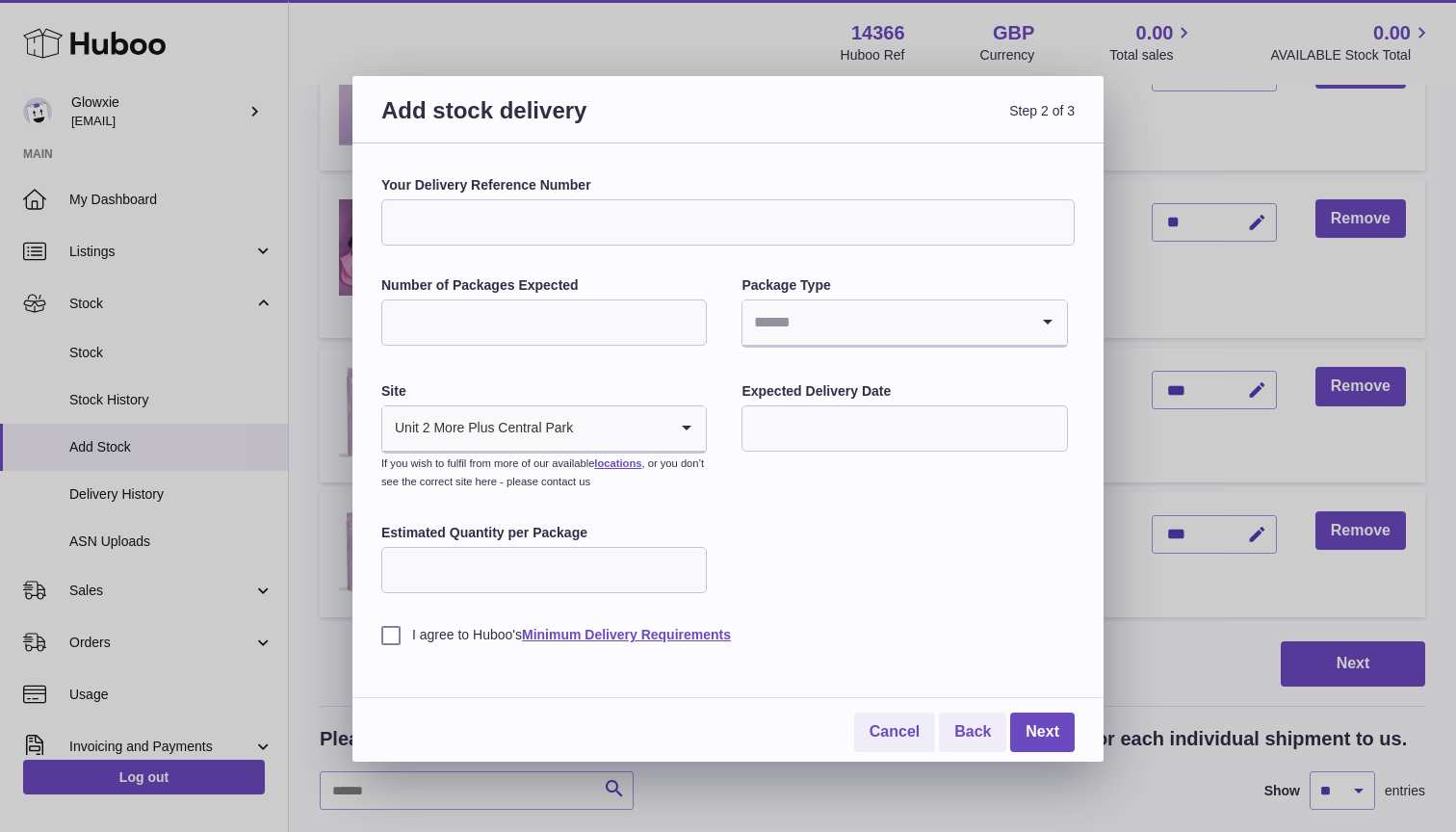 type on "**" 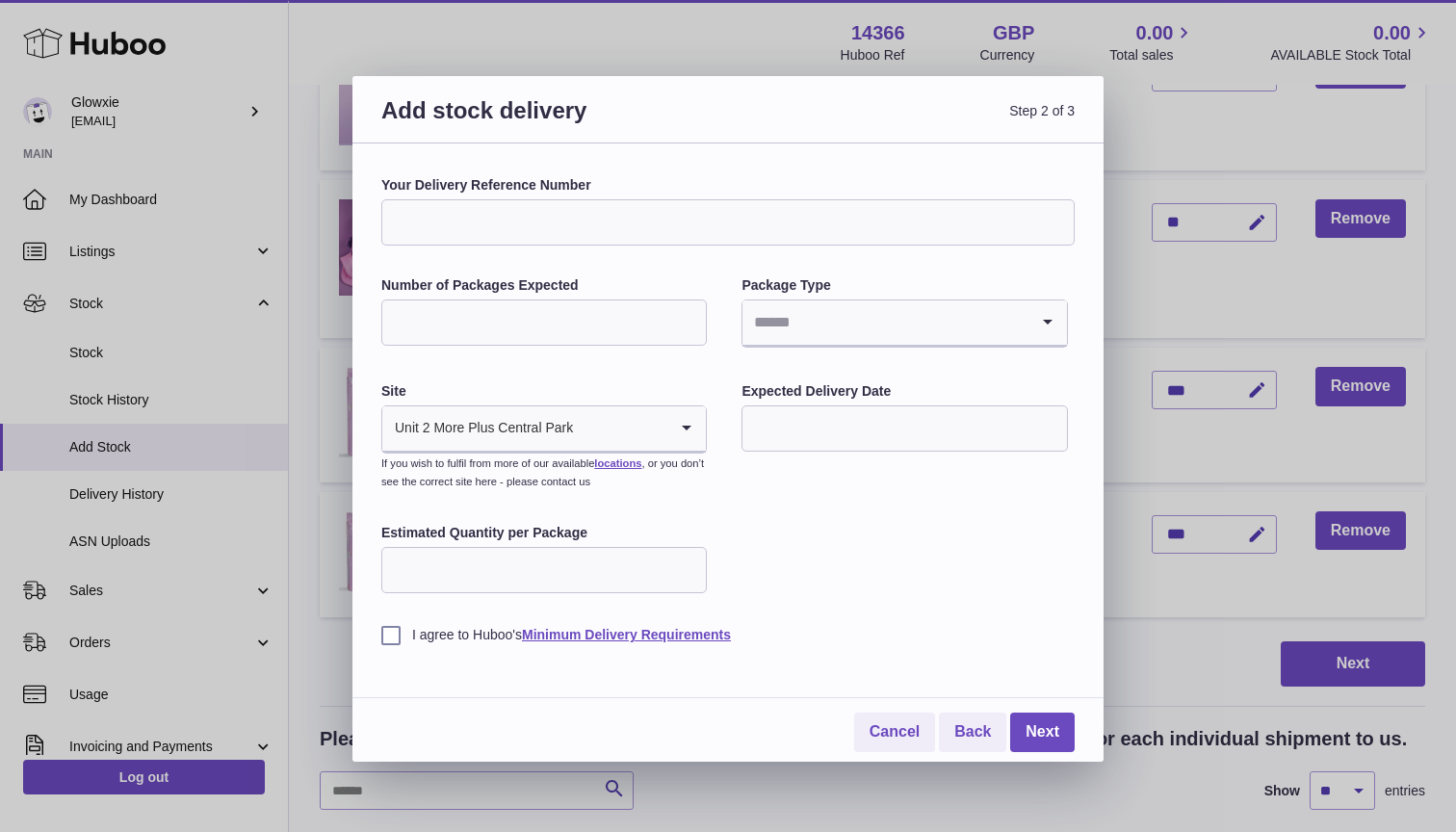 click at bounding box center (885, 323) 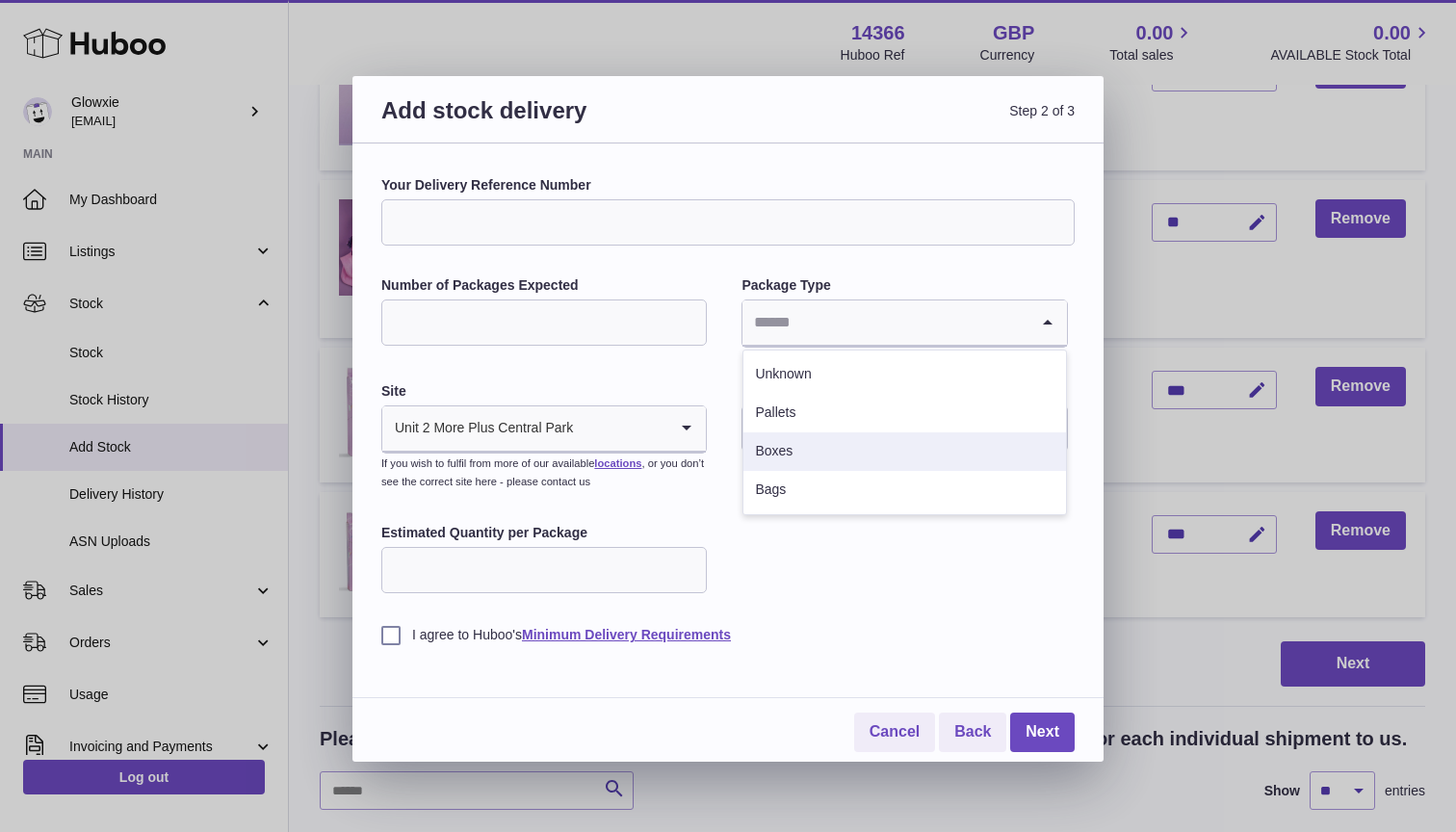 click on "Boxes" at bounding box center (904, 452) 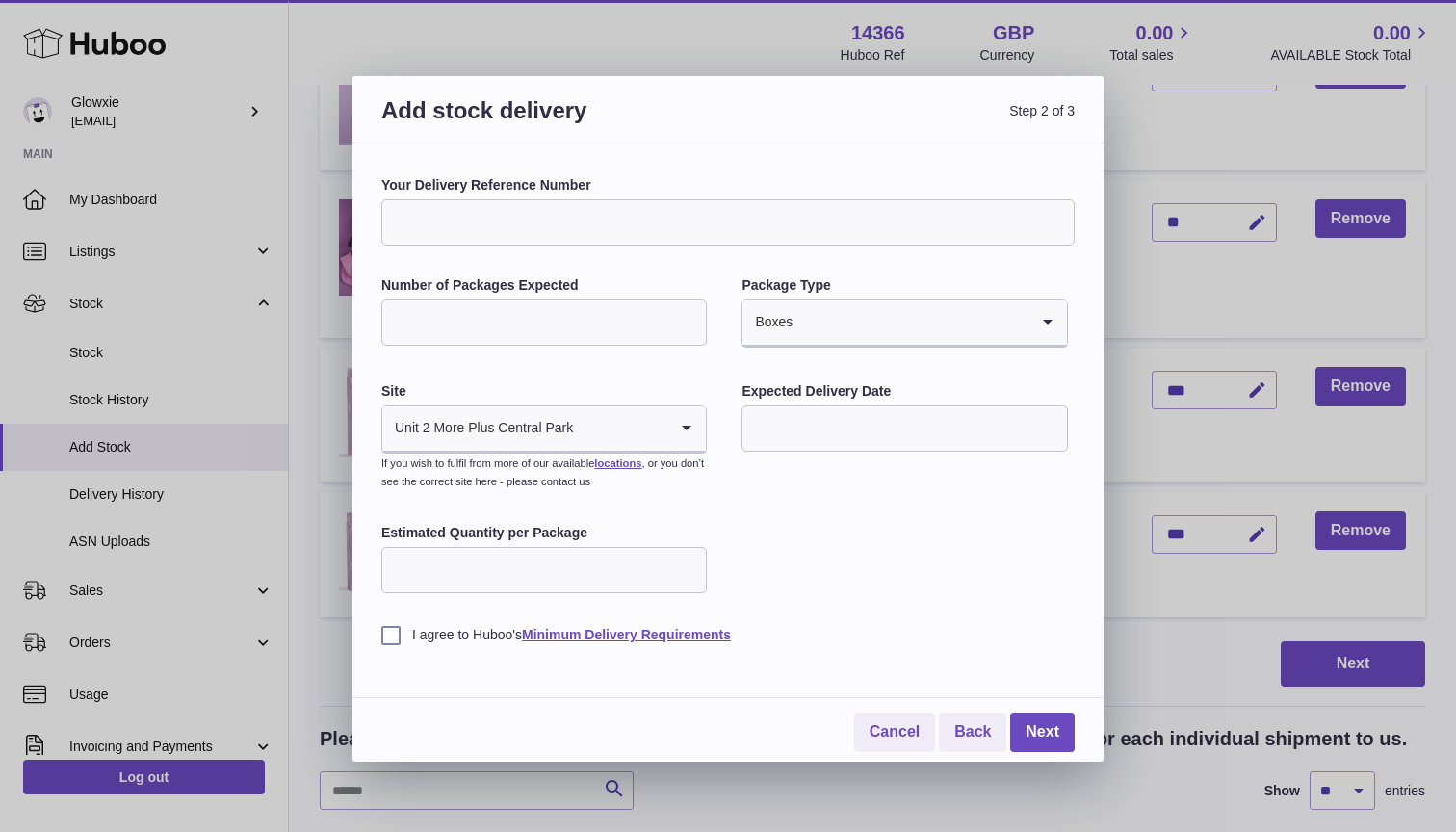click at bounding box center (904, 429) 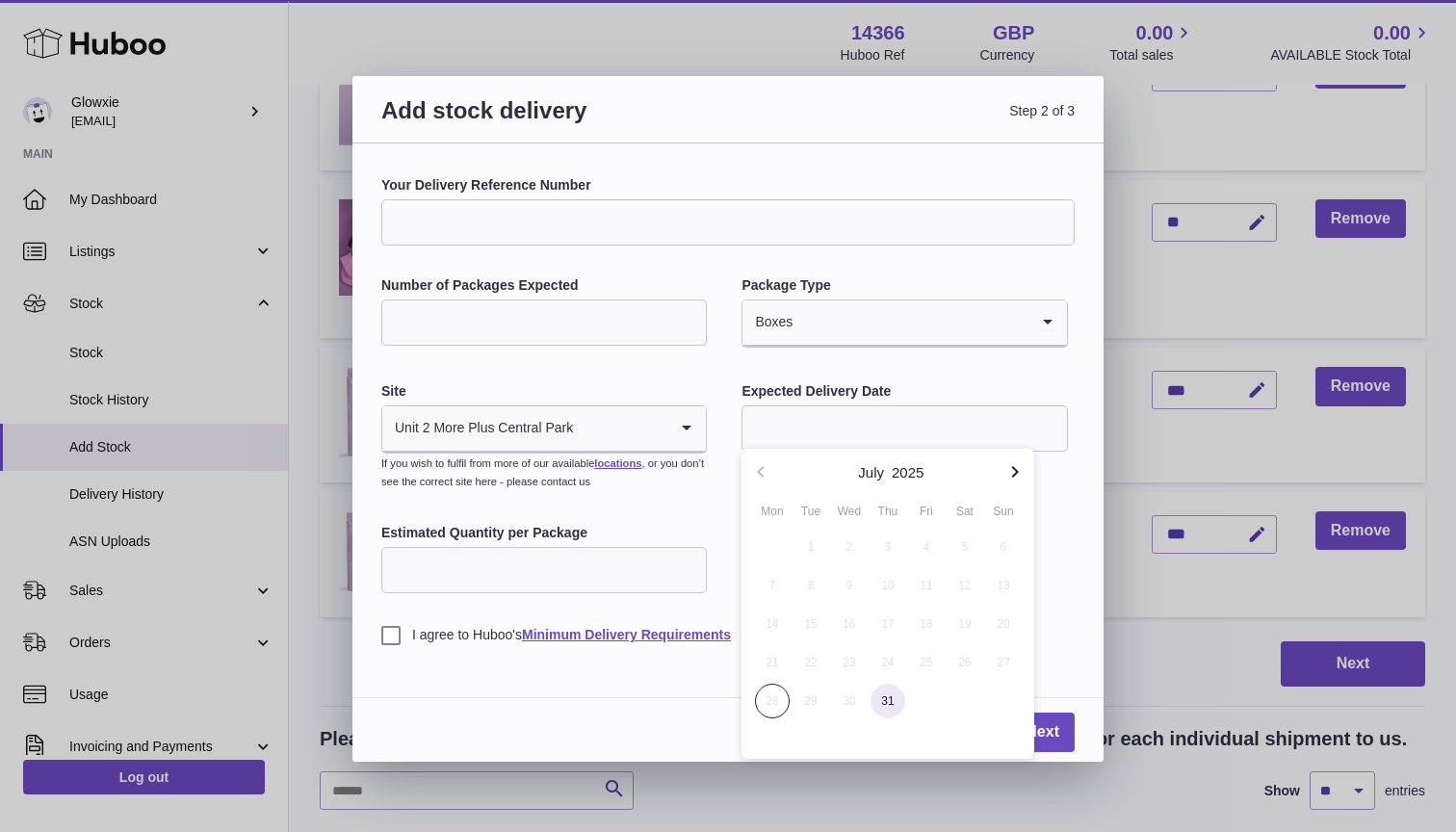 click on "31" at bounding box center (888, 701) 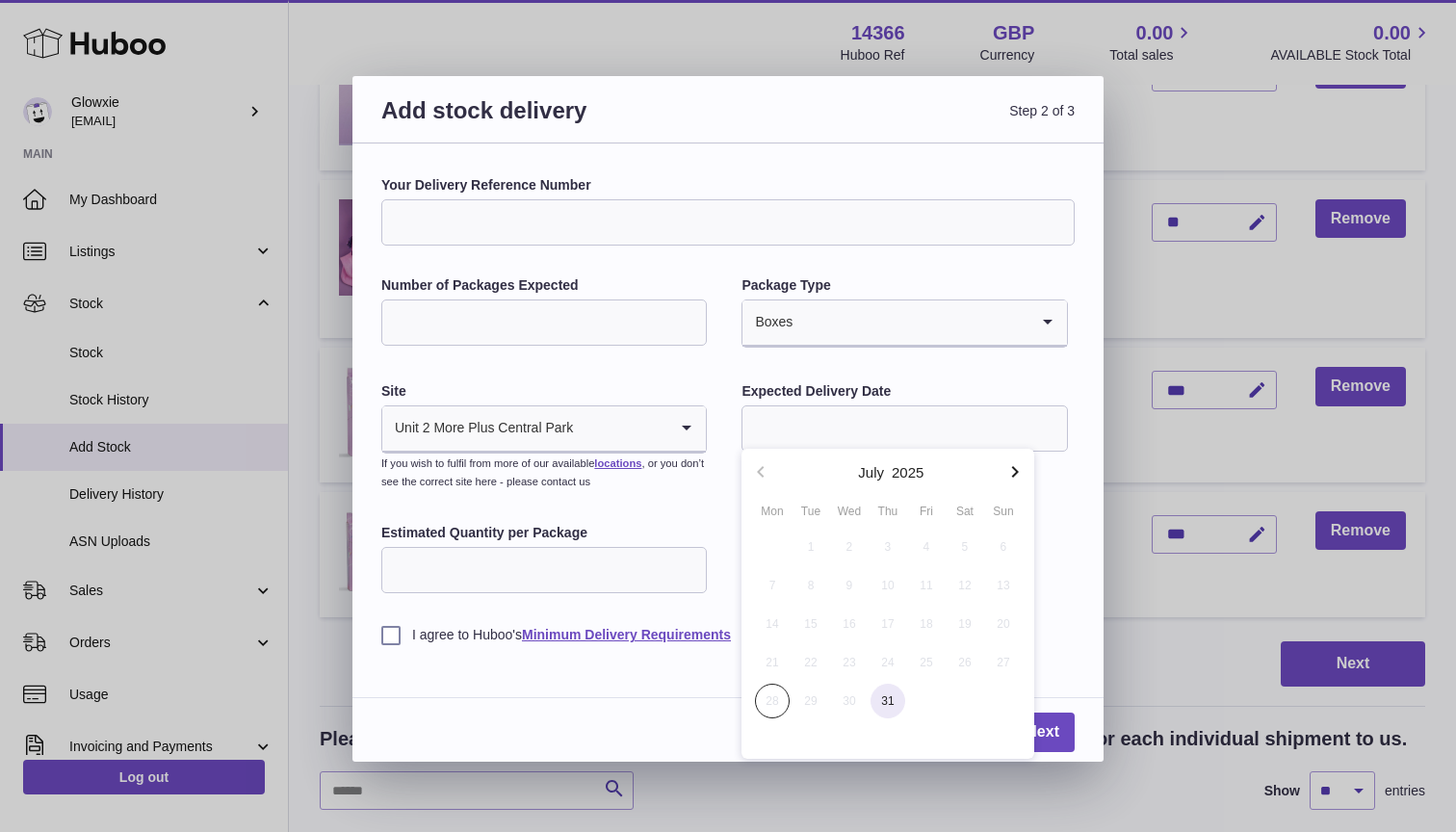 type on "**********" 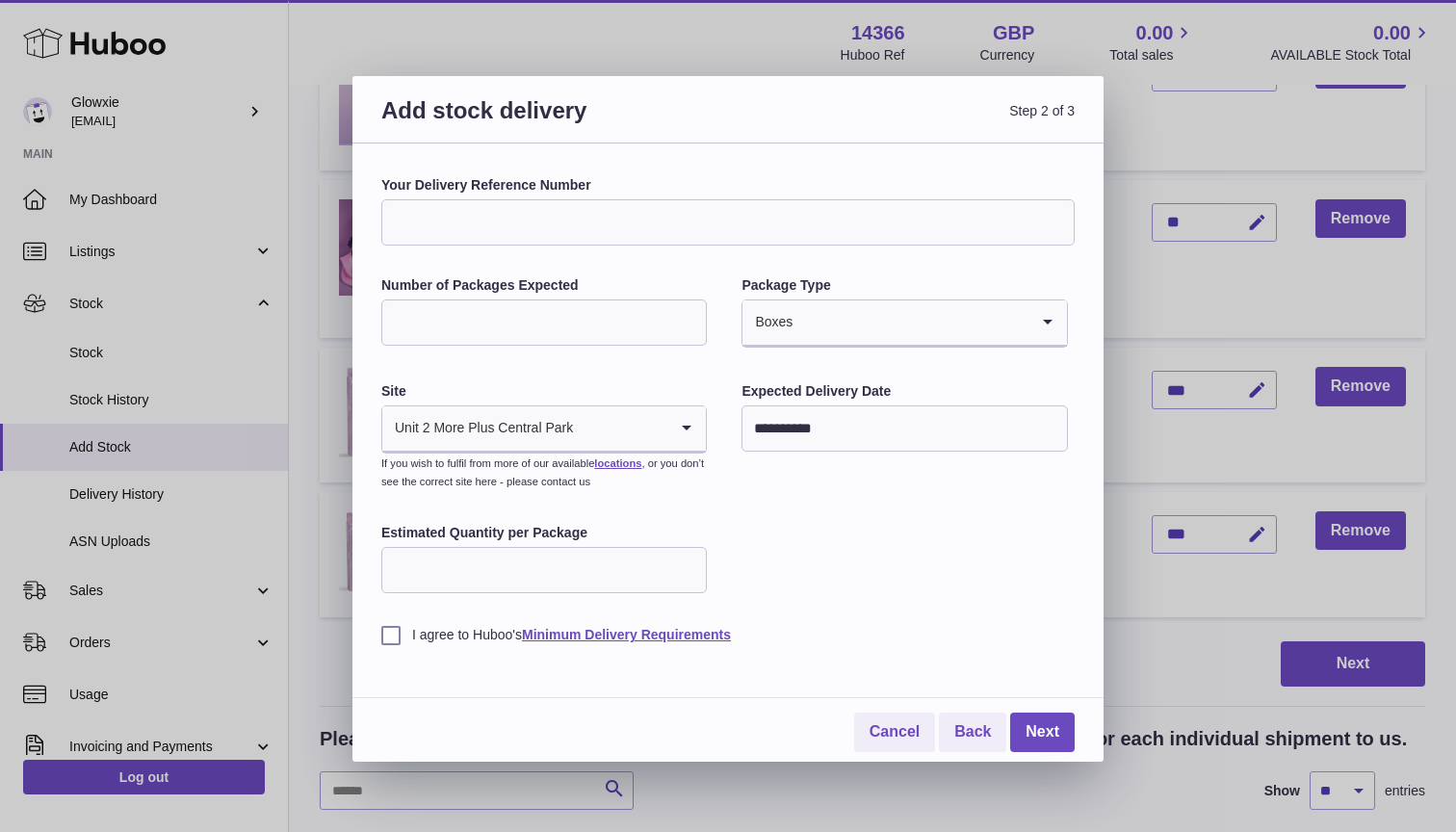click on "Estimated Quantity per Package" at bounding box center [544, 570] 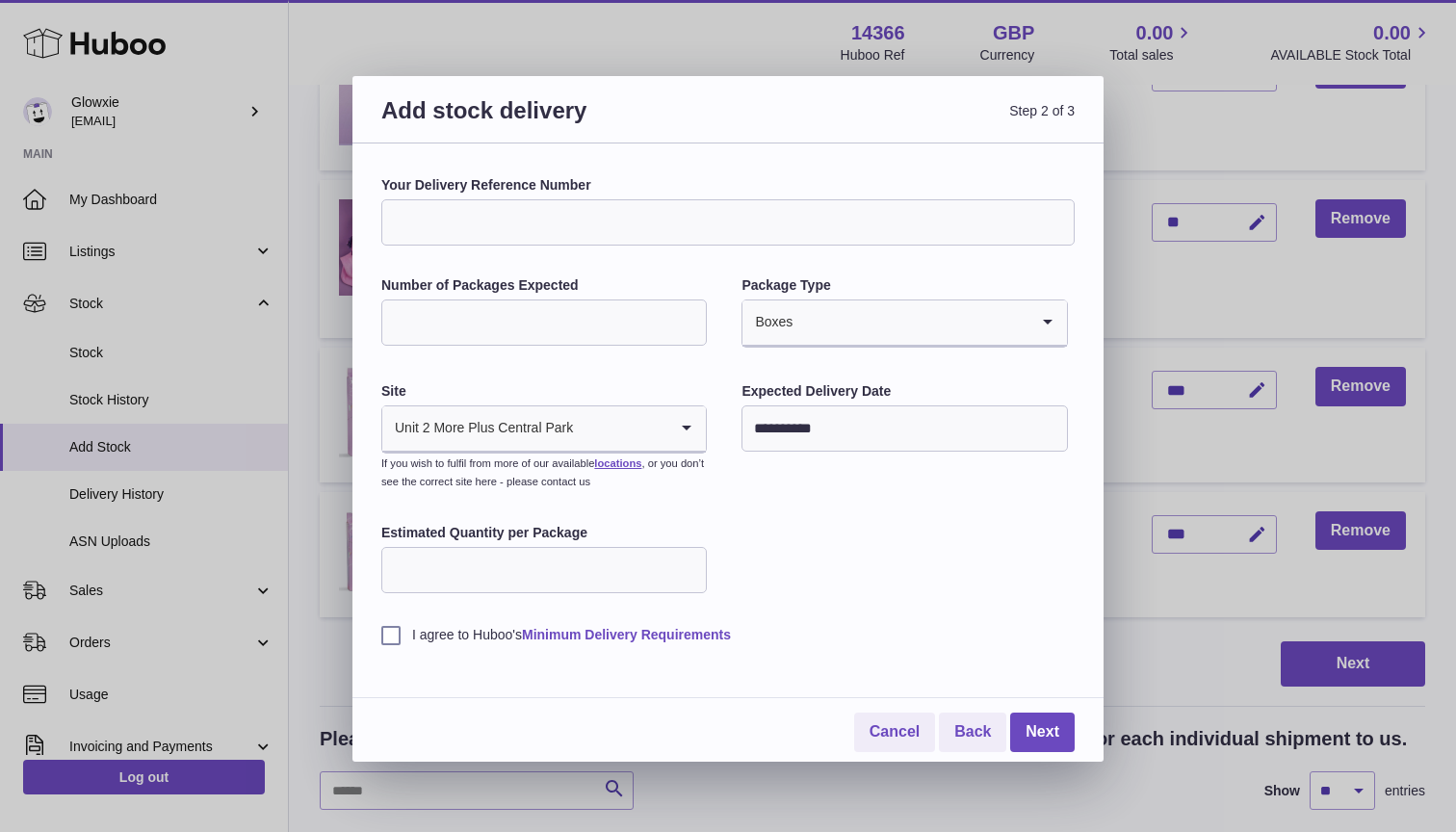 type on "***" 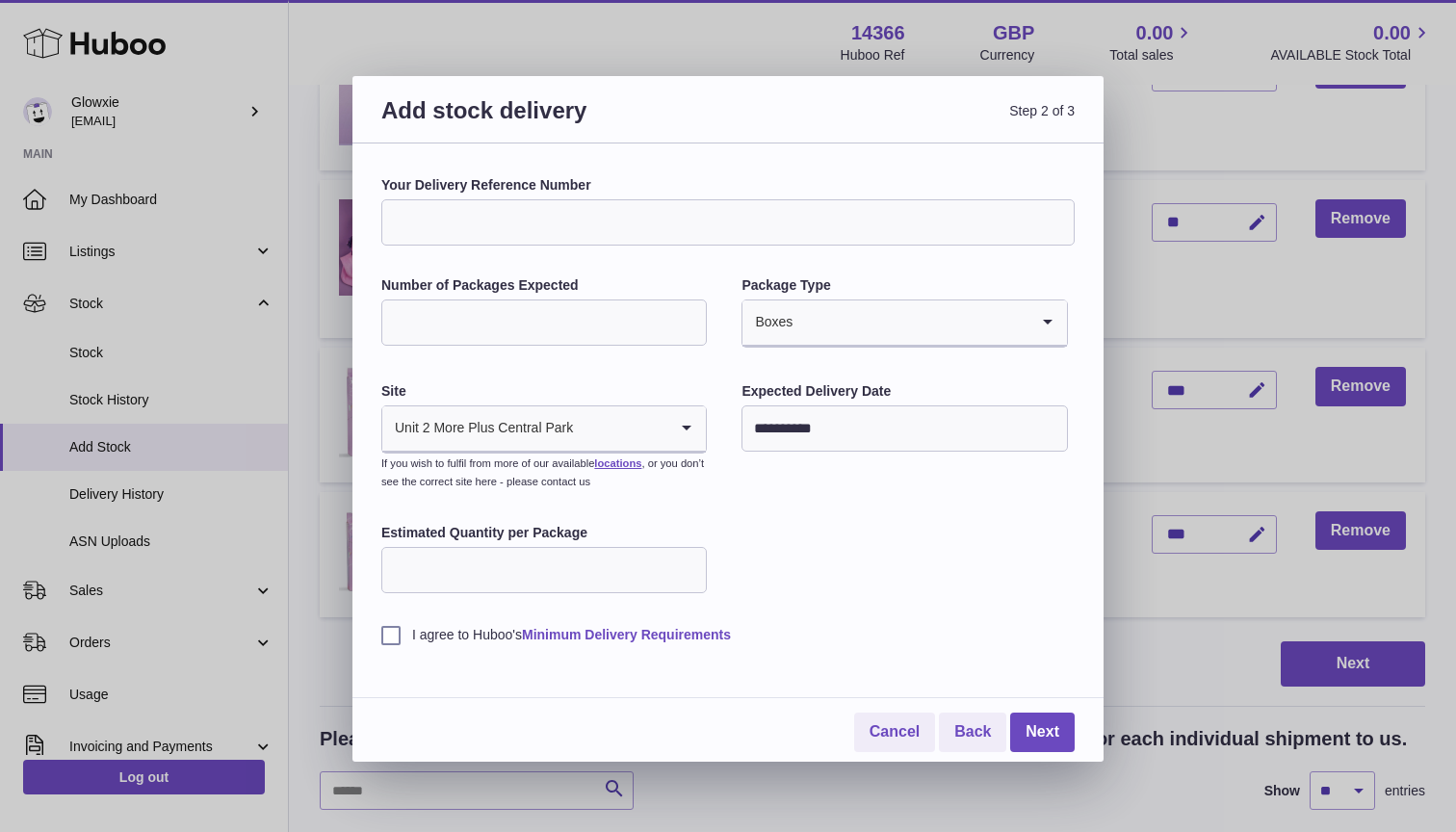 click on "Minimum Delivery Requirements" at bounding box center [626, 635] 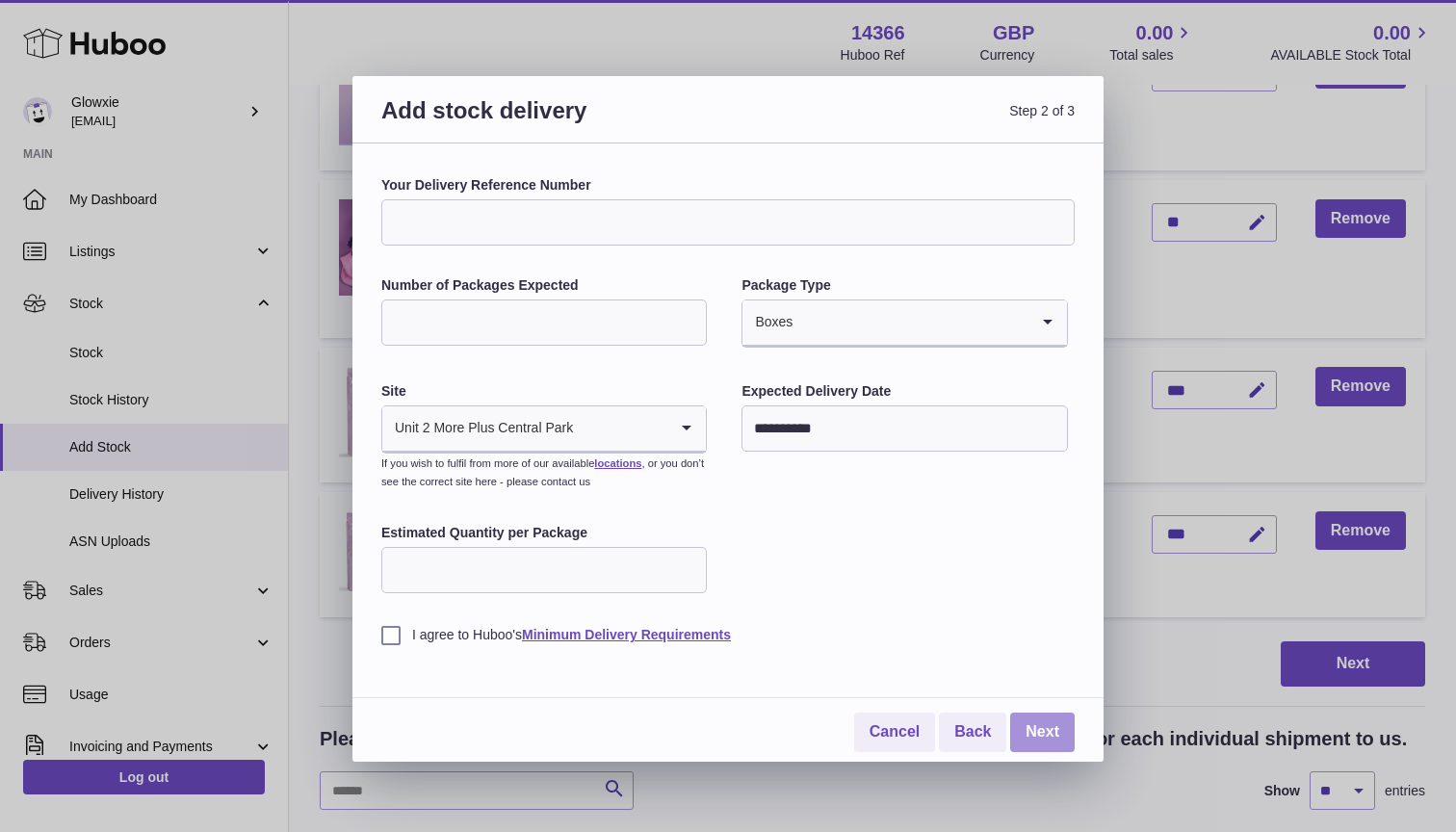 click on "Next" at bounding box center [1042, 732] 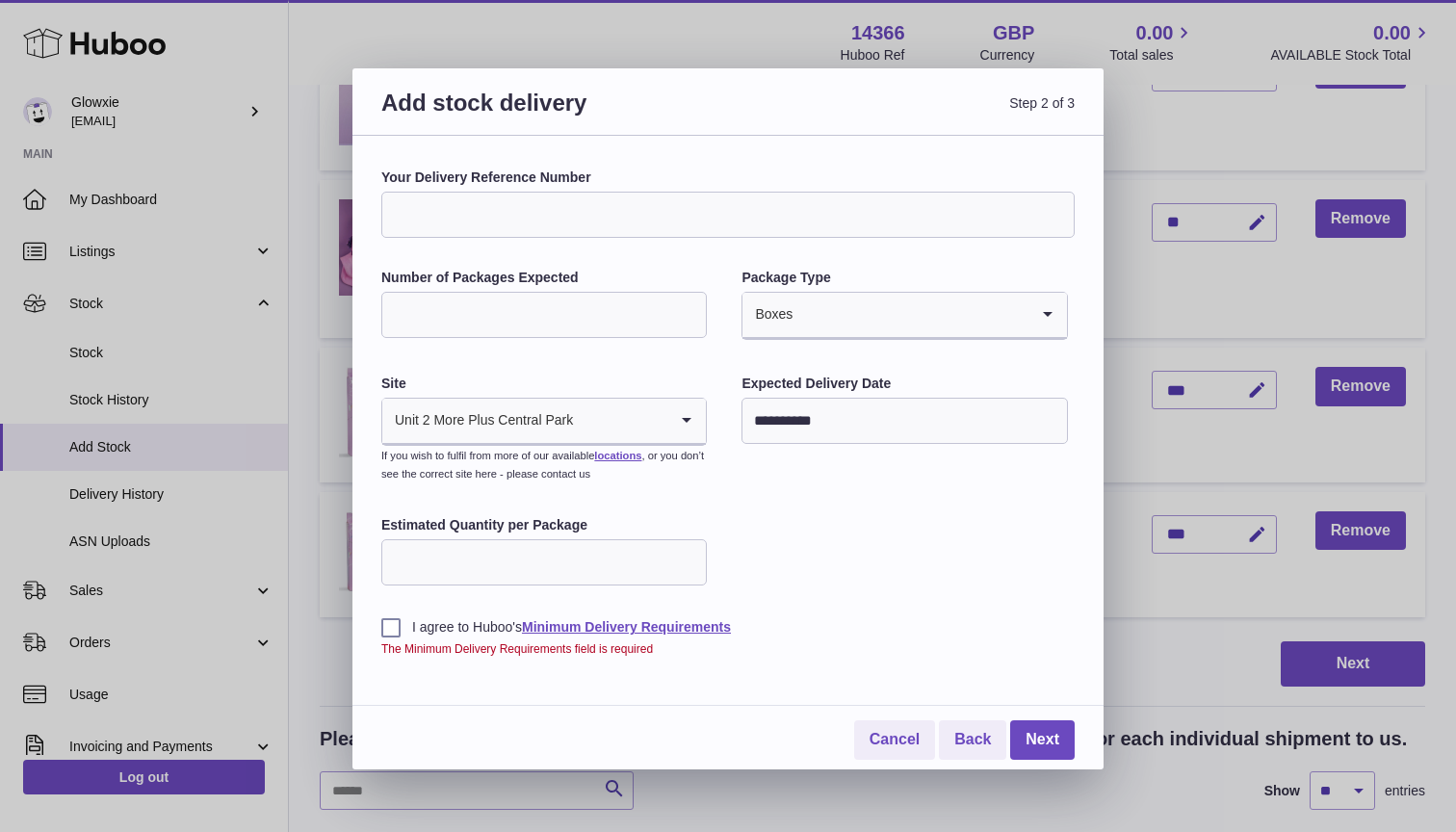 click on "I agree to Huboo's
Minimum Delivery Requirements" at bounding box center (728, 627) 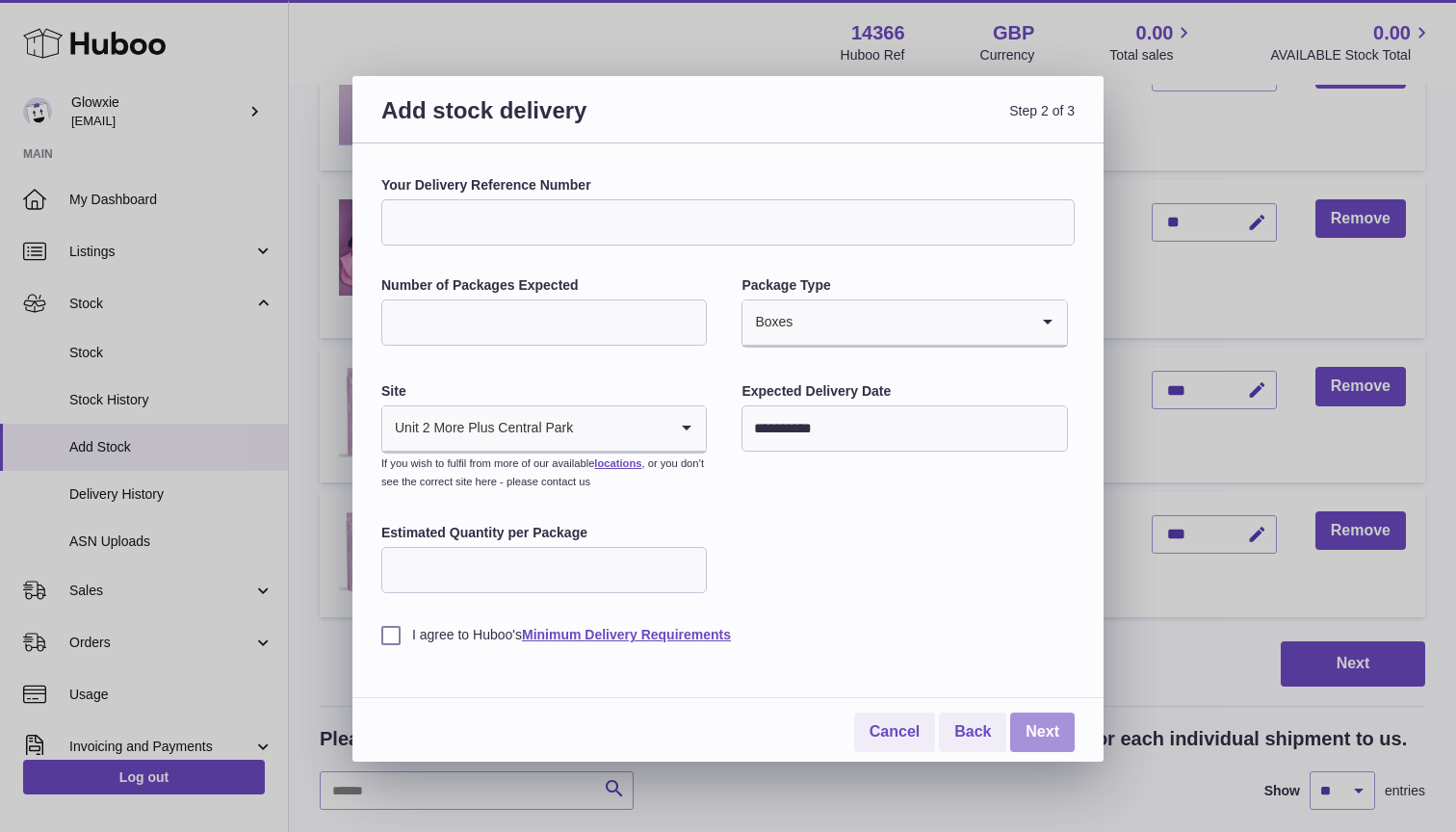 click on "Next" at bounding box center [1042, 732] 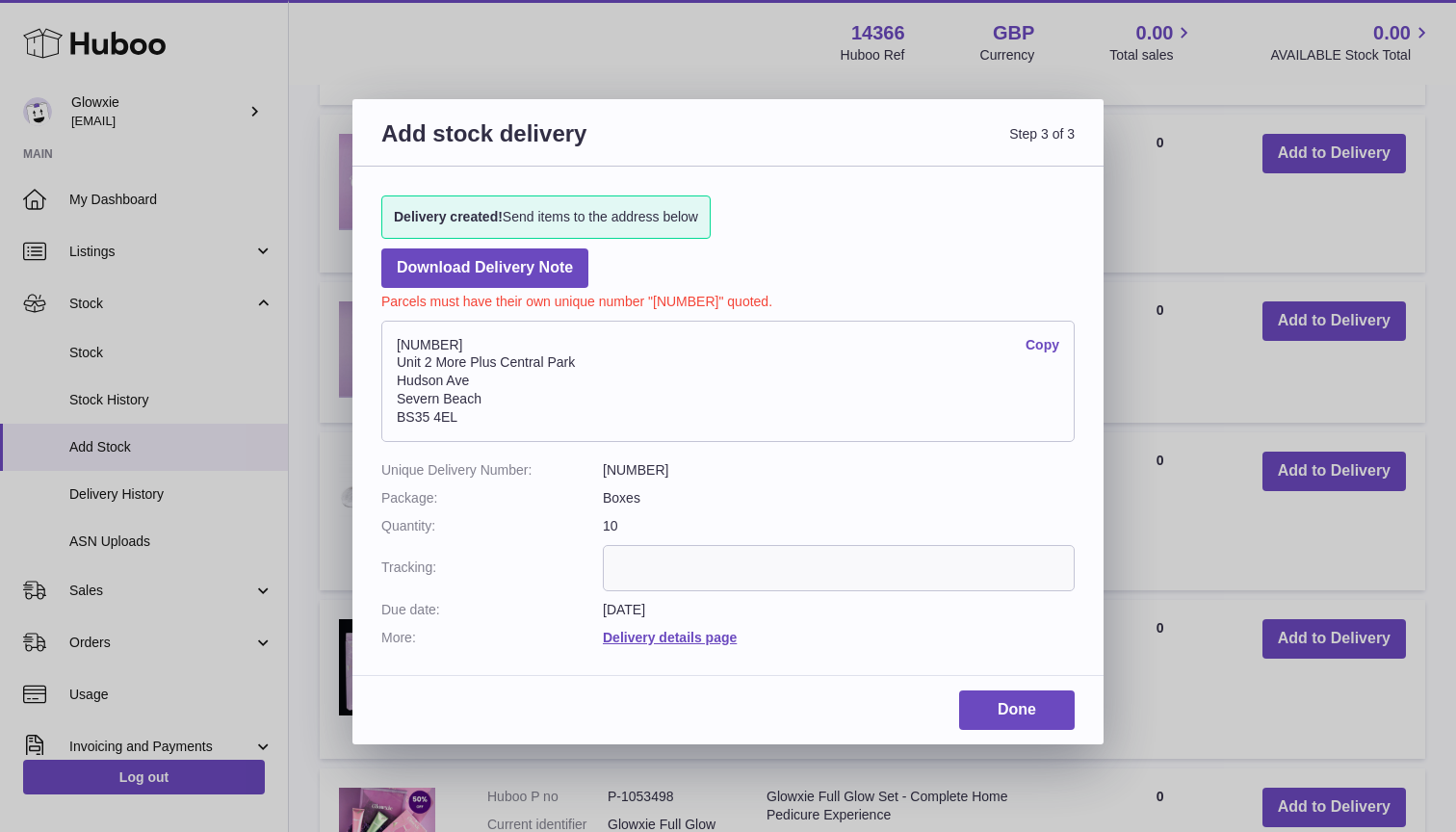 drag, startPoint x: 485, startPoint y: 336, endPoint x: 380, endPoint y: 334, distance: 105.01905 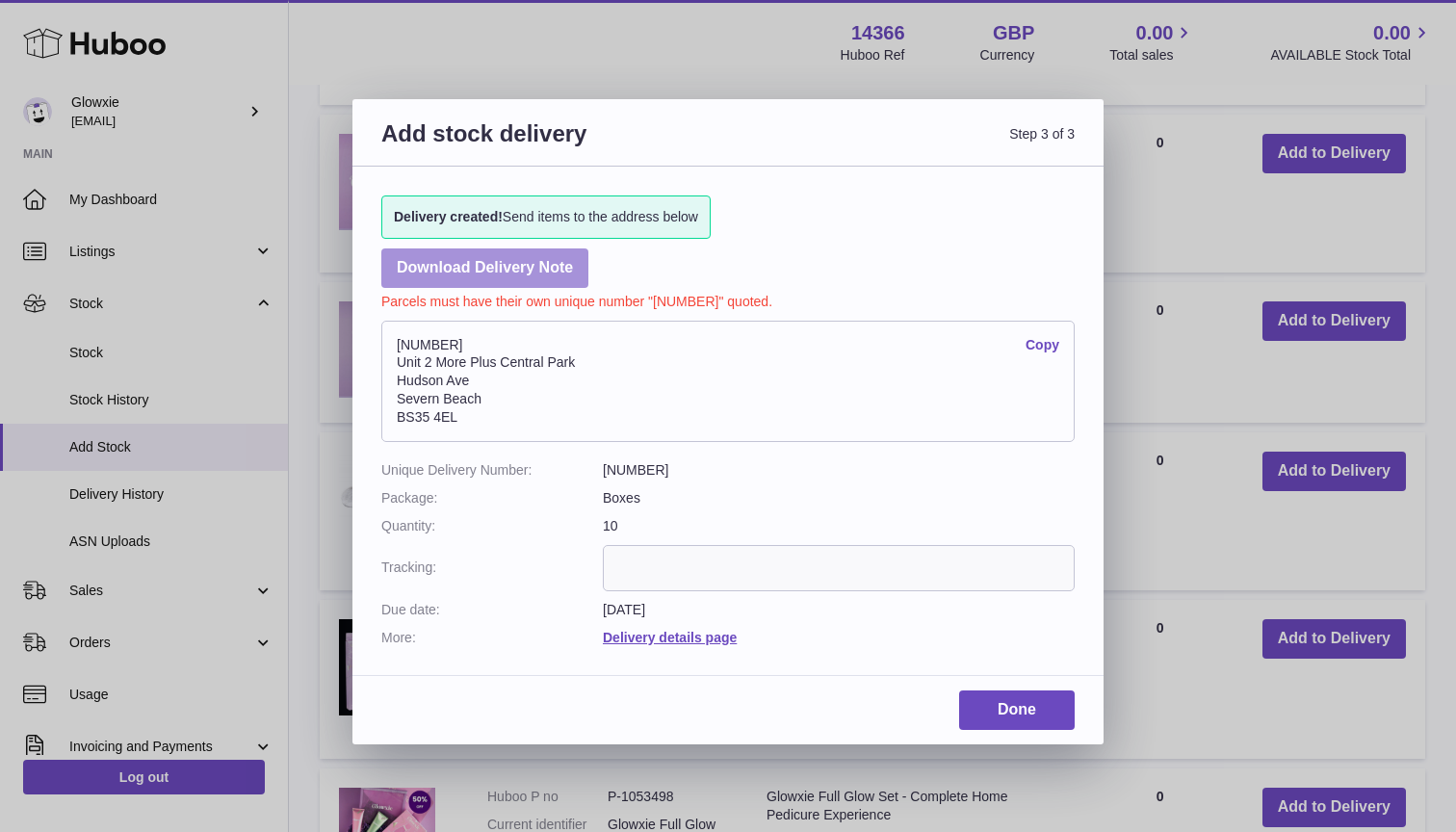 click on "Download Delivery Note" at bounding box center (484, 268) 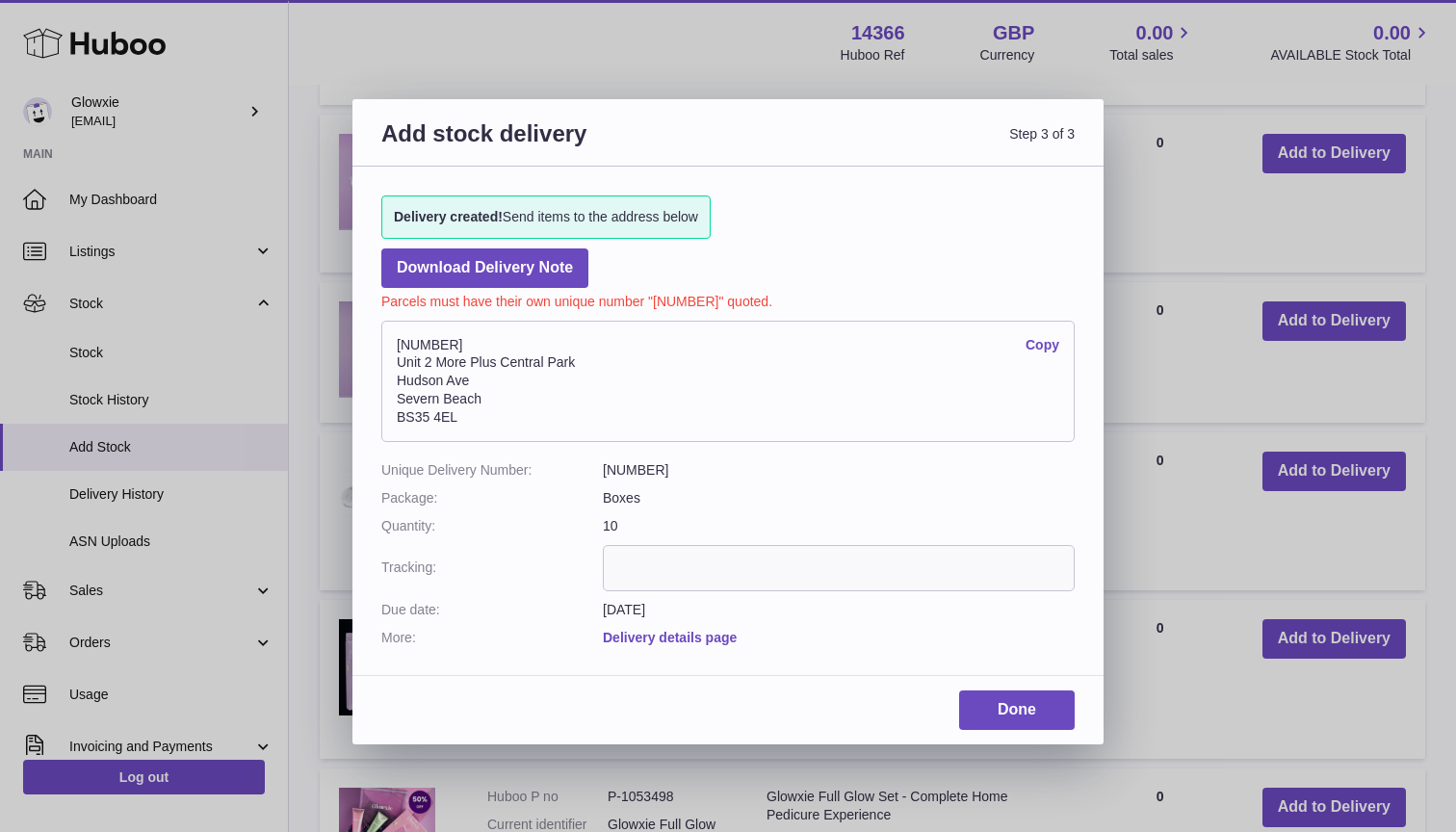 click on "Delivery details page" at bounding box center [669, 637] 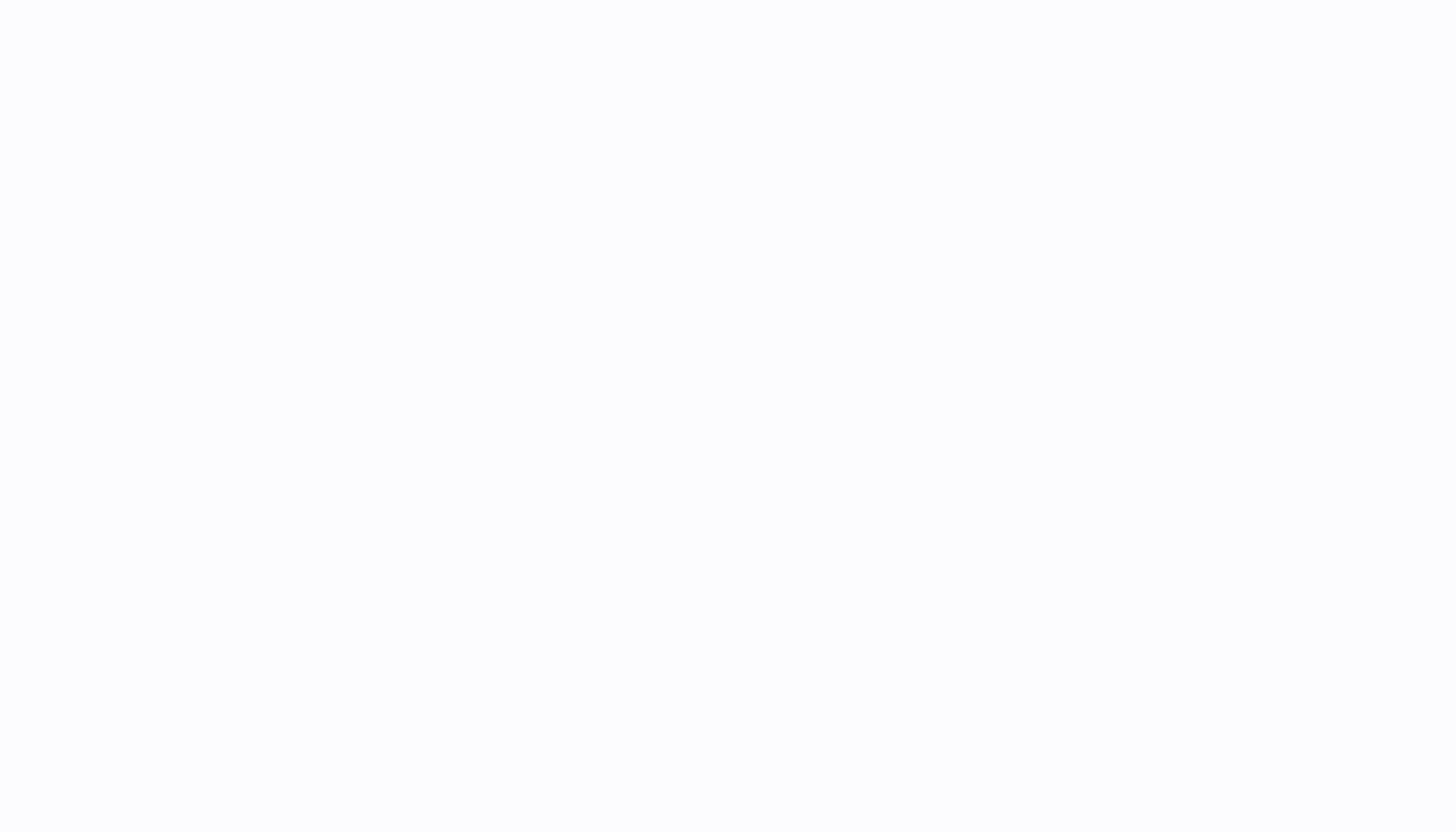 scroll, scrollTop: 0, scrollLeft: 0, axis: both 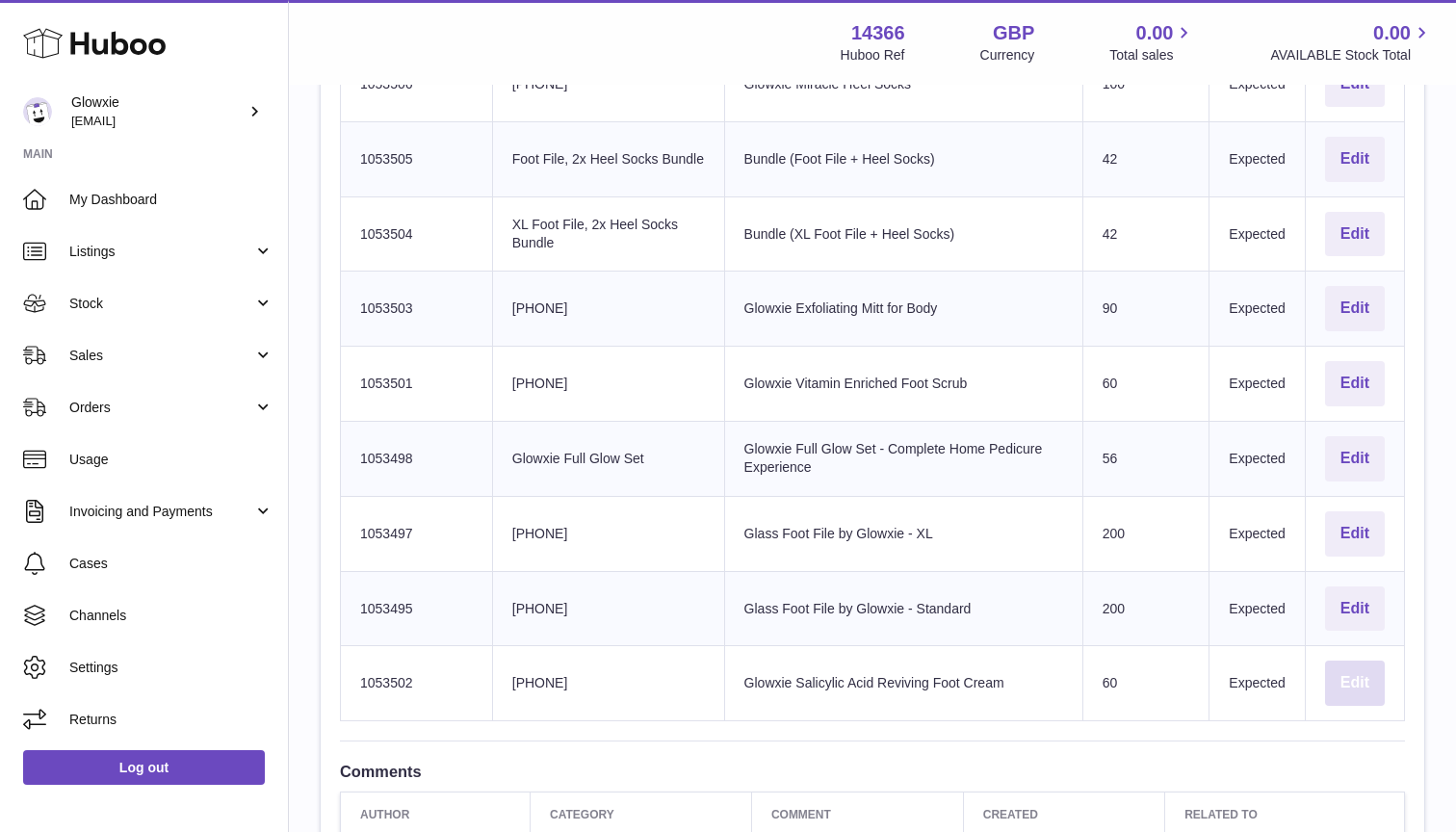 click on "Edit" at bounding box center (1355, 683) 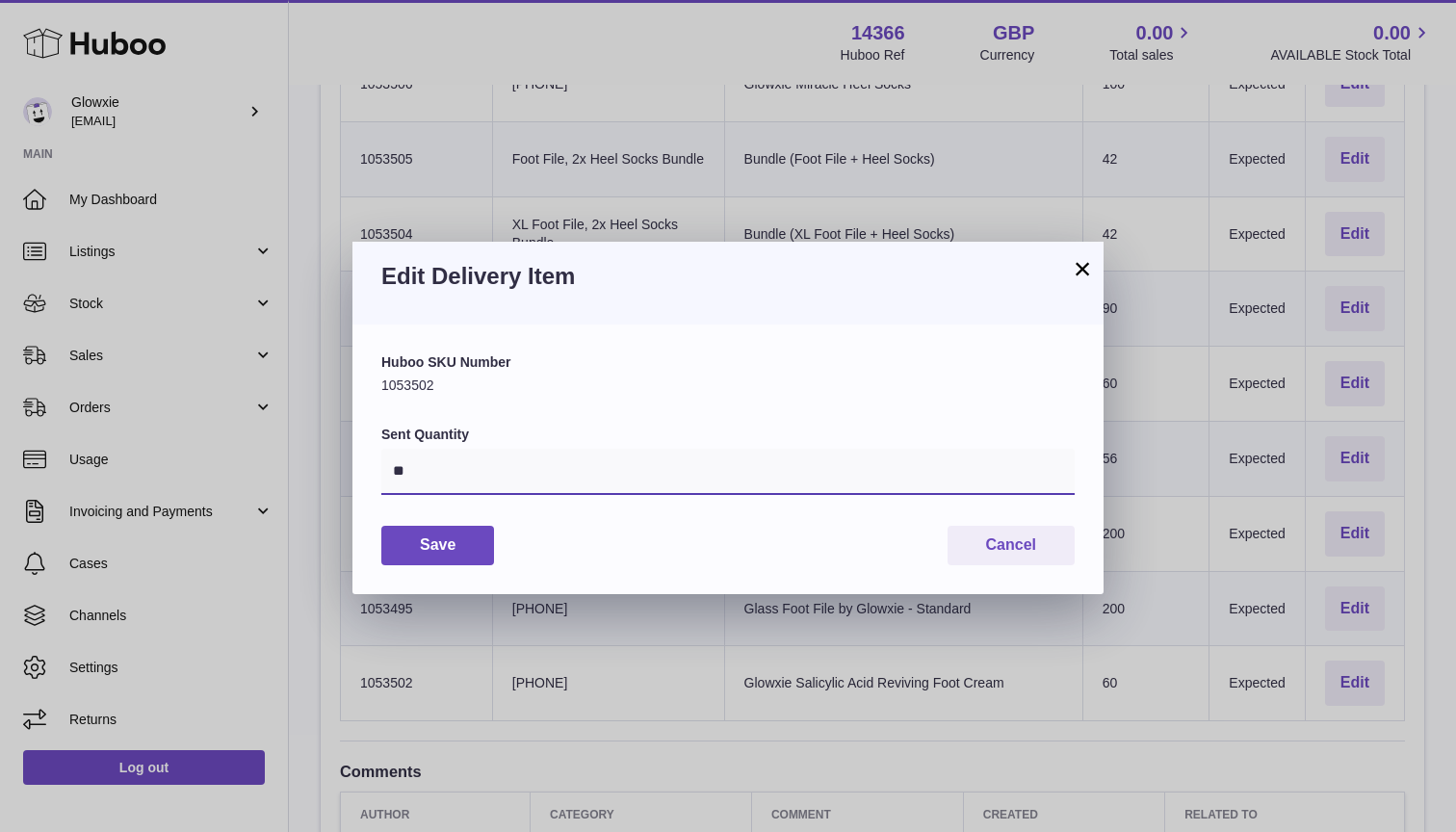 click on "**" at bounding box center [728, 472] 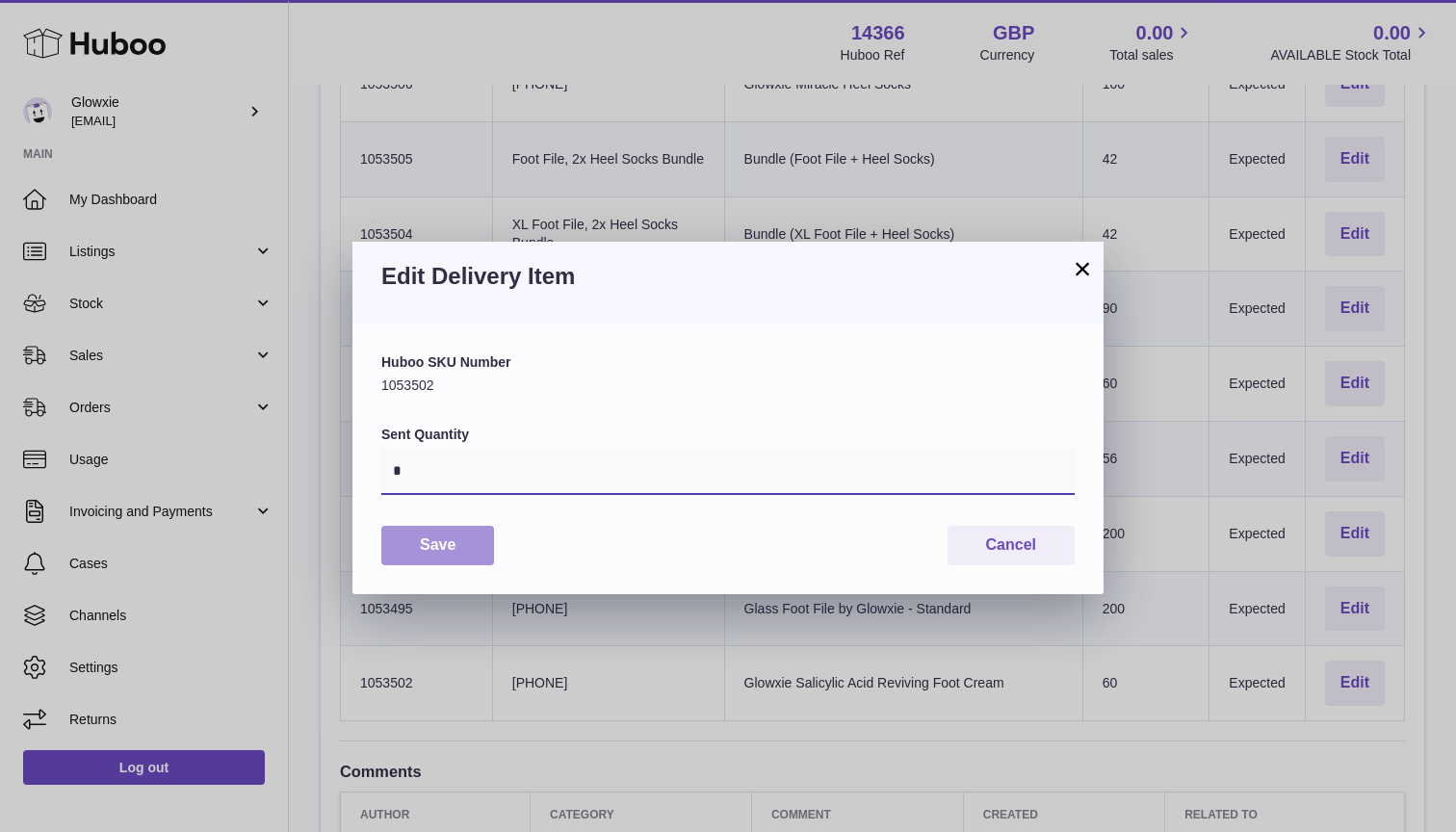 type on "*" 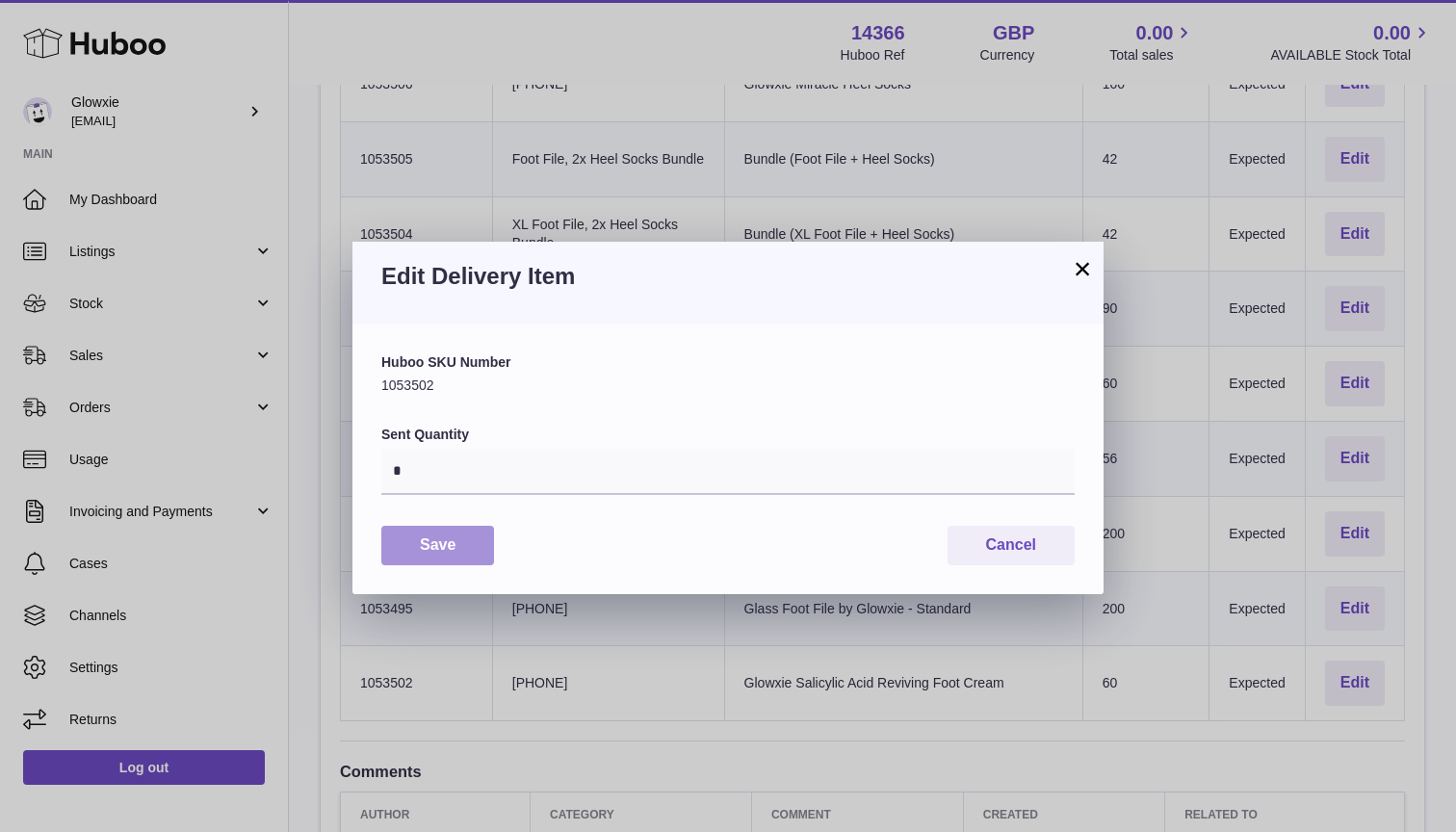click on "Save" at bounding box center [437, 545] 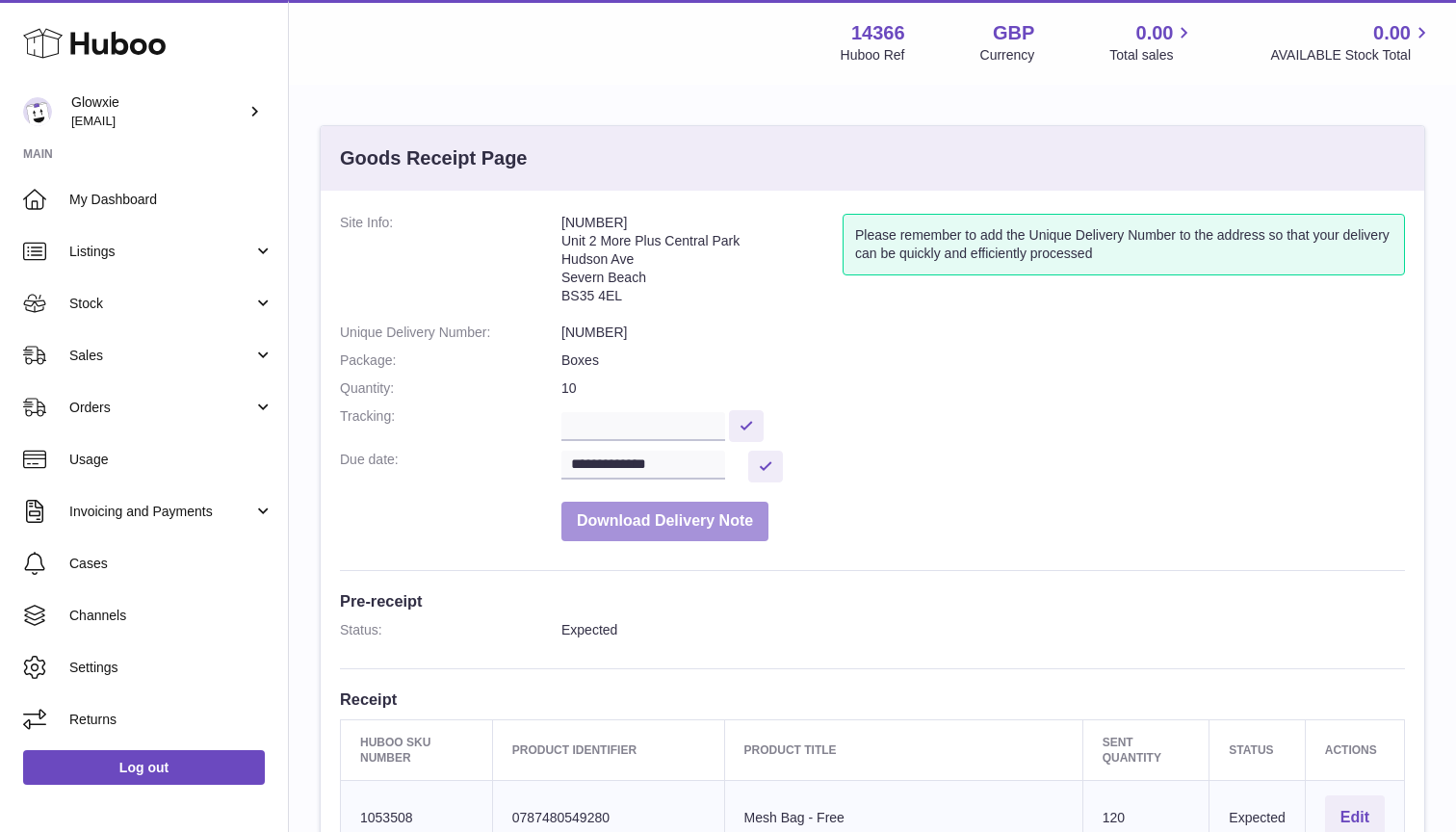 scroll, scrollTop: 0, scrollLeft: 0, axis: both 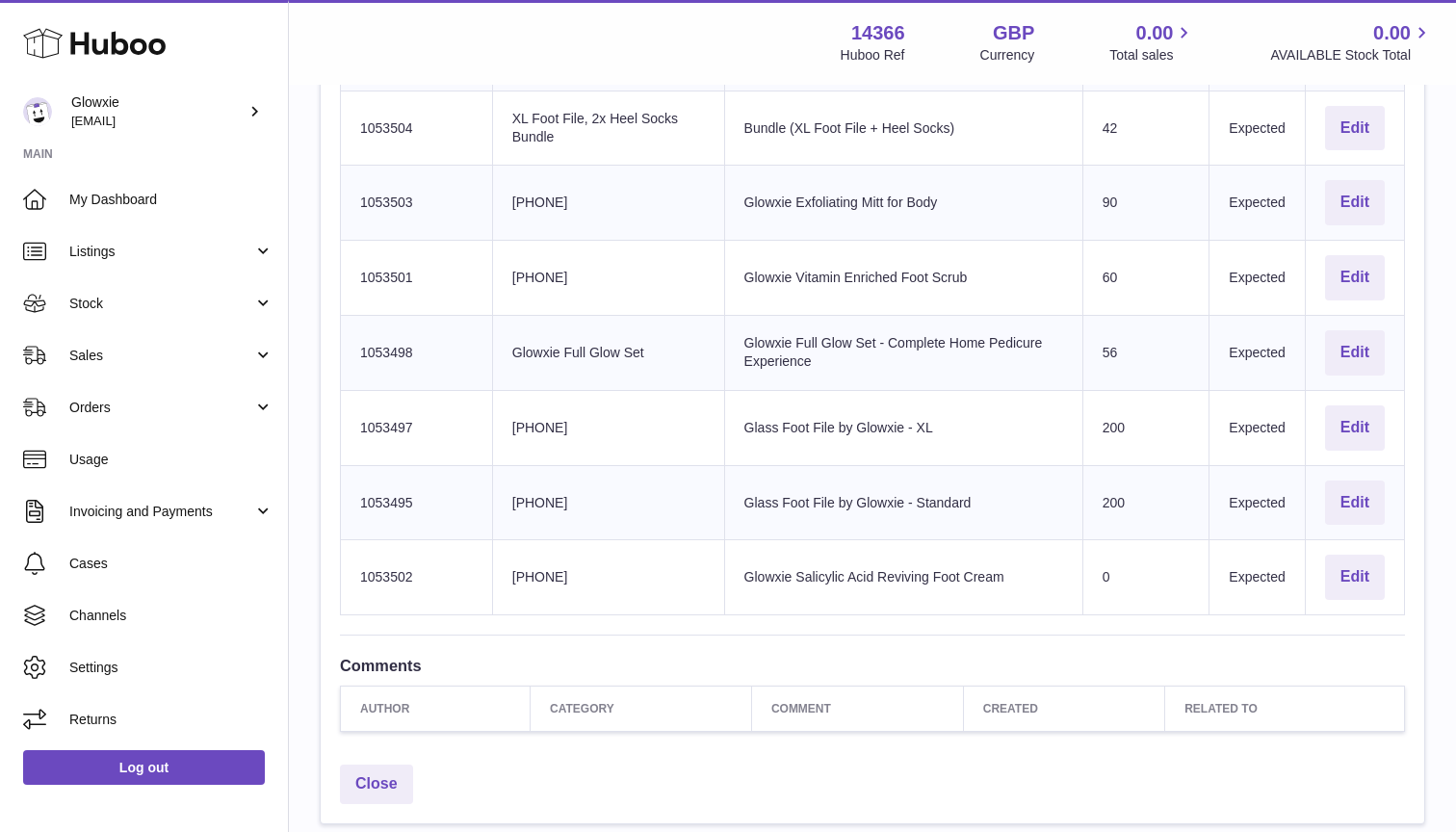click on "Author" at bounding box center [435, 709] 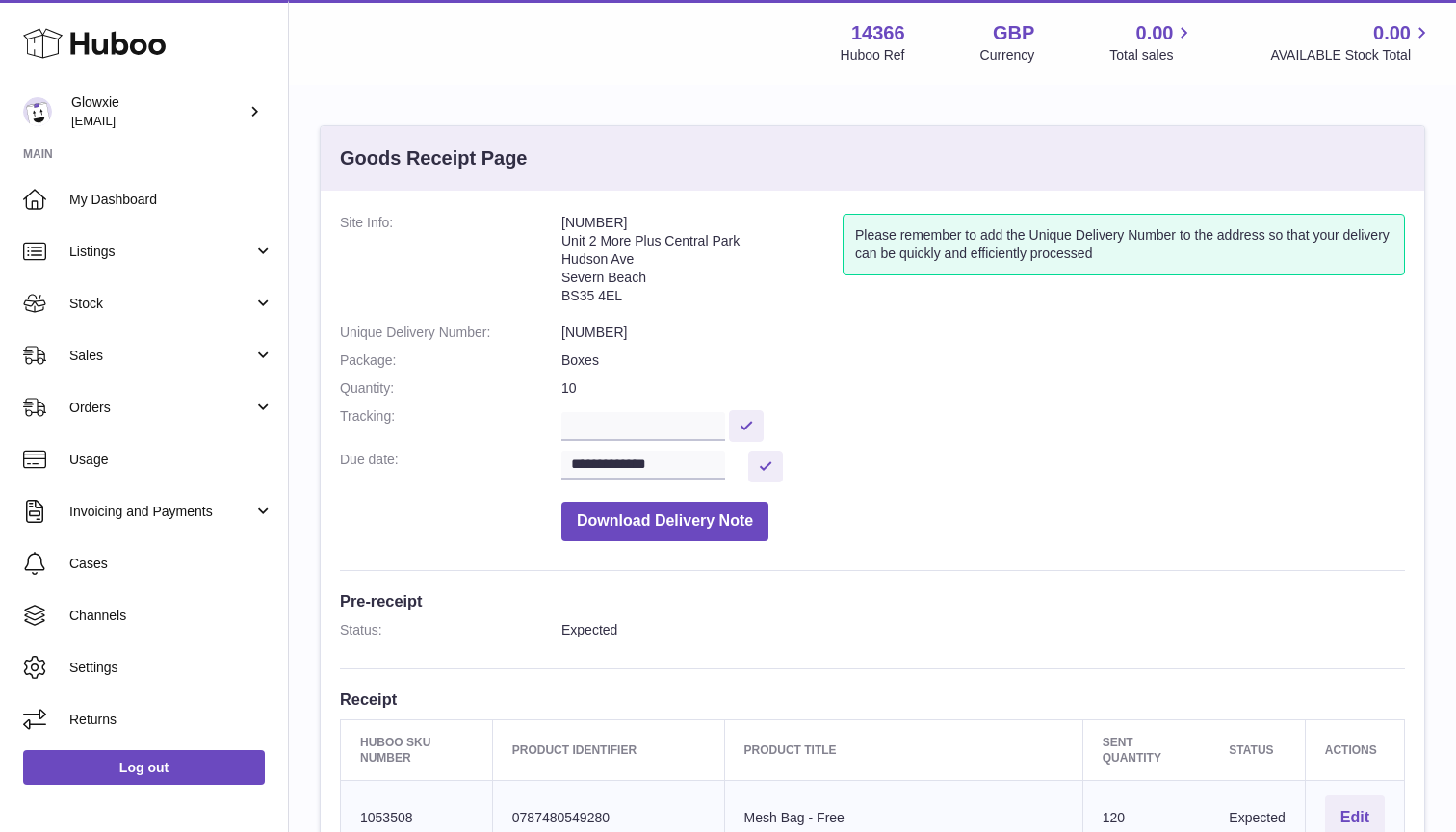 scroll, scrollTop: 0, scrollLeft: 0, axis: both 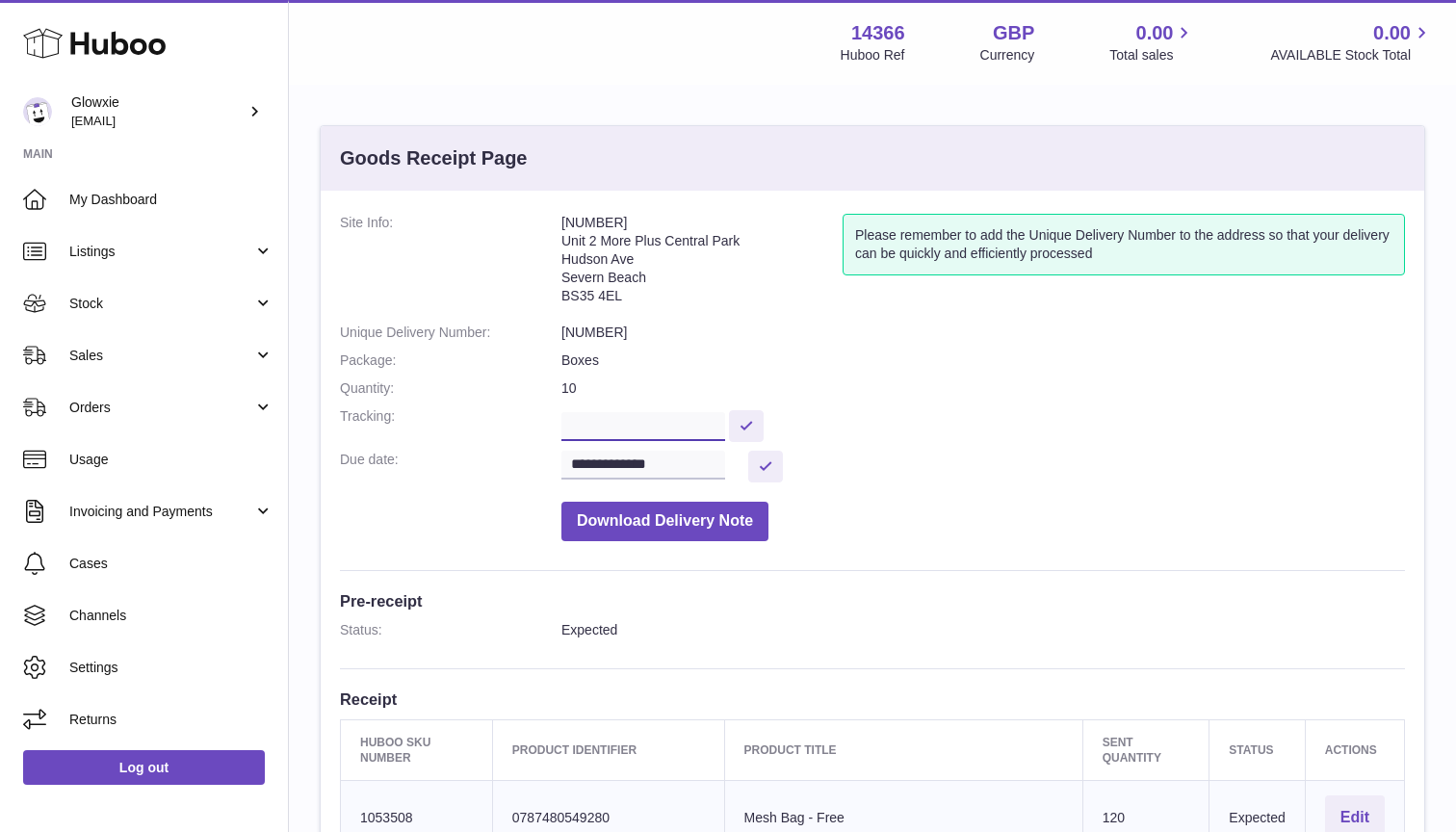 click at bounding box center (643, 427) 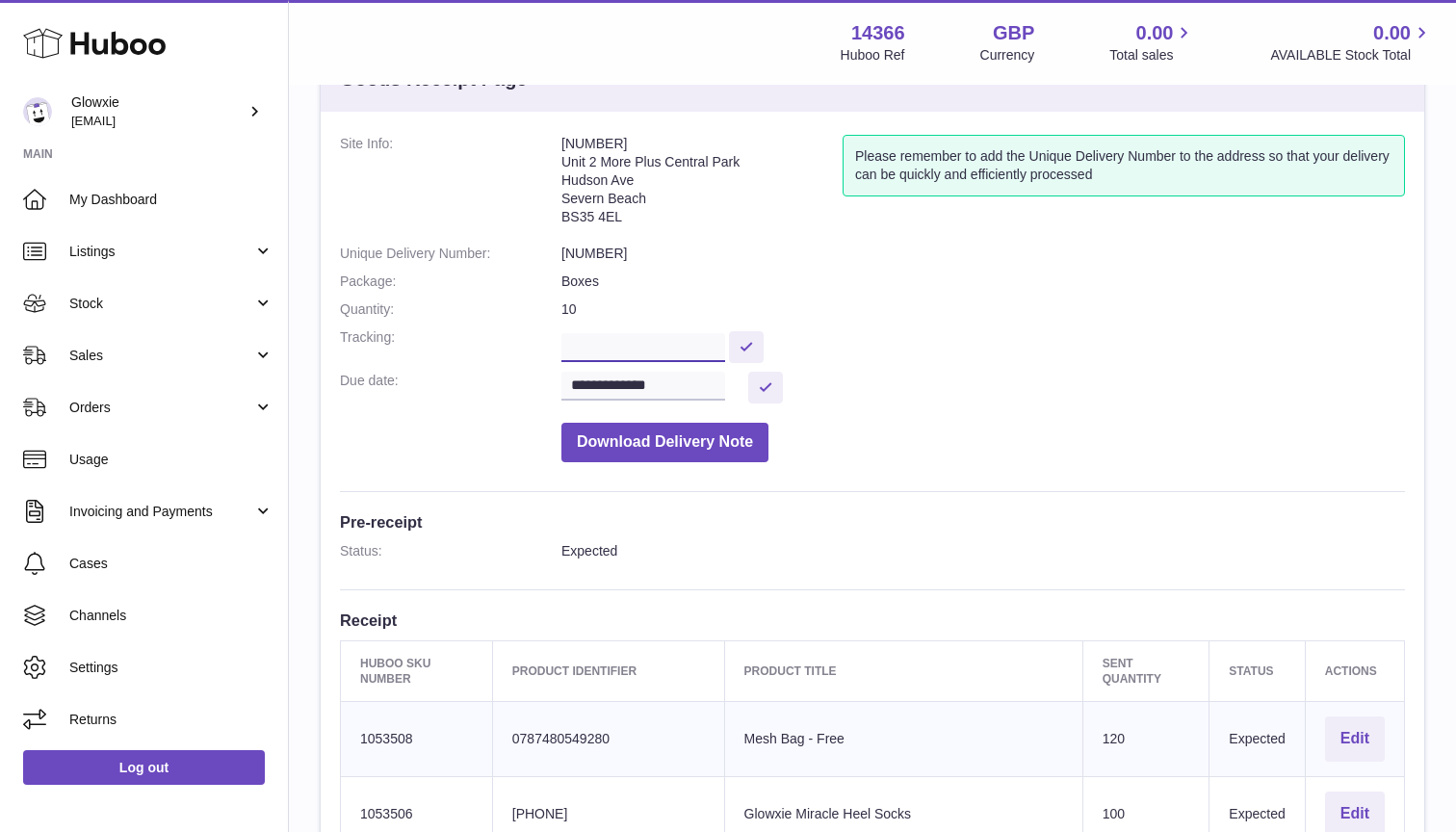 scroll, scrollTop: 55, scrollLeft: 0, axis: vertical 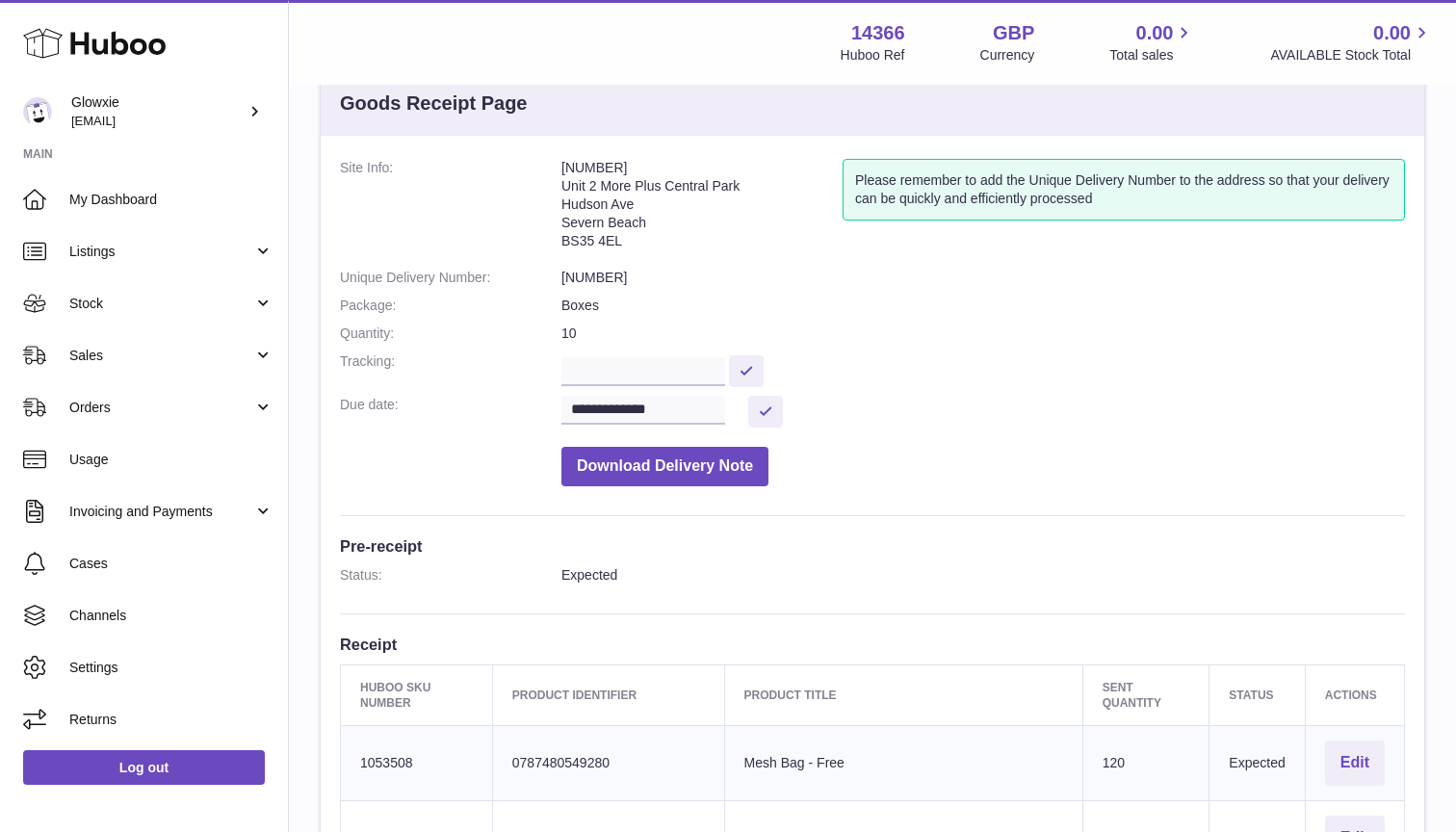 drag, startPoint x: 658, startPoint y: 273, endPoint x: 559, endPoint y: 268, distance: 99.126182 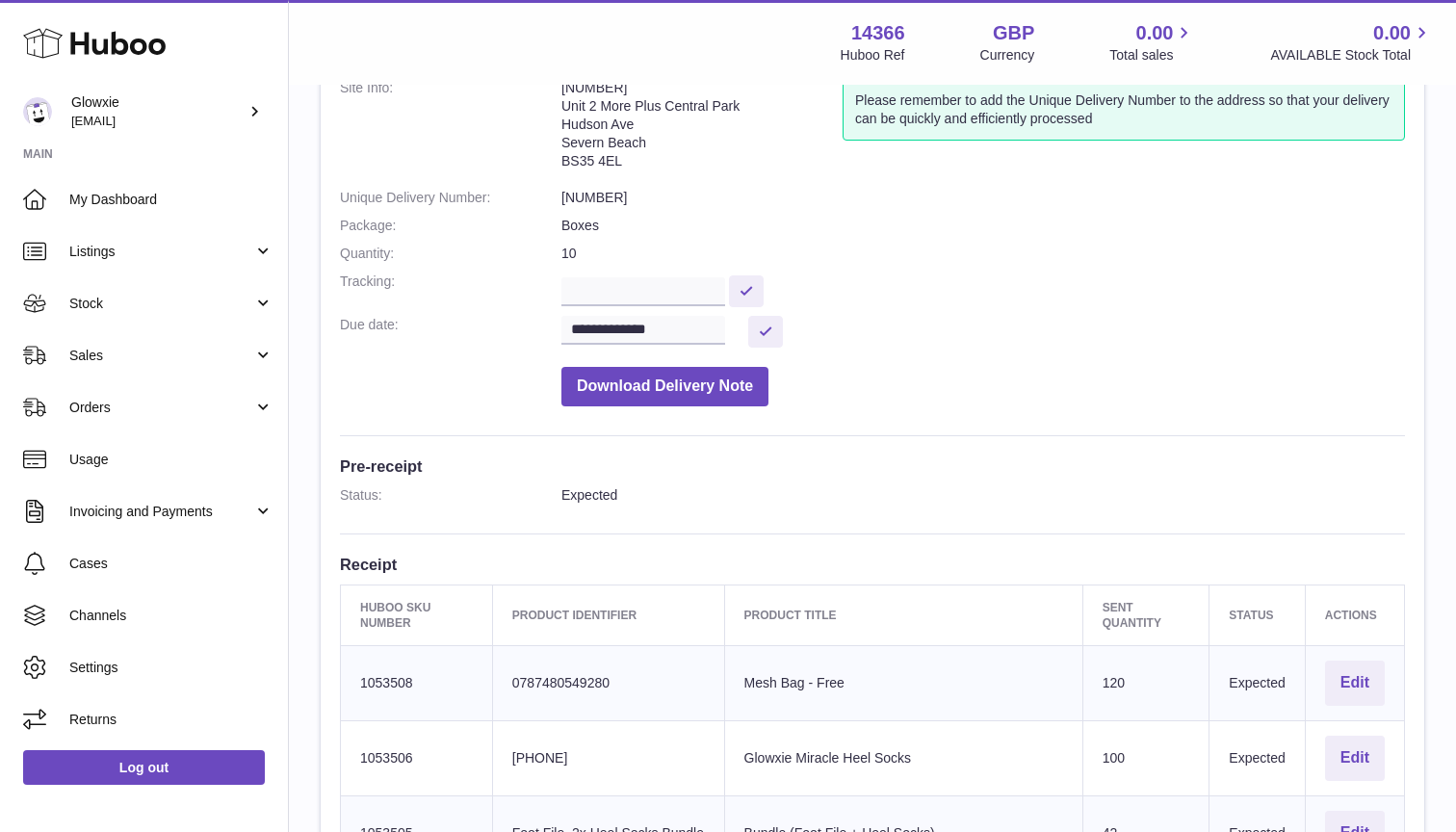 scroll, scrollTop: 152, scrollLeft: 0, axis: vertical 